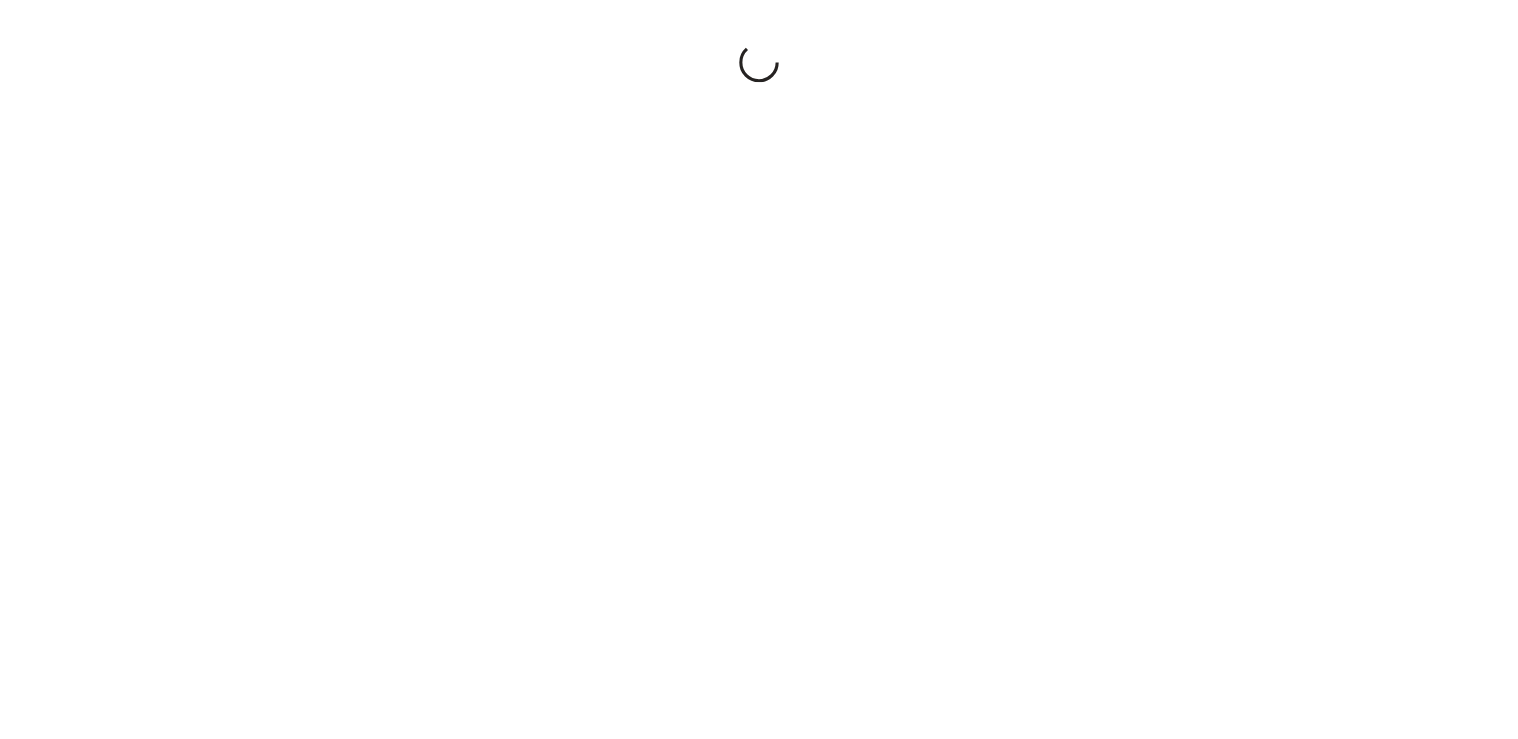 scroll, scrollTop: 0, scrollLeft: 0, axis: both 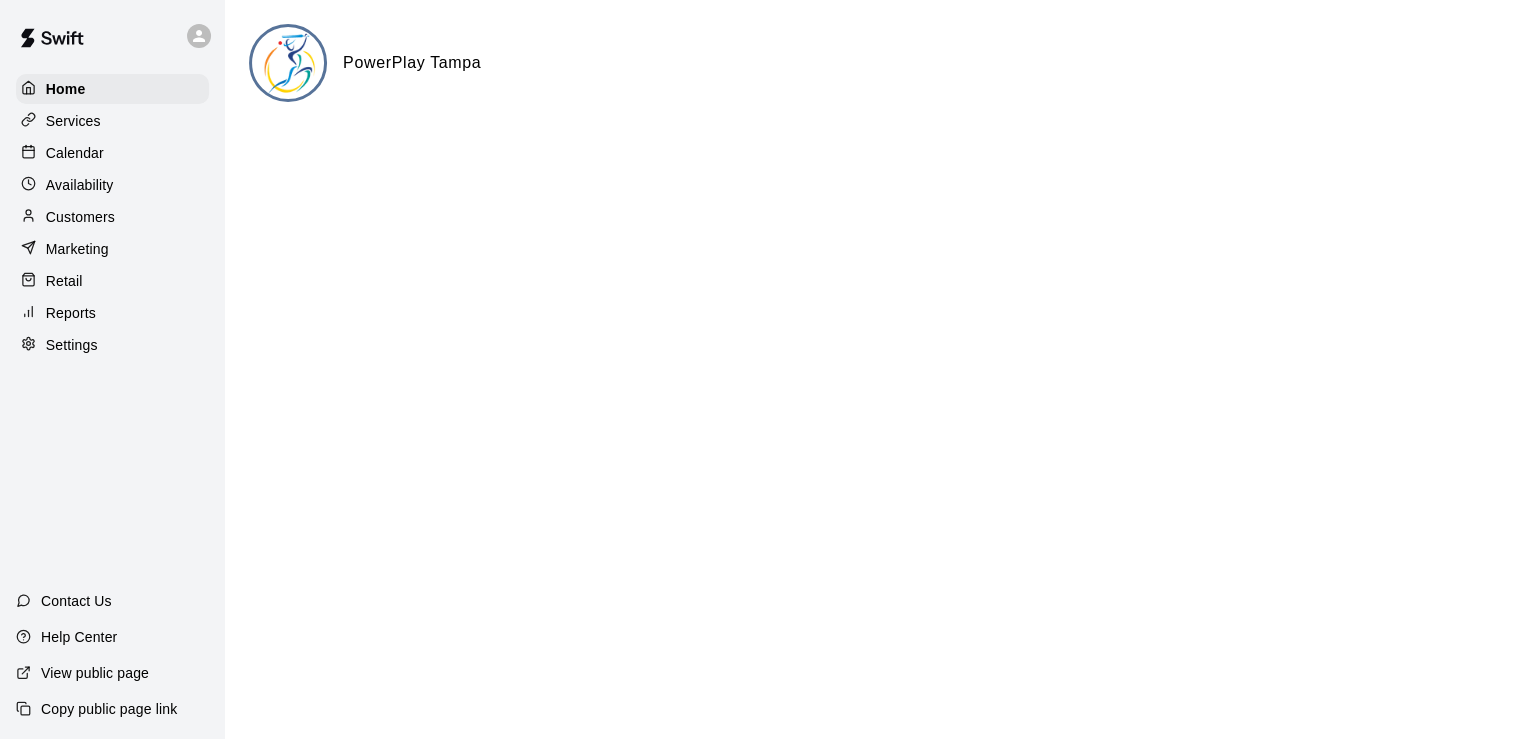 click on "Settings" at bounding box center [72, 345] 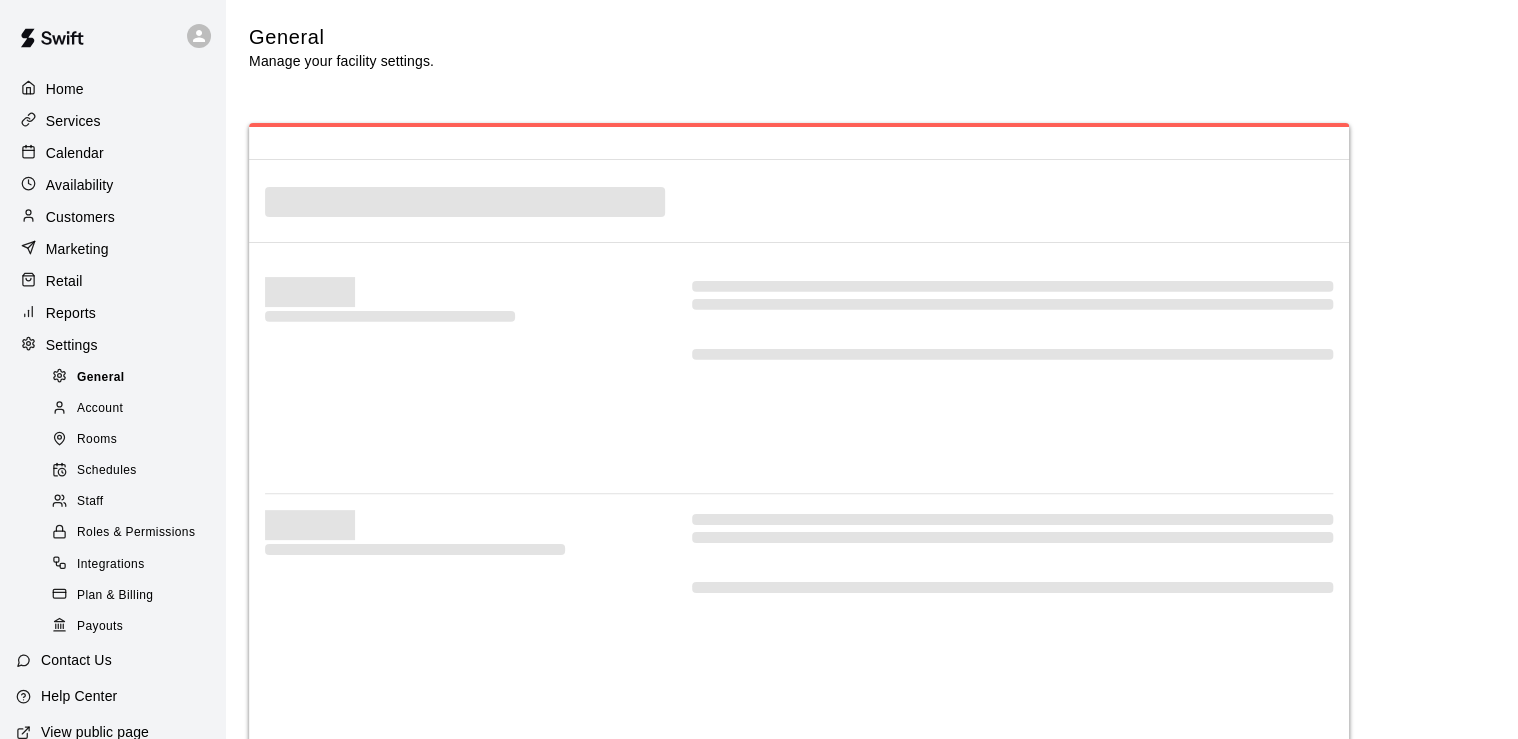 select on "**" 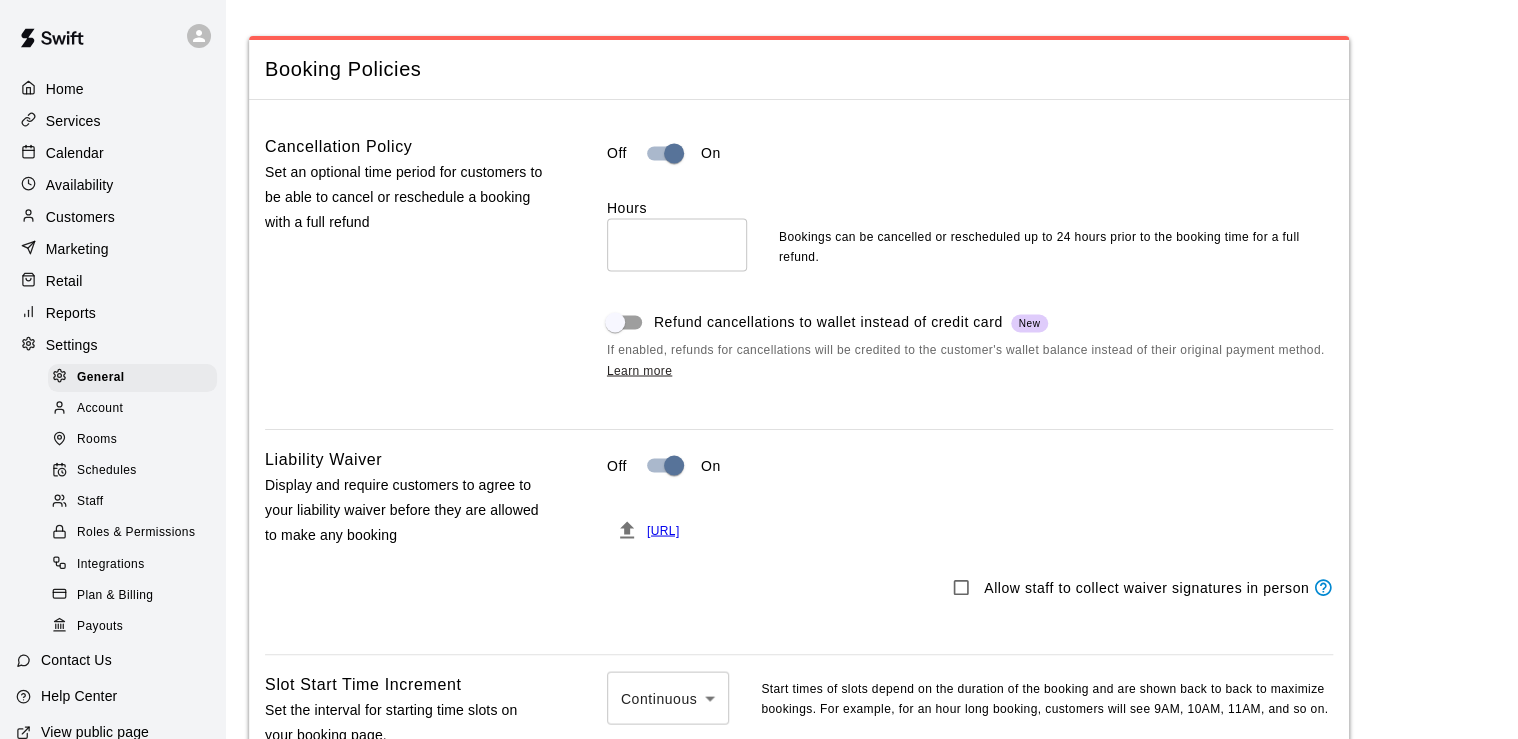 scroll, scrollTop: 1520, scrollLeft: 0, axis: vertical 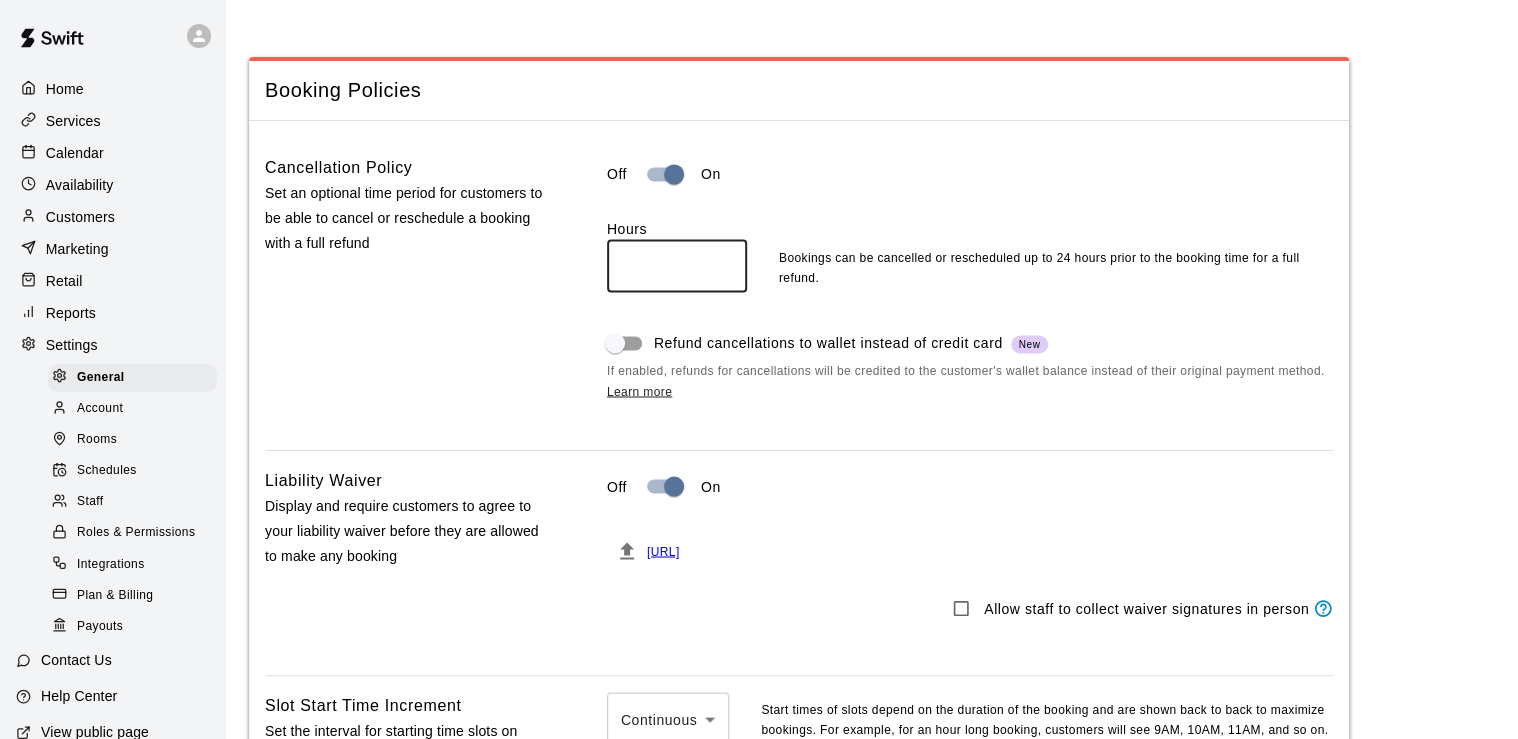 drag, startPoint x: 647, startPoint y: 286, endPoint x: 612, endPoint y: 288, distance: 35.057095 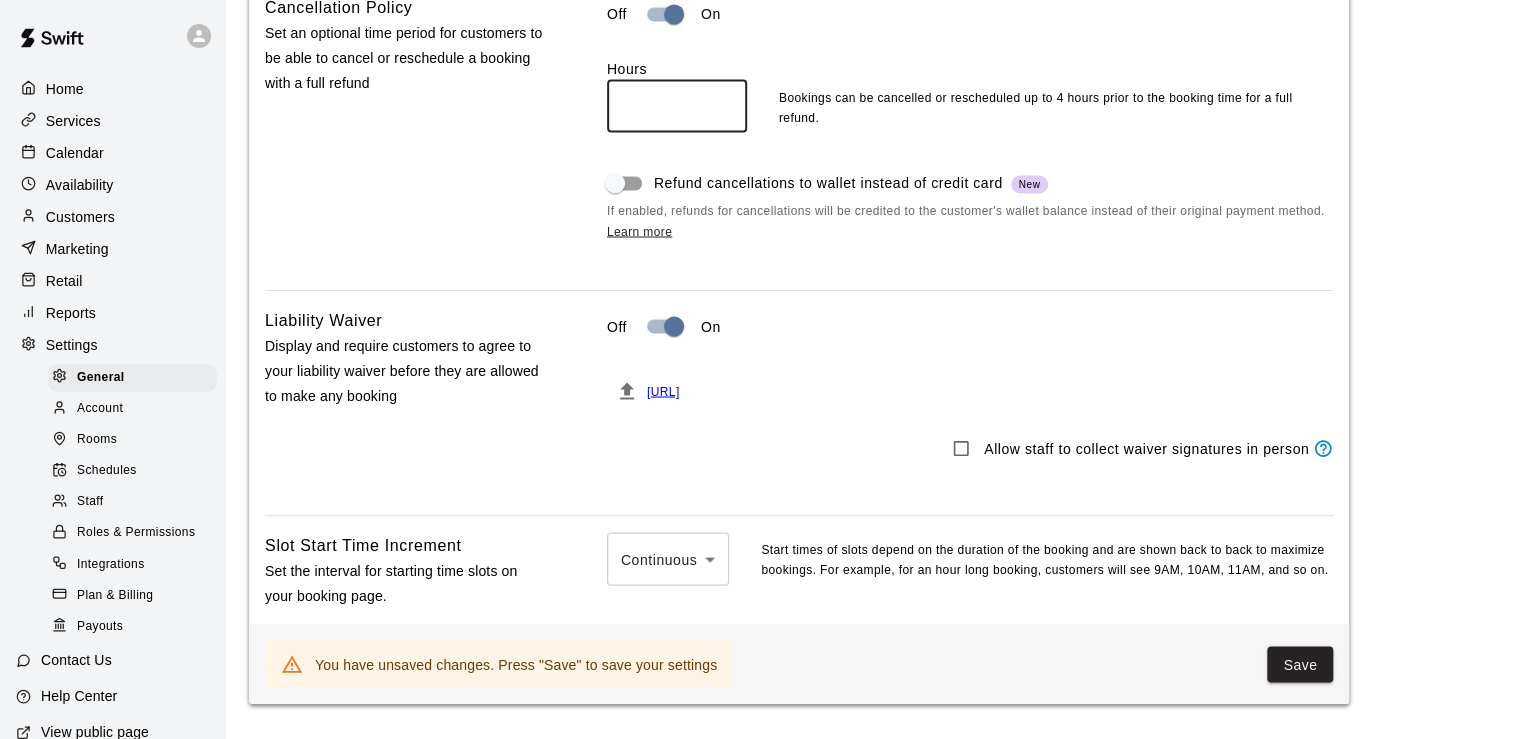 scroll, scrollTop: 1600, scrollLeft: 0, axis: vertical 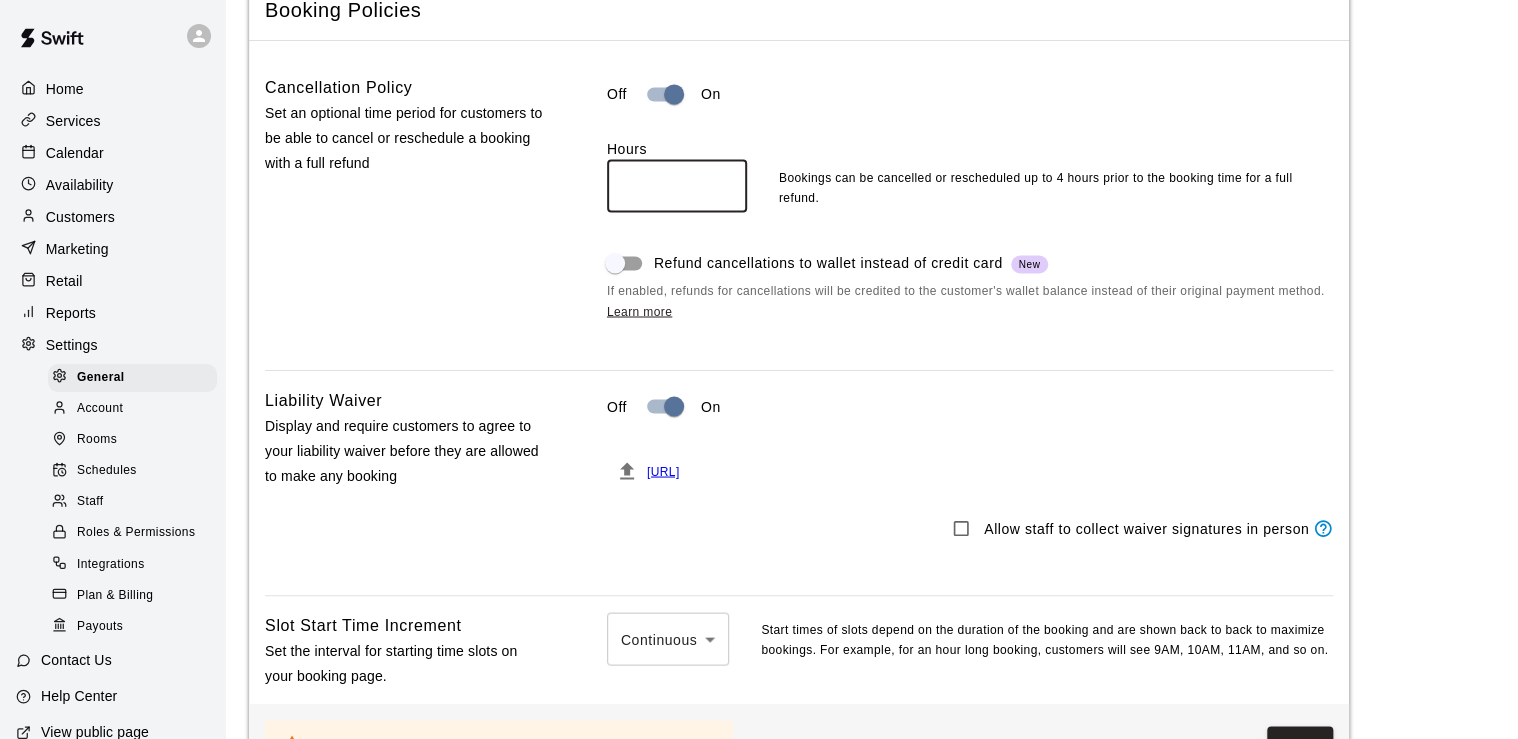 type on "*" 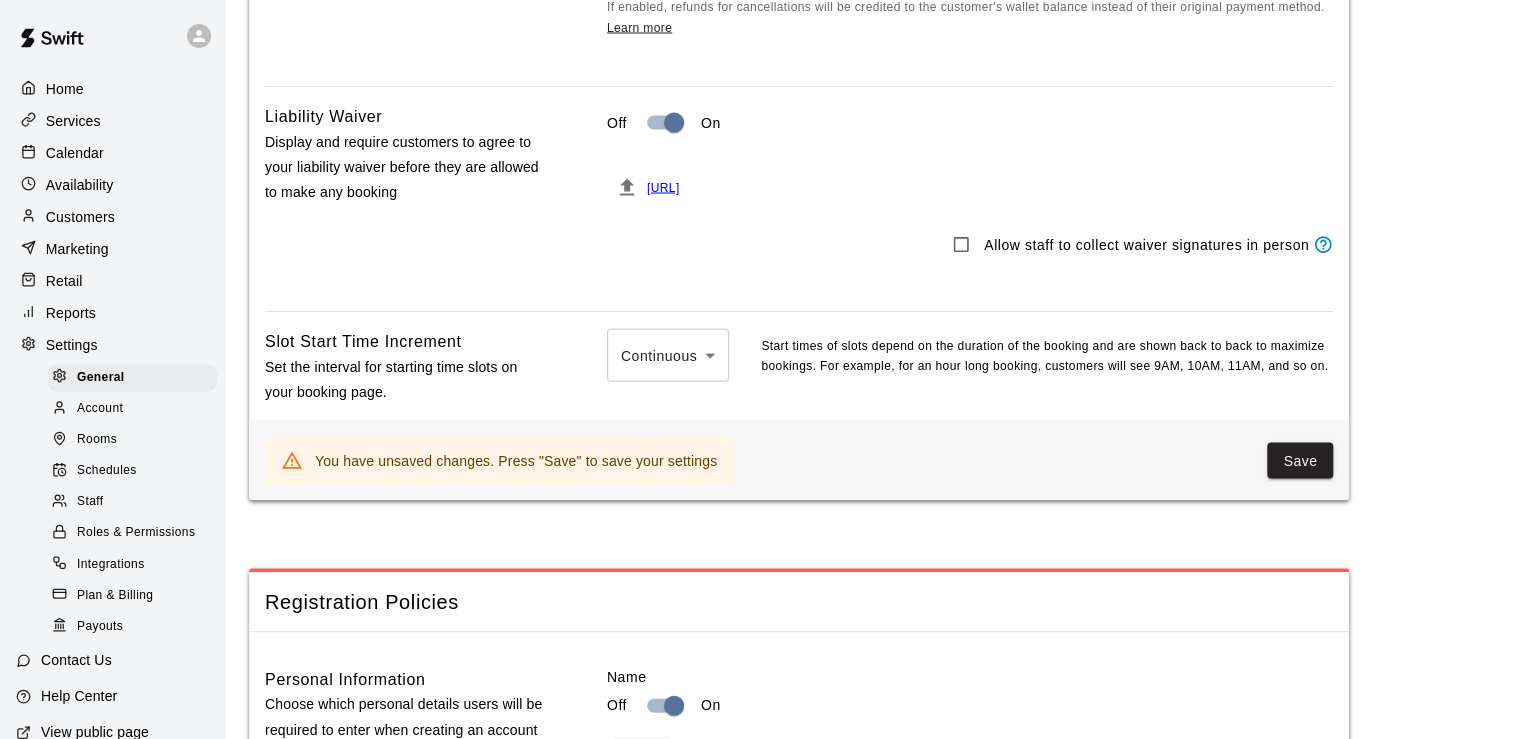 scroll, scrollTop: 1920, scrollLeft: 0, axis: vertical 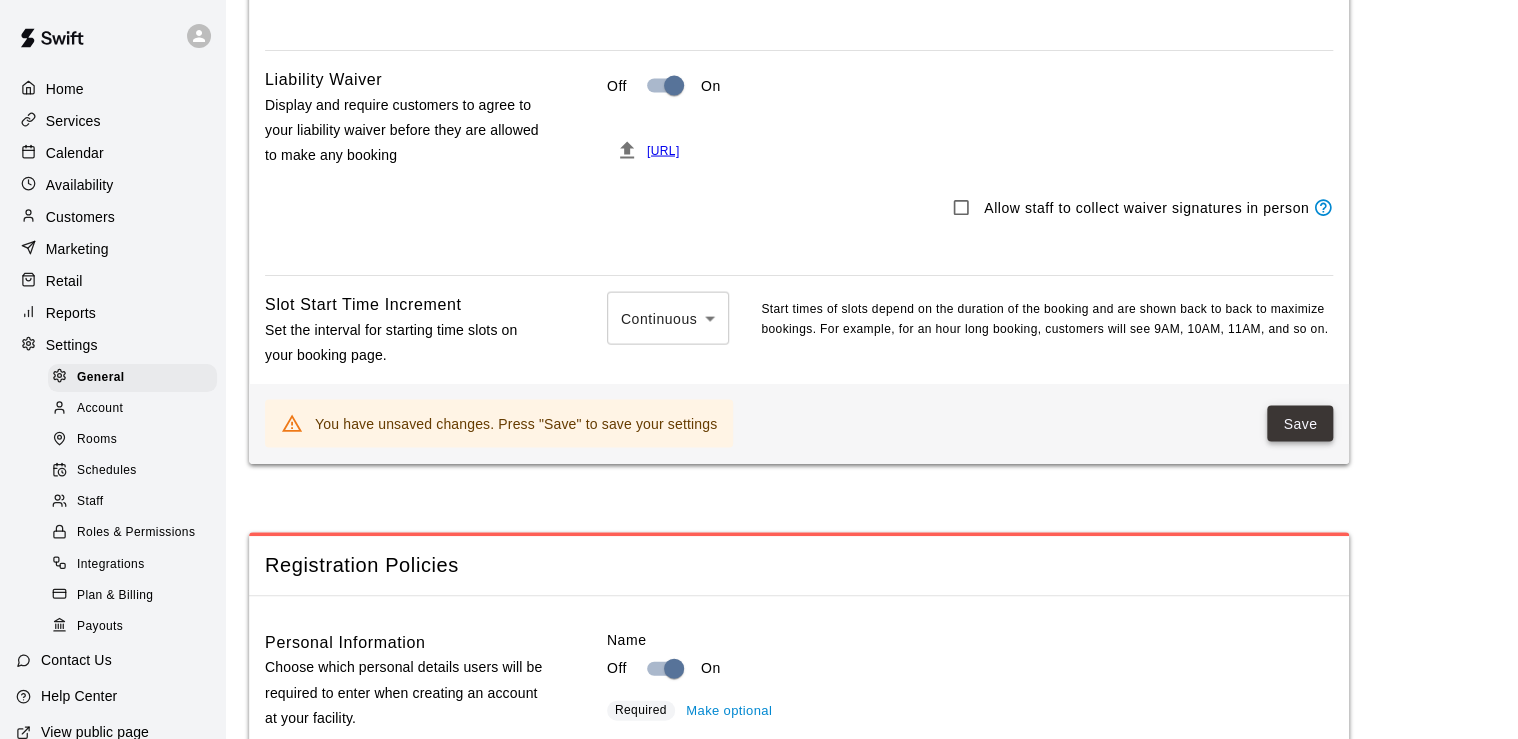 click on "Save" at bounding box center (1300, 424) 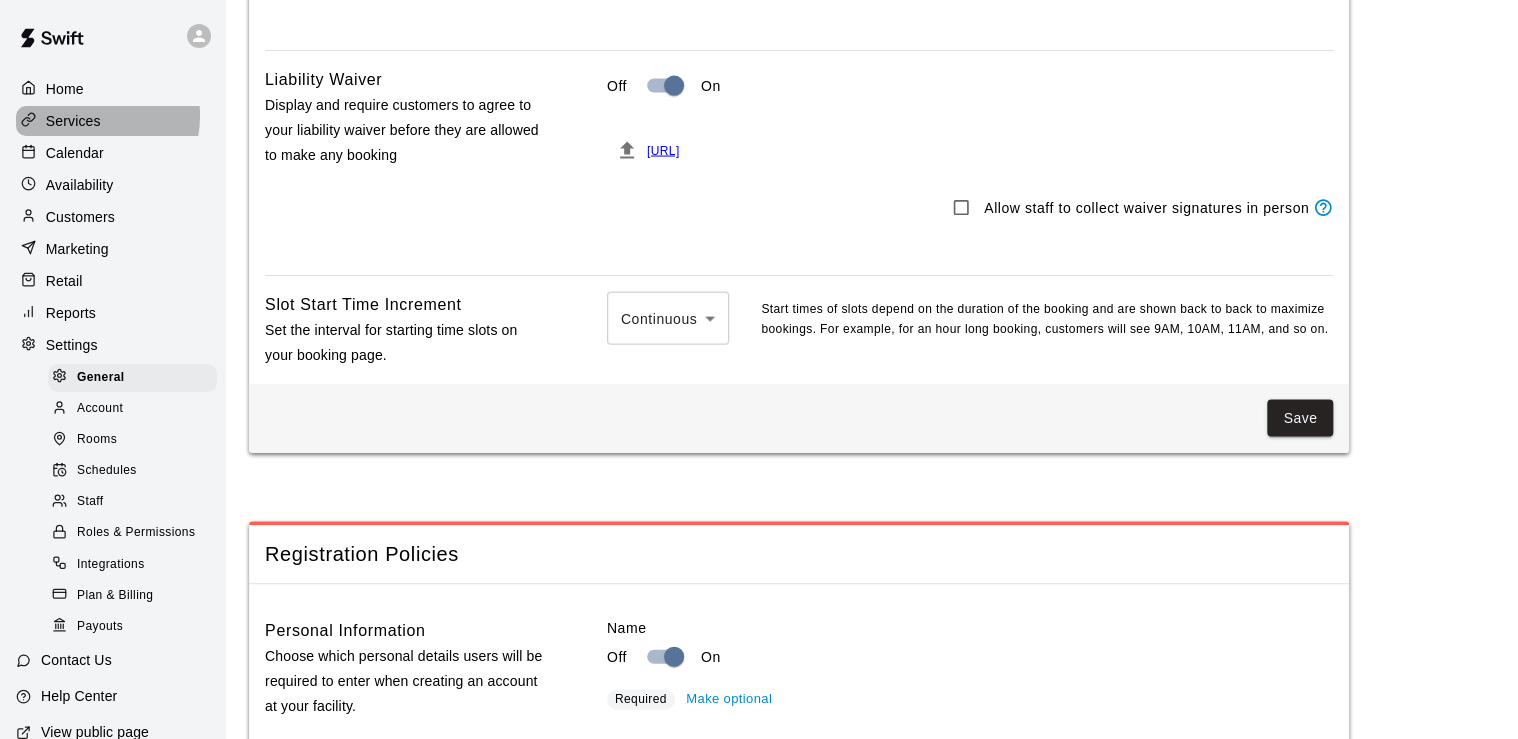 click on "Services" at bounding box center (73, 121) 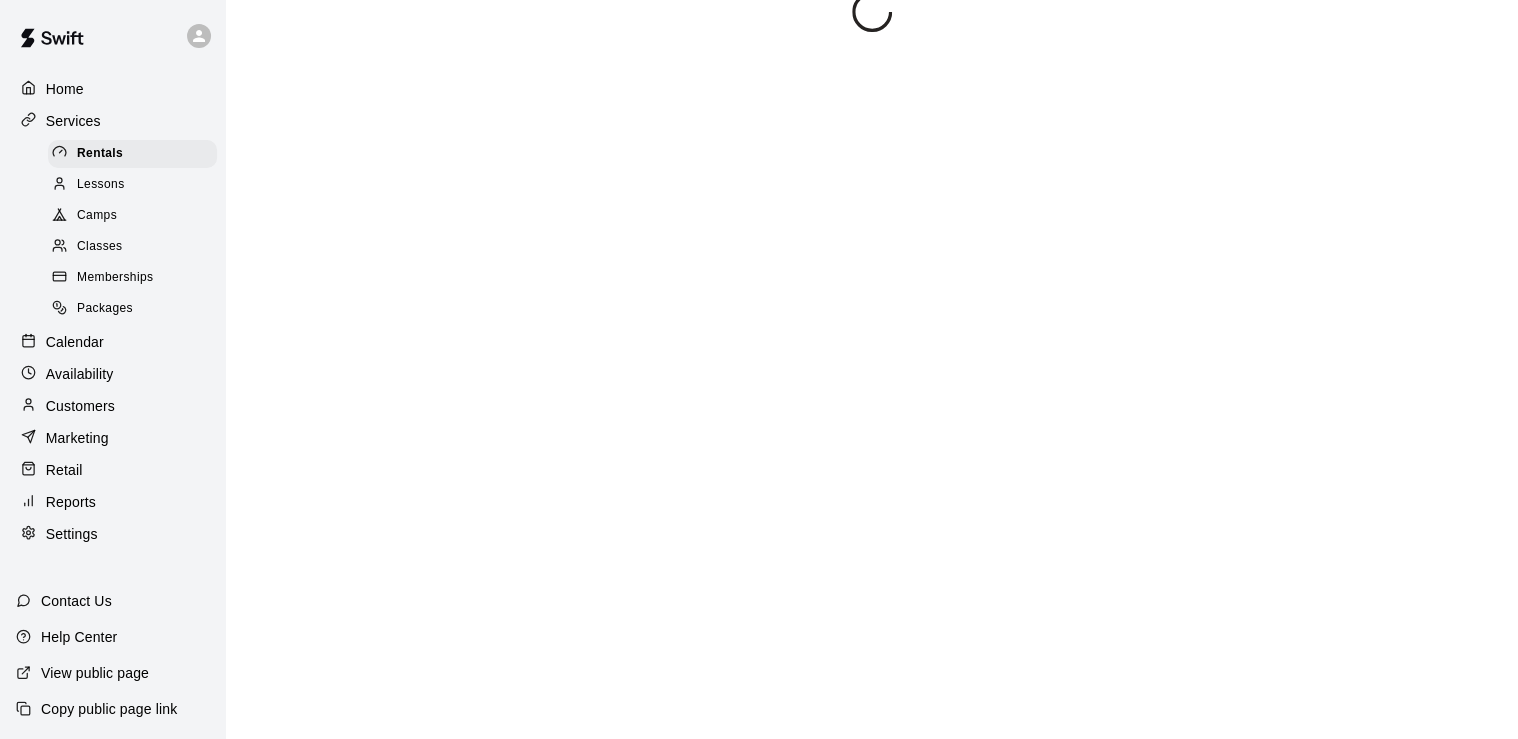 scroll, scrollTop: 0, scrollLeft: 0, axis: both 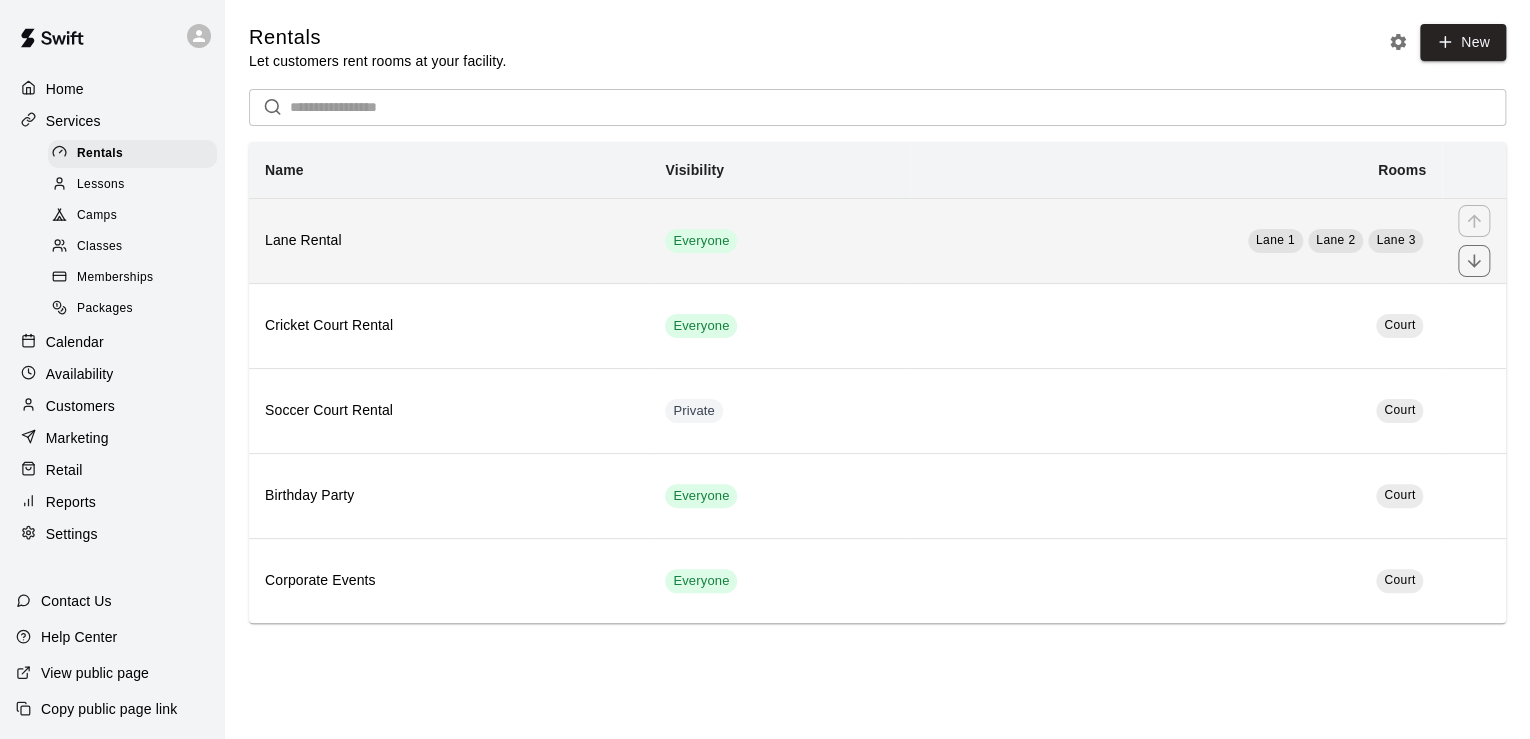 click on "Everyone" at bounding box center (779, 240) 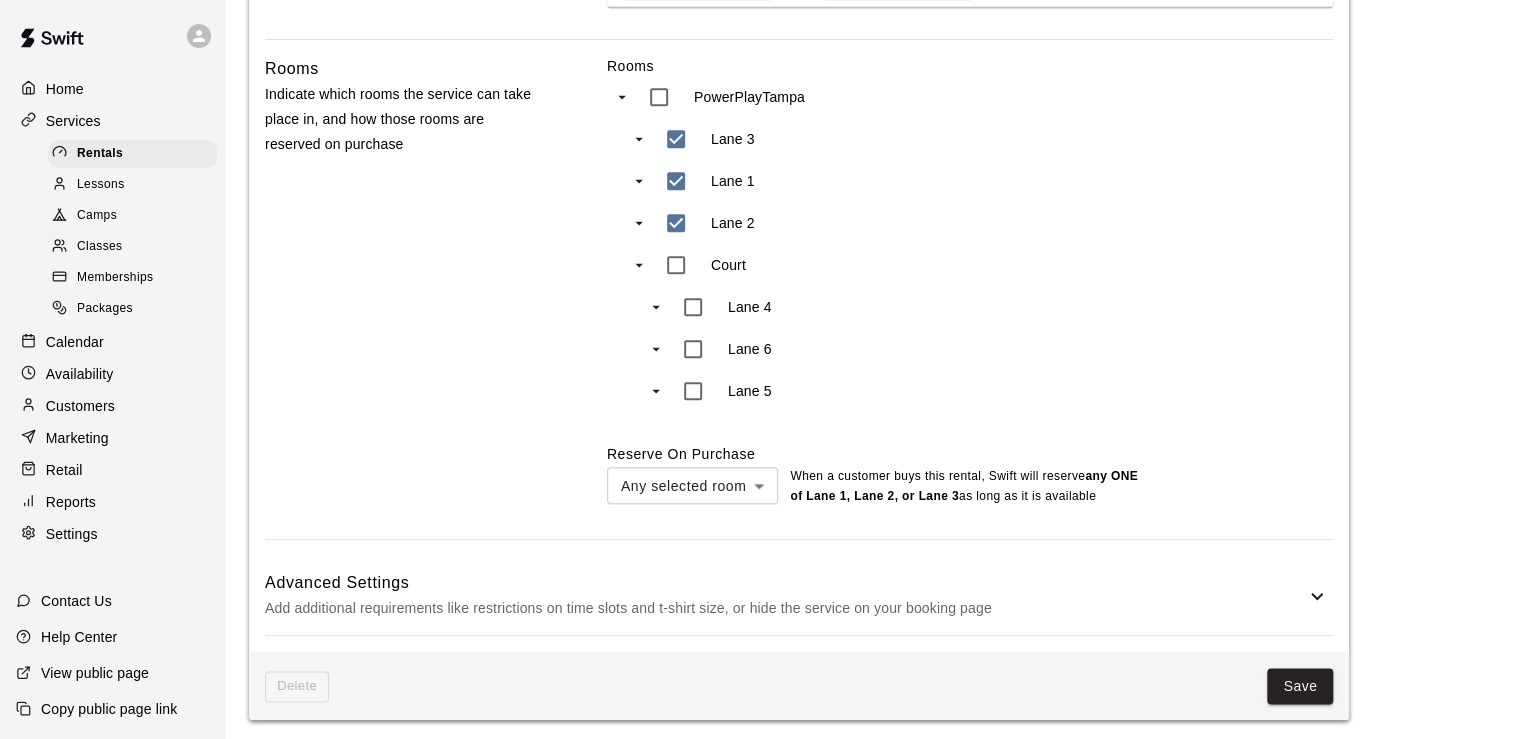 scroll, scrollTop: 894, scrollLeft: 0, axis: vertical 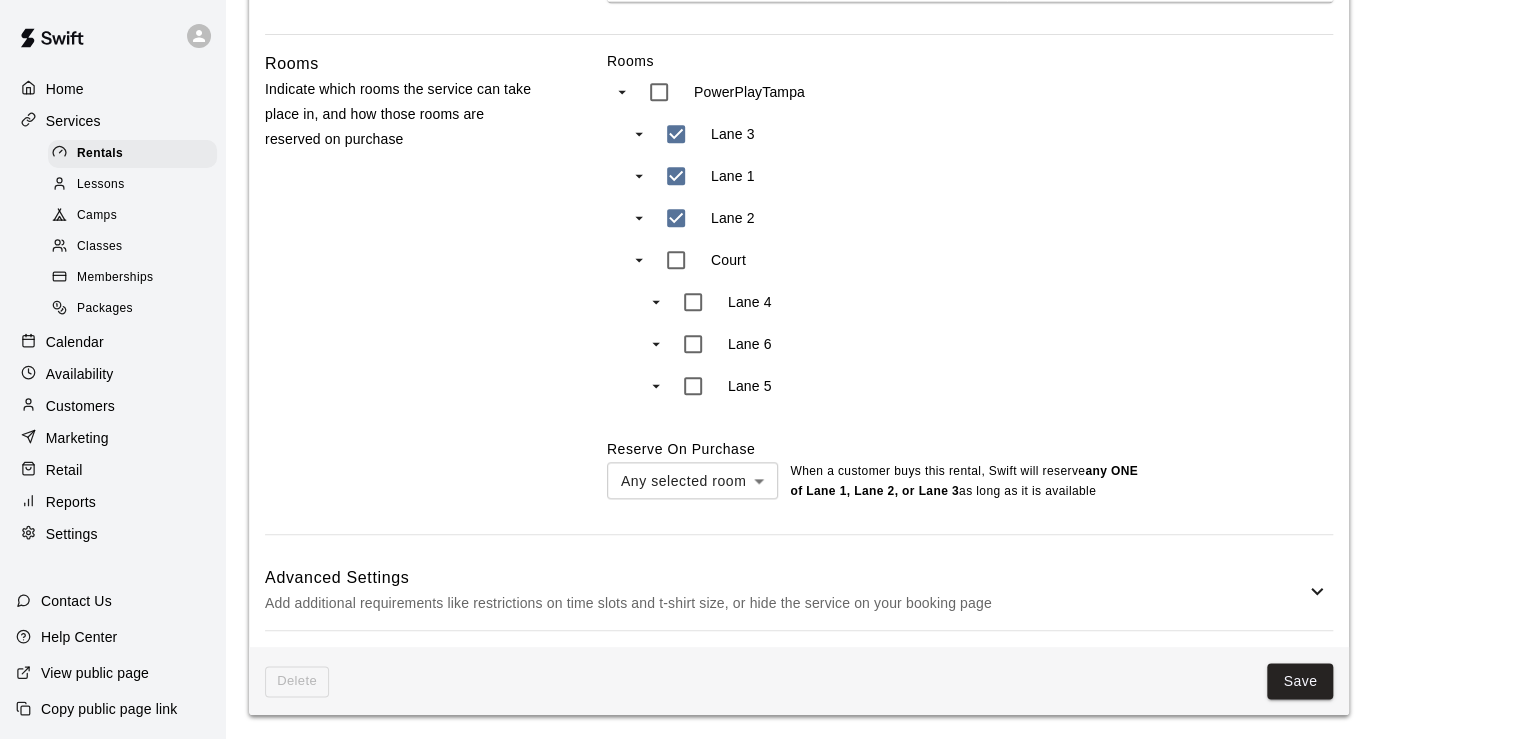 click on "Advanced Settings Add additional requirements like restrictions on time slots and t-shirt size, or hide the service on your booking page" at bounding box center [799, 590] 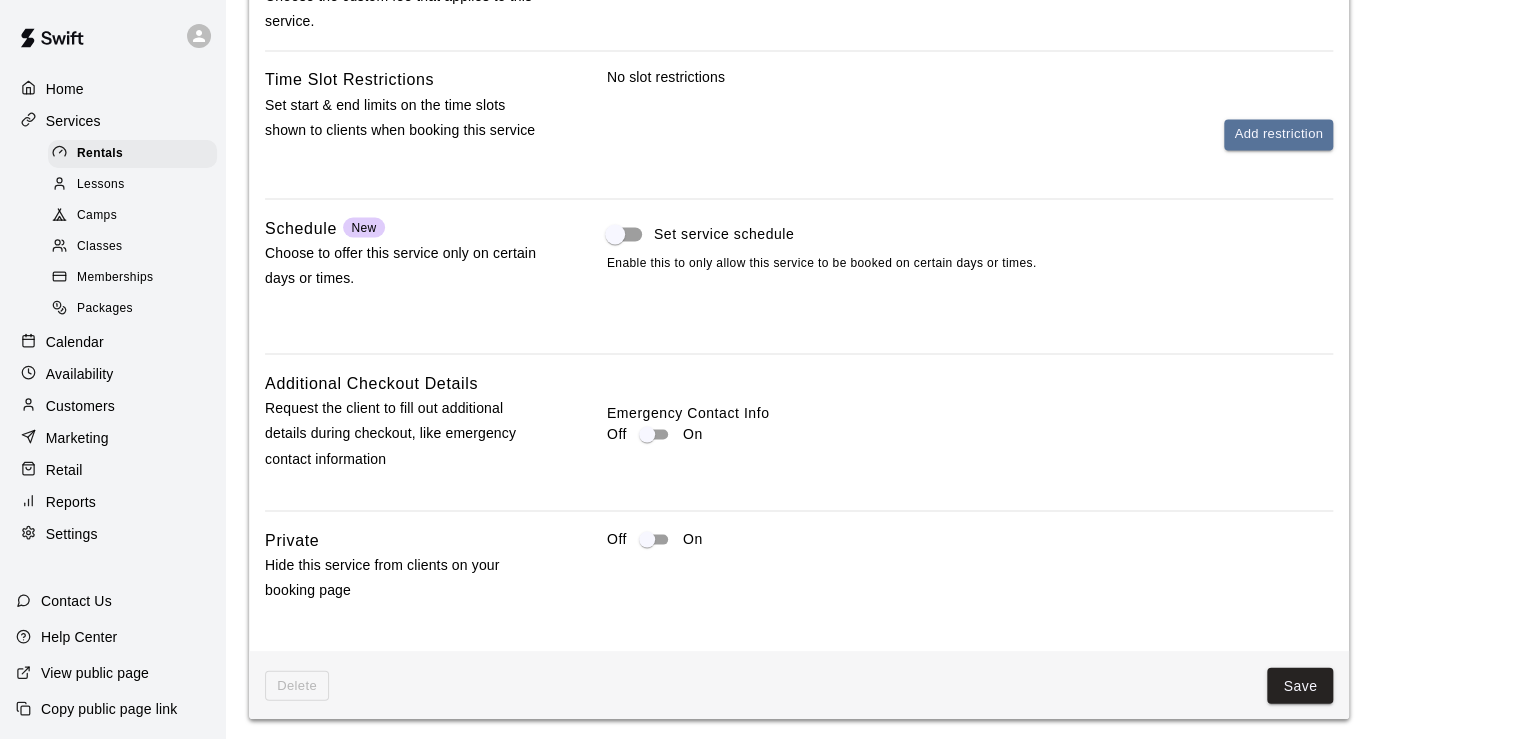 scroll, scrollTop: 1711, scrollLeft: 0, axis: vertical 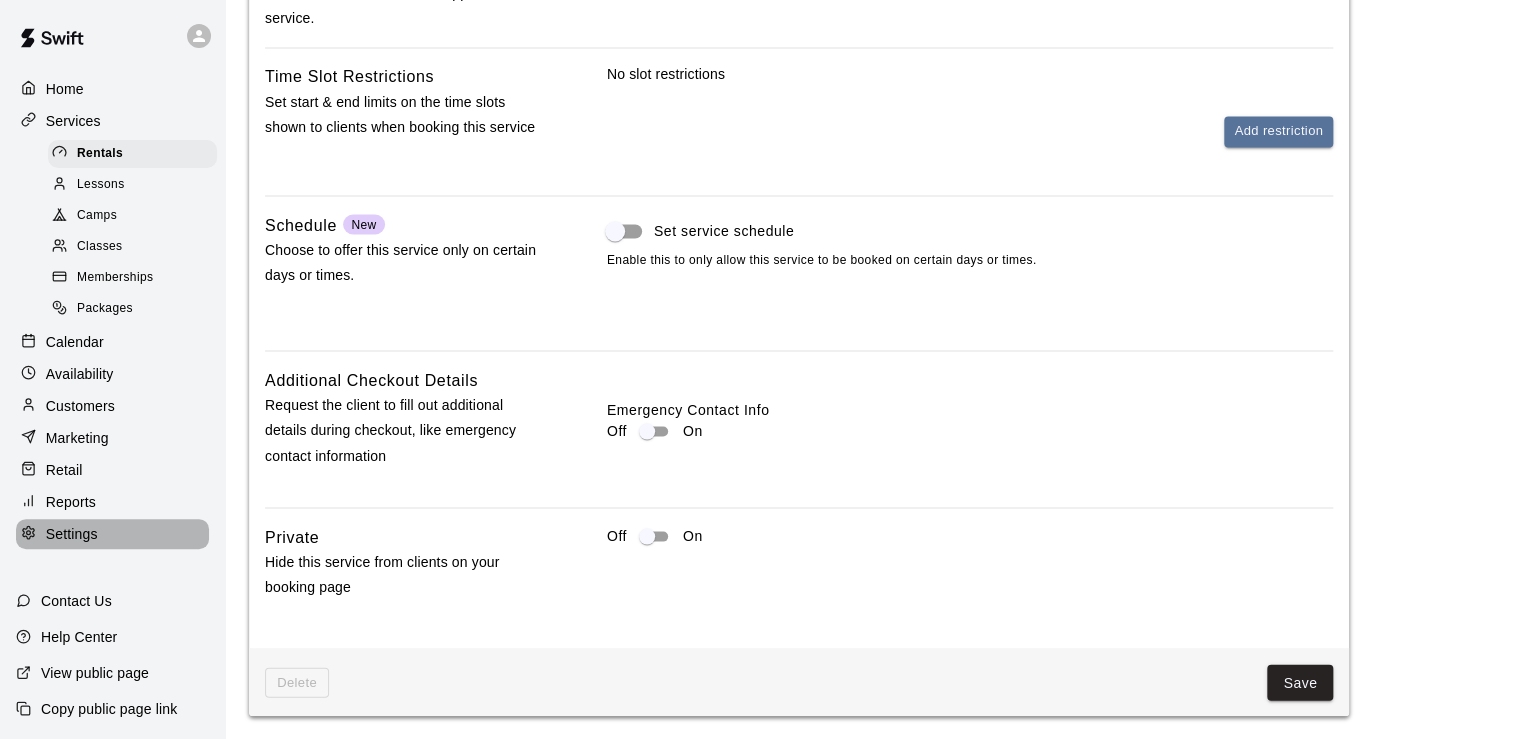 click on "Settings" at bounding box center (112, 534) 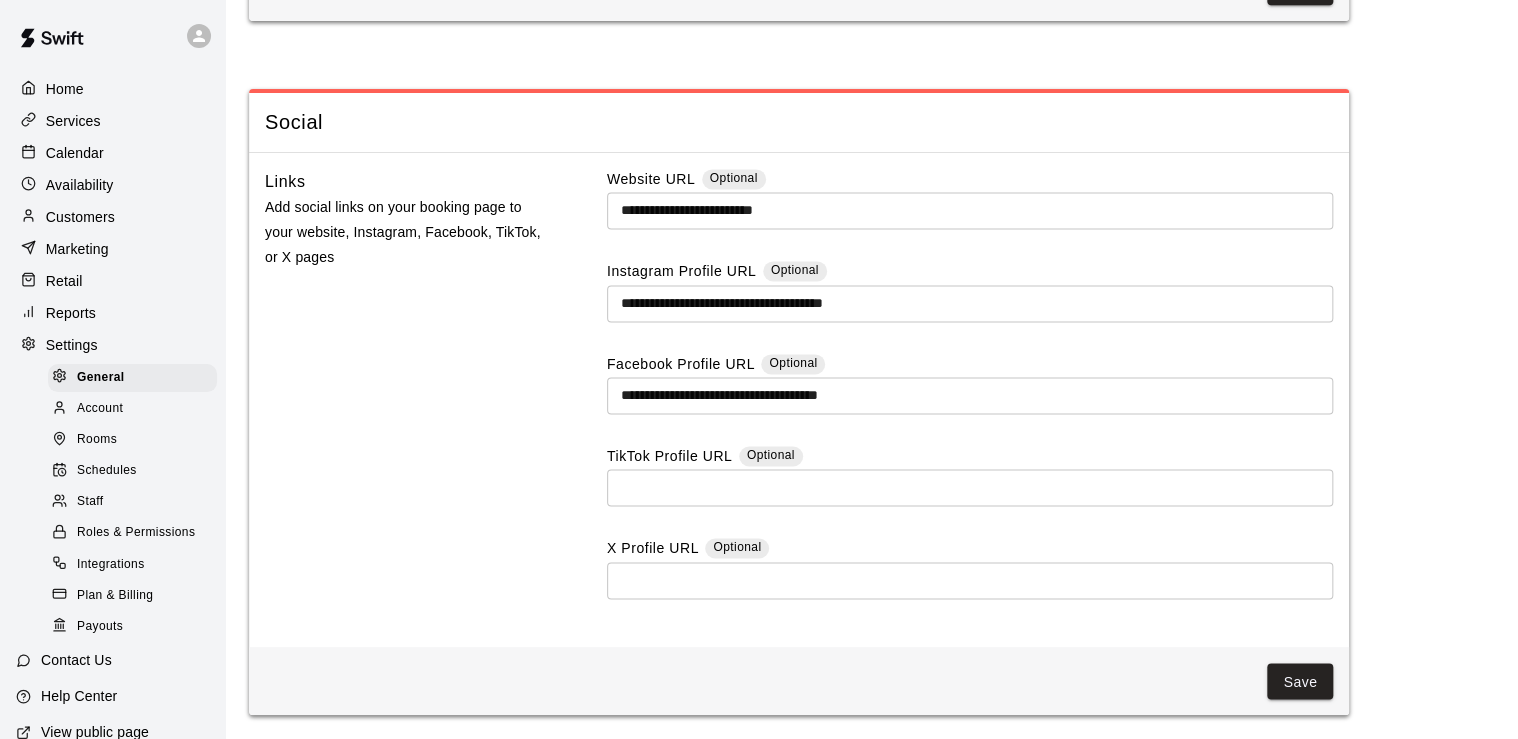 scroll, scrollTop: 5169, scrollLeft: 0, axis: vertical 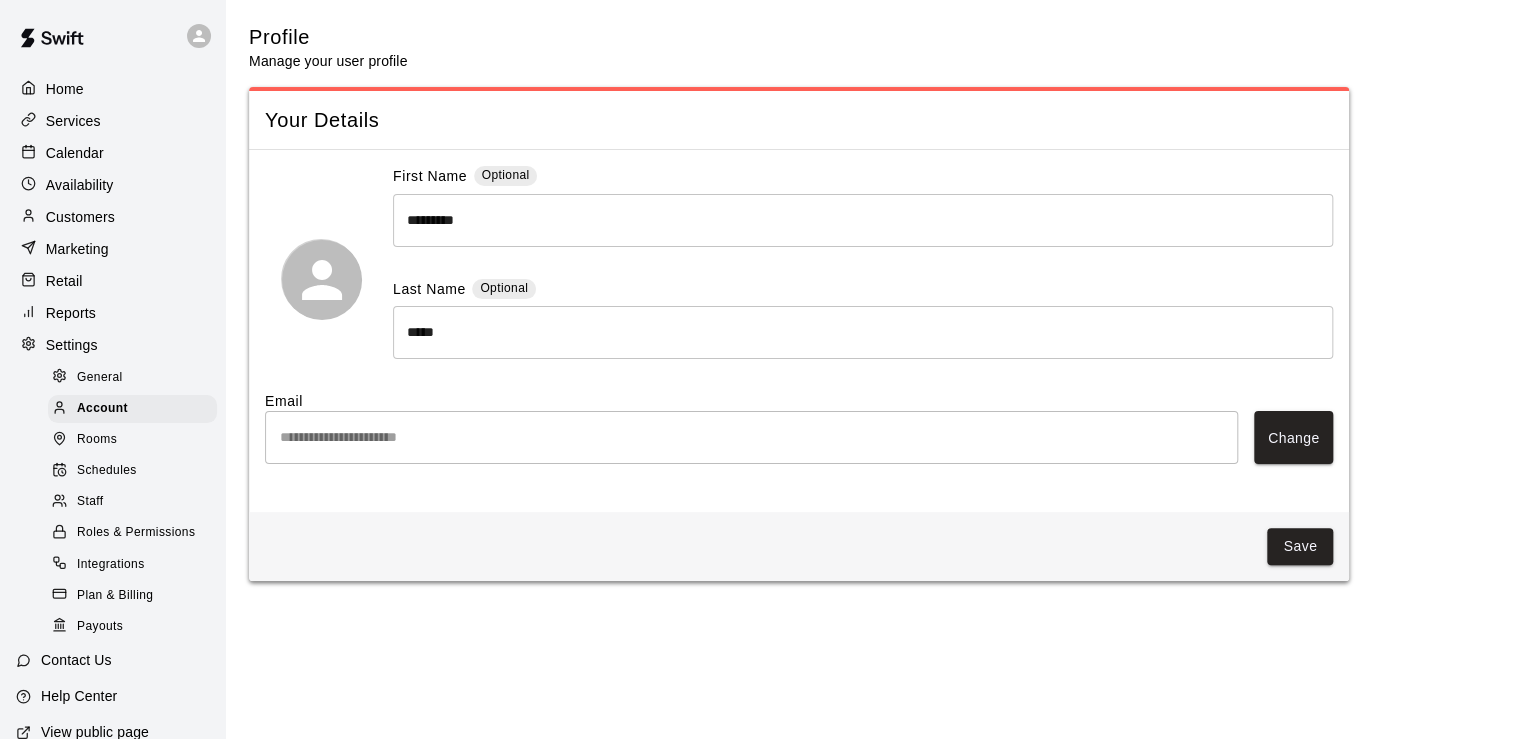 click on "Rooms" at bounding box center [97, 440] 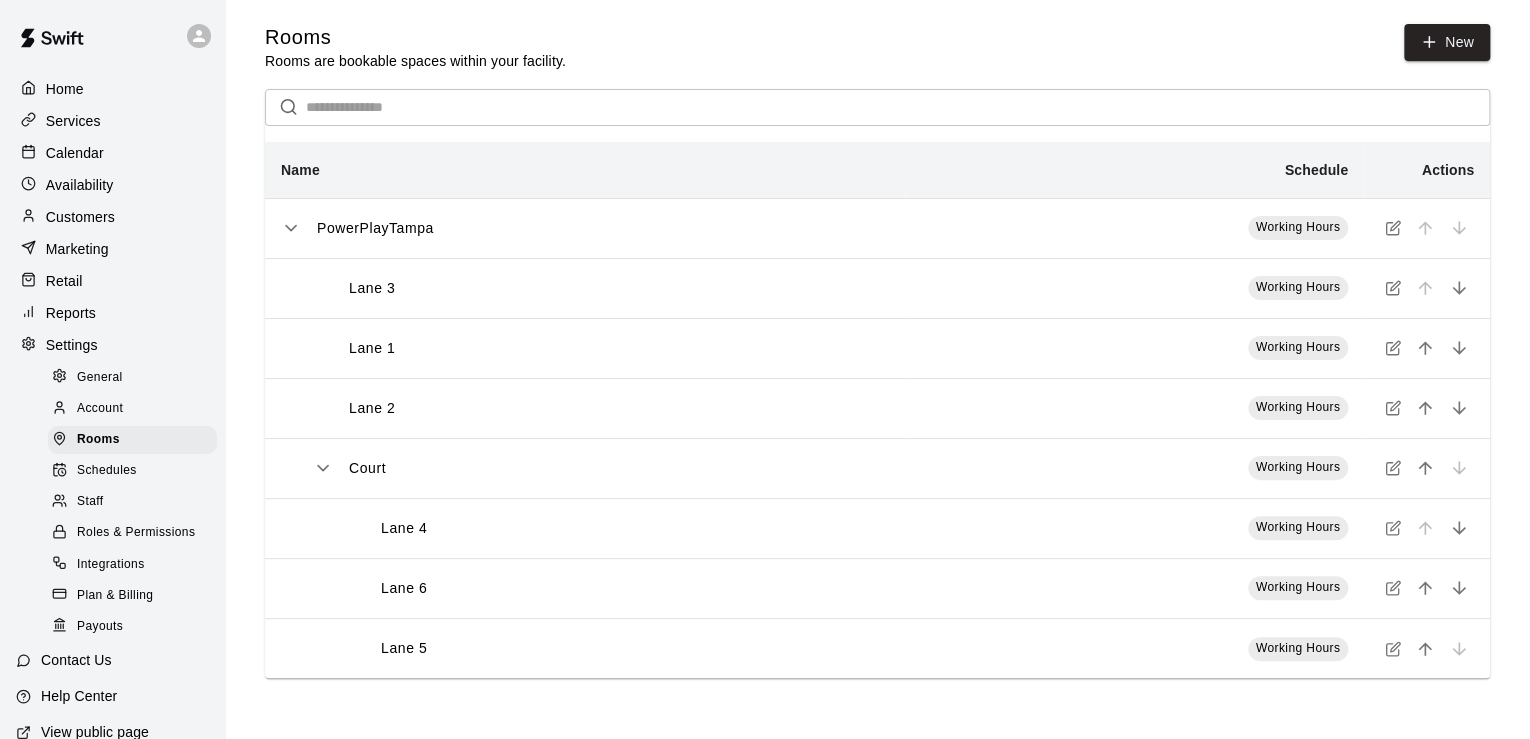 click on "Schedules" at bounding box center (107, 471) 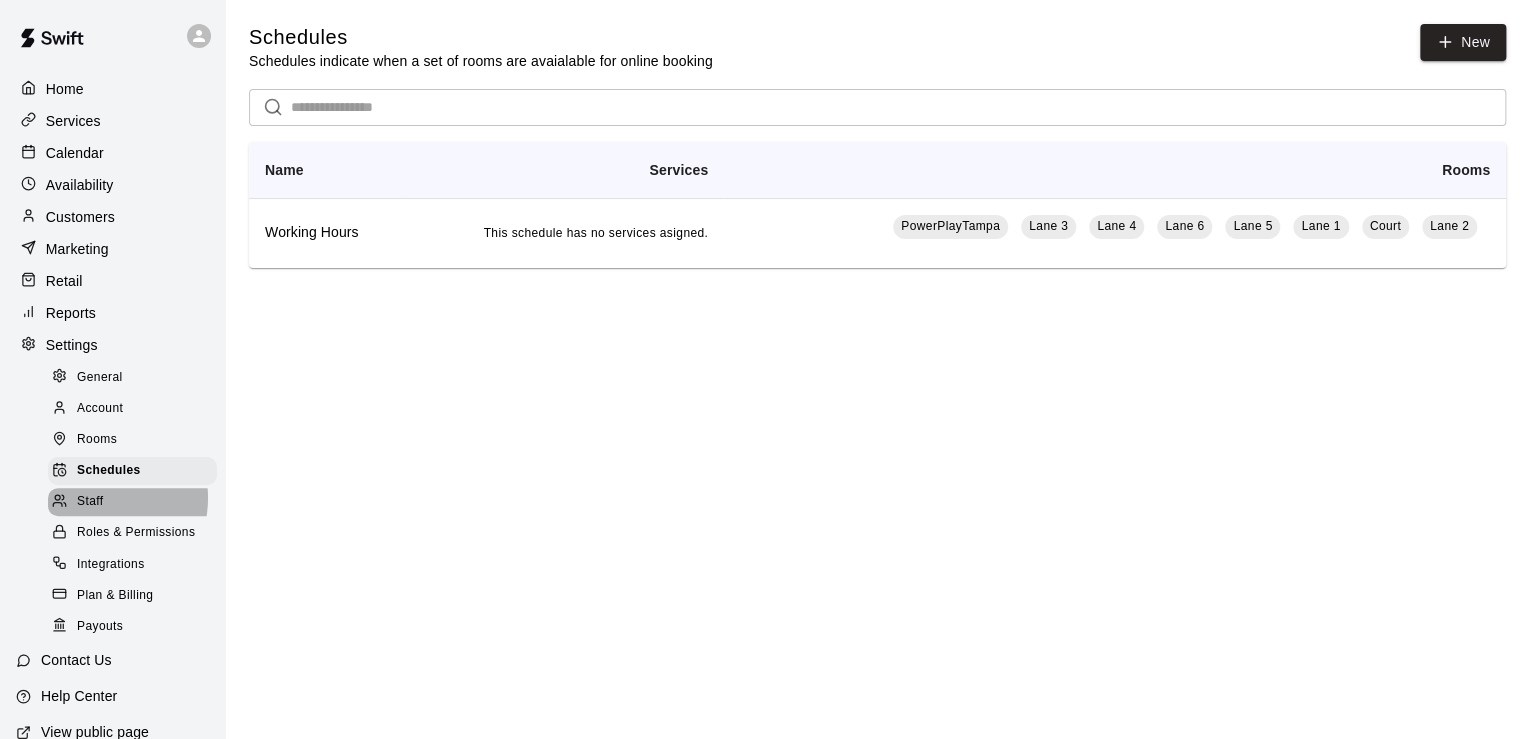 click on "Staff" at bounding box center [90, 502] 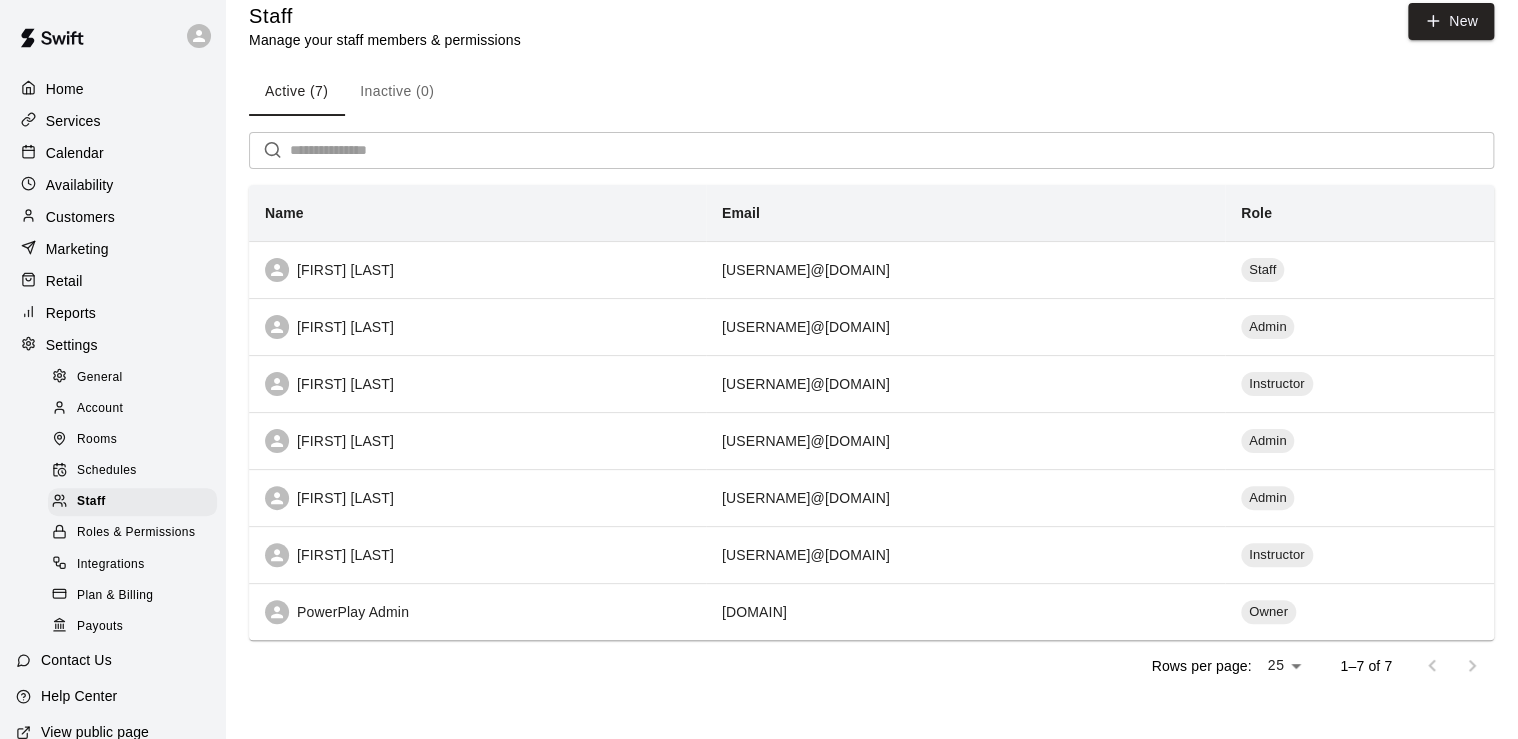 scroll, scrollTop: 32, scrollLeft: 0, axis: vertical 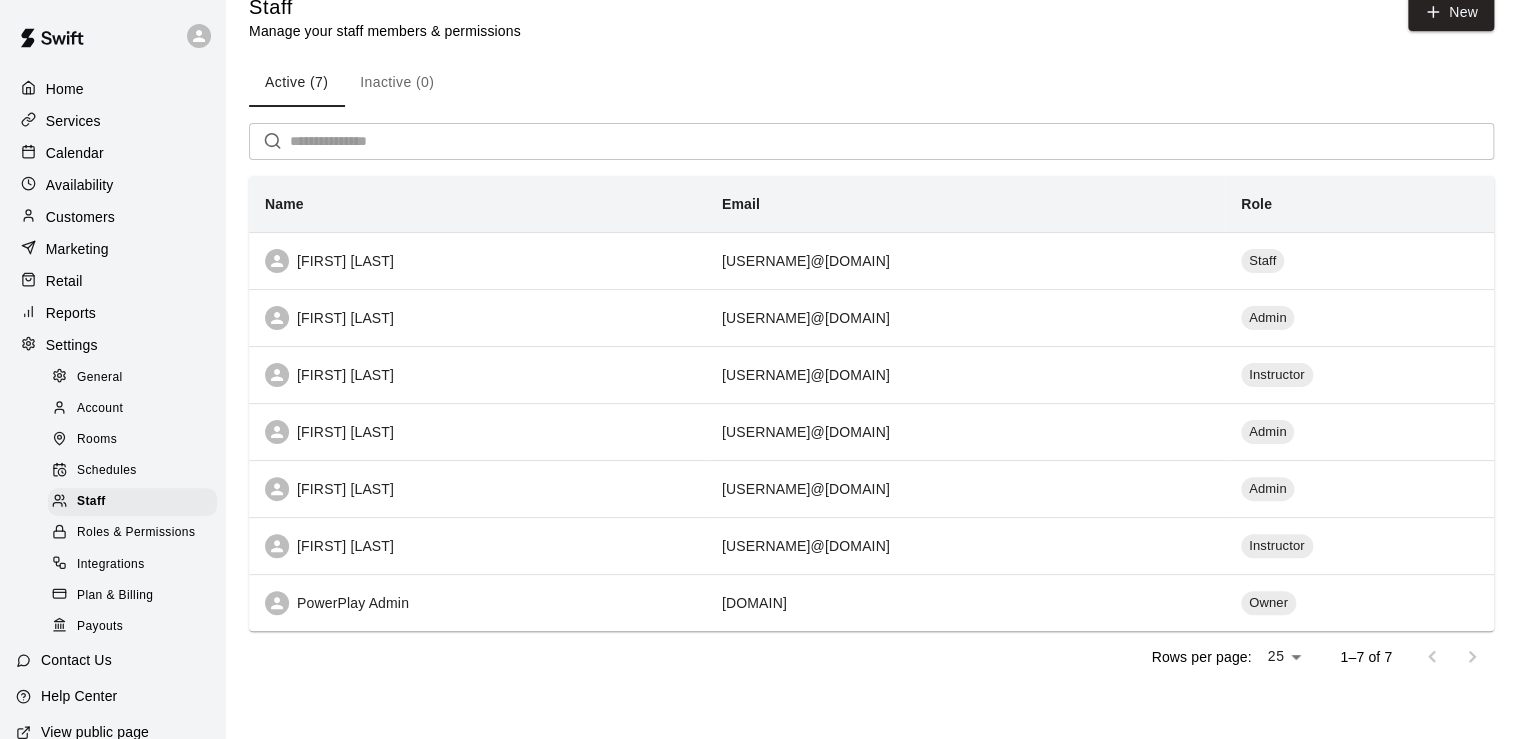 click on "Roles & Permissions" at bounding box center (136, 533) 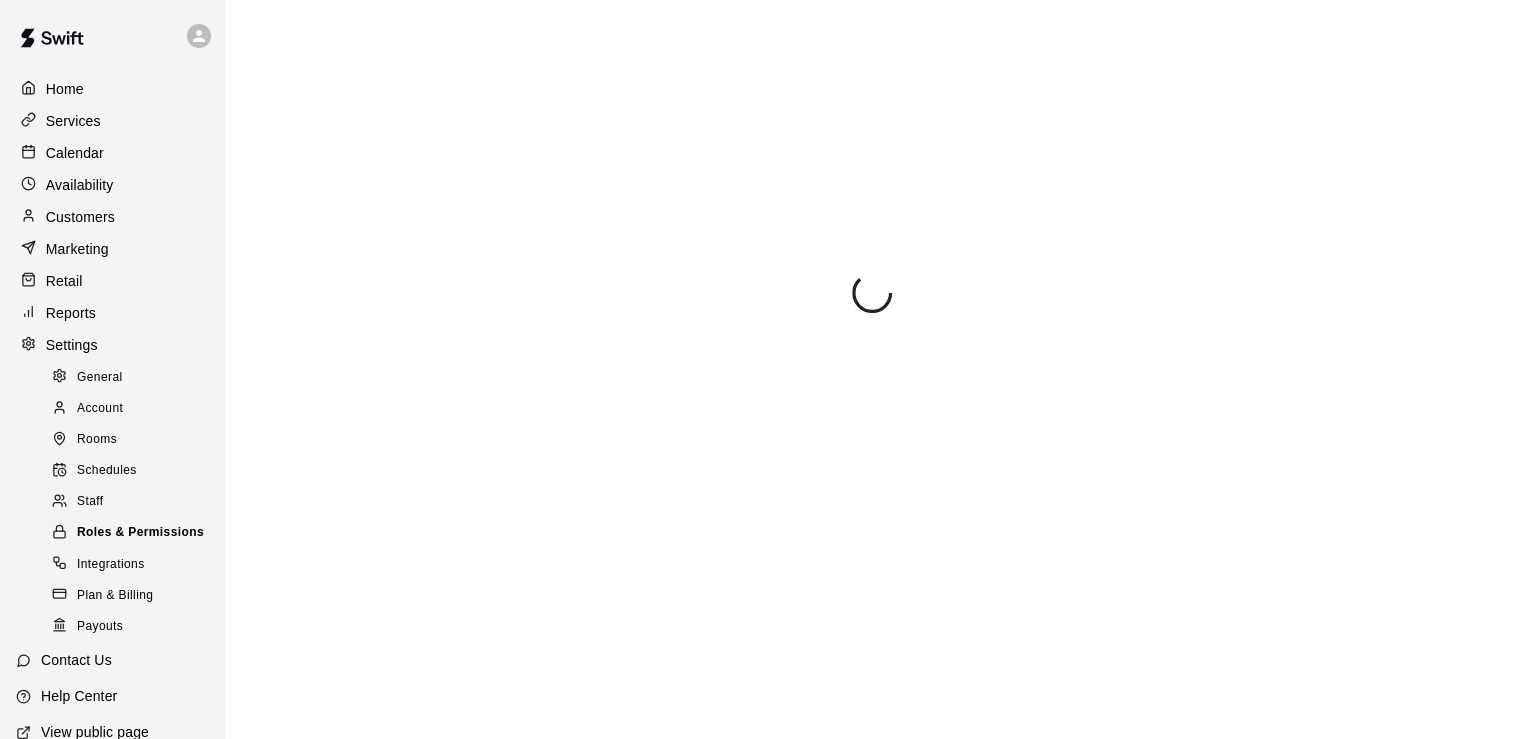 scroll, scrollTop: 0, scrollLeft: 0, axis: both 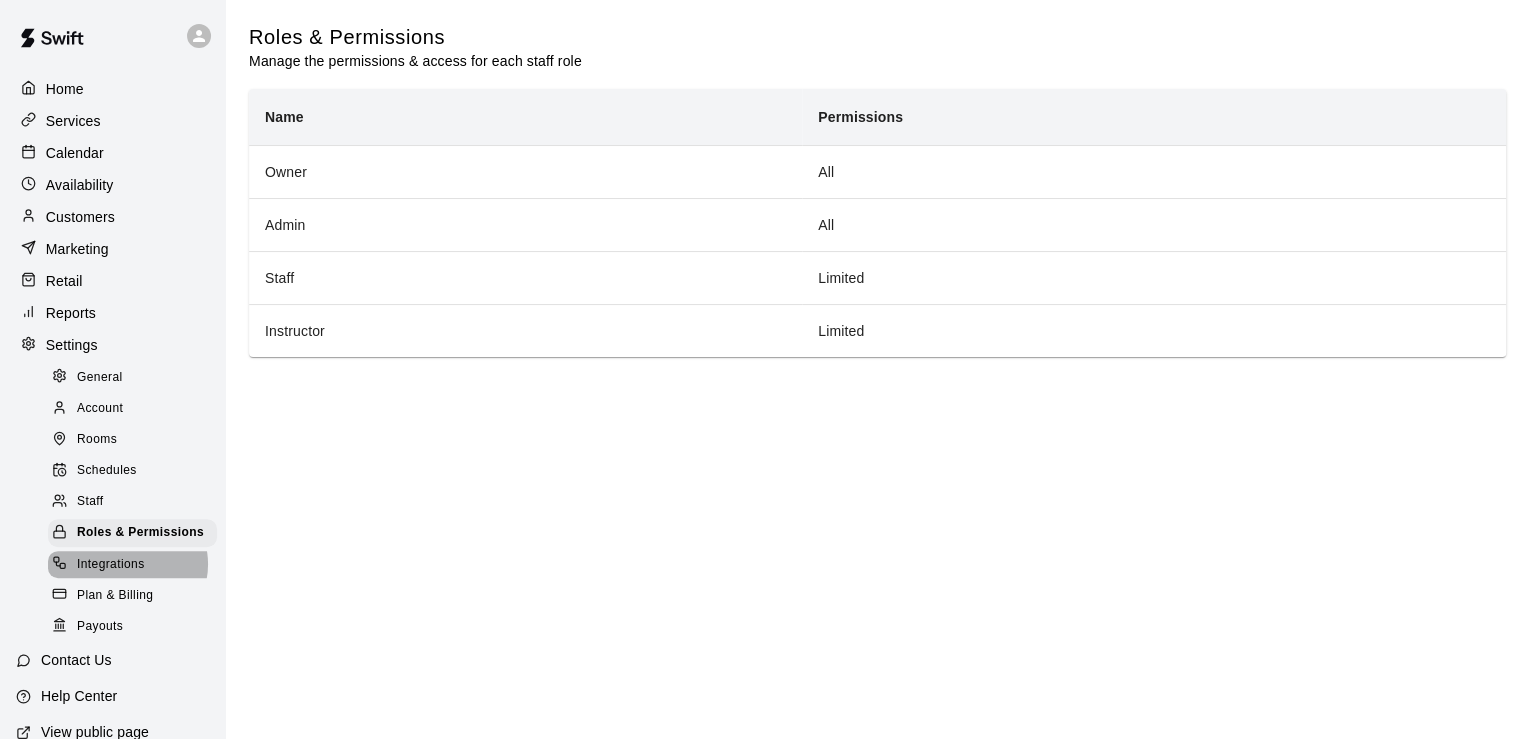 click on "Integrations" at bounding box center (111, 565) 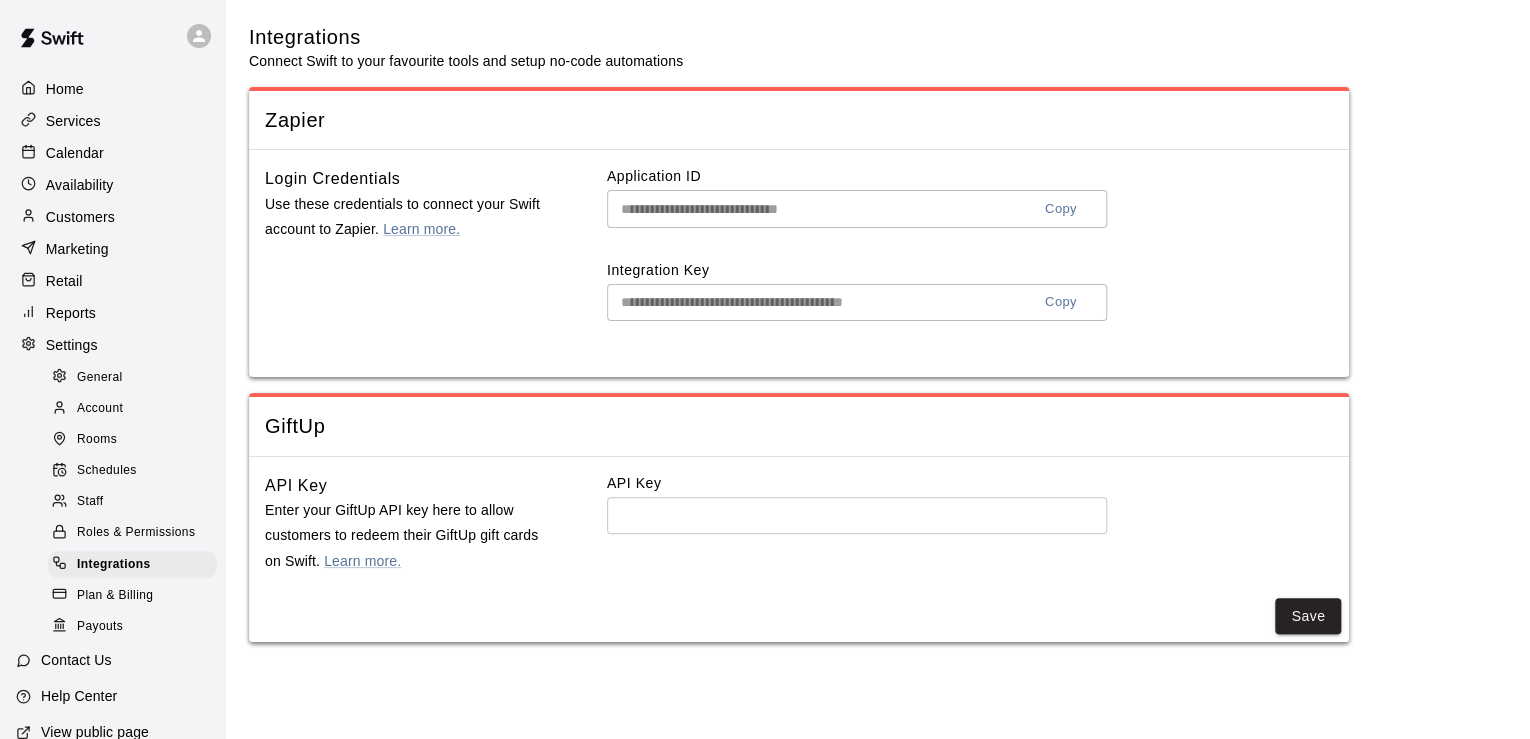 click on "Retail" at bounding box center [64, 281] 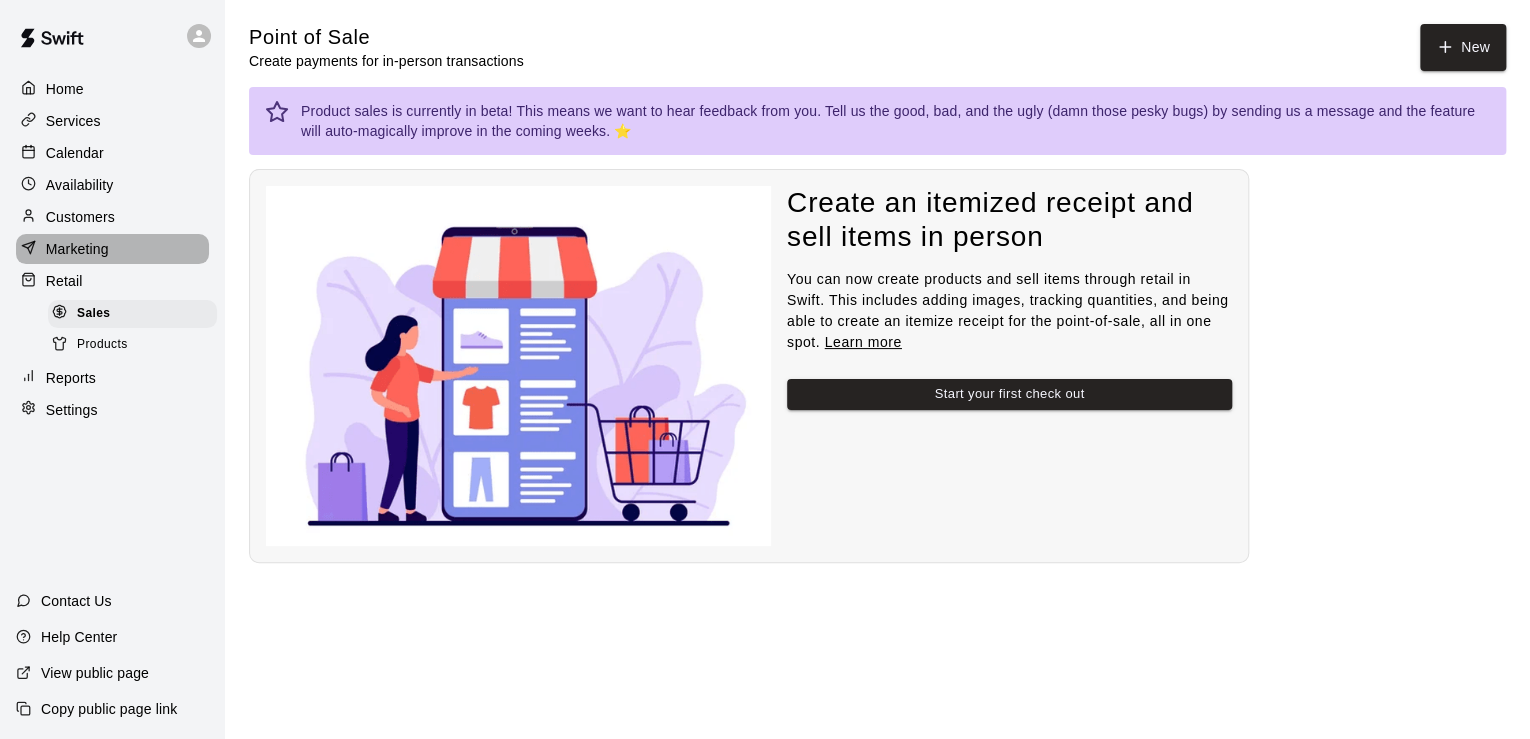 click on "Marketing" at bounding box center [112, 249] 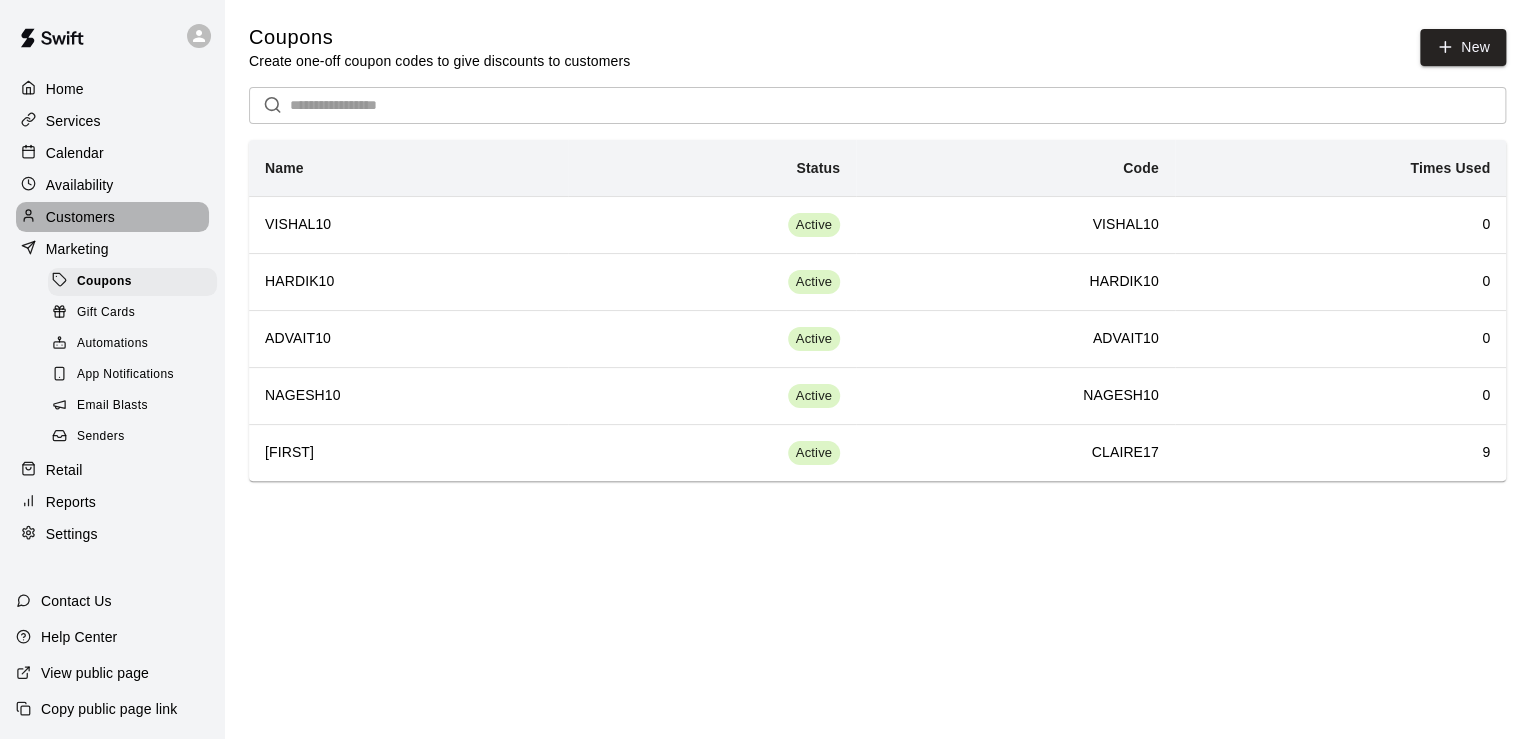 click on "Customers" at bounding box center [80, 217] 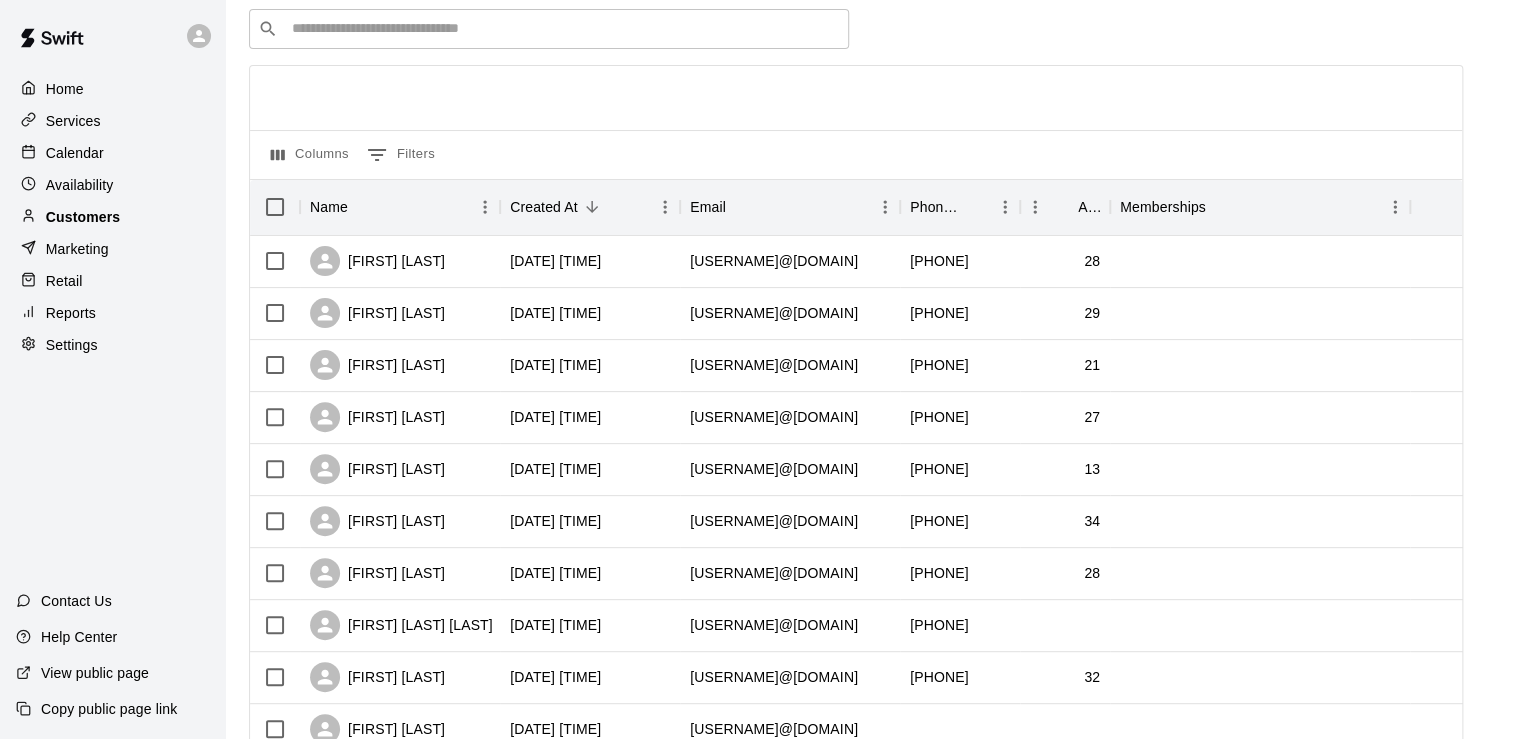 scroll, scrollTop: 80, scrollLeft: 0, axis: vertical 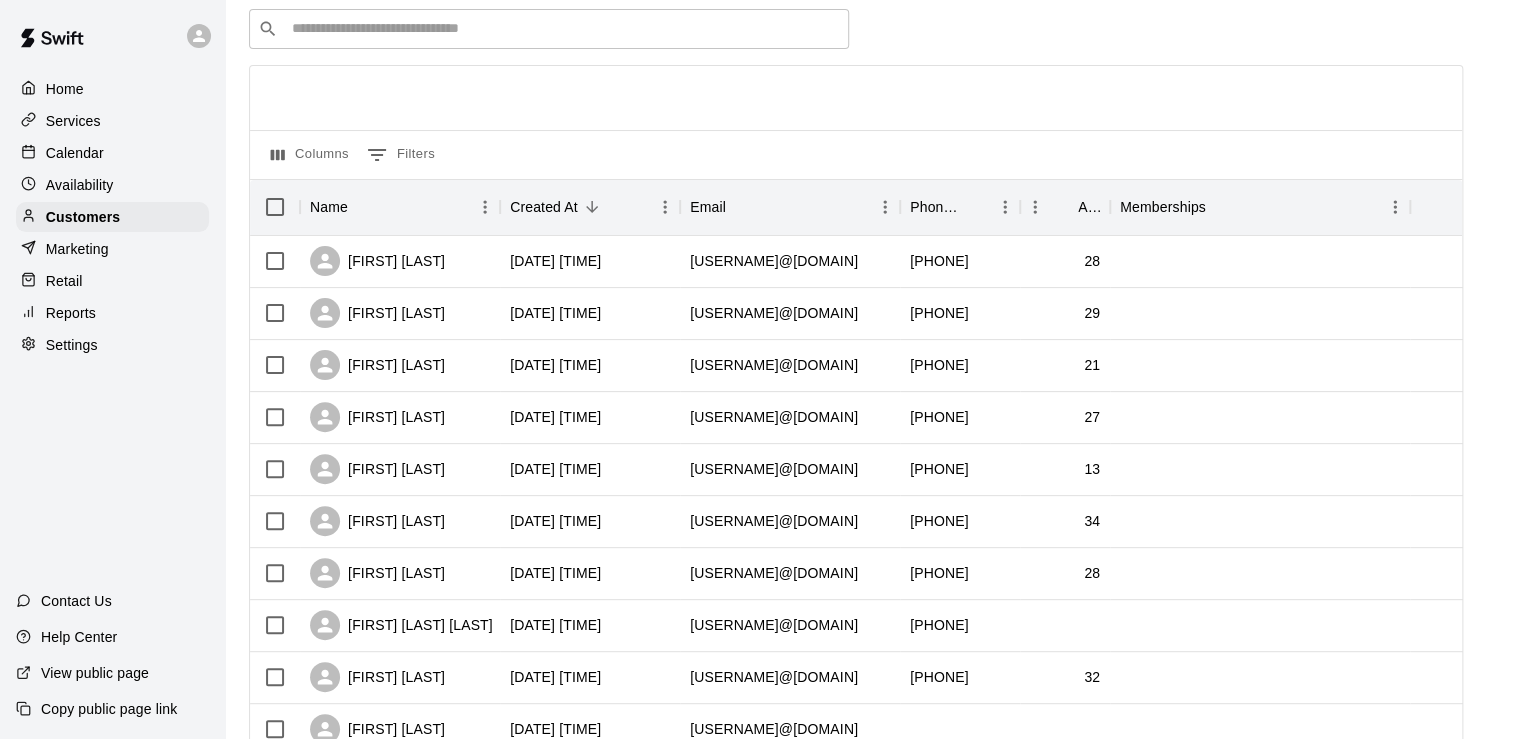 click on "Services" at bounding box center (73, 121) 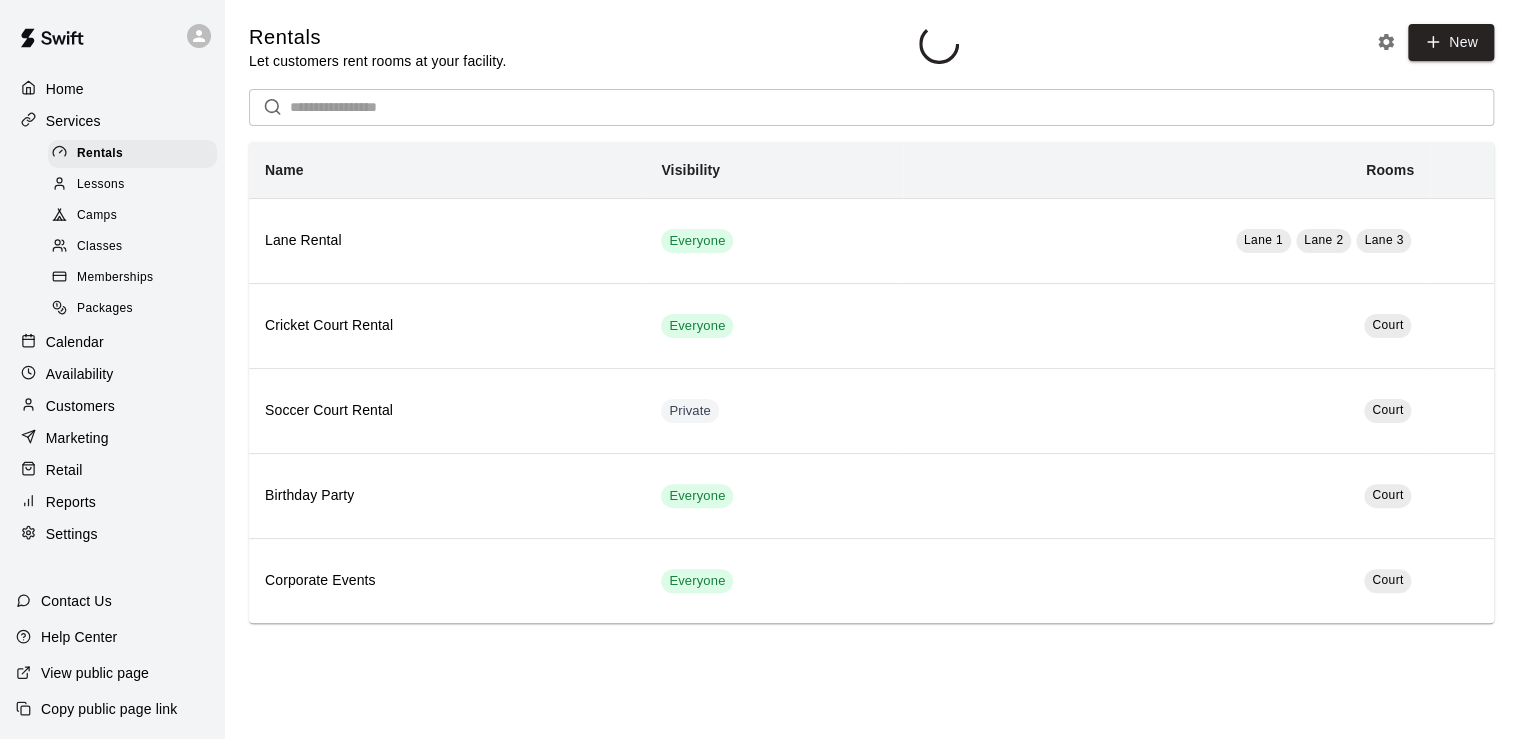 scroll, scrollTop: 0, scrollLeft: 0, axis: both 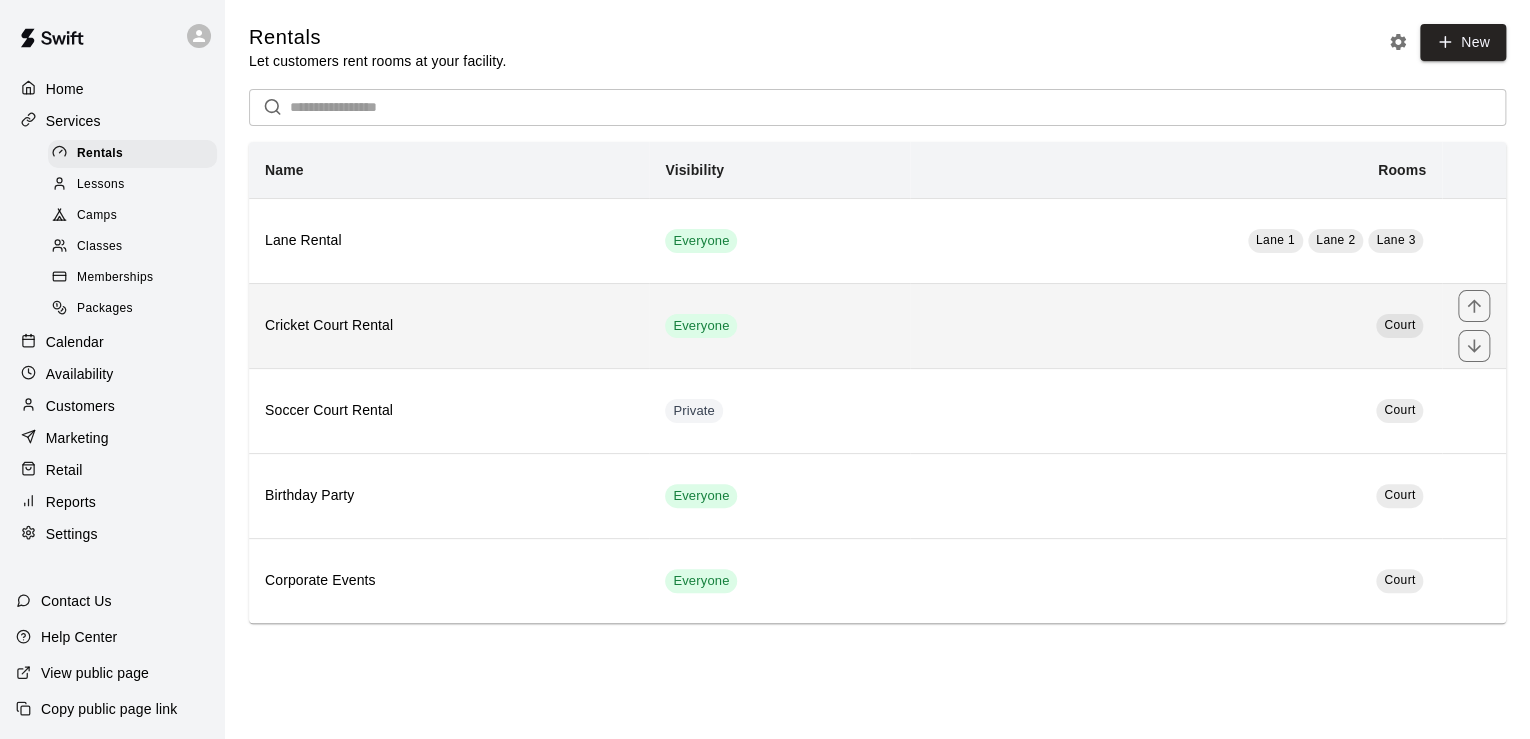 click on "Court" at bounding box center (1176, 325) 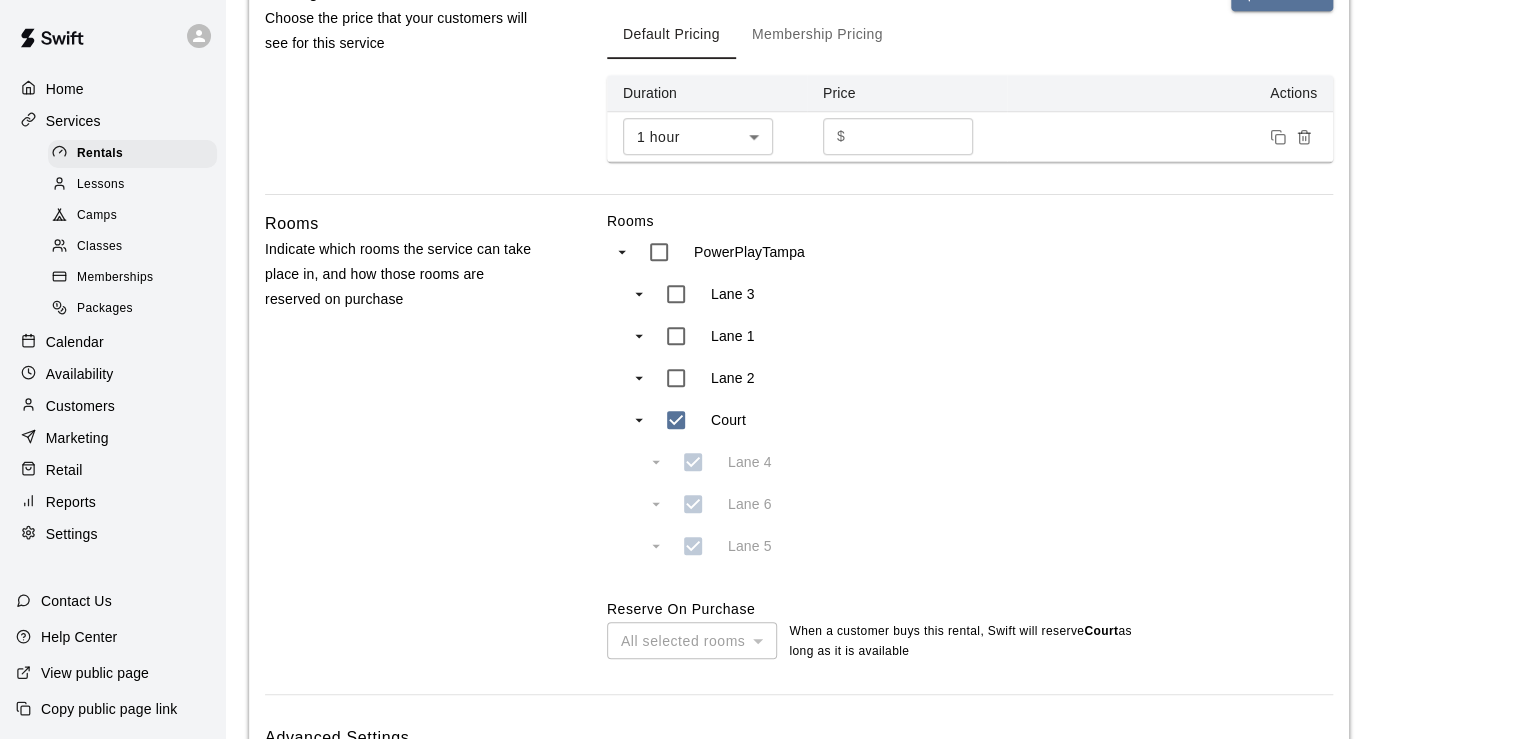 scroll, scrollTop: 894, scrollLeft: 0, axis: vertical 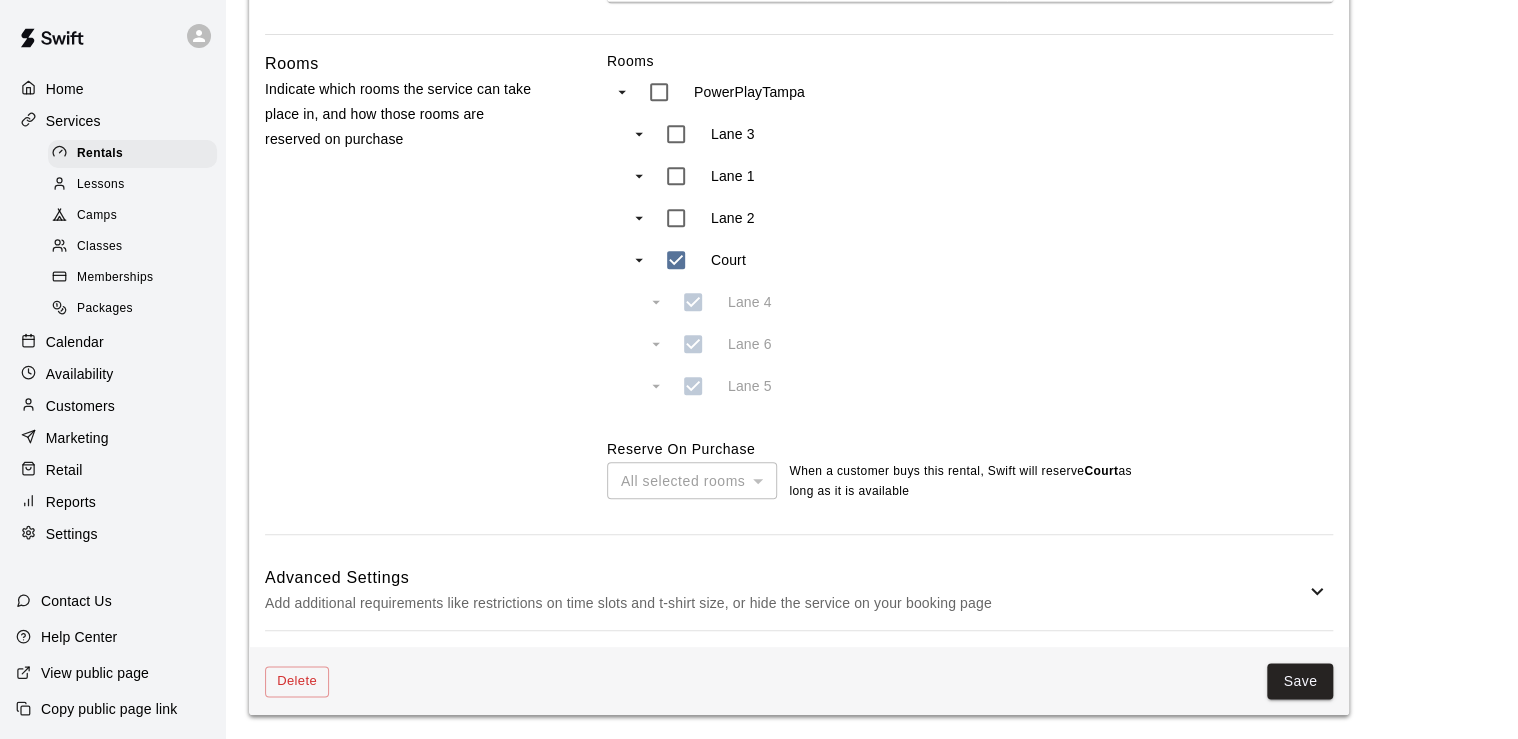 click on "Add additional requirements like restrictions on time slots and t-shirt size, or hide the service on your booking page" at bounding box center [785, 603] 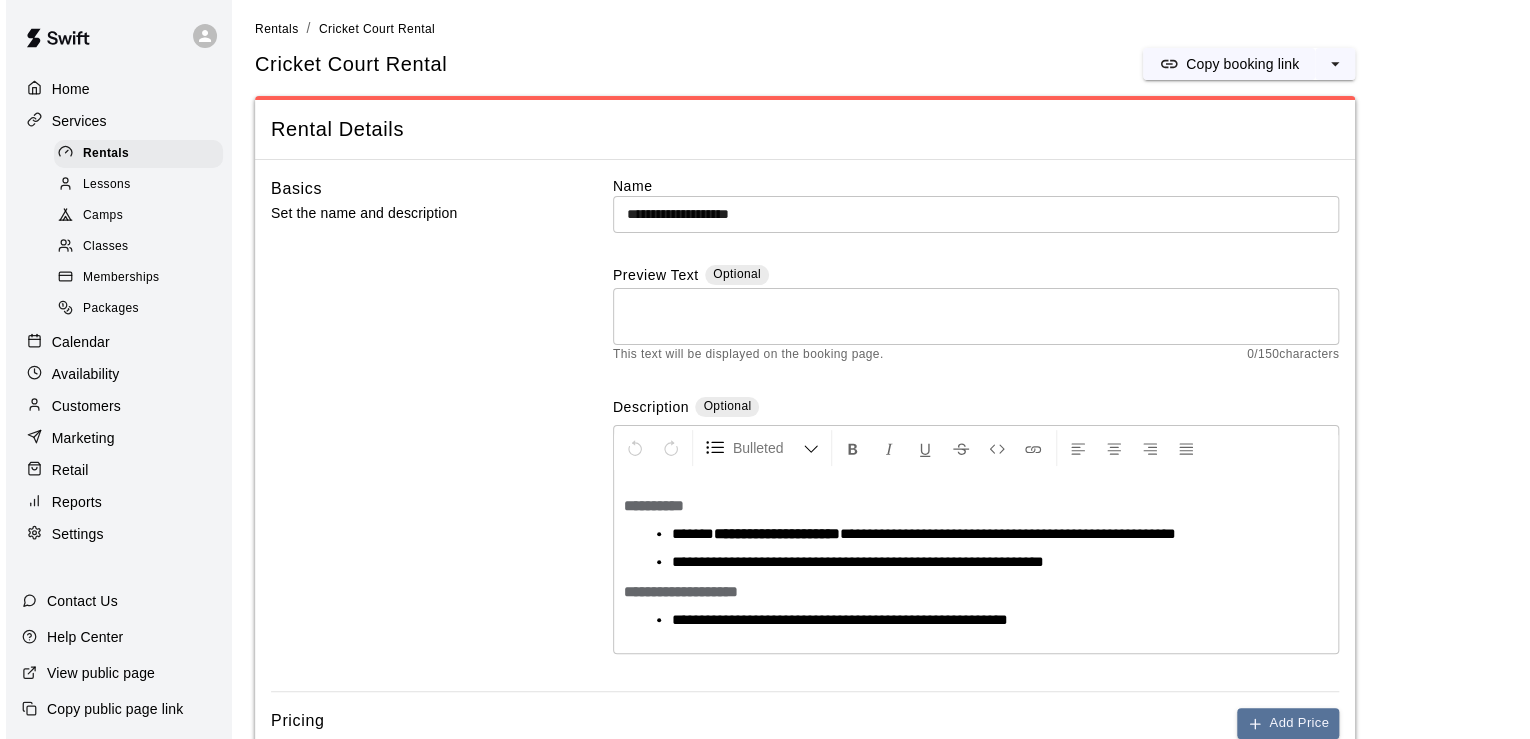 scroll, scrollTop: 0, scrollLeft: 0, axis: both 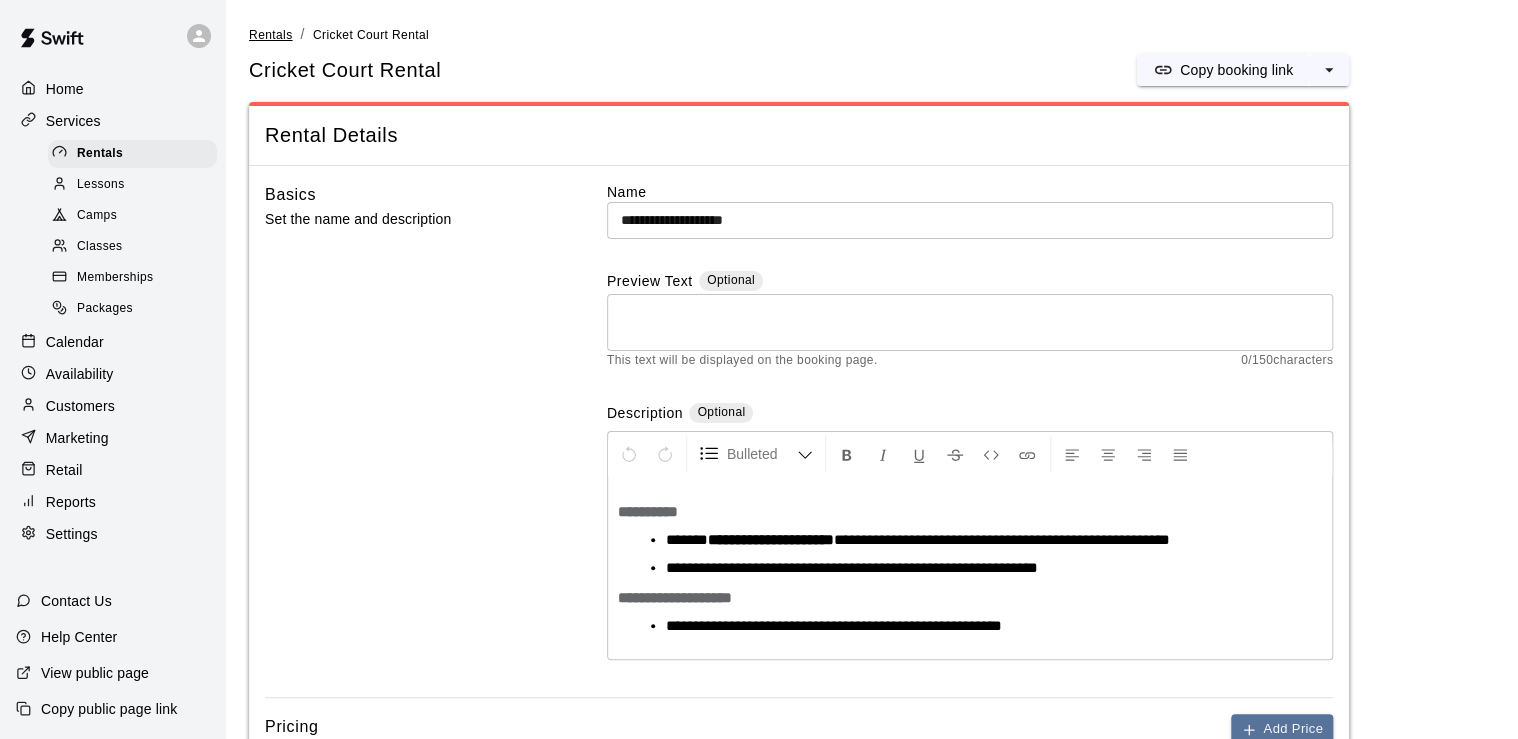 click on "Rentals" at bounding box center [271, 35] 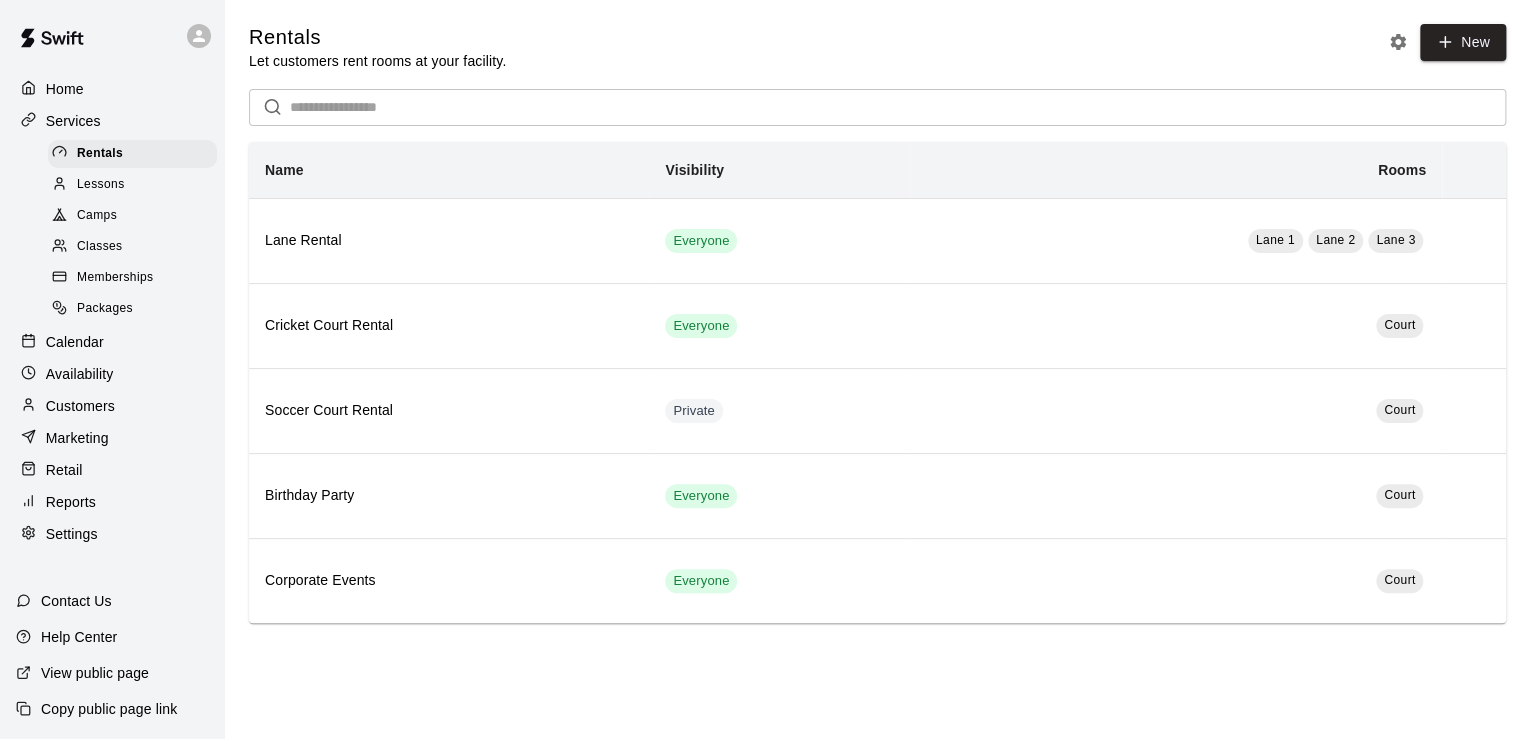 click on "Marketing" at bounding box center [77, 438] 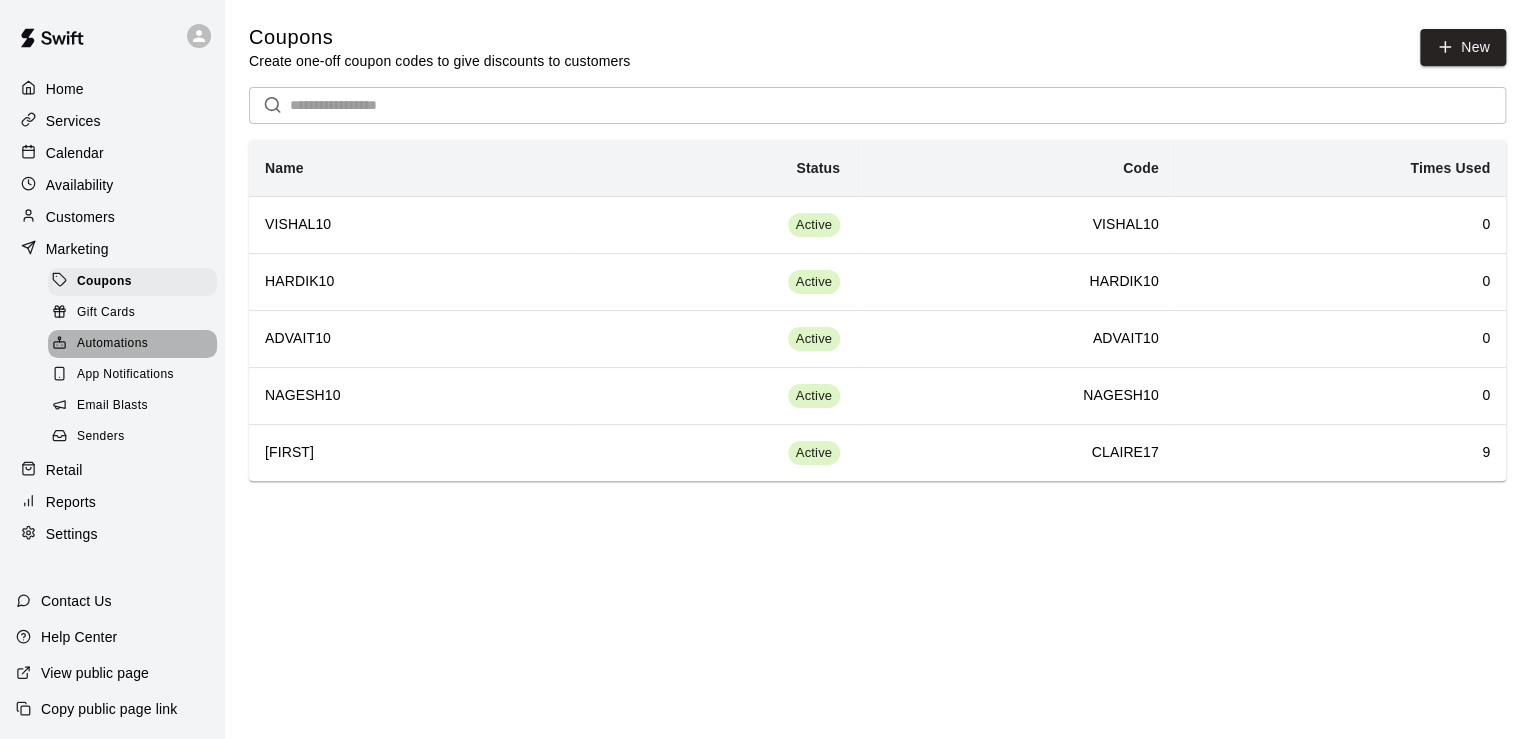 click on "Automations" at bounding box center (112, 344) 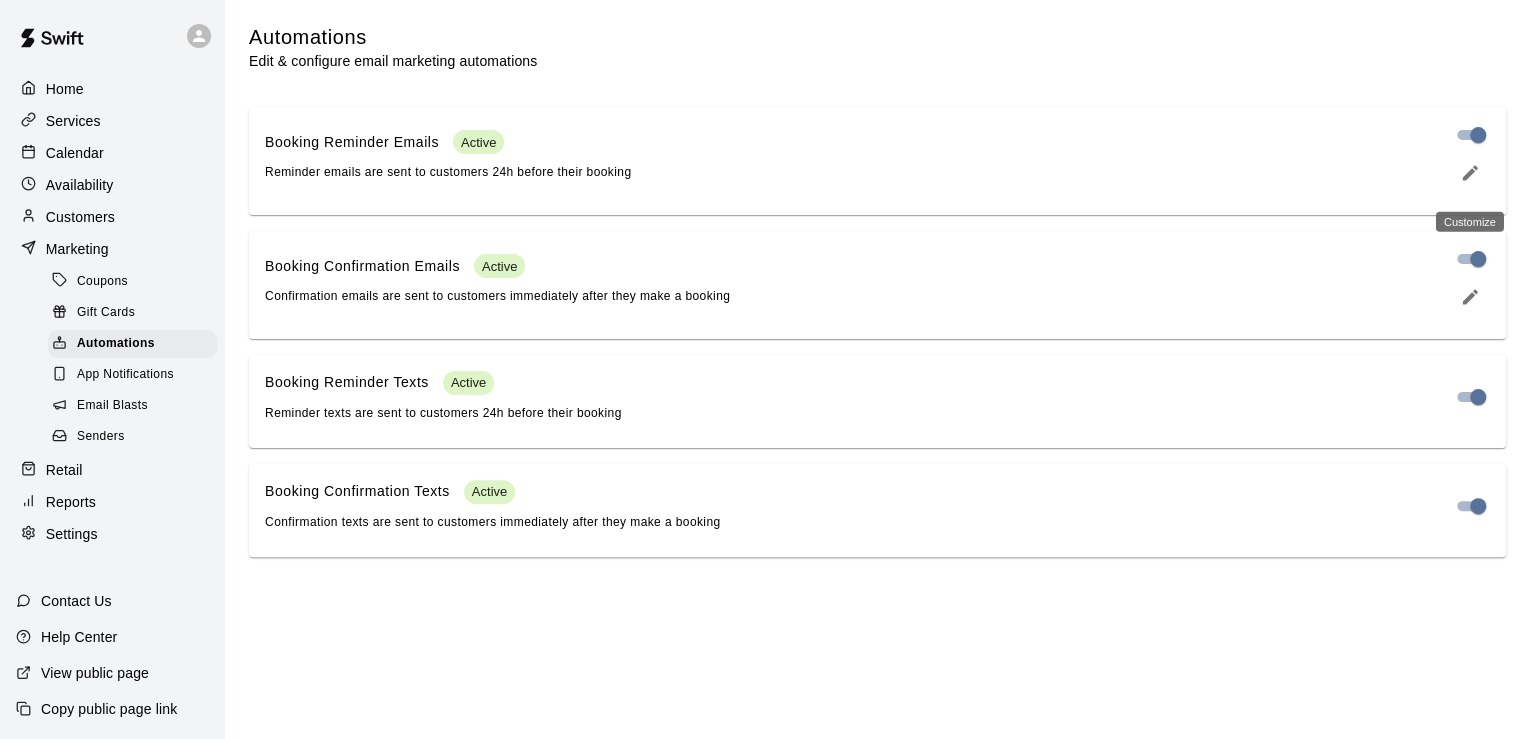 click 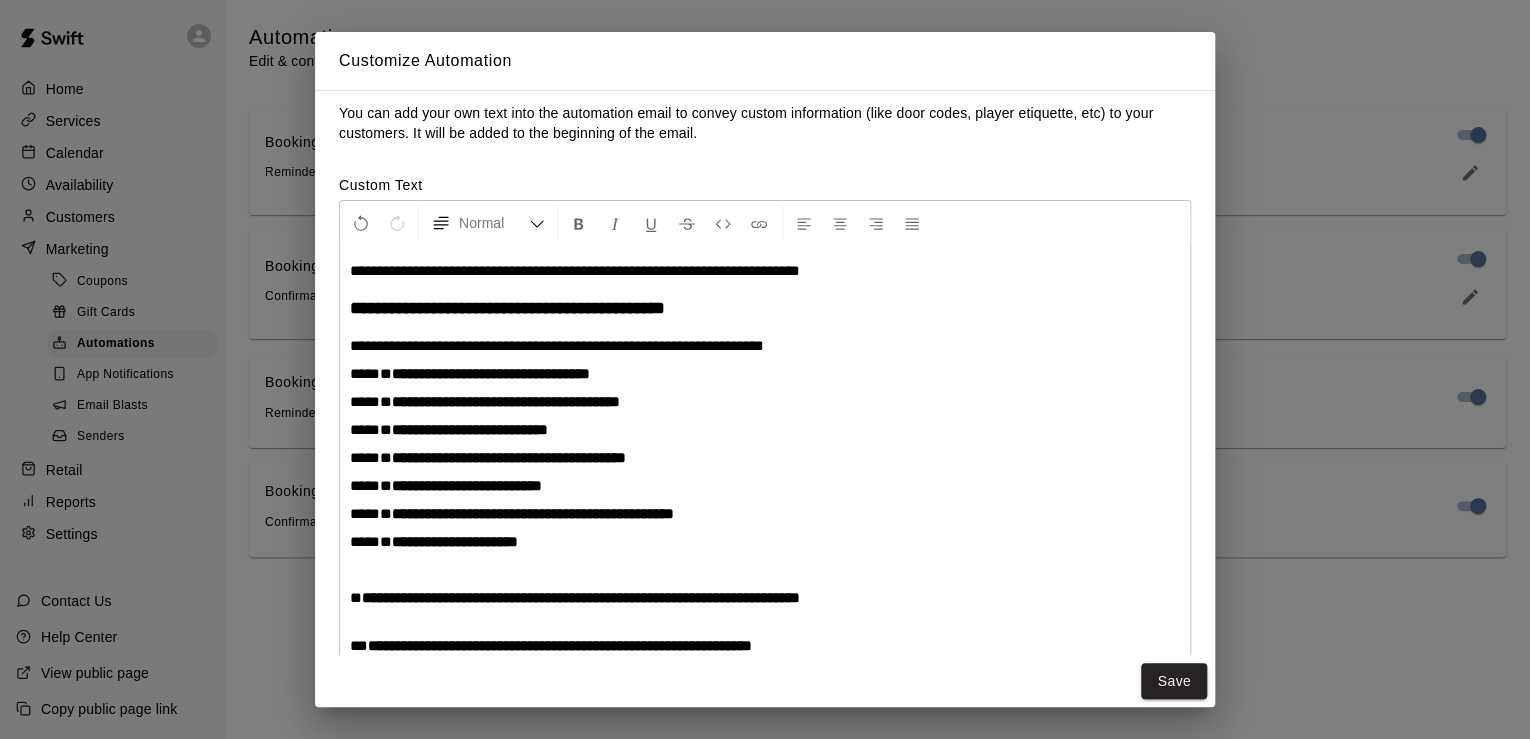 scroll, scrollTop: 0, scrollLeft: 0, axis: both 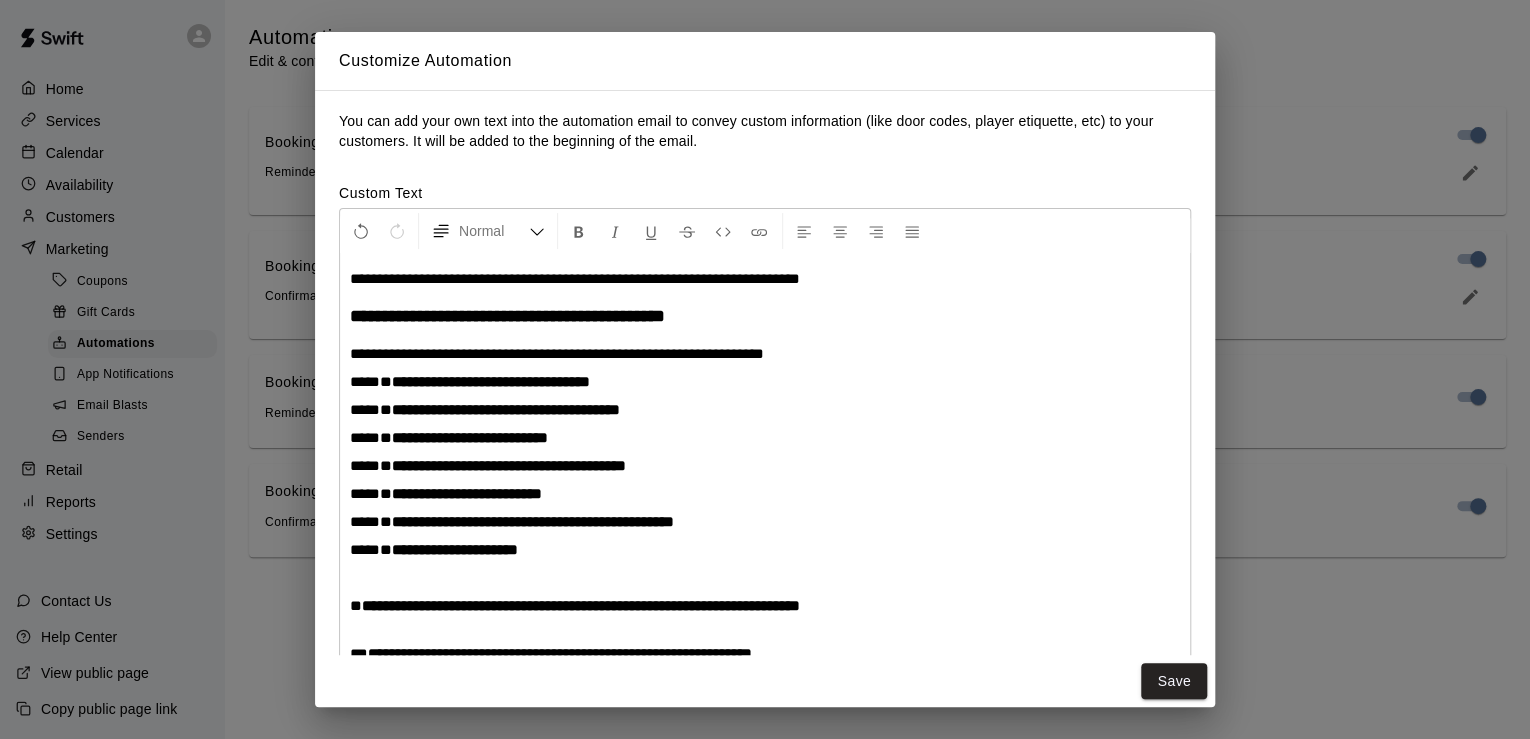 click on "**********" at bounding box center (765, 279) 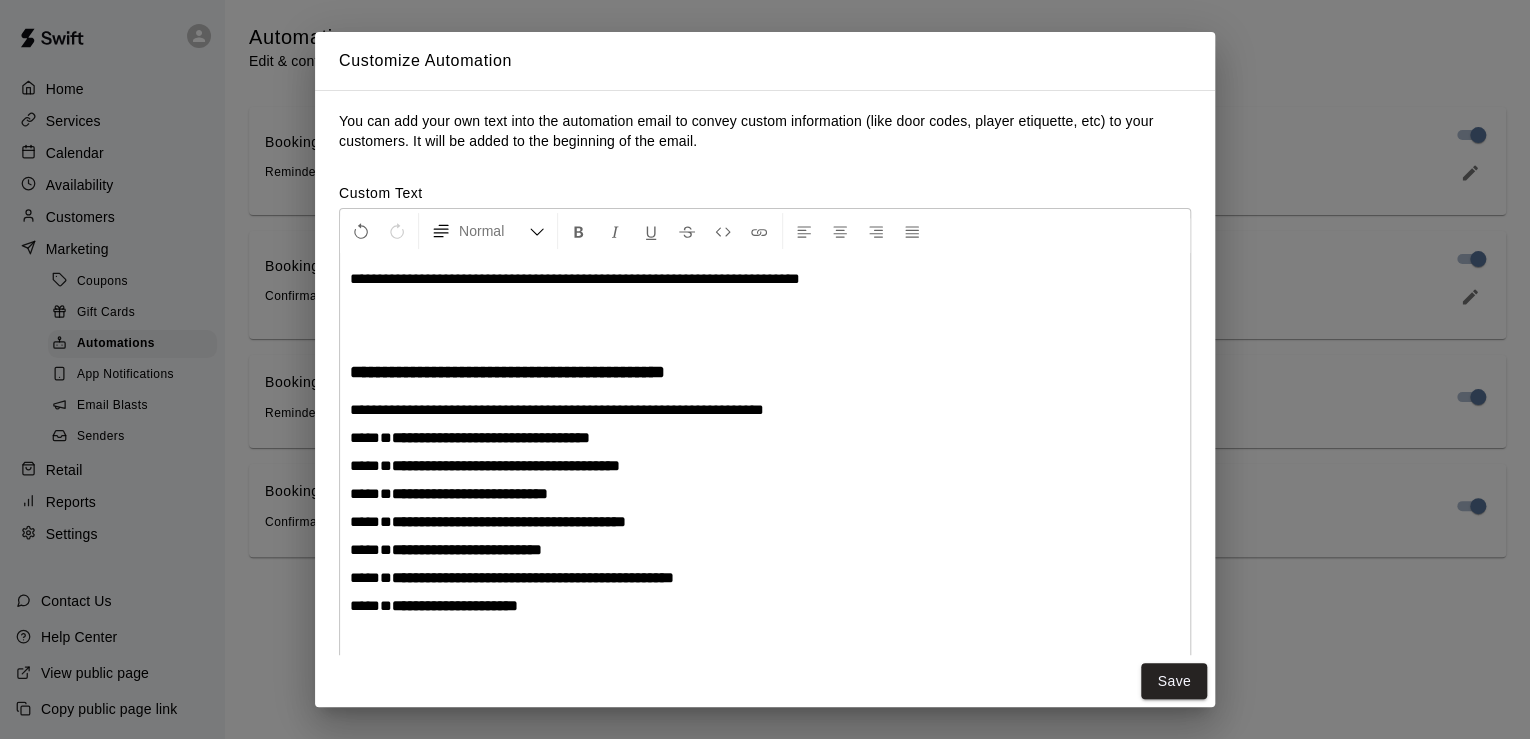 click at bounding box center [765, 335] 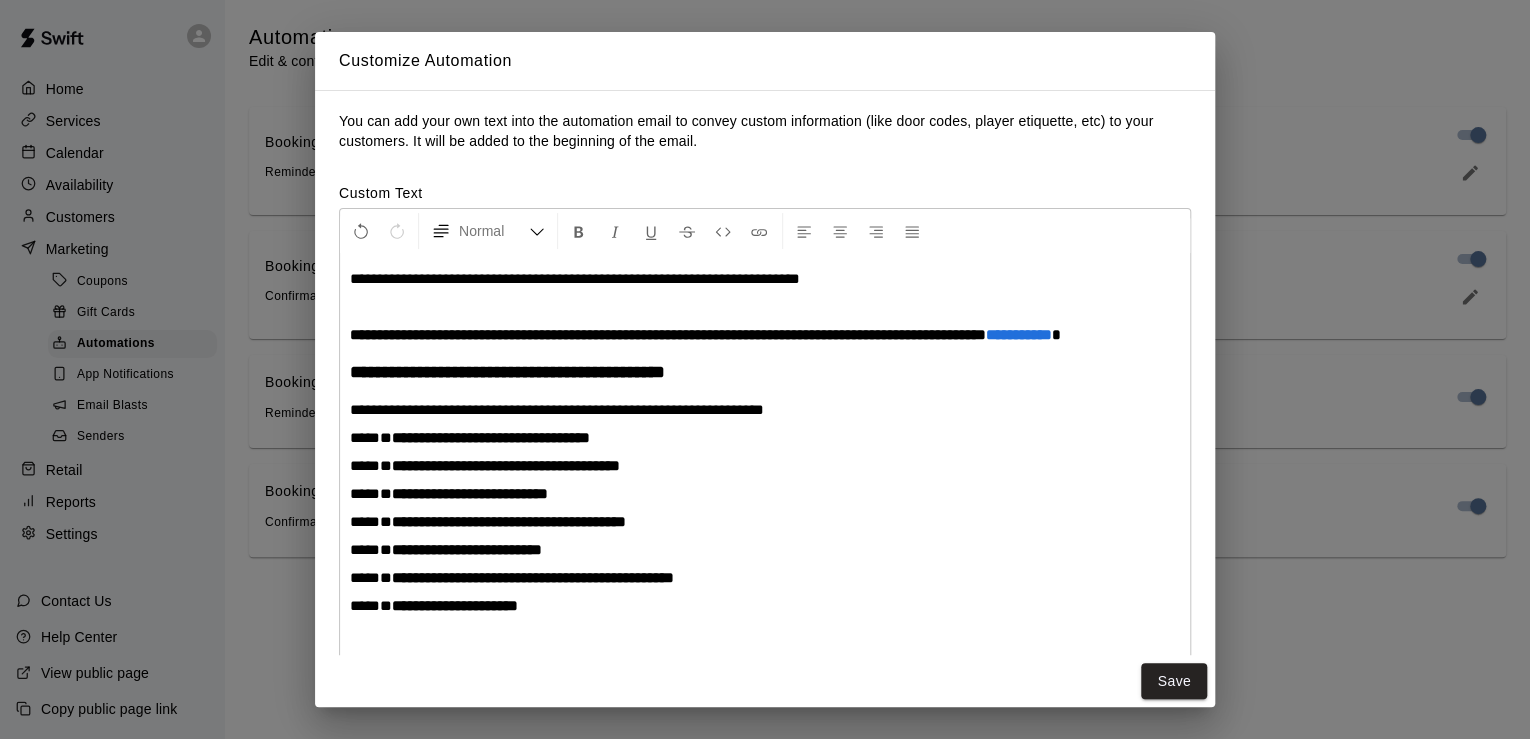 click at bounding box center (765, 307) 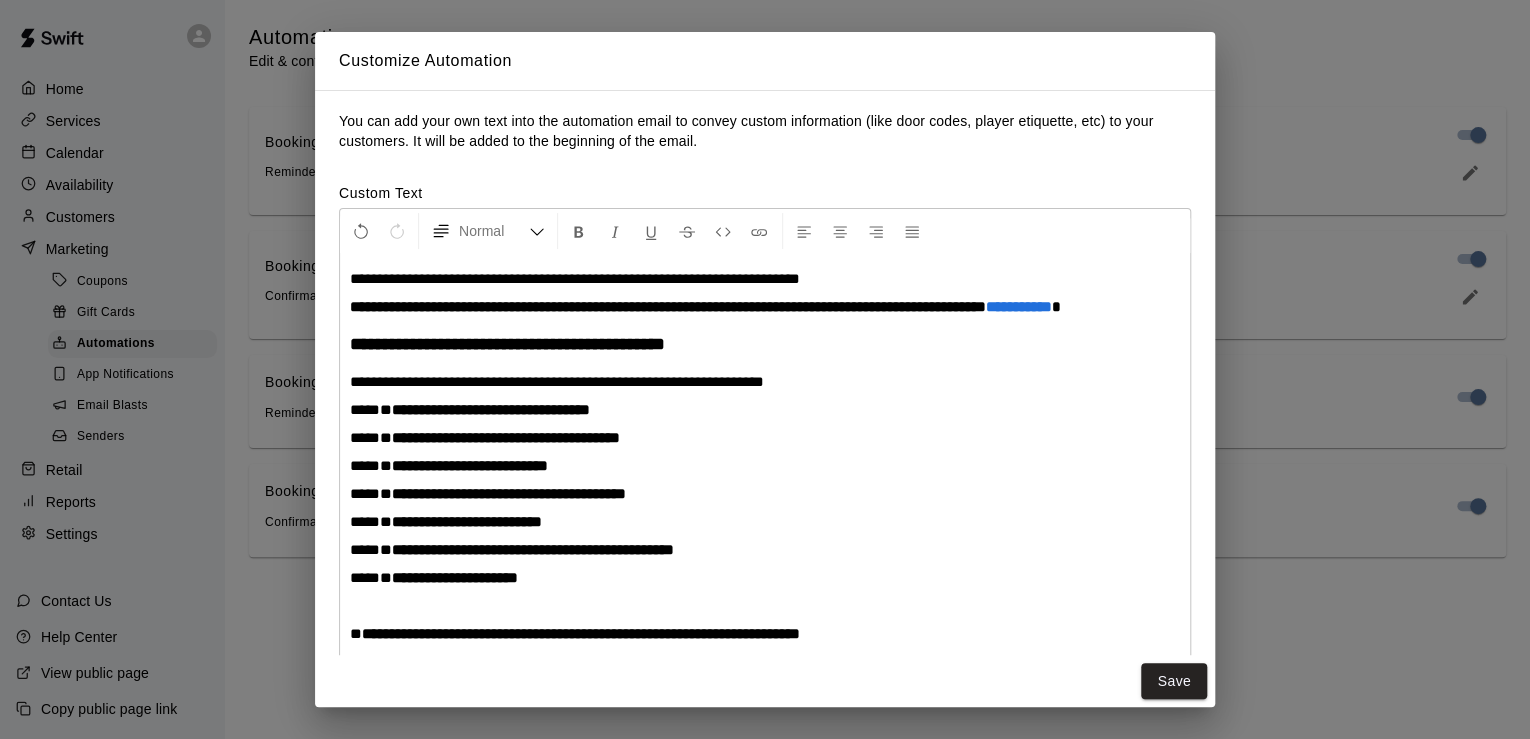 click on "**********" at bounding box center (765, 307) 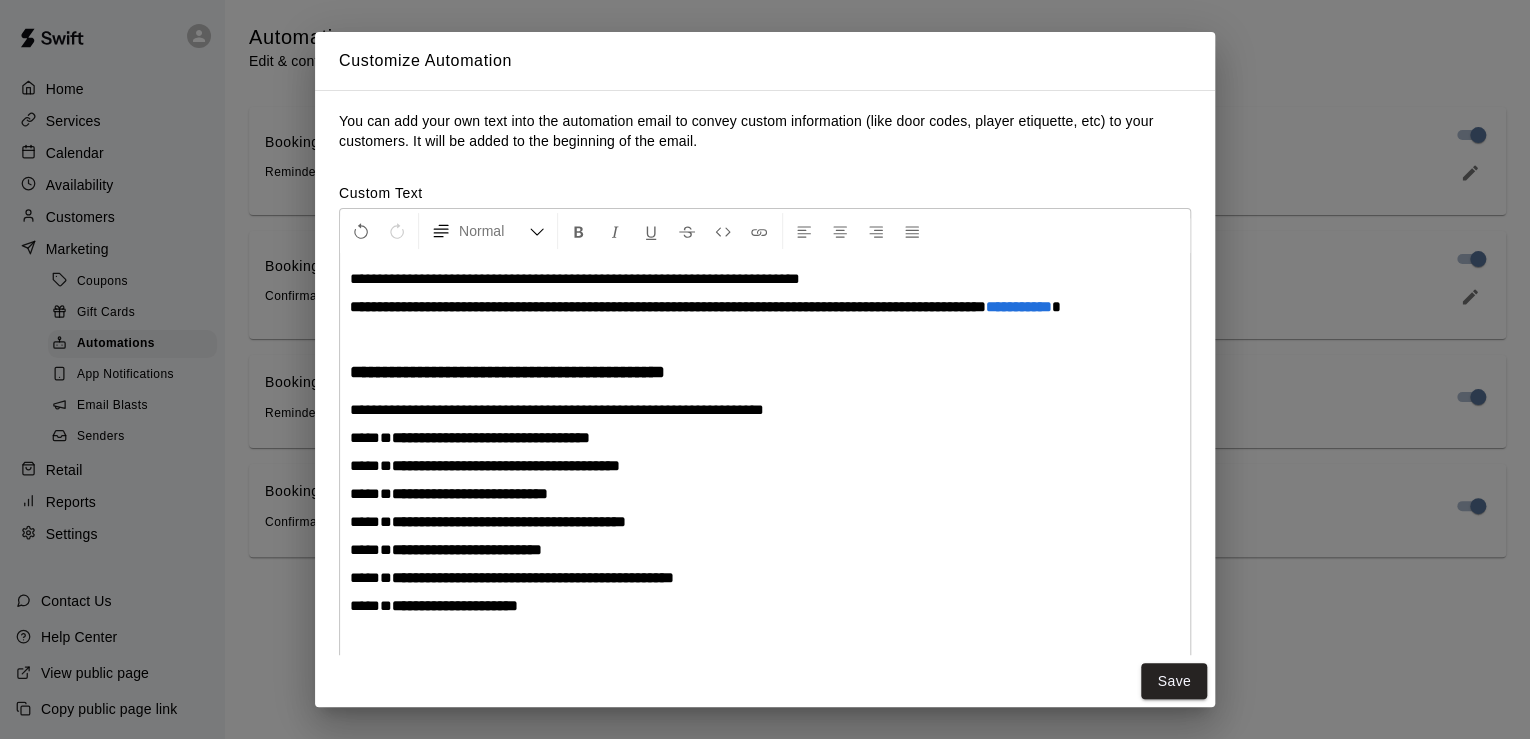 click on "**********" at bounding box center [765, 663] 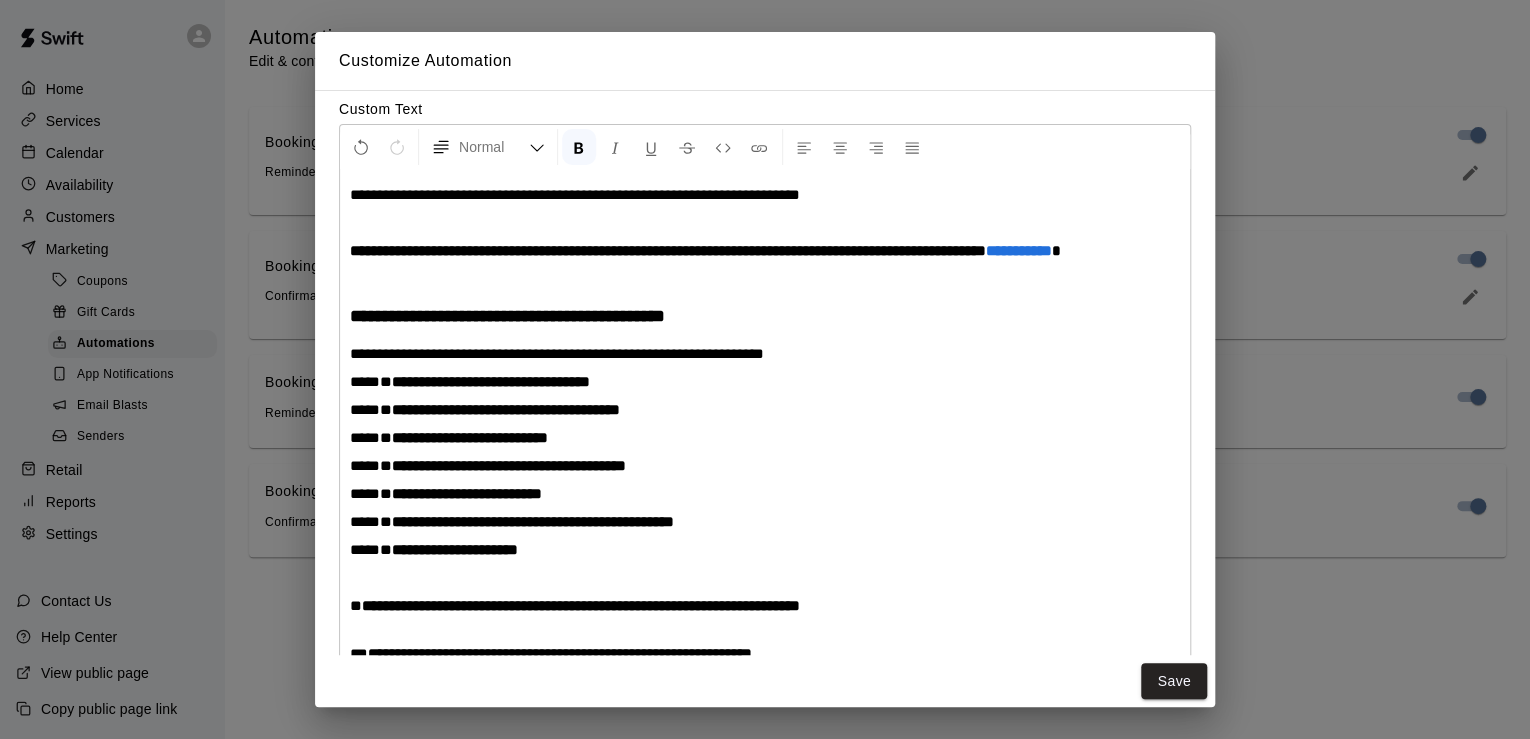 scroll, scrollTop: 80, scrollLeft: 0, axis: vertical 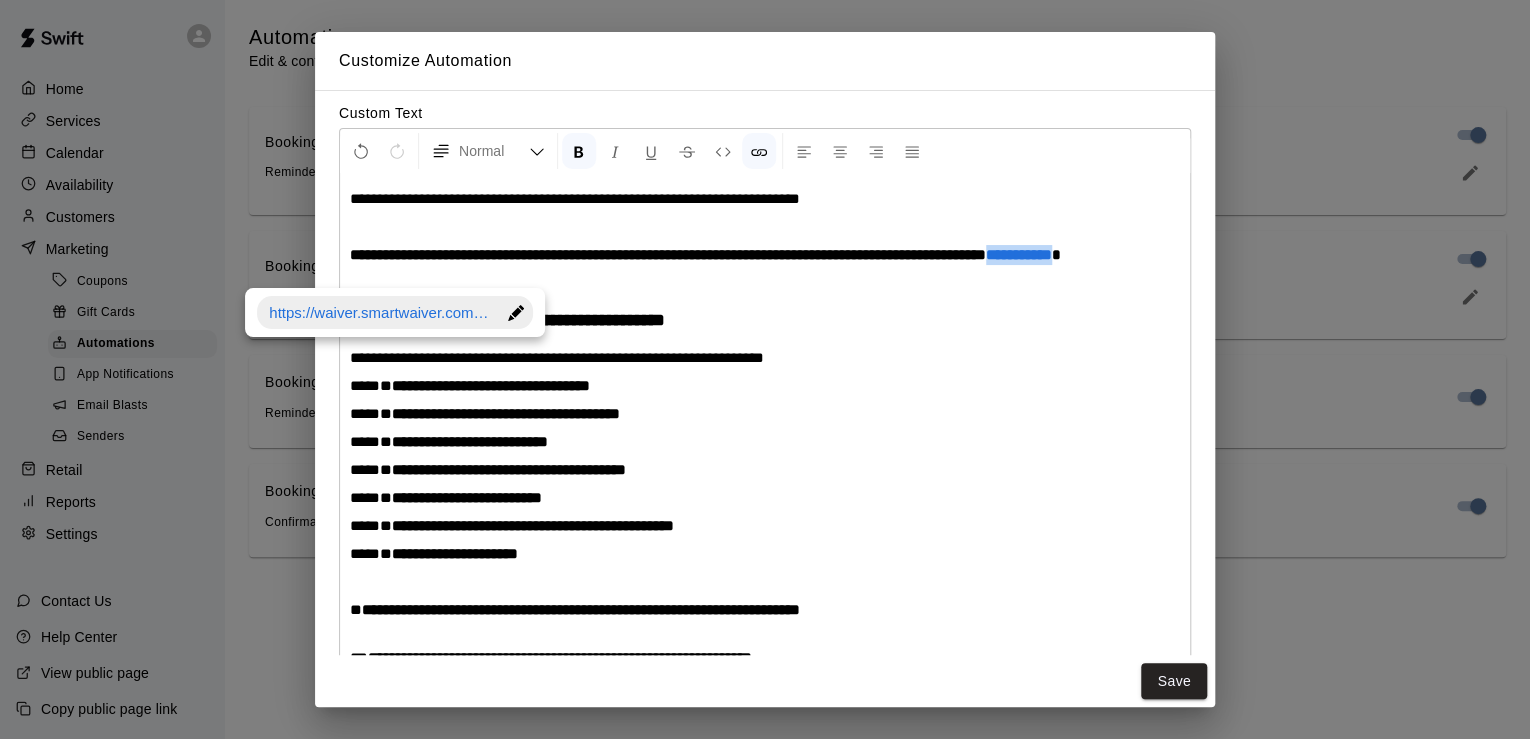 click on "**********" at bounding box center (1019, 254) 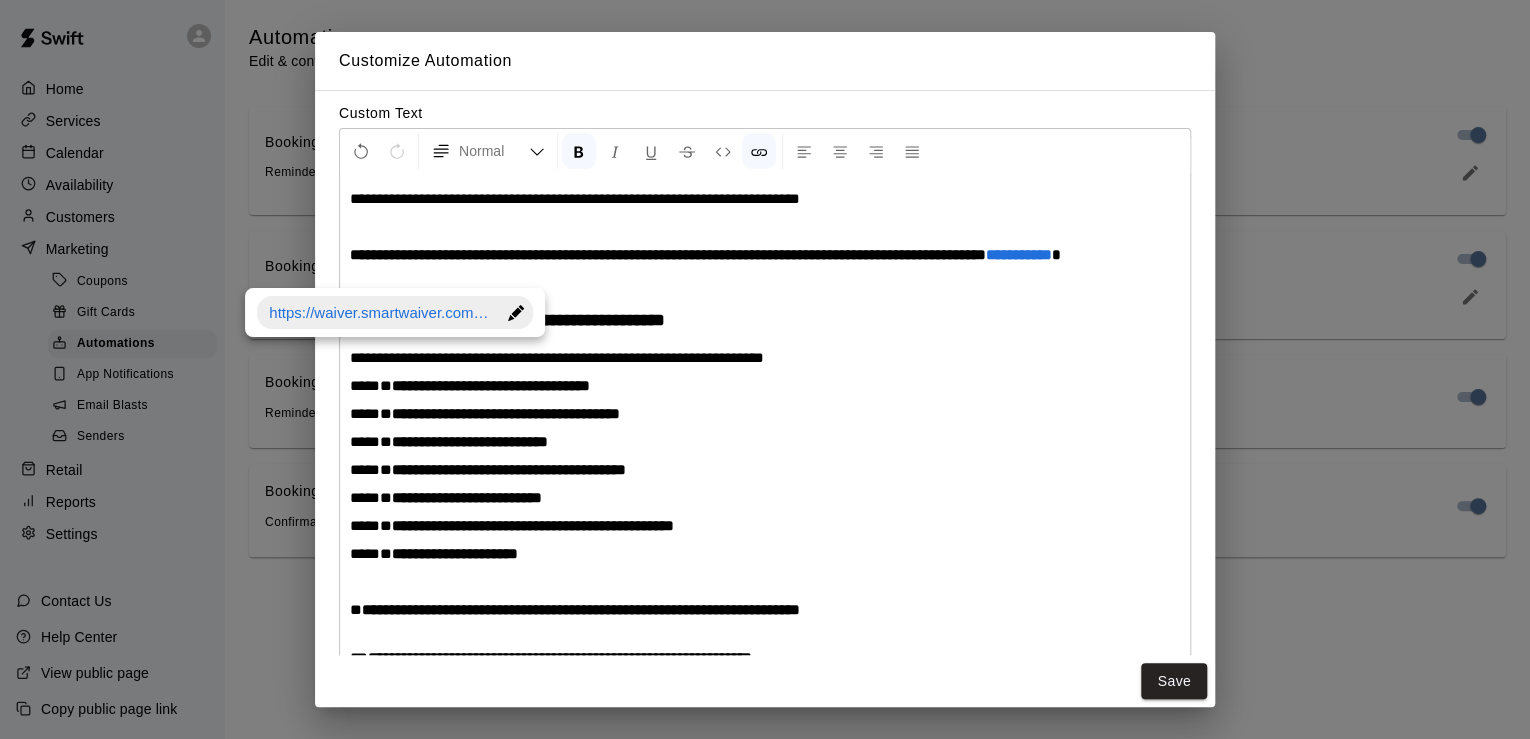 click at bounding box center (765, 283) 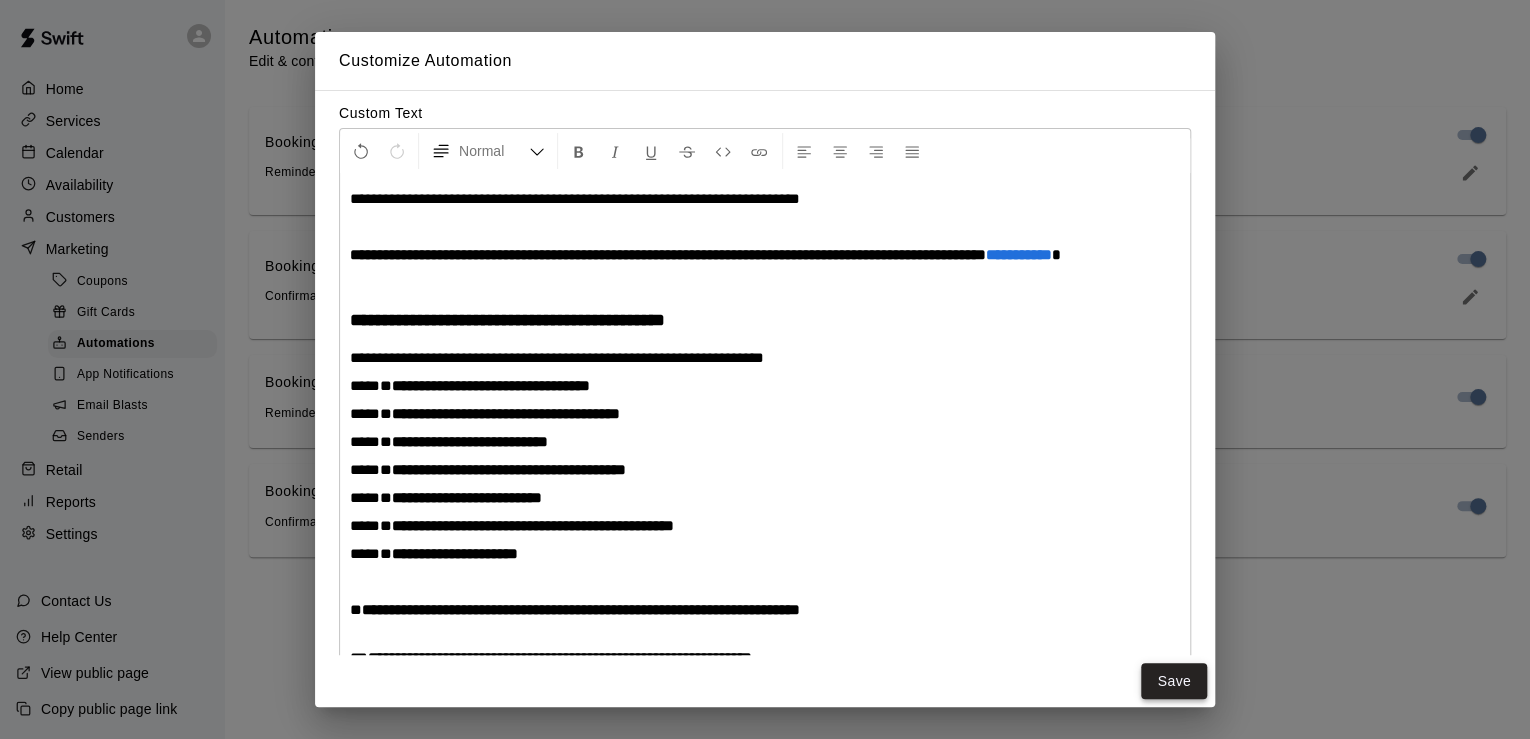 click on "Save" at bounding box center (1174, 681) 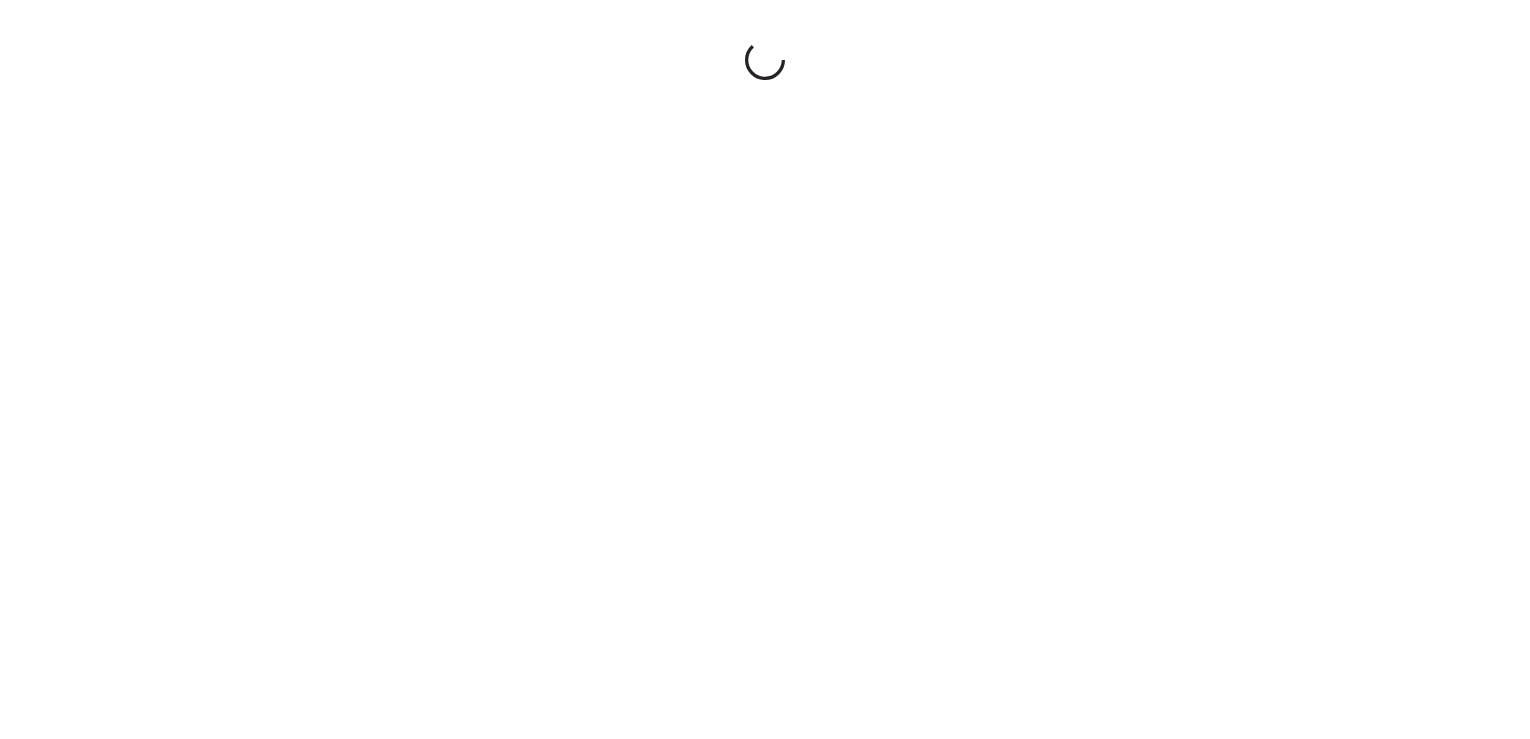 scroll, scrollTop: 0, scrollLeft: 0, axis: both 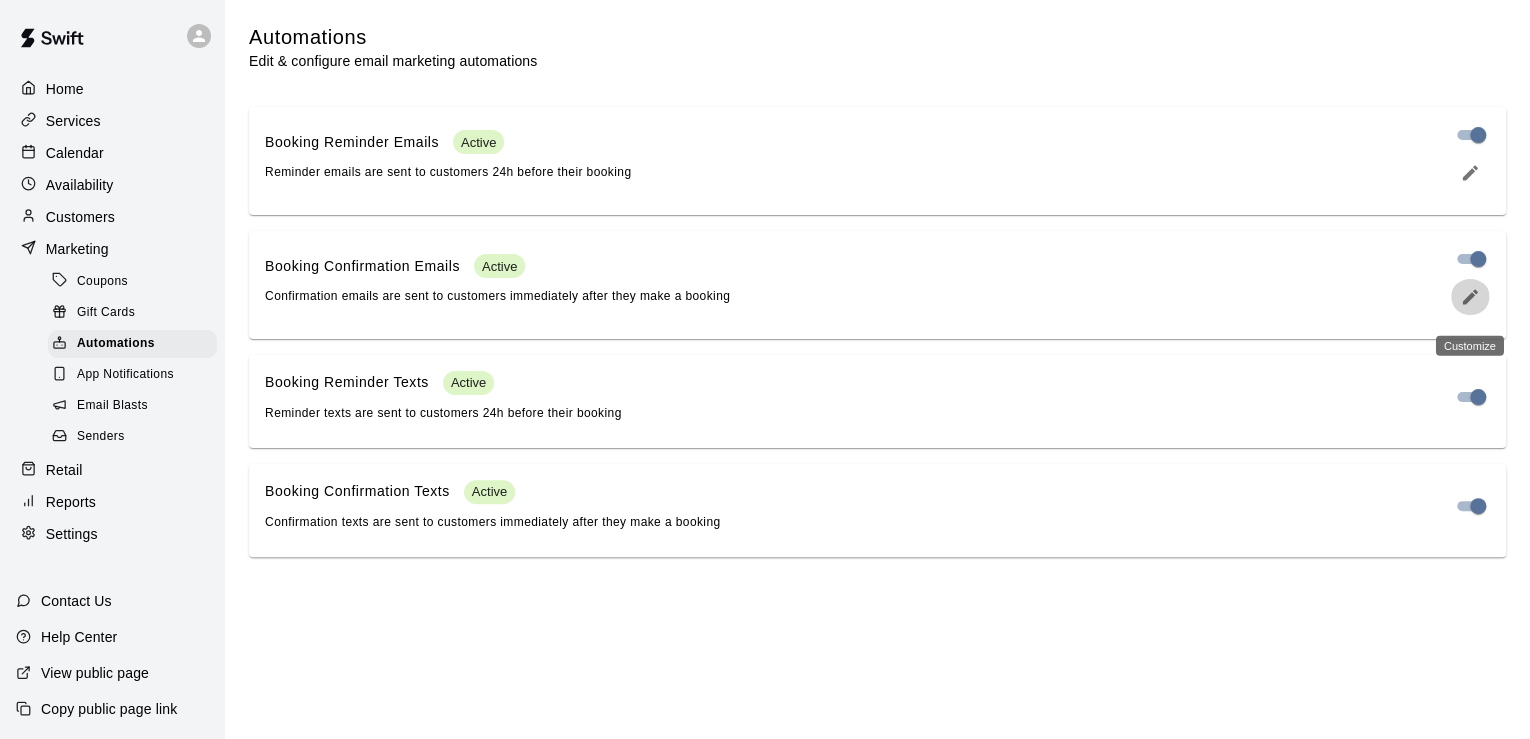 click 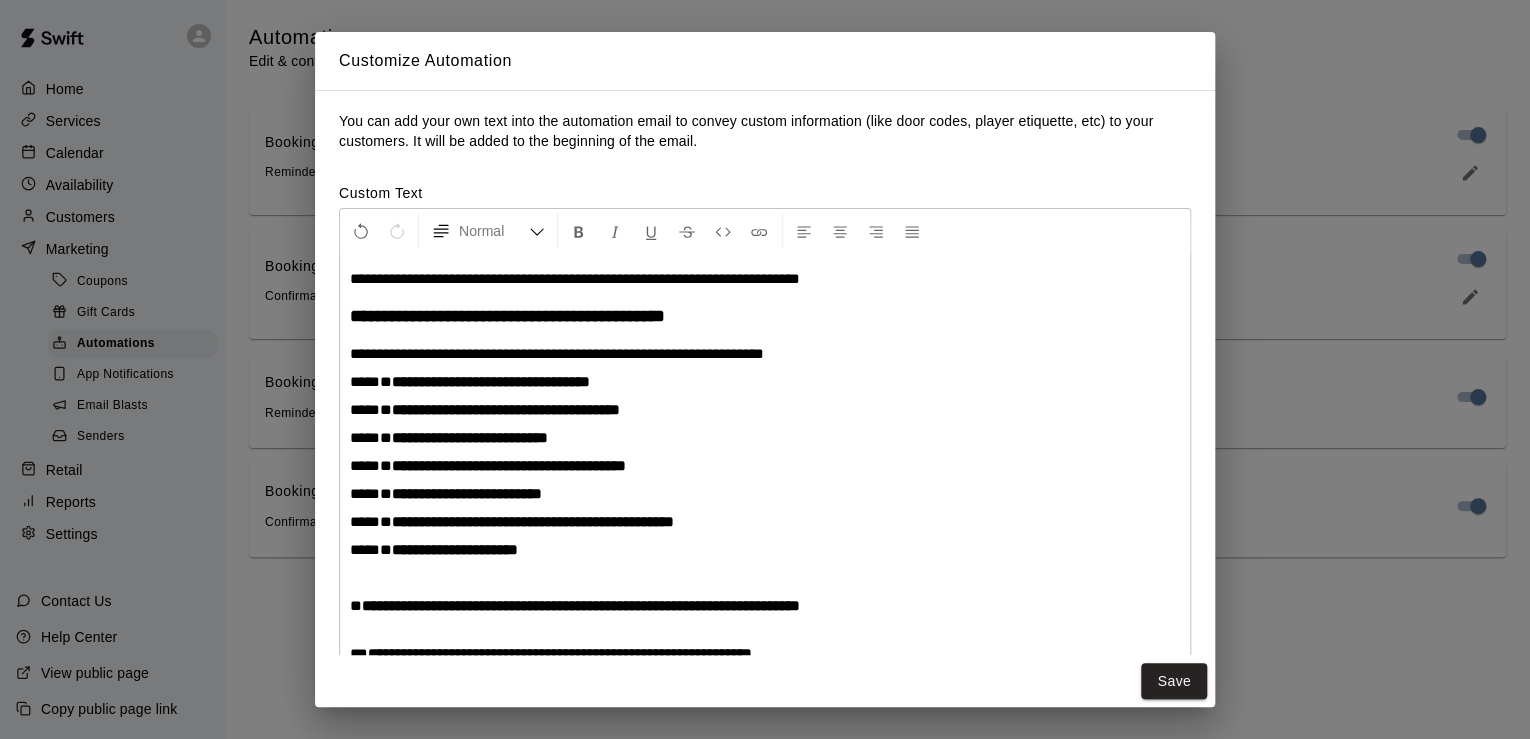 scroll, scrollTop: 0, scrollLeft: 0, axis: both 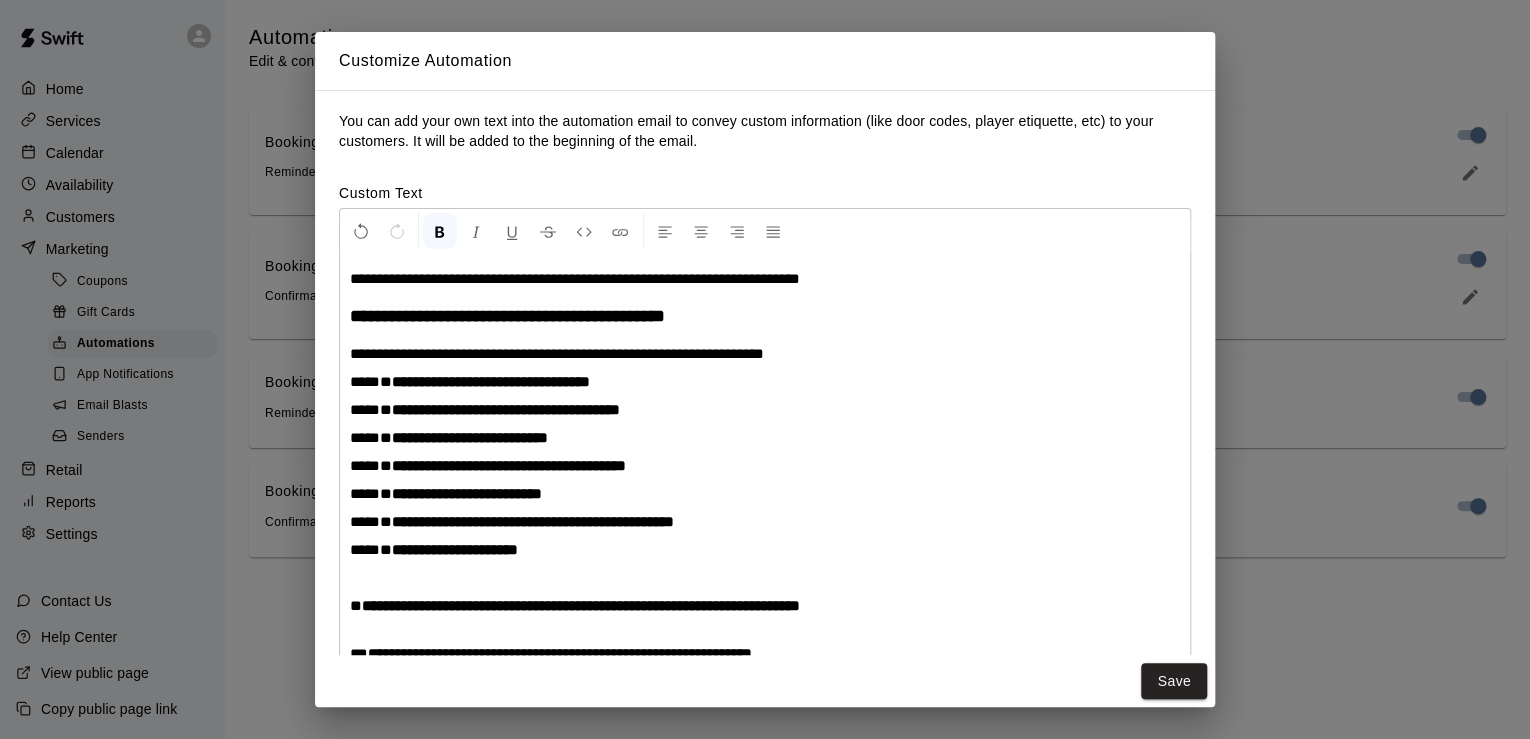 click on "**********" at bounding box center (765, 279) 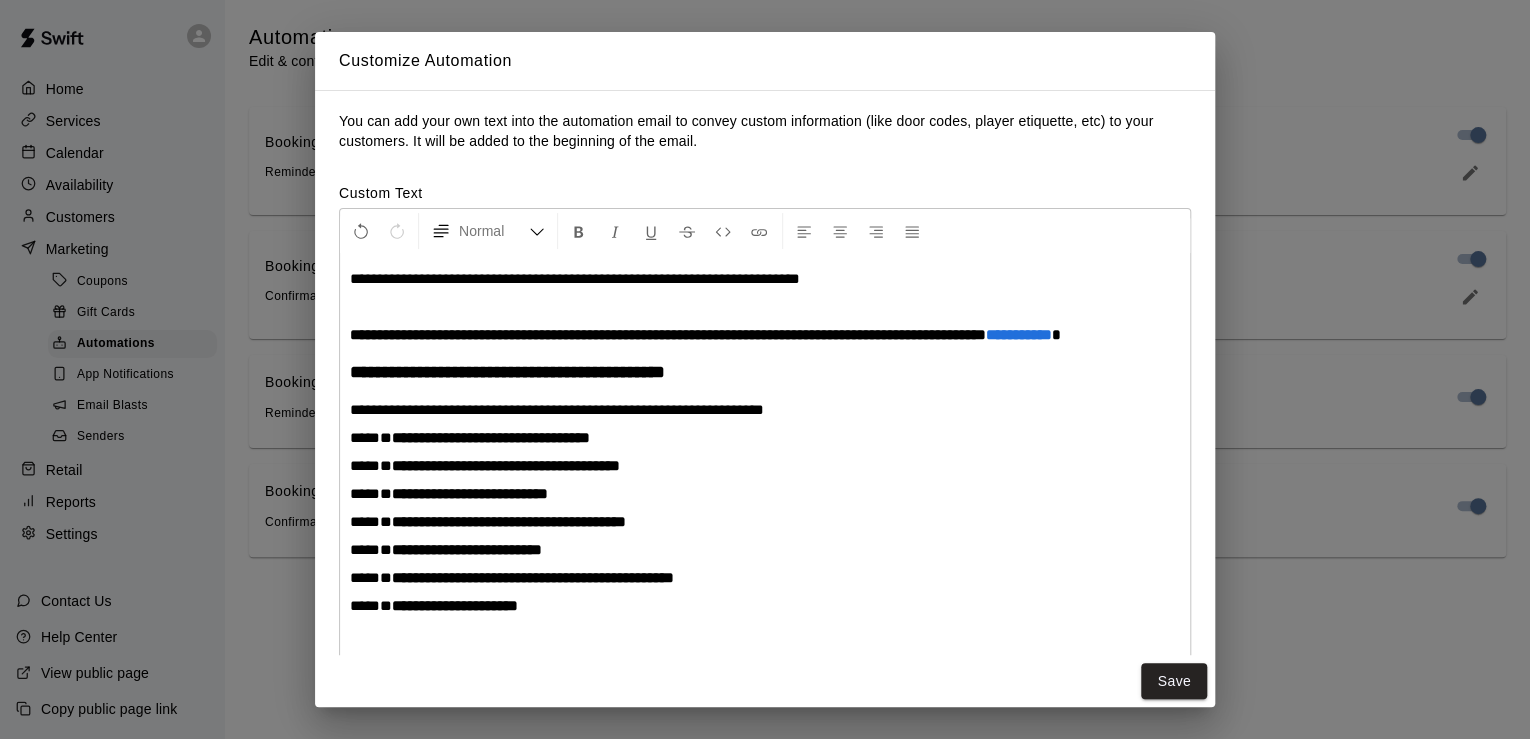 click at bounding box center [765, 307] 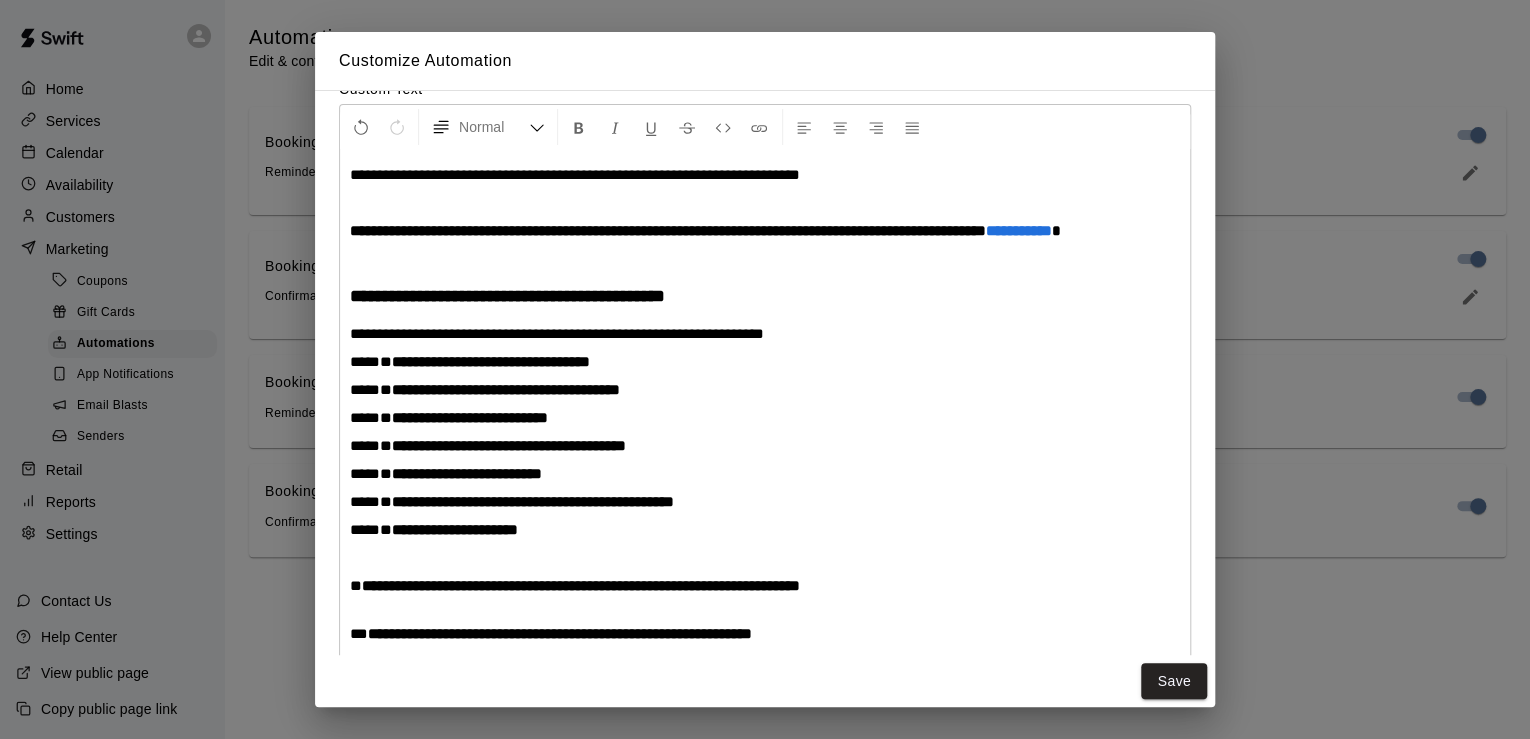 scroll, scrollTop: 0, scrollLeft: 0, axis: both 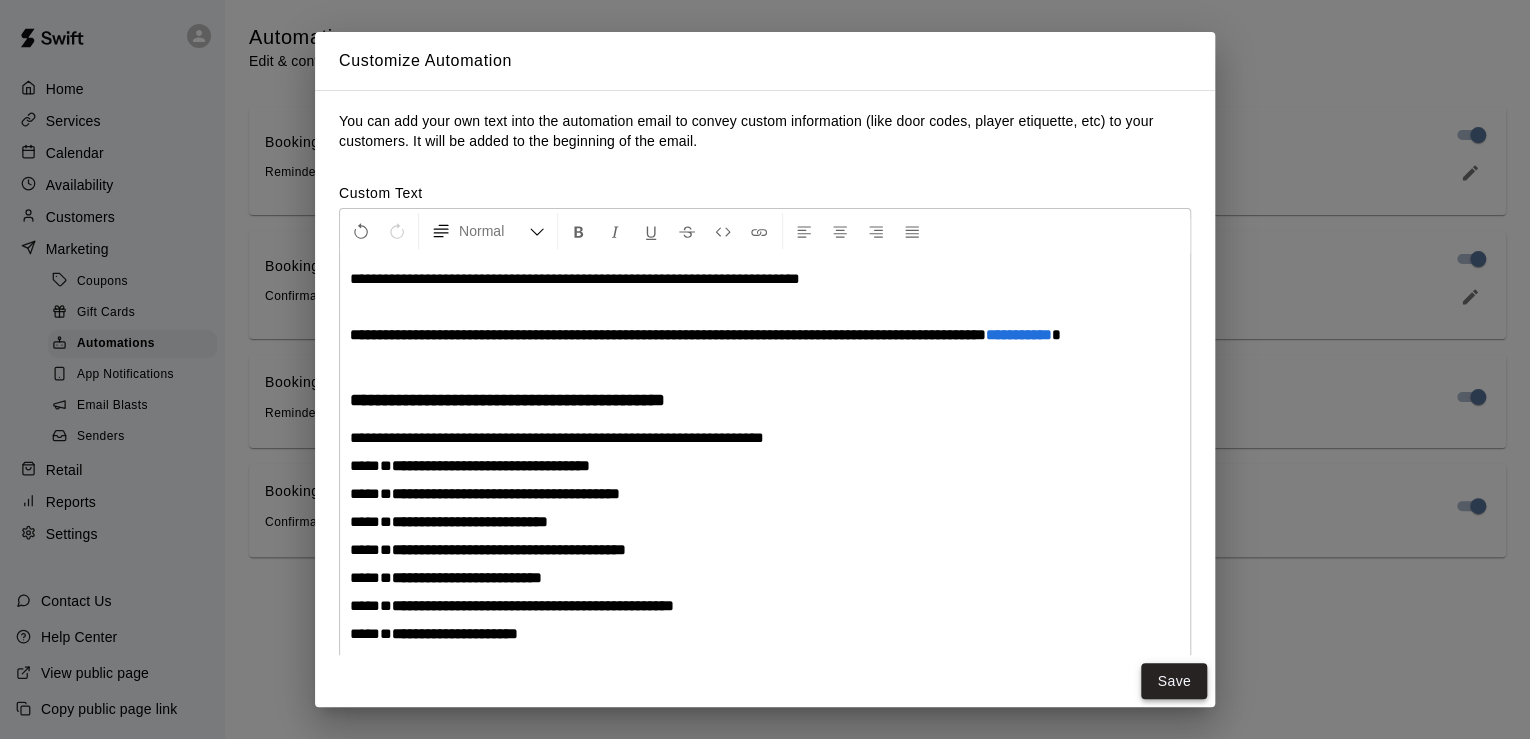 click on "Save" at bounding box center [1174, 681] 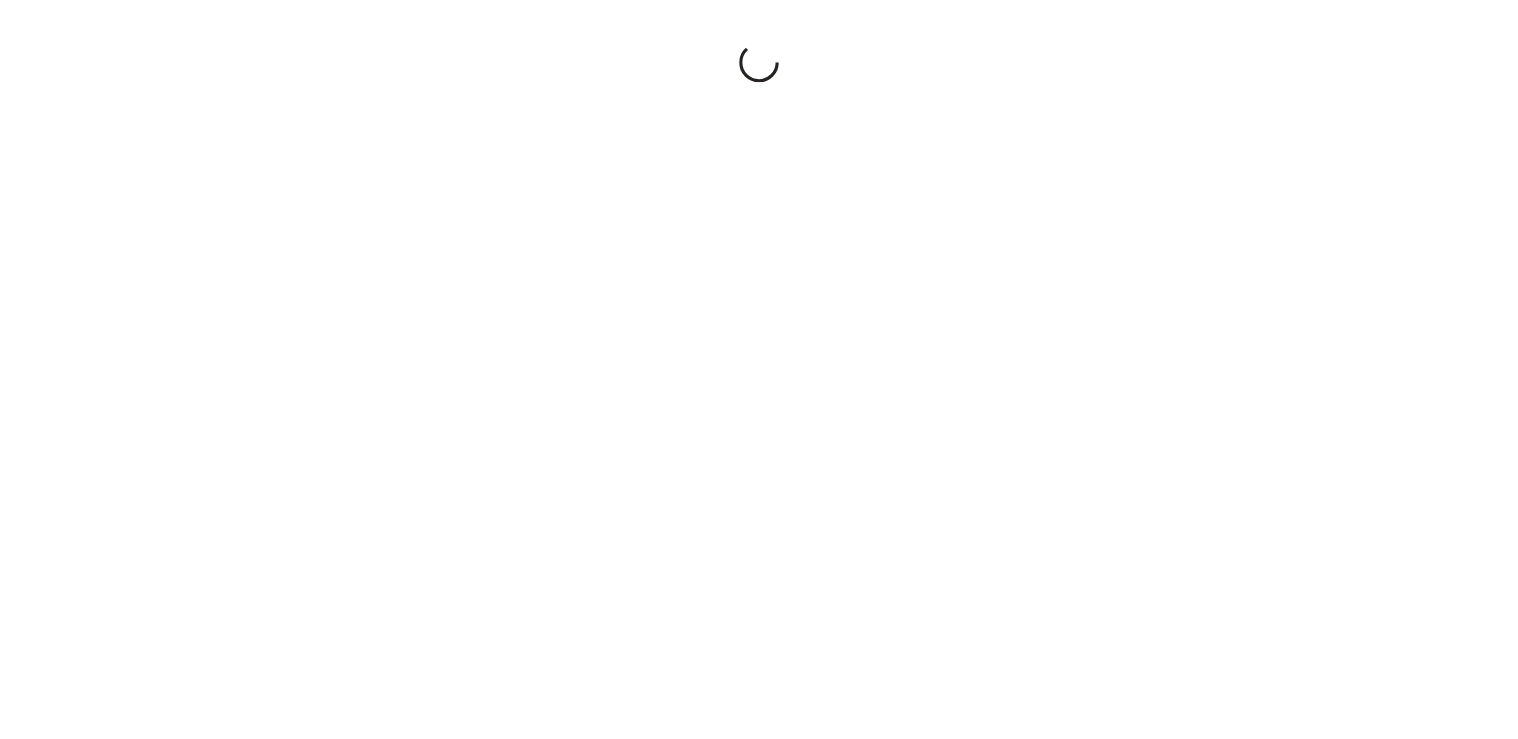 scroll, scrollTop: 0, scrollLeft: 0, axis: both 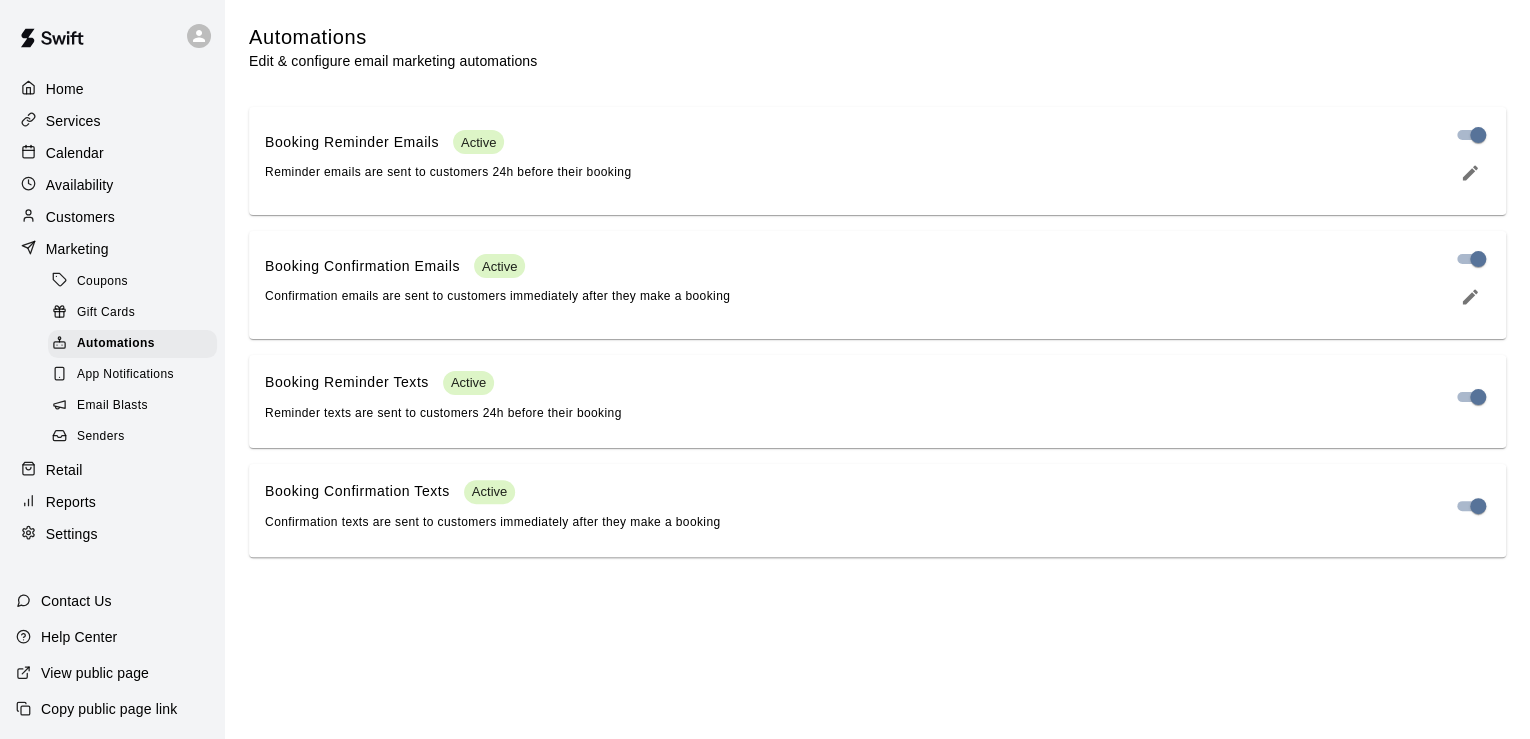 click on "App Notifications" at bounding box center [125, 375] 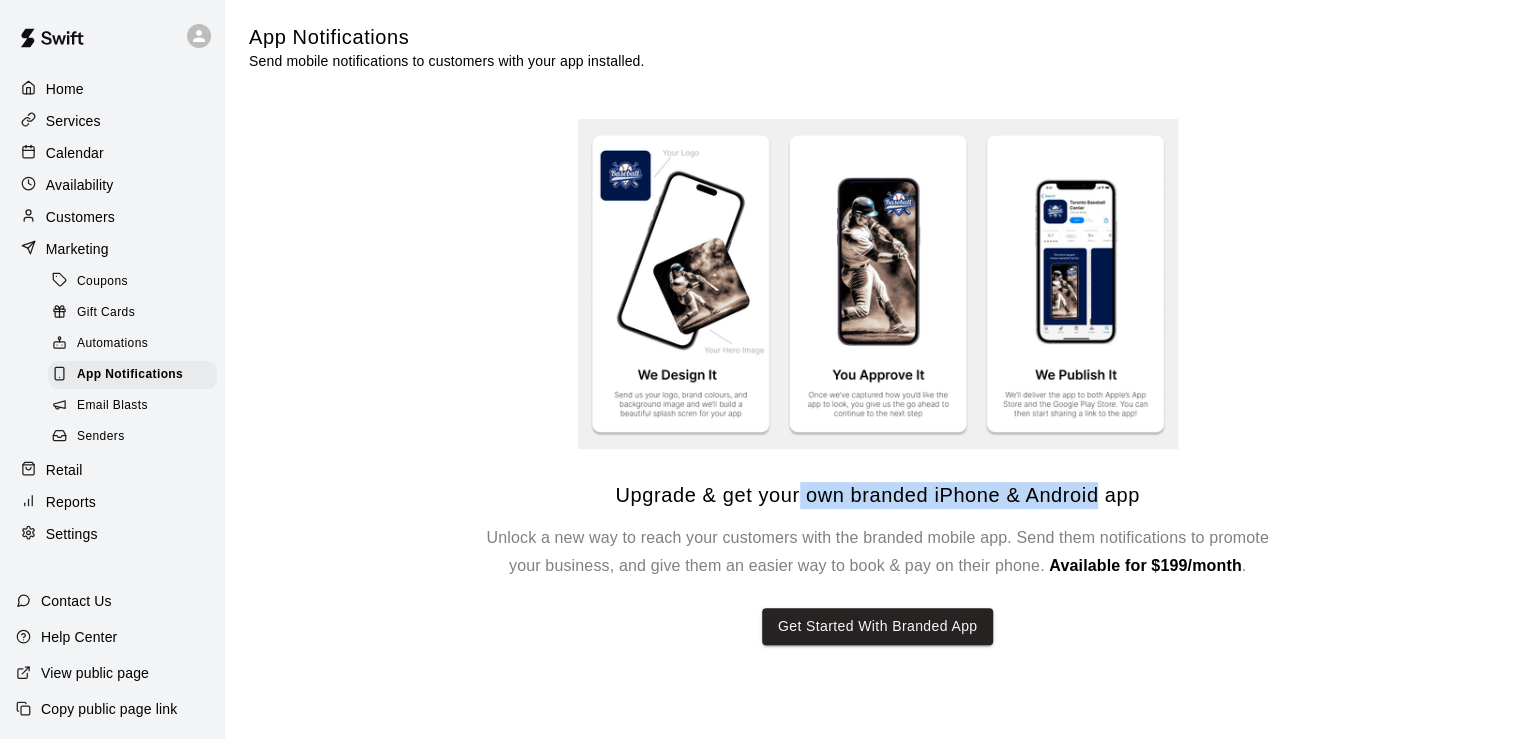 drag, startPoint x: 800, startPoint y: 492, endPoint x: 1092, endPoint y: 496, distance: 292.0274 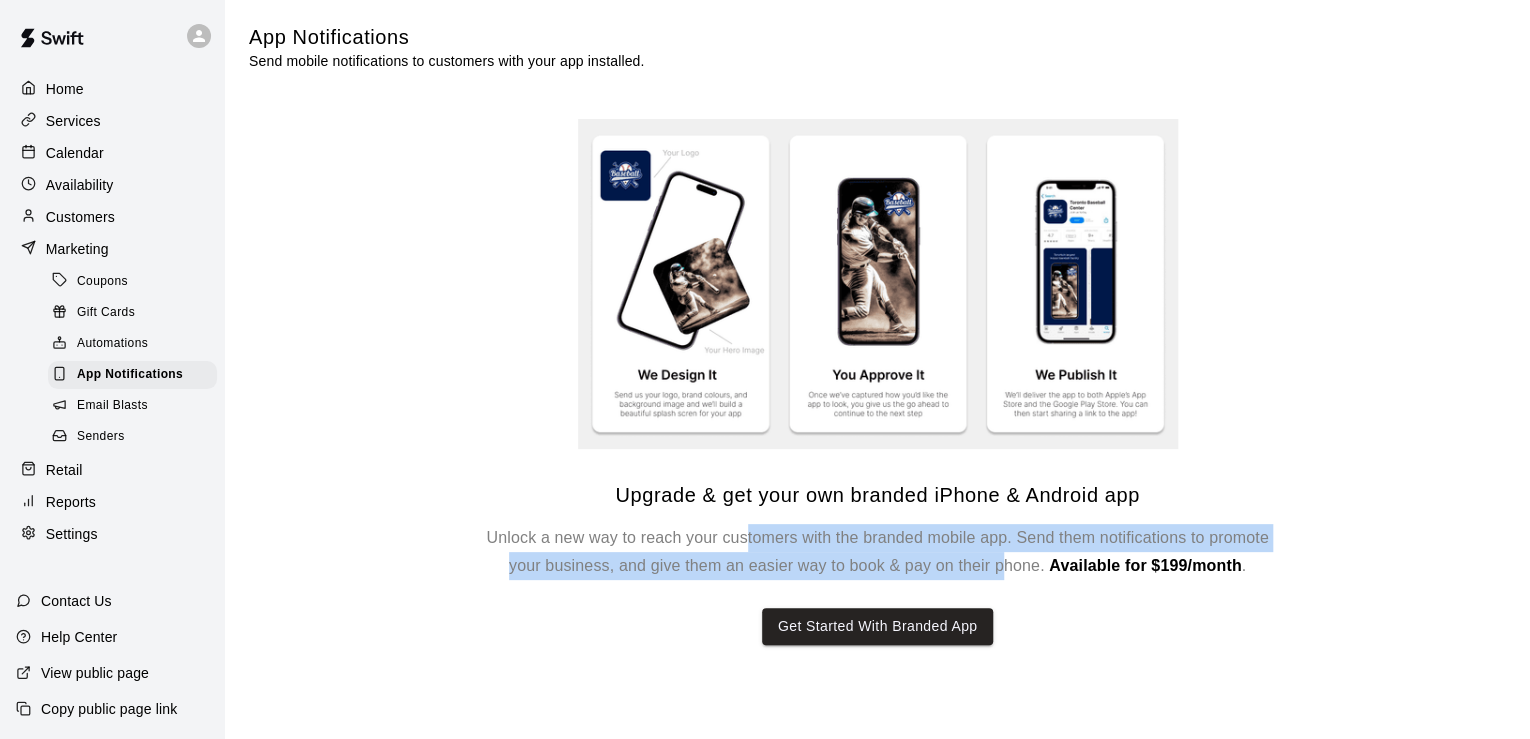 drag, startPoint x: 1006, startPoint y: 564, endPoint x: 741, endPoint y: 528, distance: 267.4341 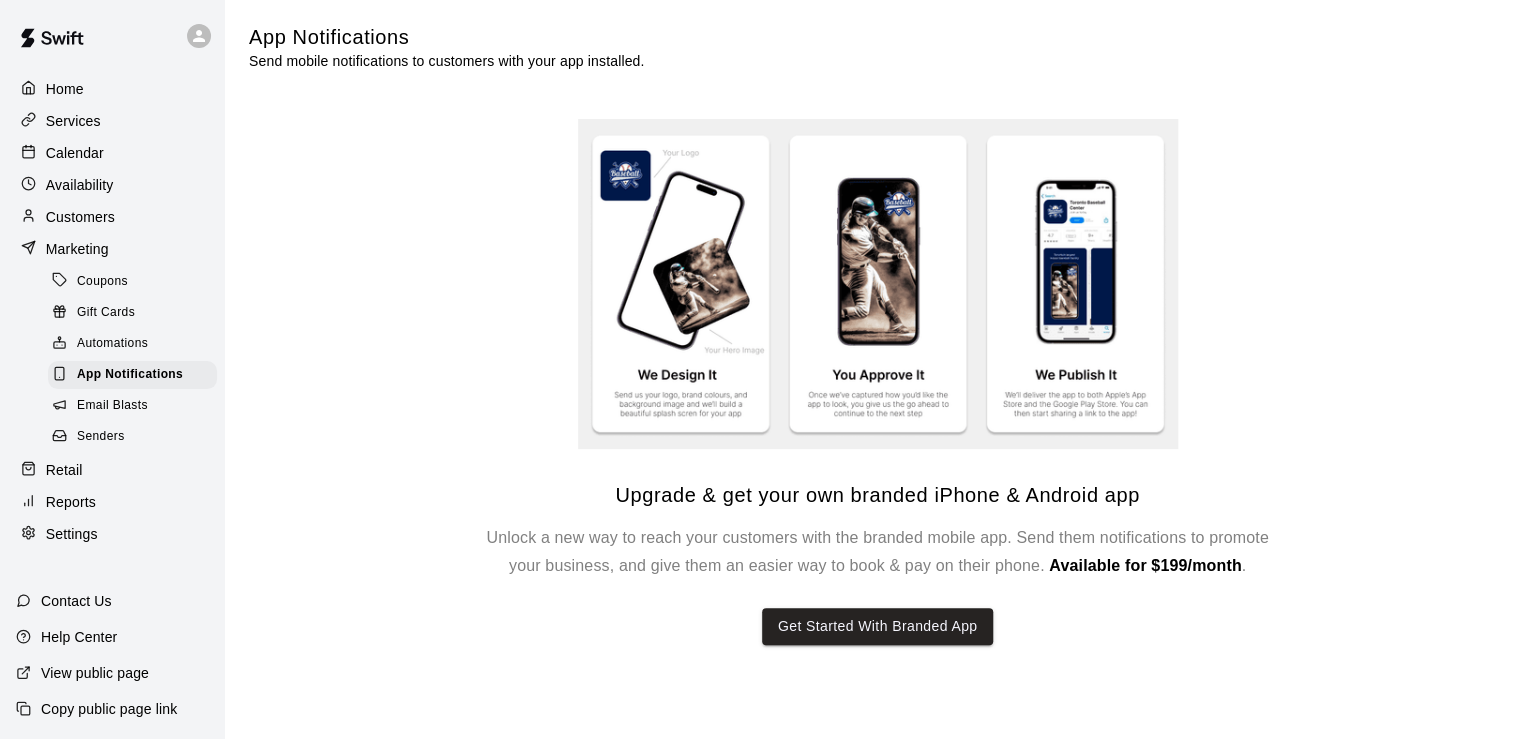 drag, startPoint x: 741, startPoint y: 528, endPoint x: 709, endPoint y: 536, distance: 32.984844 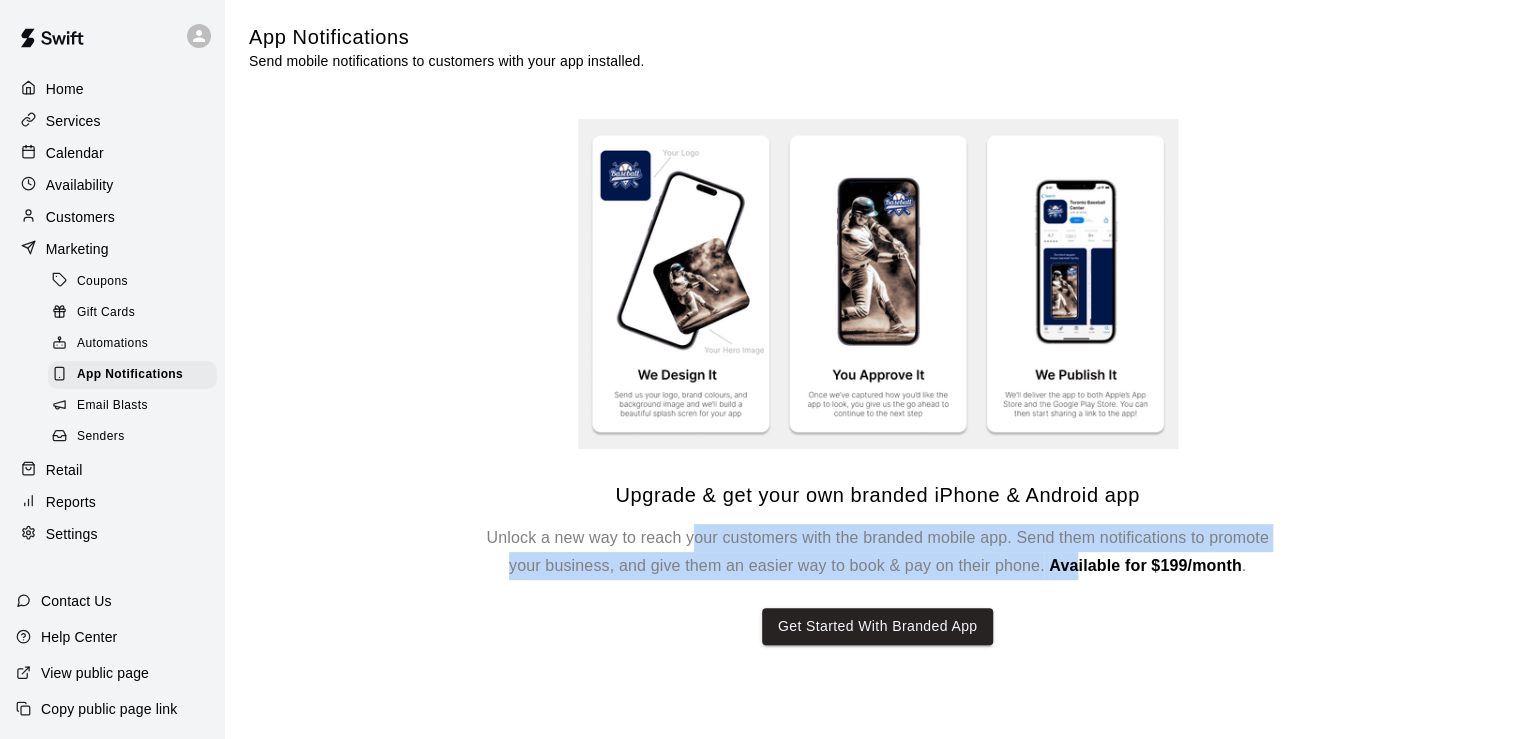 drag, startPoint x: 692, startPoint y: 526, endPoint x: 1072, endPoint y: 574, distance: 383.0196 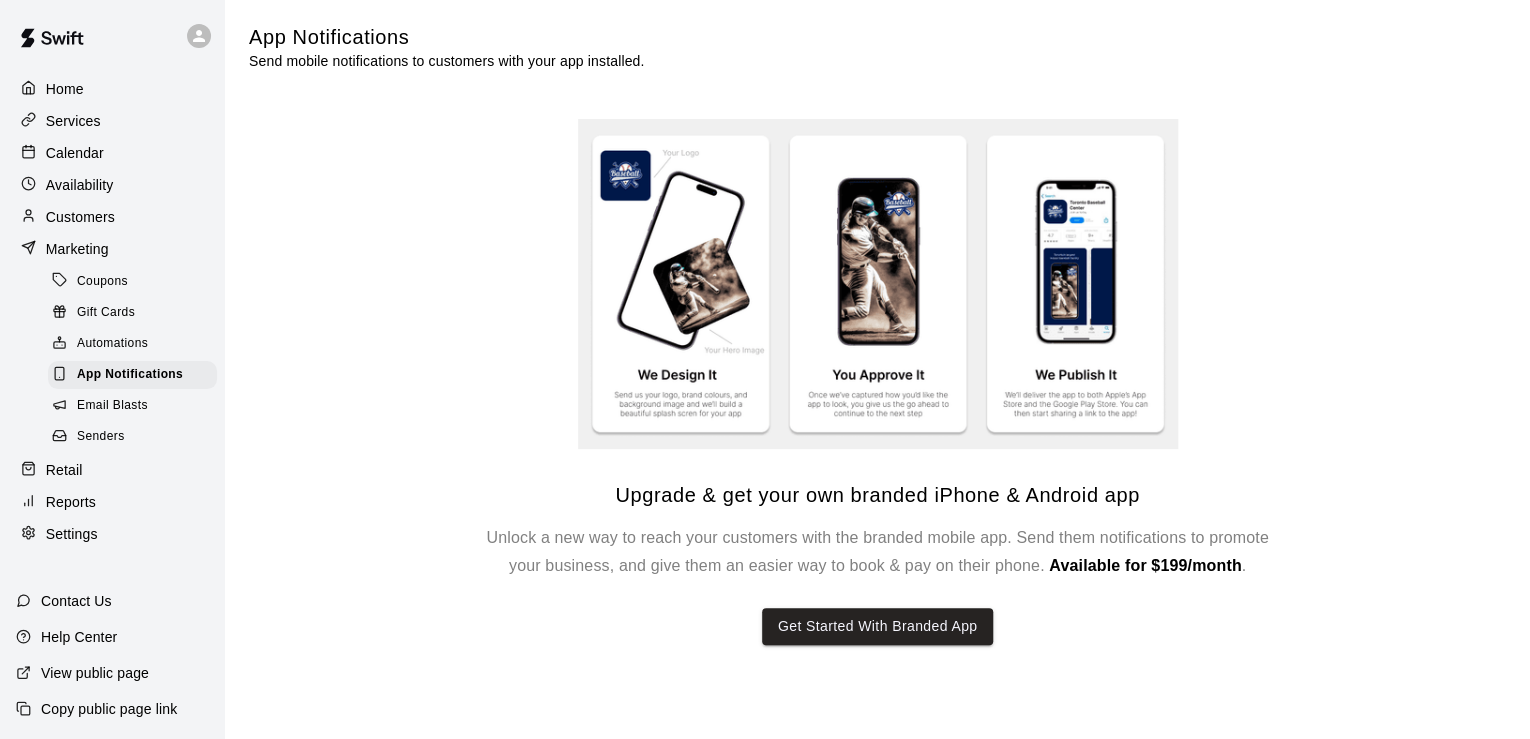 click on "Unlock a new way to reach your customers with the branded mobile app. Send them notifications to promote your business, and give them an easier way to book & pay on their phone.   Available for $199/month ." at bounding box center (878, 552) 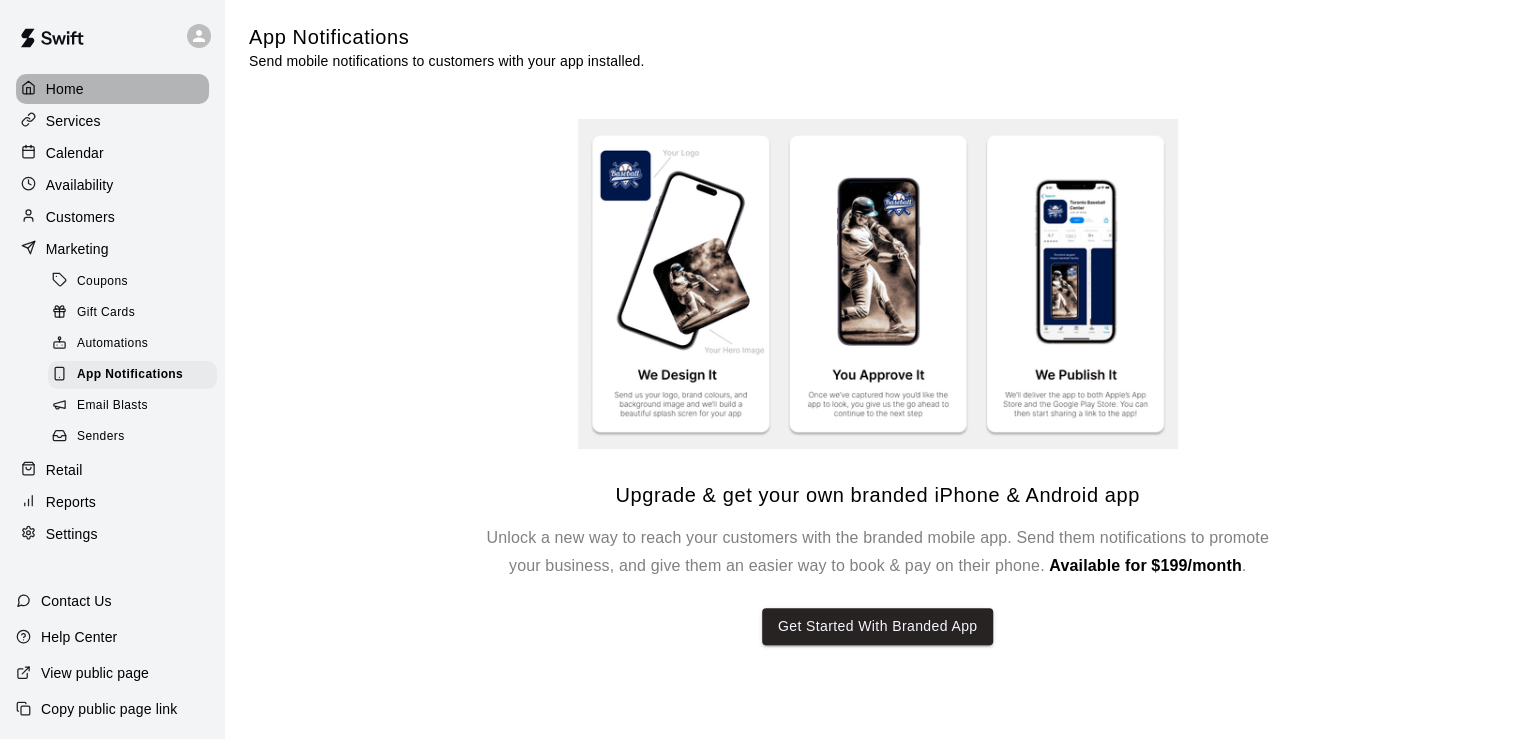 click on "Home" at bounding box center (65, 89) 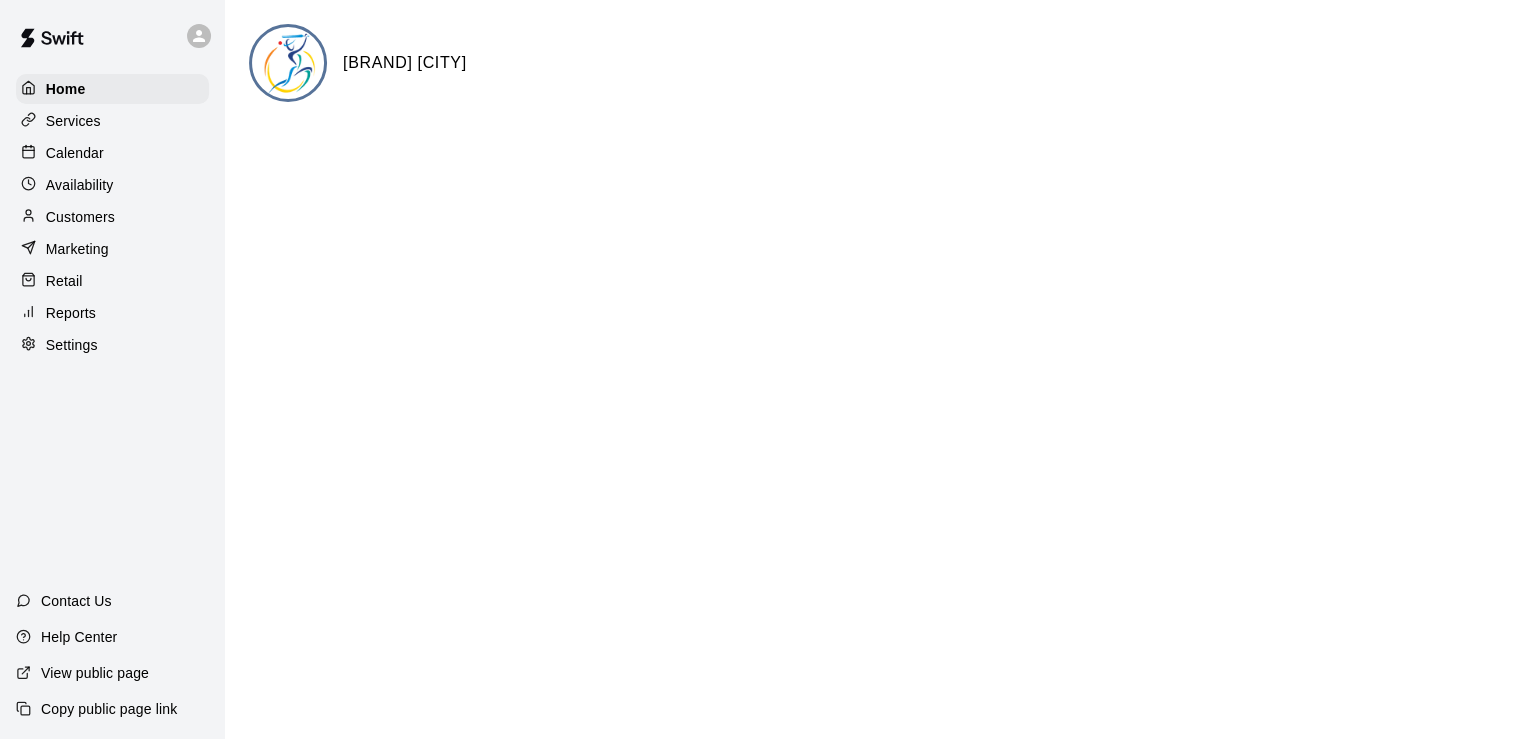 click on "Services" at bounding box center [73, 121] 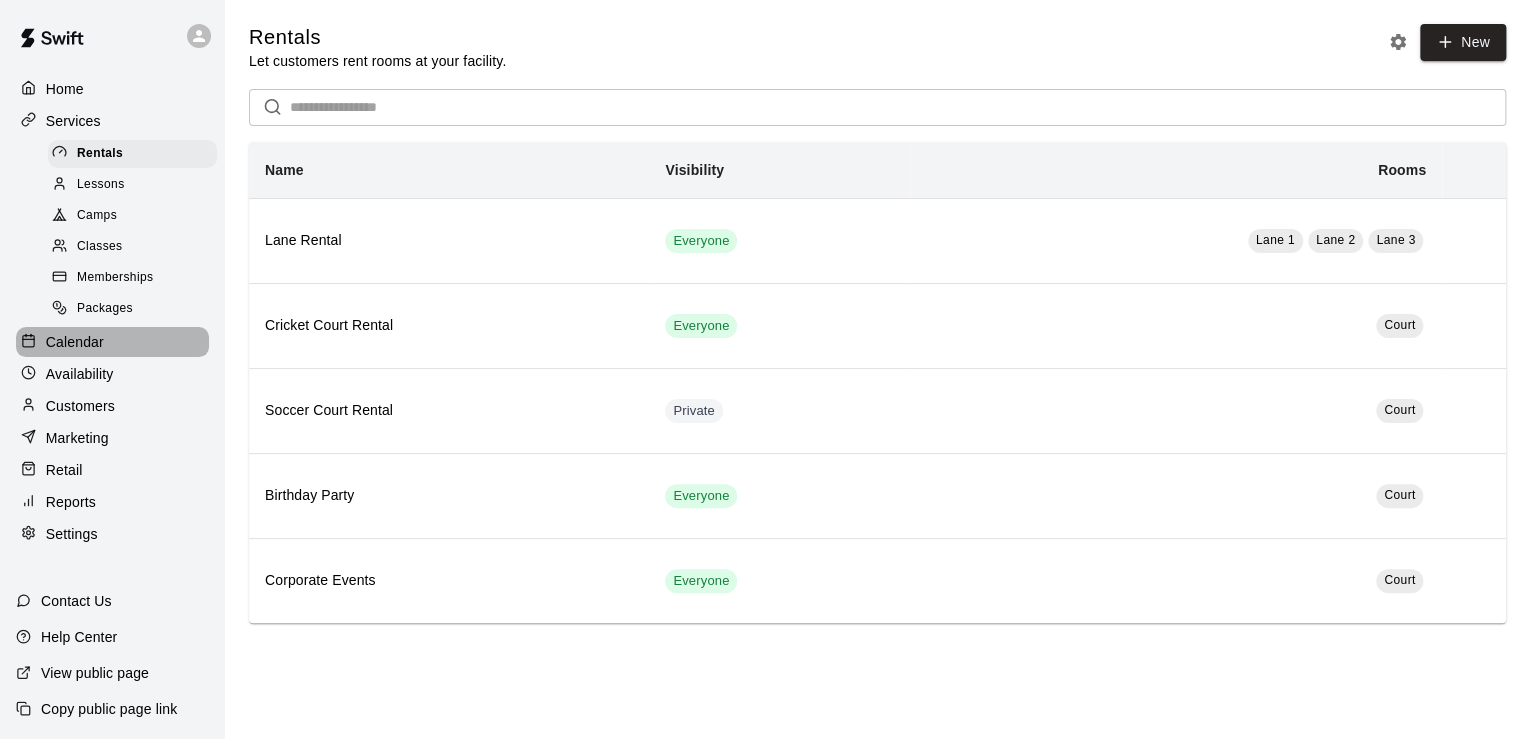 click on "Calendar" at bounding box center (75, 342) 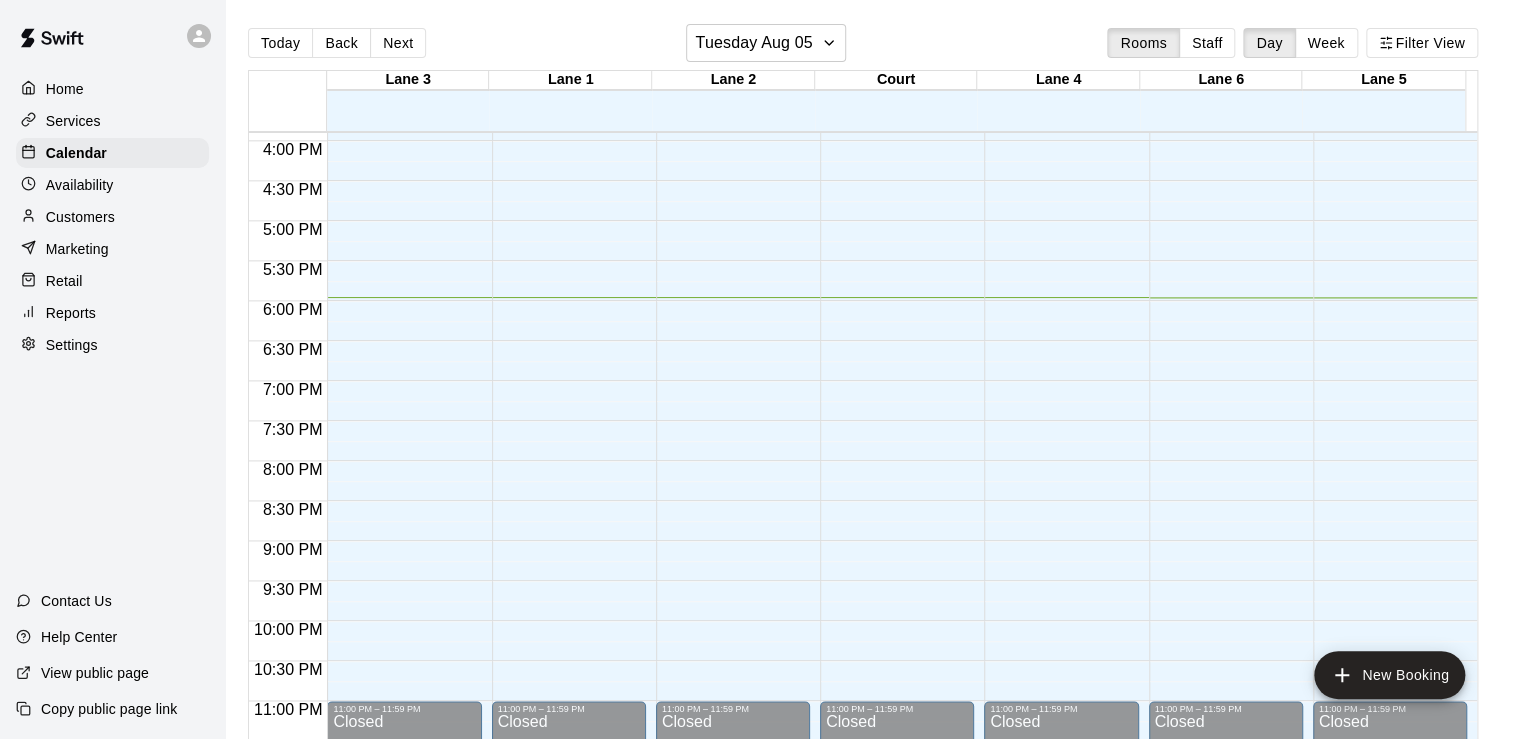 scroll, scrollTop: 1290, scrollLeft: 0, axis: vertical 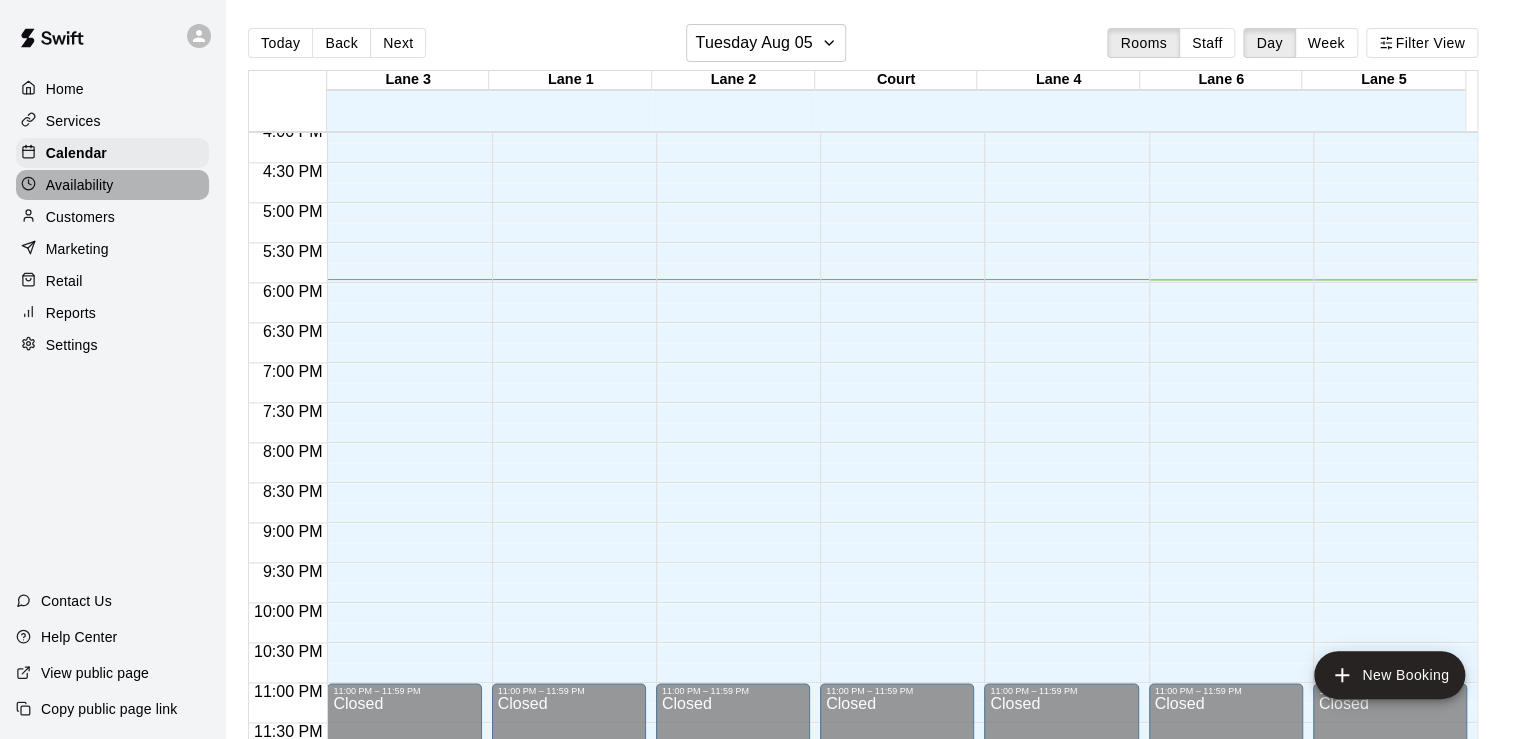click on "Availability" at bounding box center [80, 185] 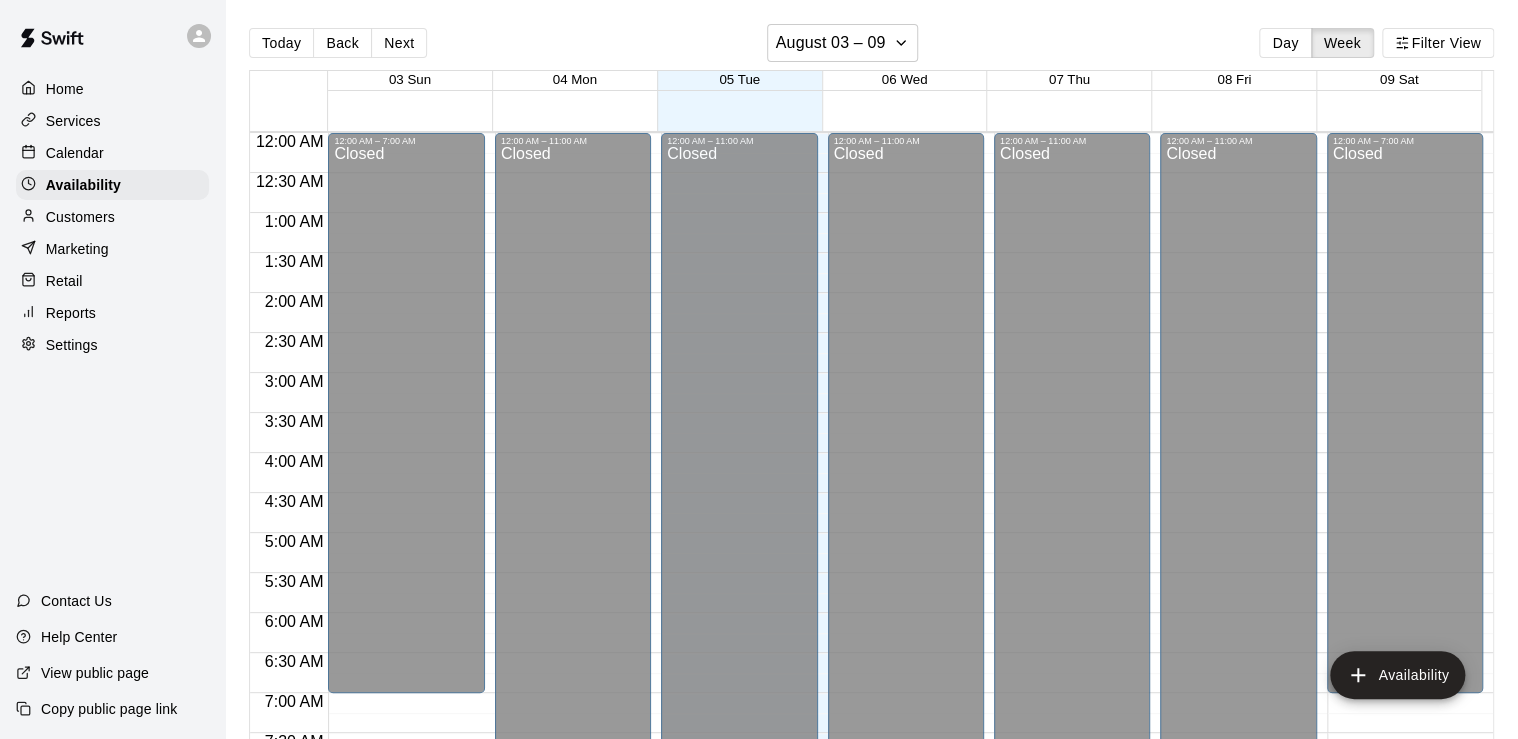 scroll, scrollTop: 1289, scrollLeft: 0, axis: vertical 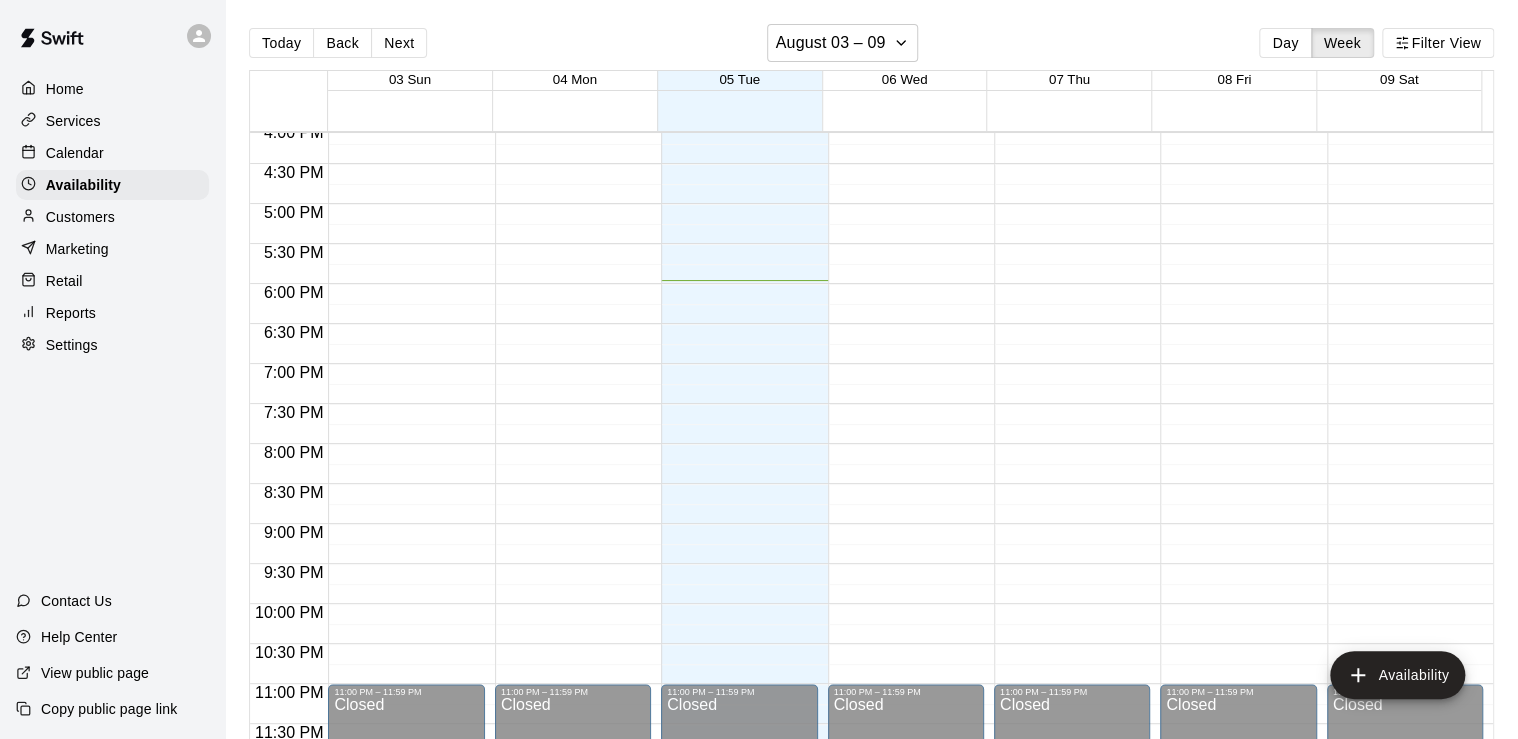 click on "Customers" at bounding box center [80, 217] 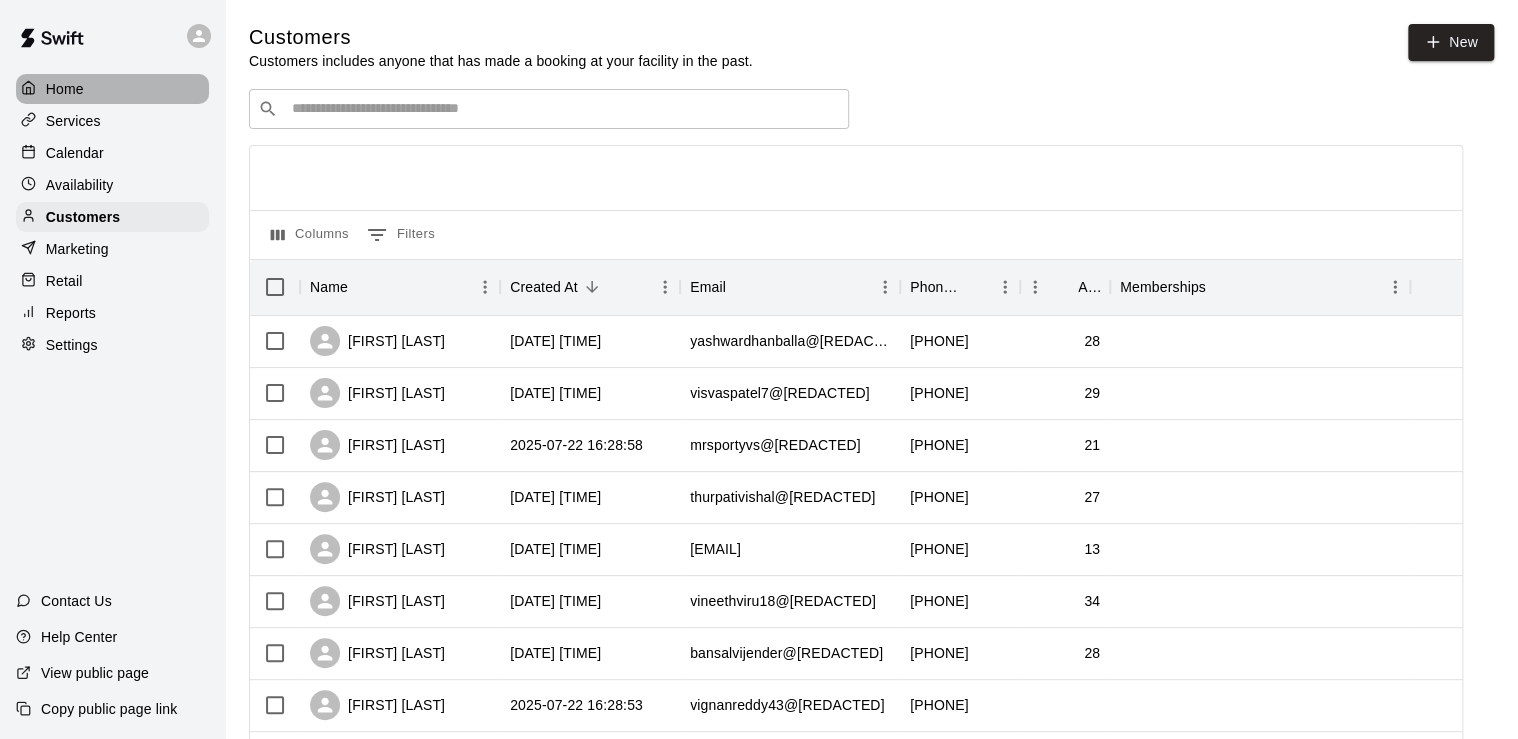 click on "Home" at bounding box center (65, 89) 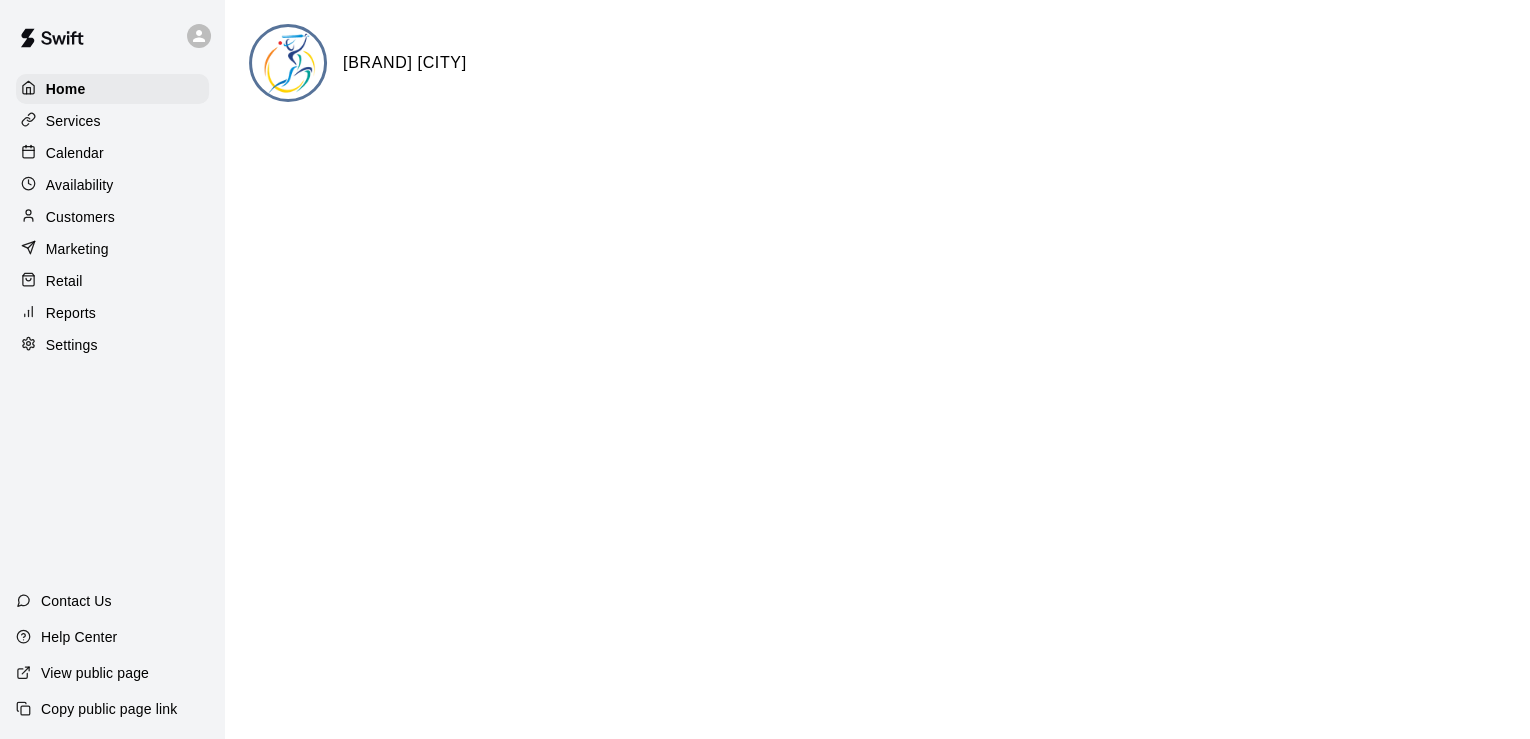 click on "Services" at bounding box center (73, 121) 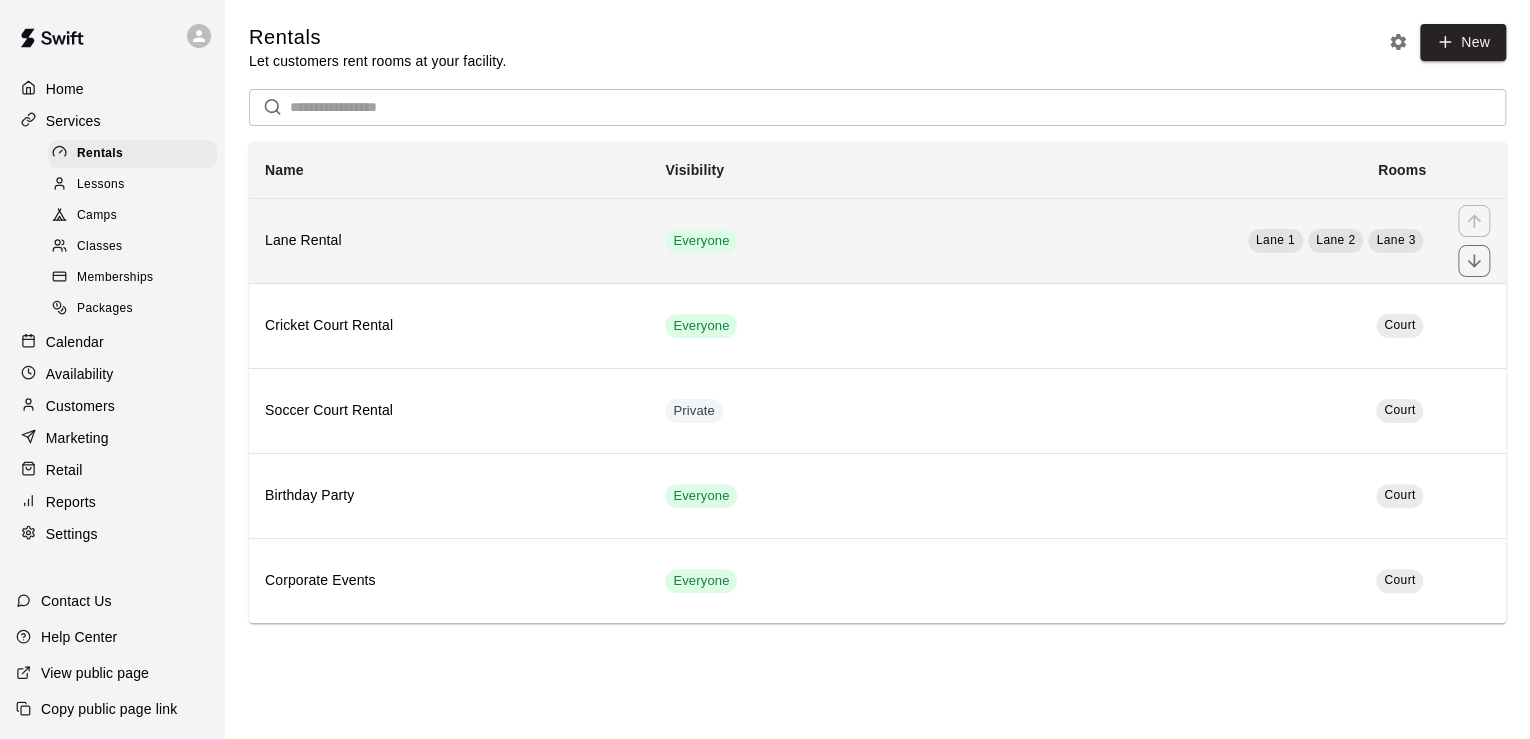 click on "Everyone" at bounding box center [779, 240] 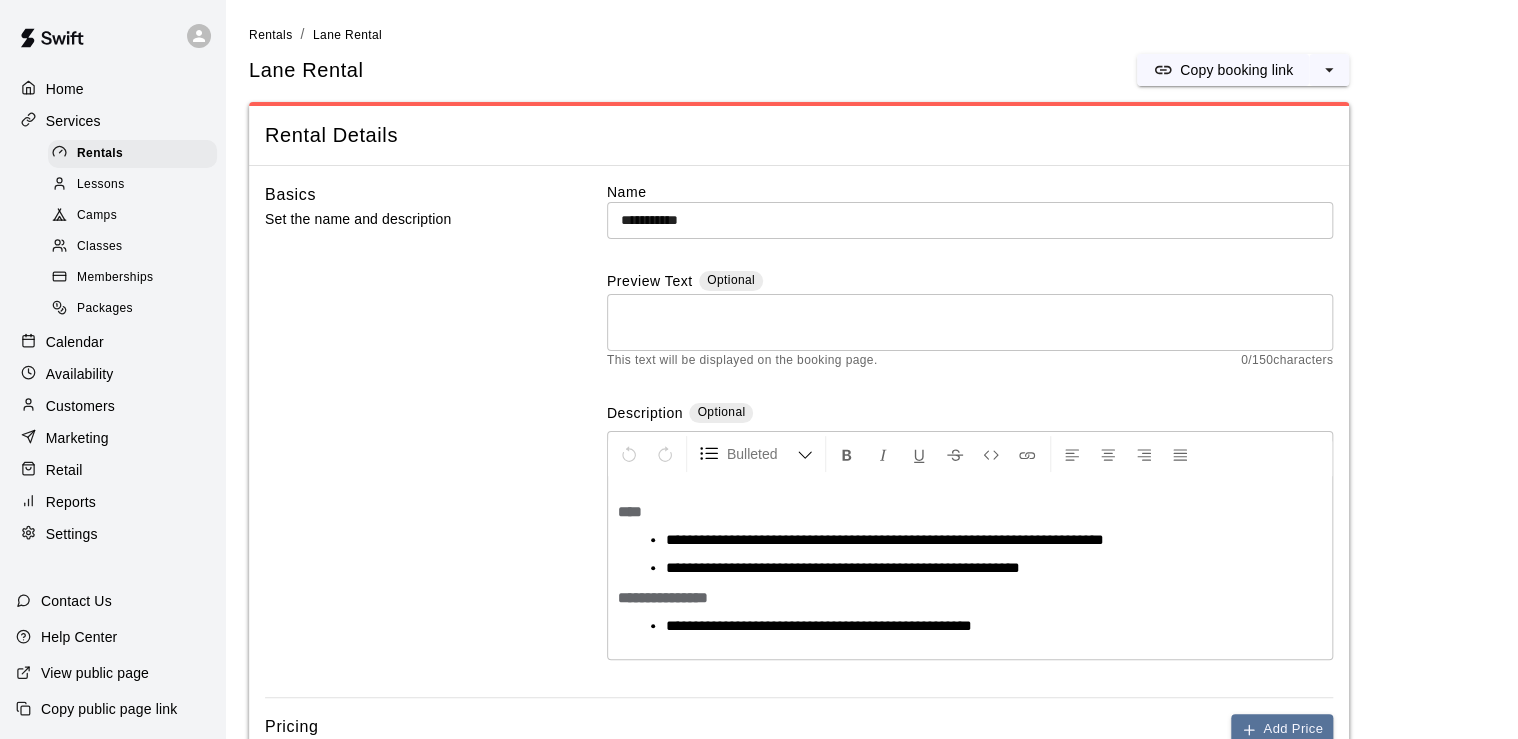 click on "Memberships" at bounding box center (115, 278) 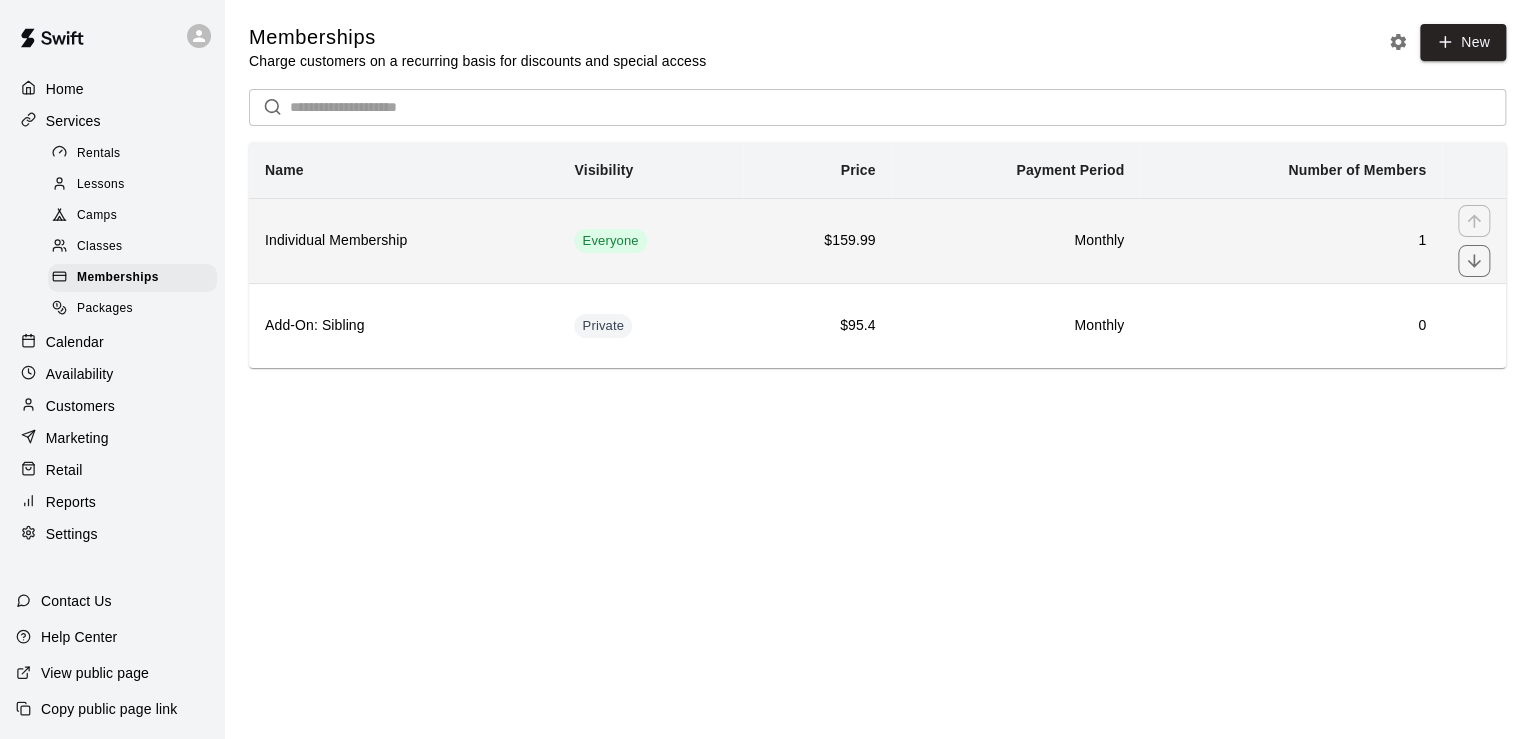 click on "Everyone" at bounding box center [650, 240] 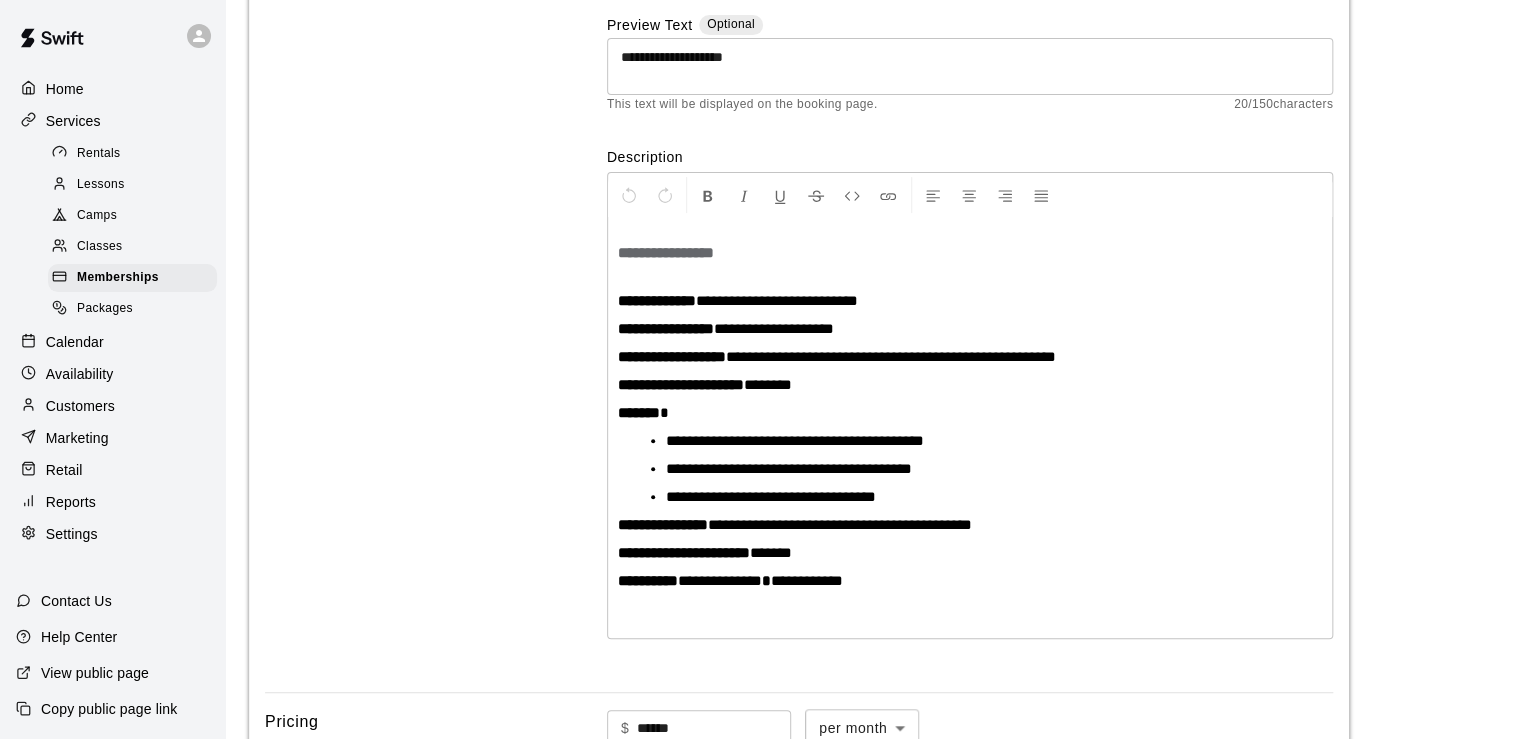 scroll, scrollTop: 216, scrollLeft: 0, axis: vertical 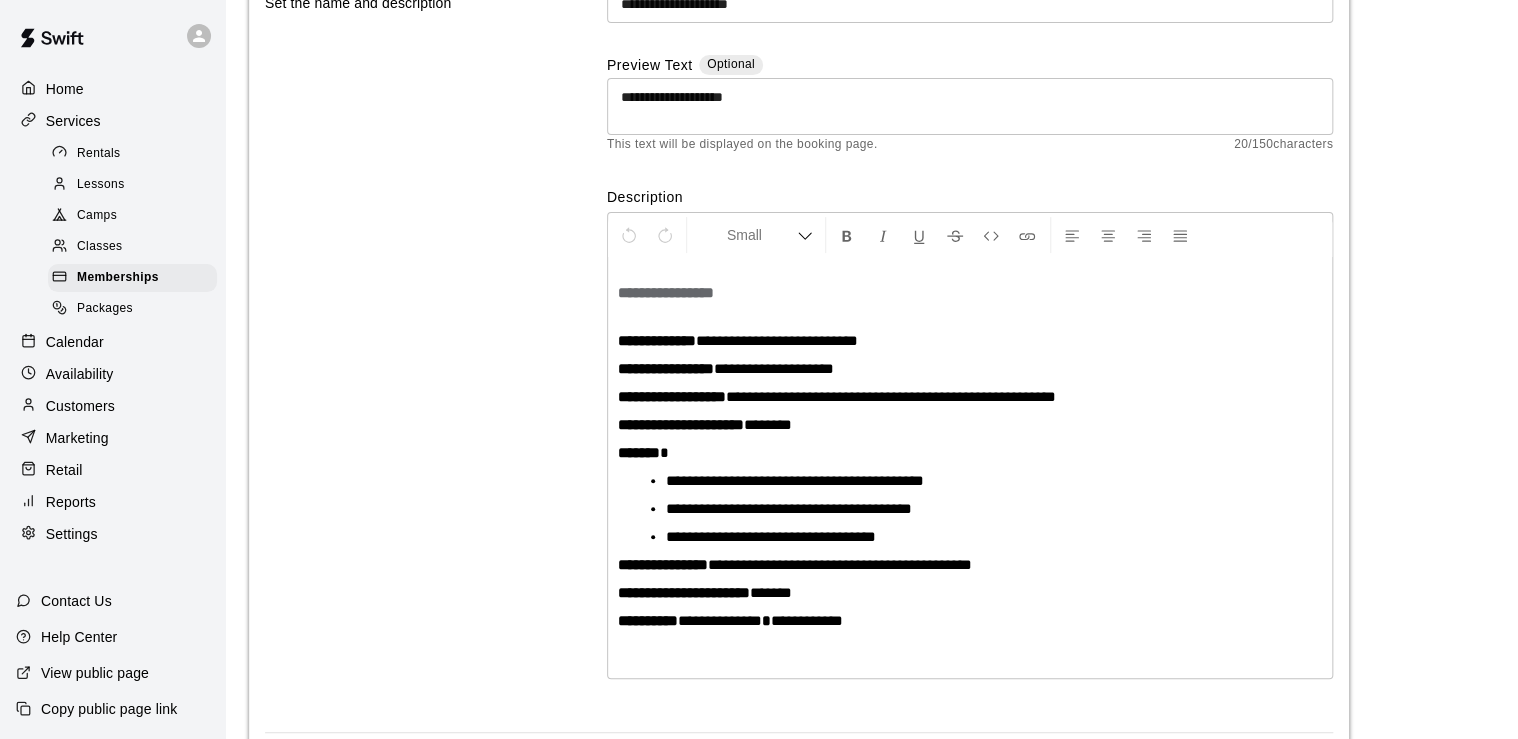 click on "**********" at bounding box center [666, 292] 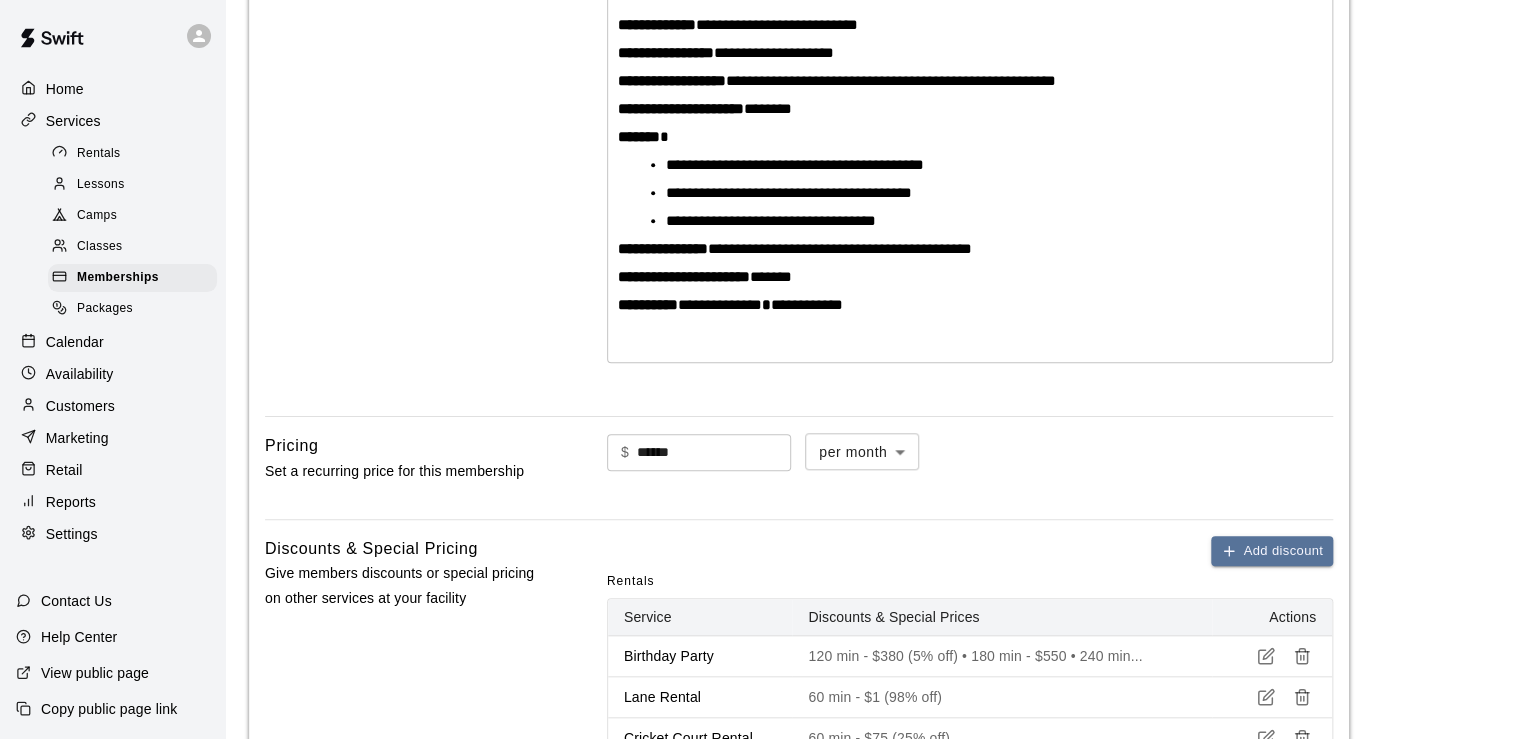 scroll, scrollTop: 536, scrollLeft: 0, axis: vertical 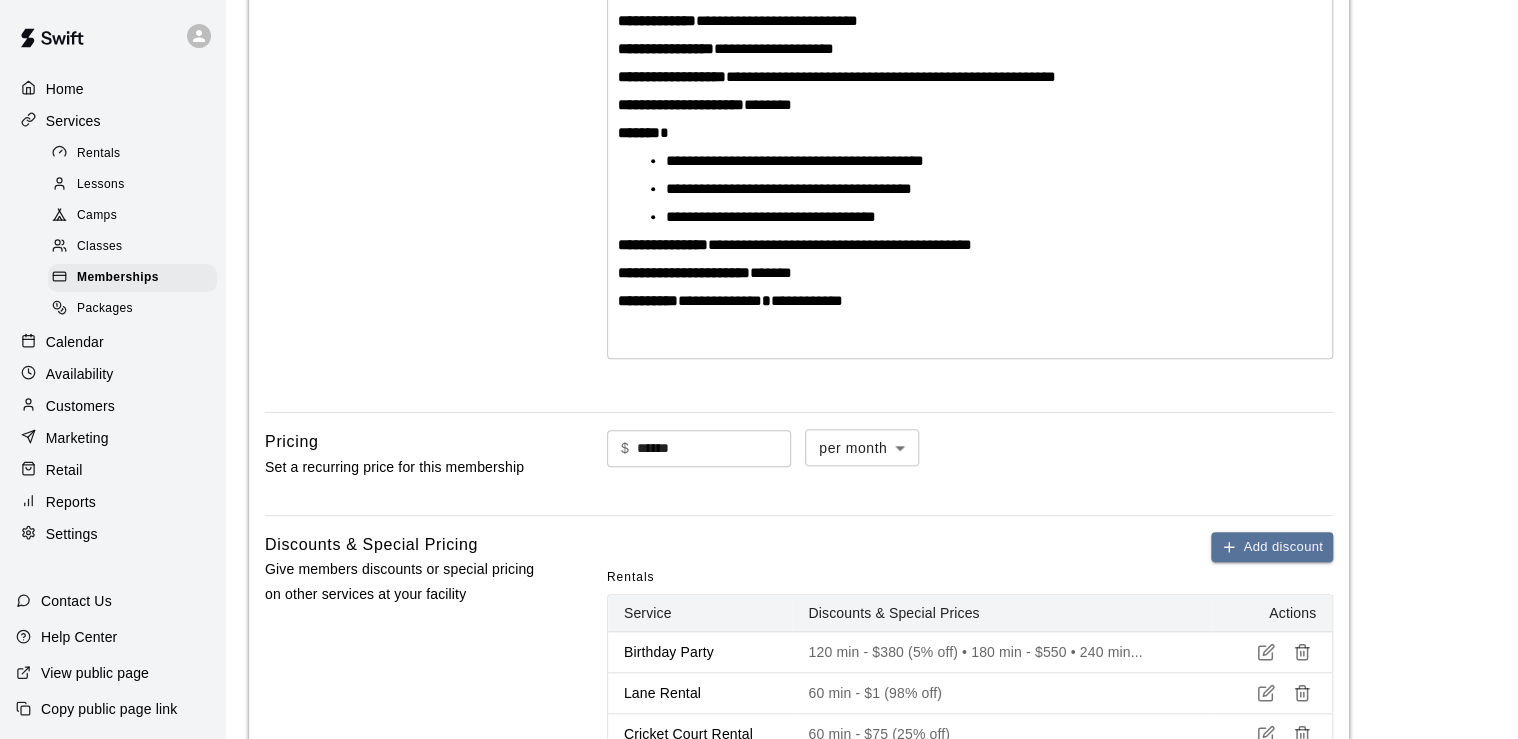 click on "**********" at bounding box center [970, 148] 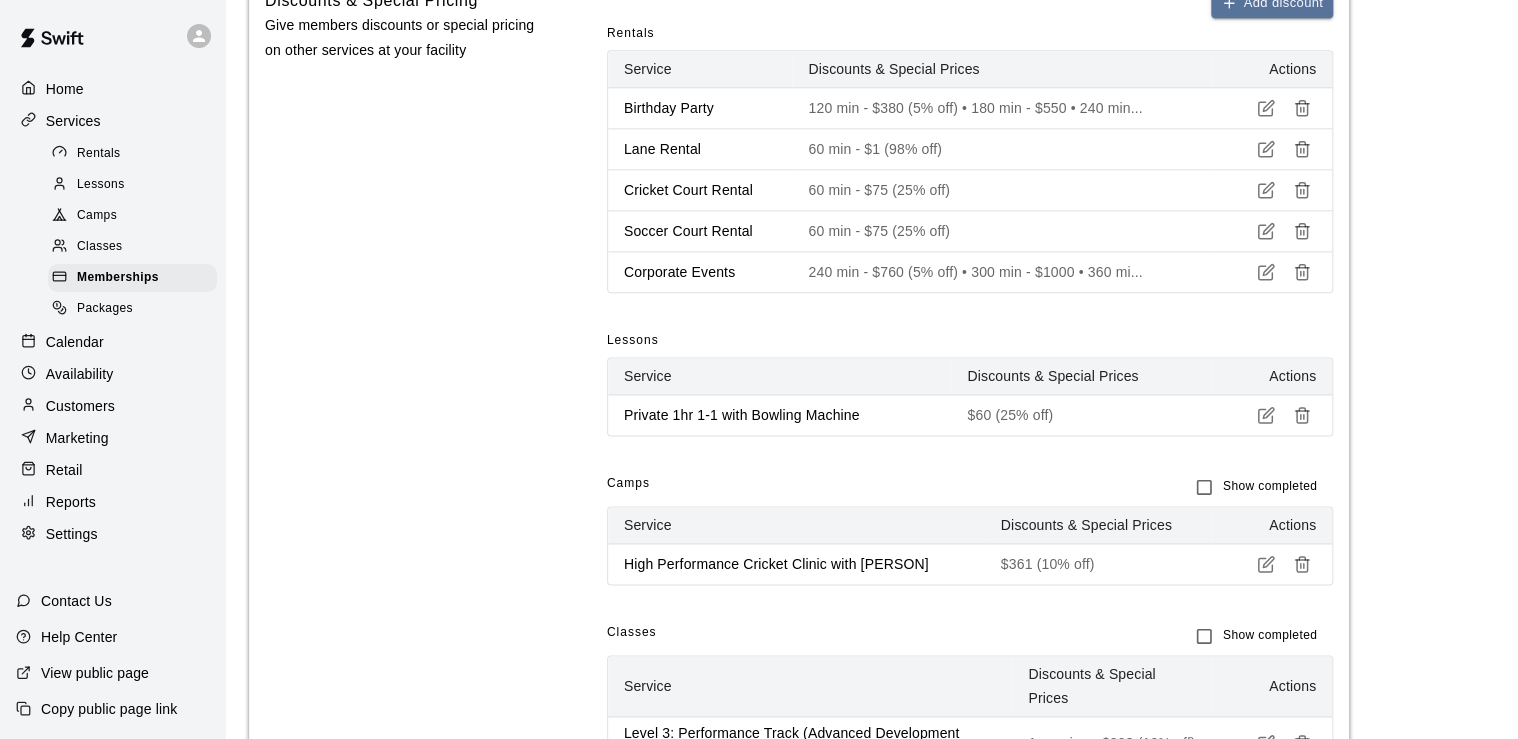 scroll, scrollTop: 1096, scrollLeft: 0, axis: vertical 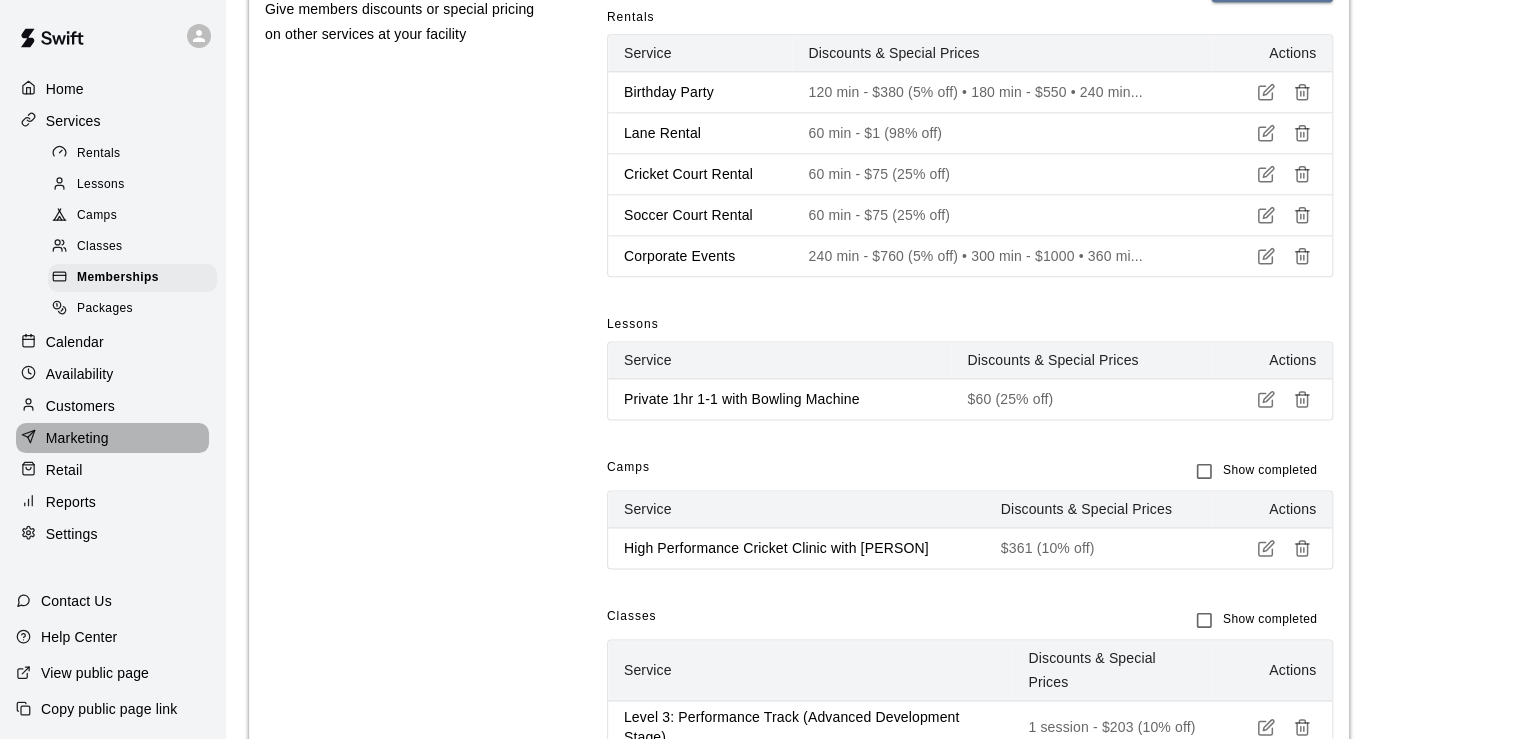 click on "Marketing" at bounding box center (77, 438) 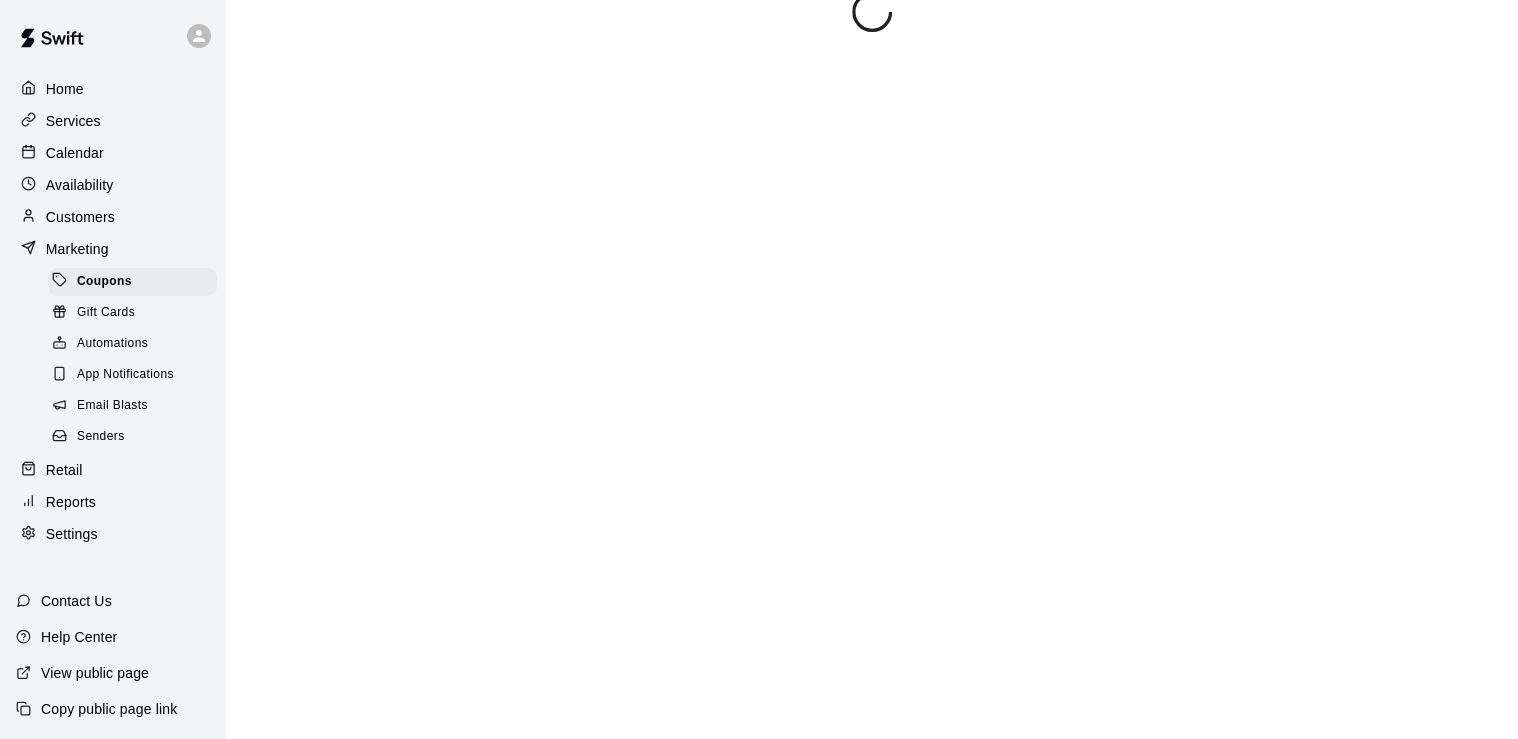 scroll, scrollTop: 0, scrollLeft: 0, axis: both 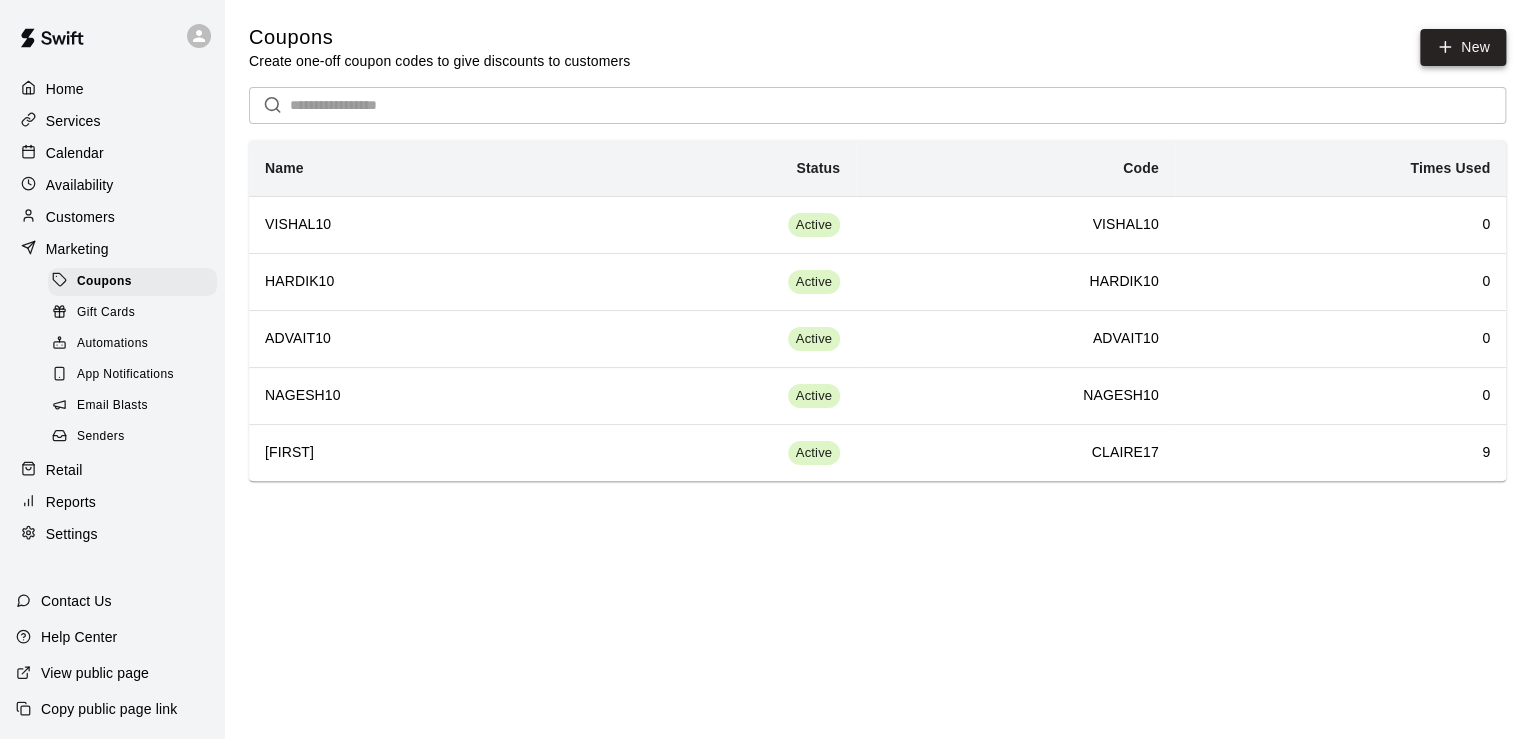 click on "New" at bounding box center (1463, 47) 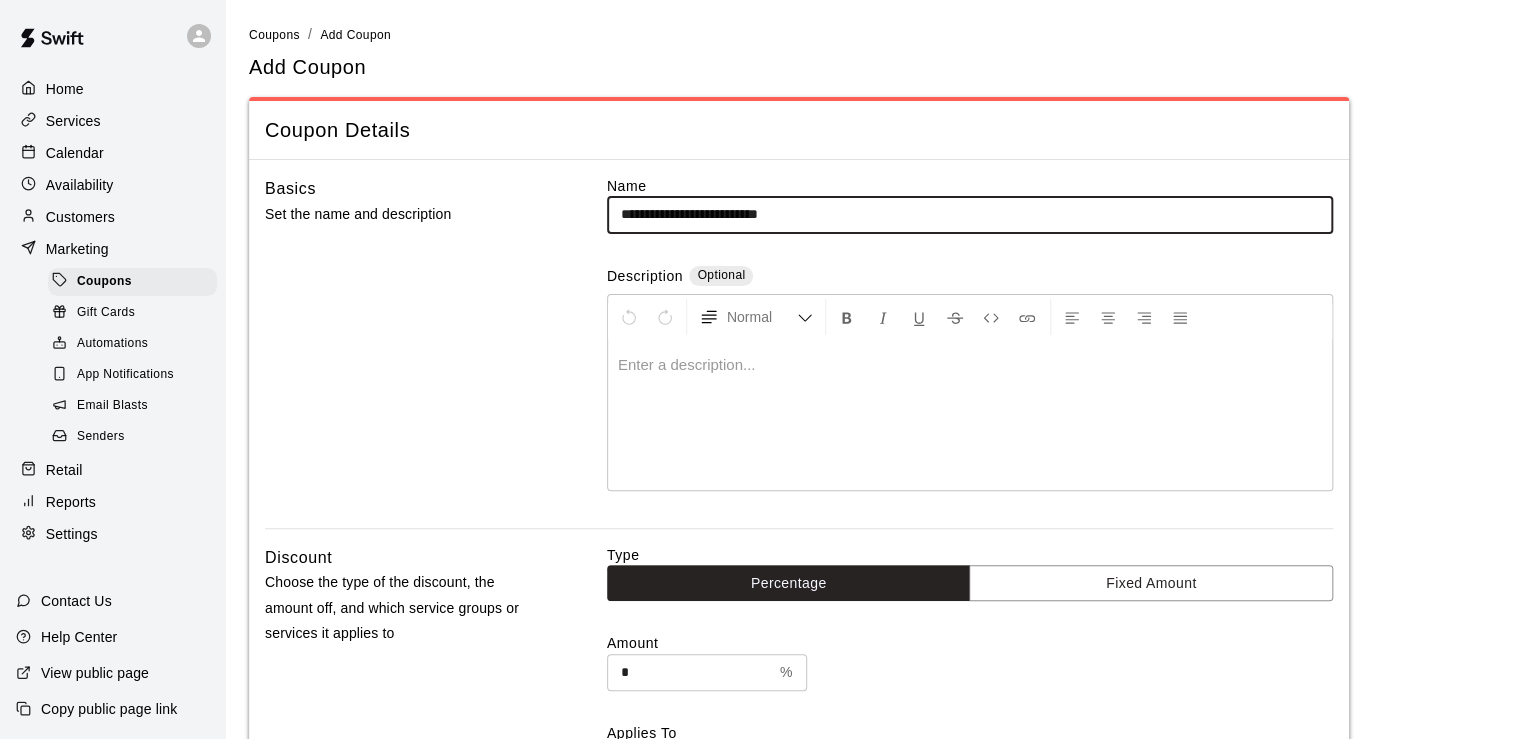 type on "**********" 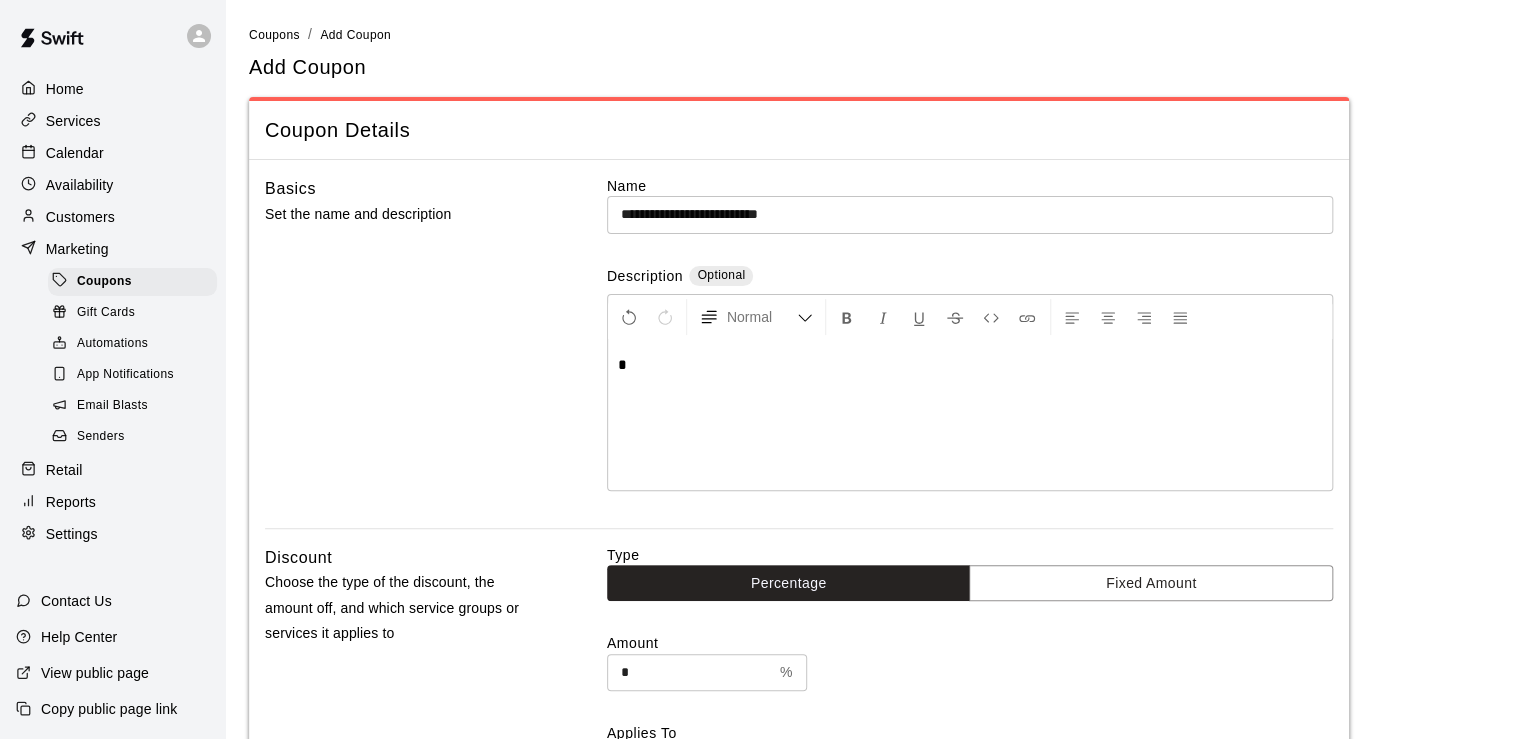 type 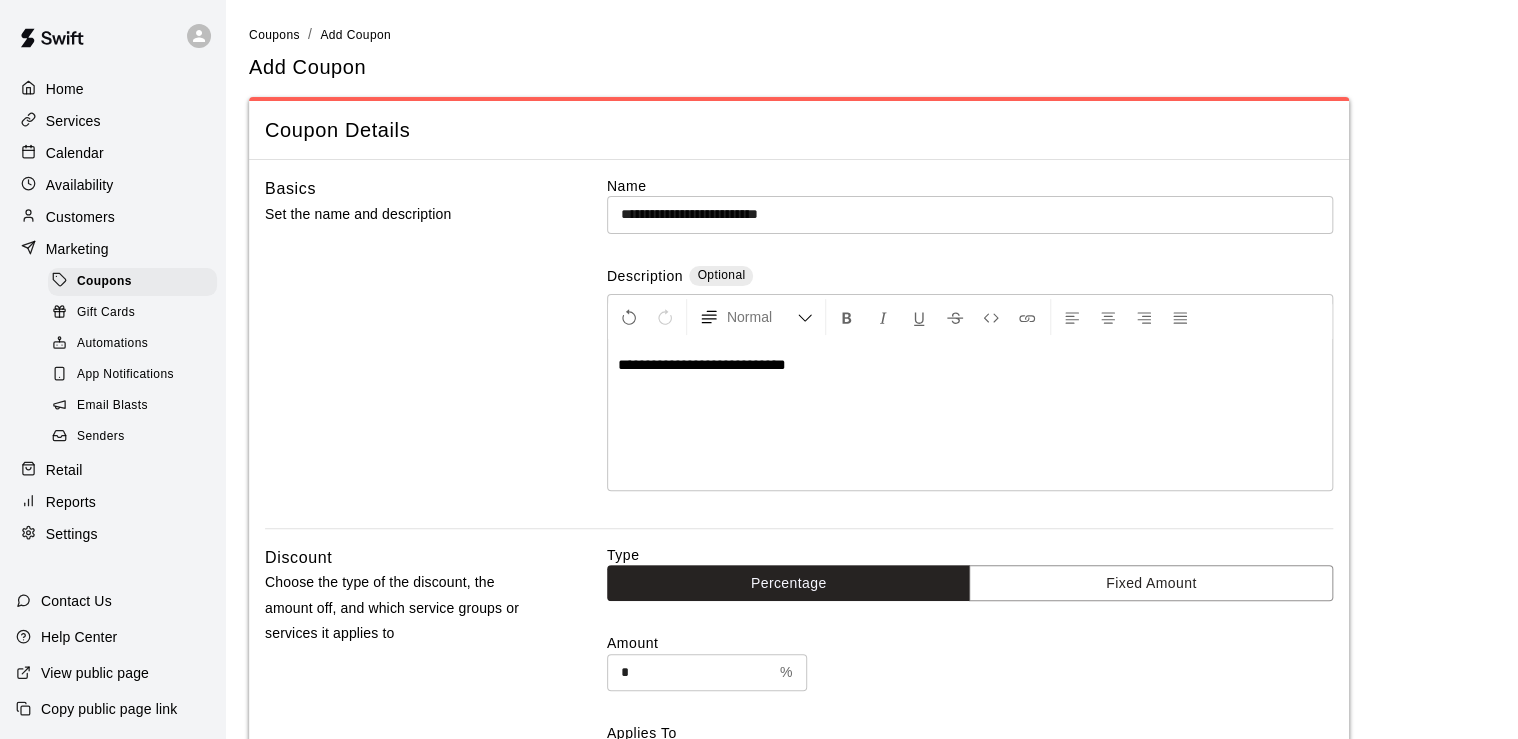 click on "**********" at bounding box center [970, 365] 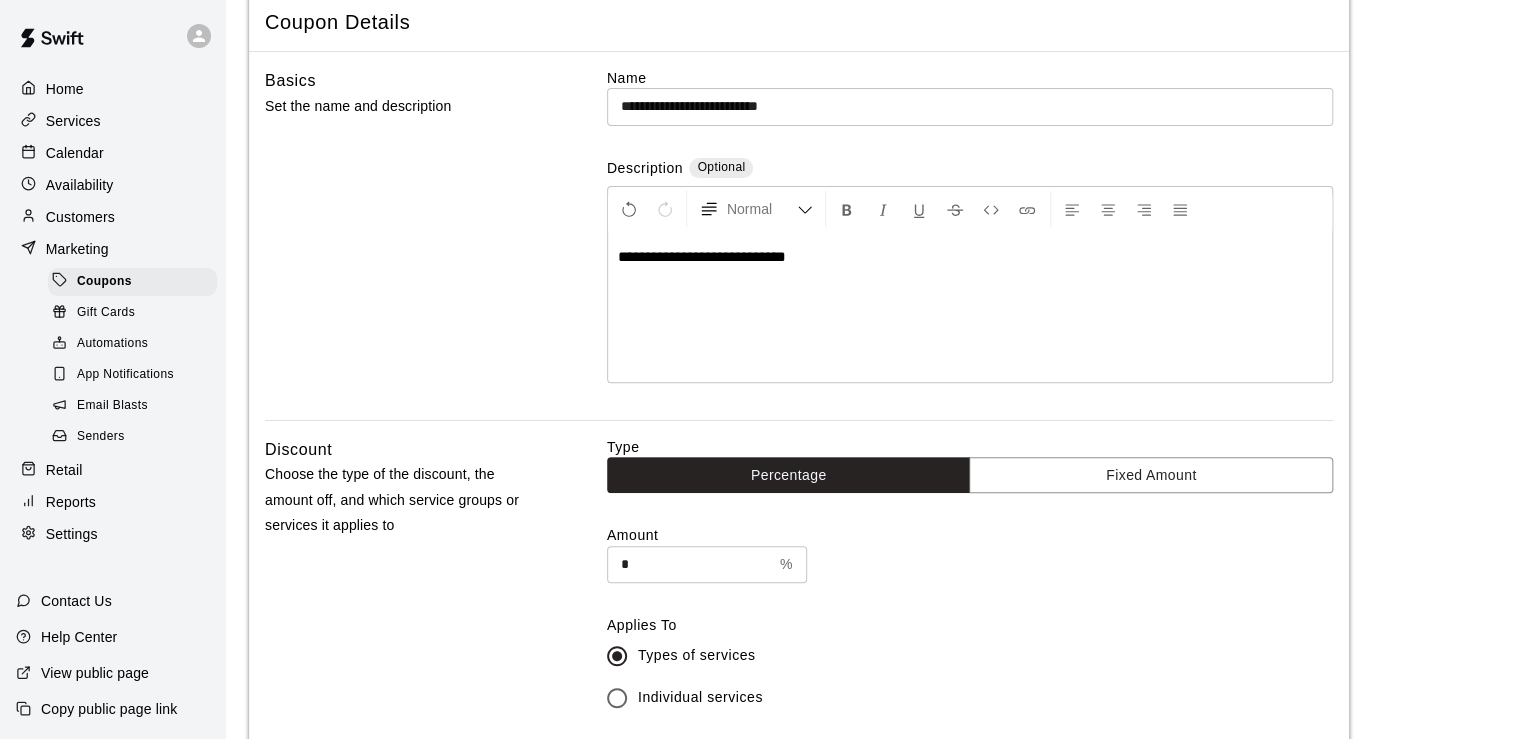 scroll, scrollTop: 160, scrollLeft: 0, axis: vertical 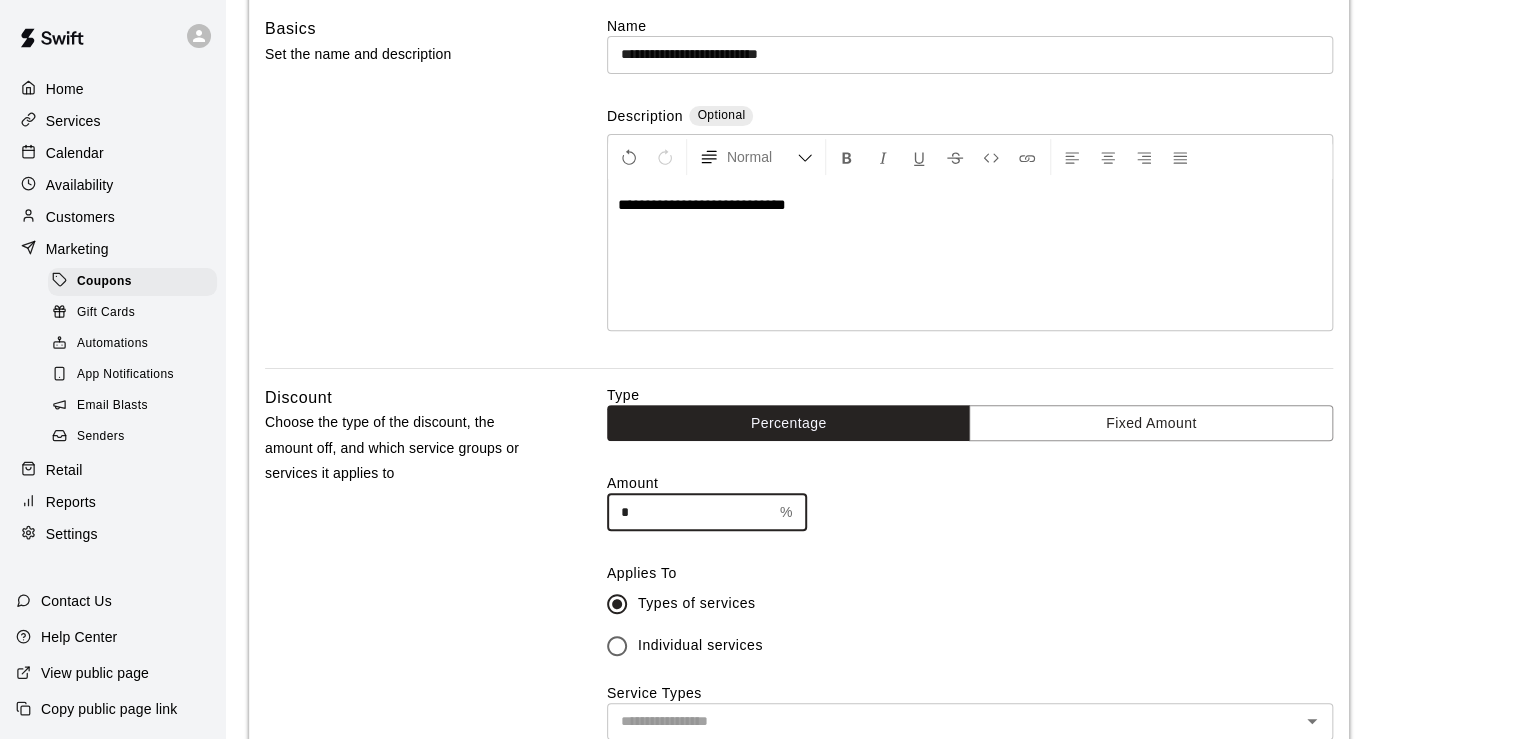 click on "*" at bounding box center [689, 512] 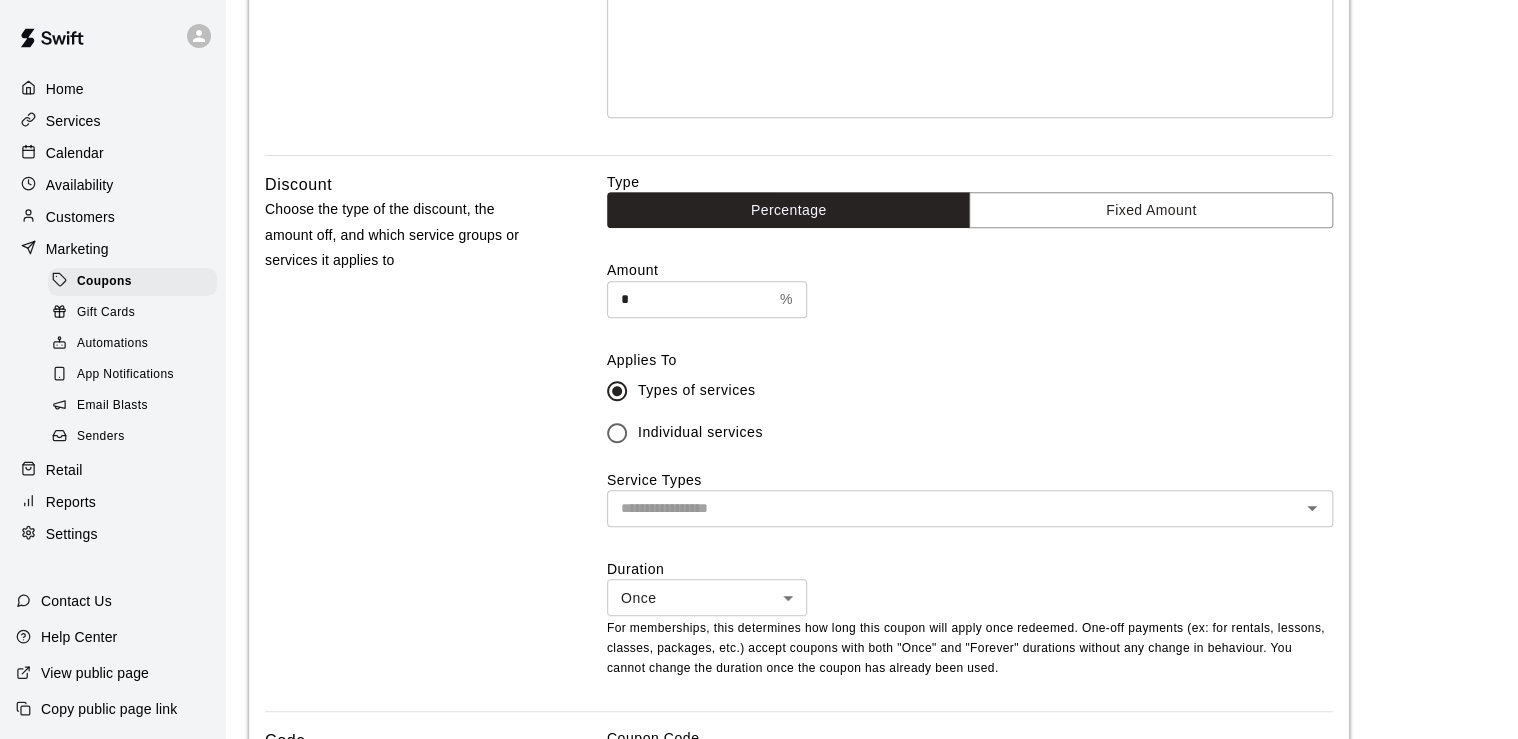 scroll, scrollTop: 400, scrollLeft: 0, axis: vertical 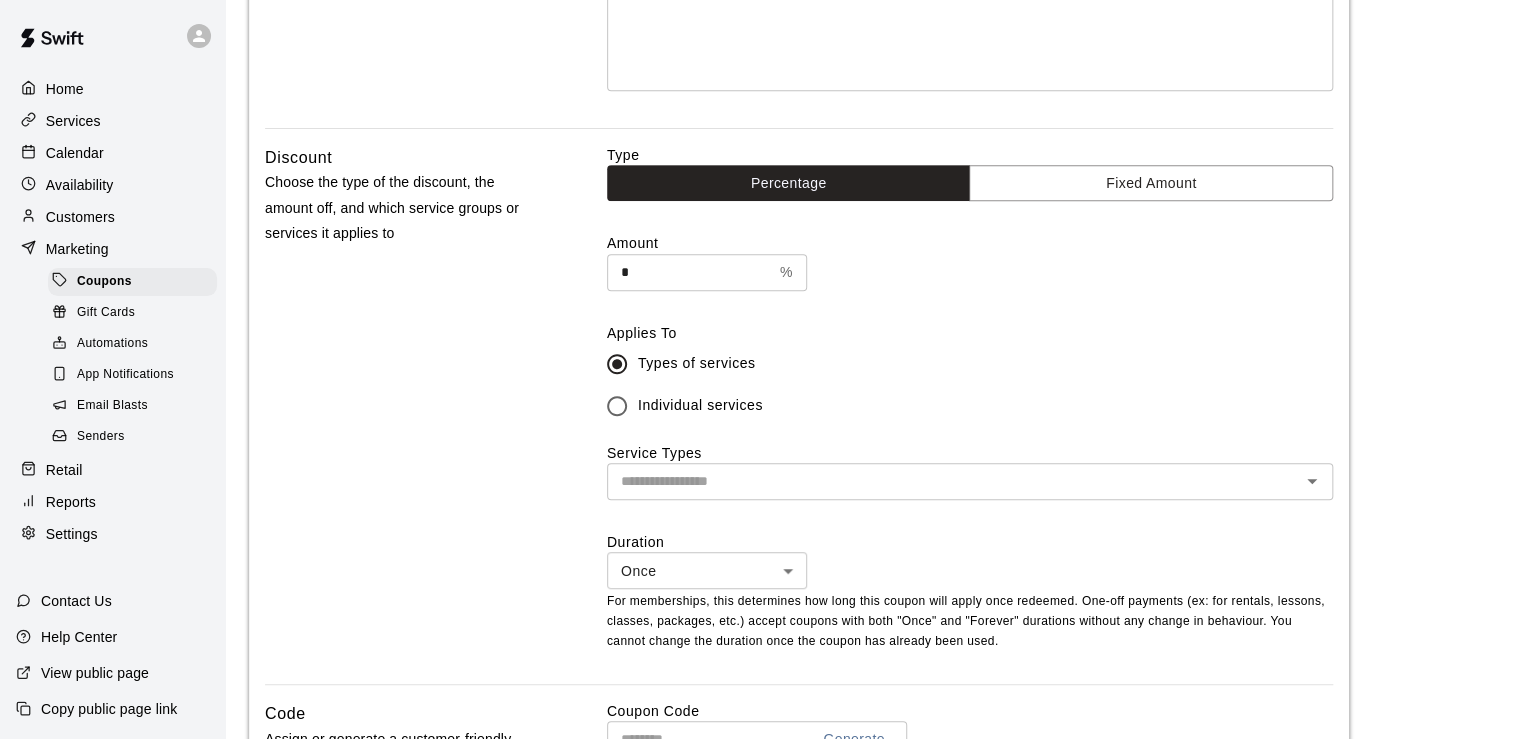 click at bounding box center [953, 481] 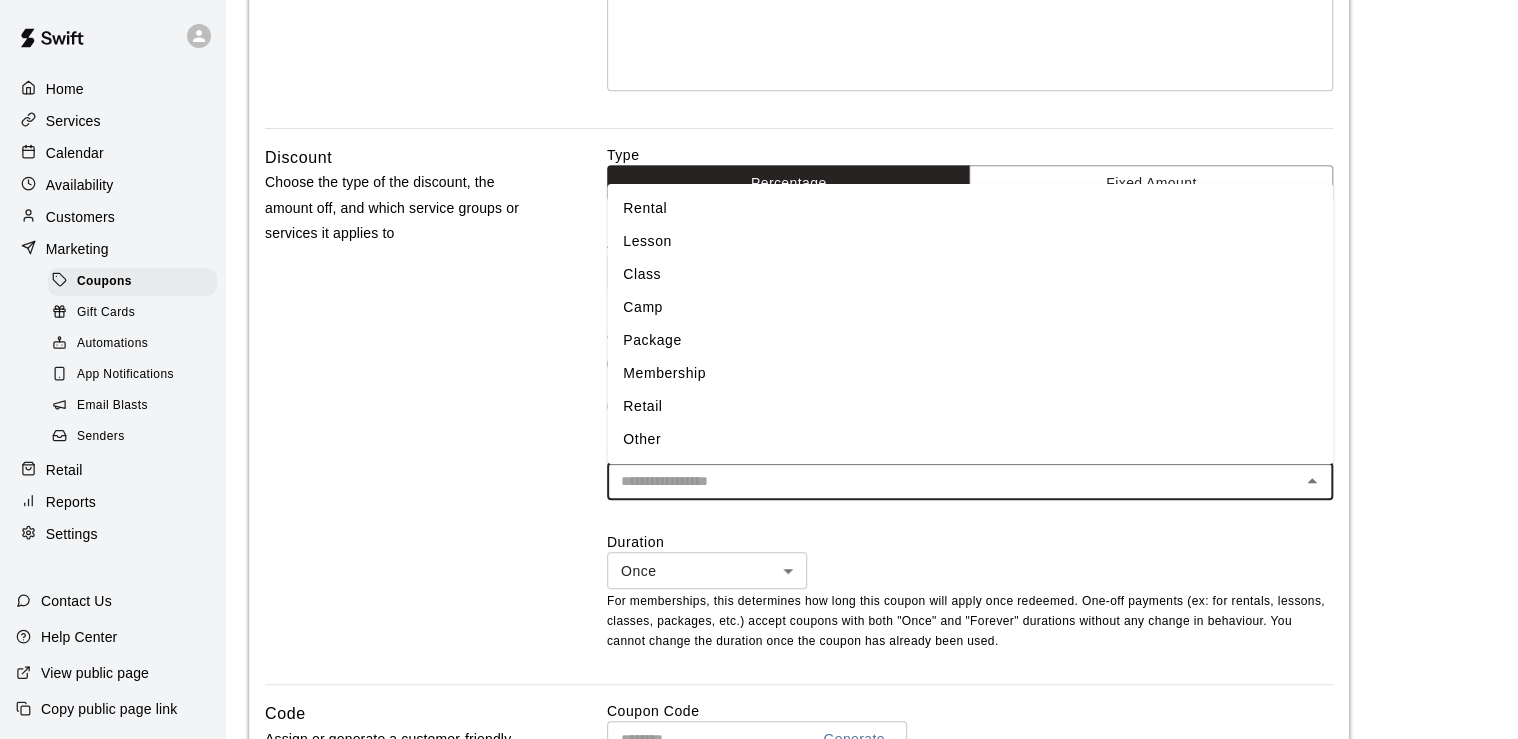 click on "Retail" at bounding box center [970, 406] 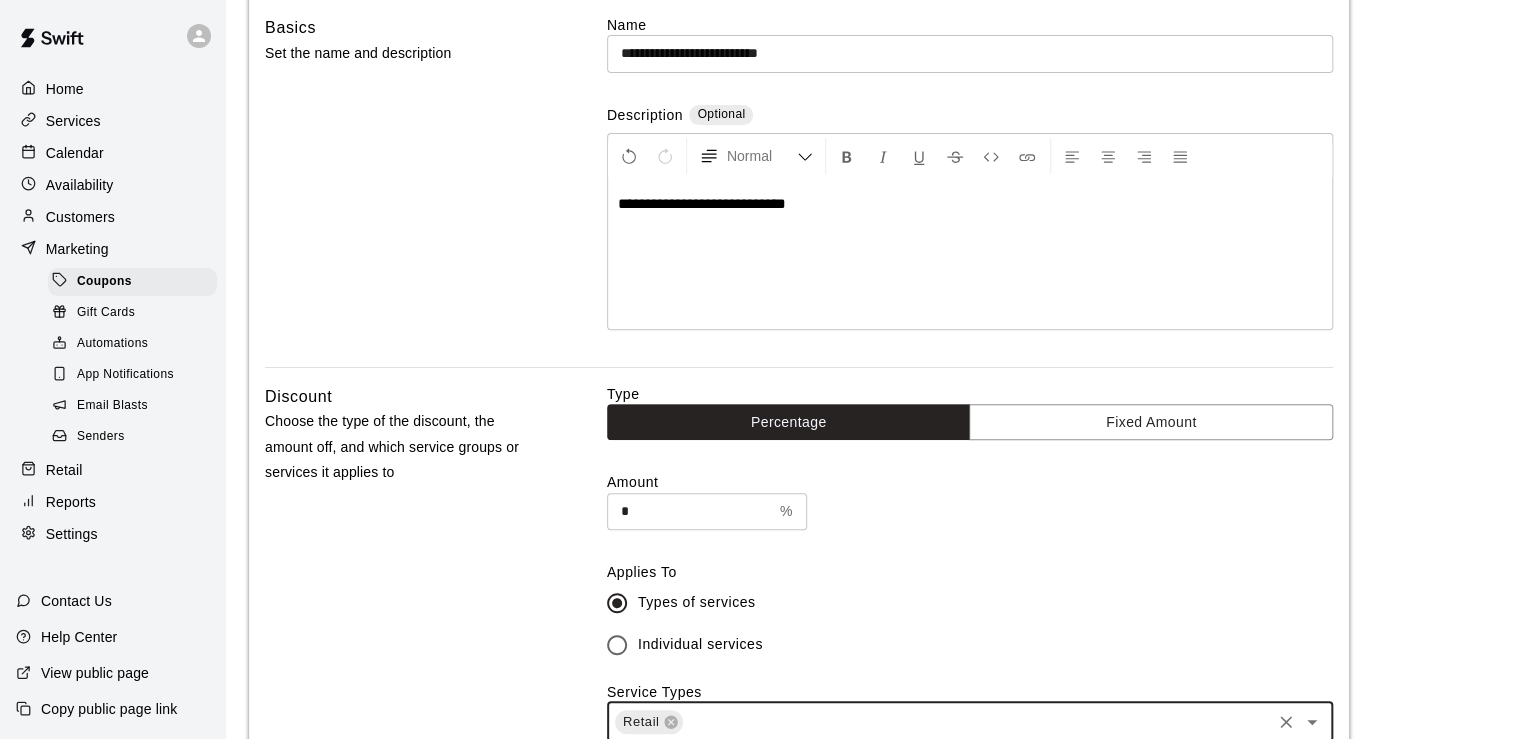 scroll, scrollTop: 480, scrollLeft: 0, axis: vertical 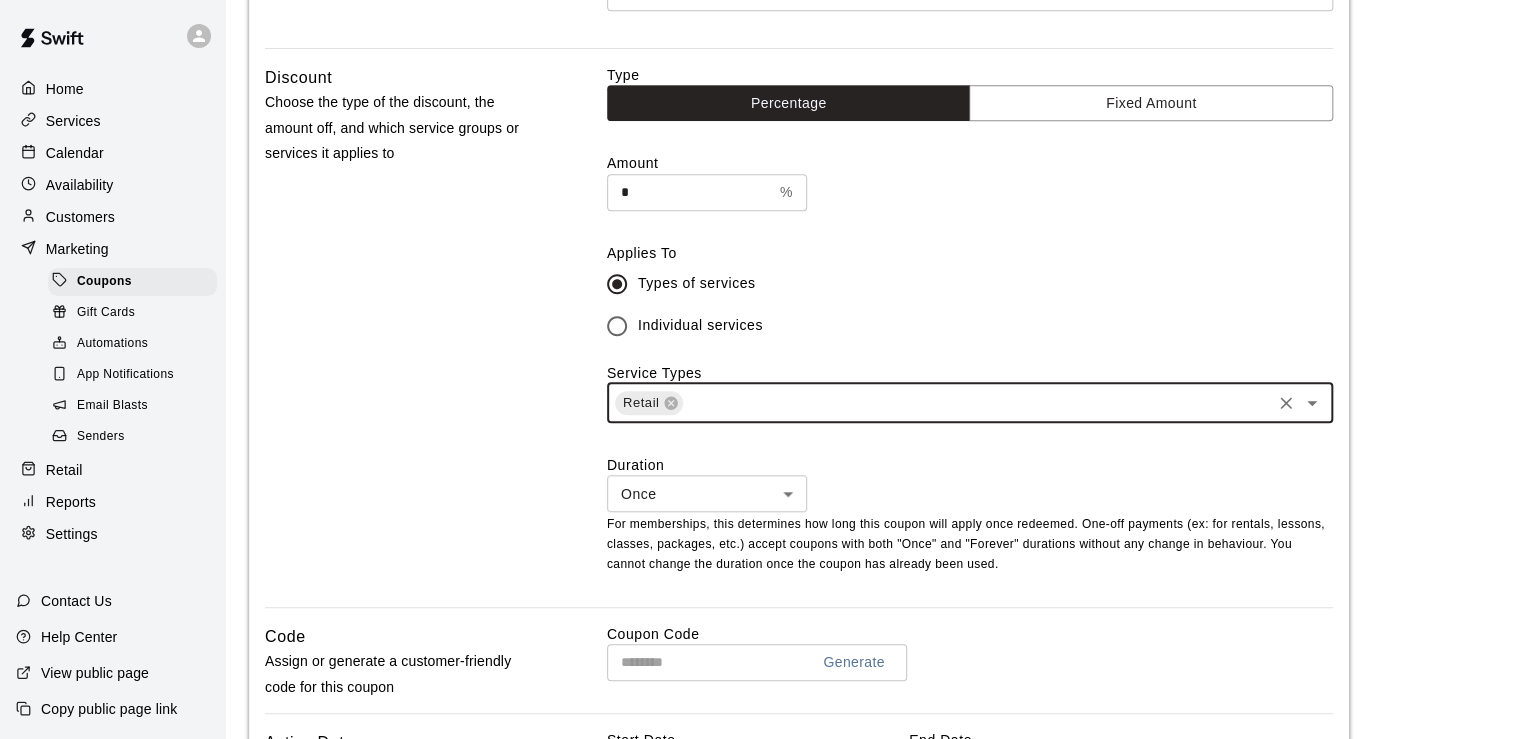 click at bounding box center (976, 402) 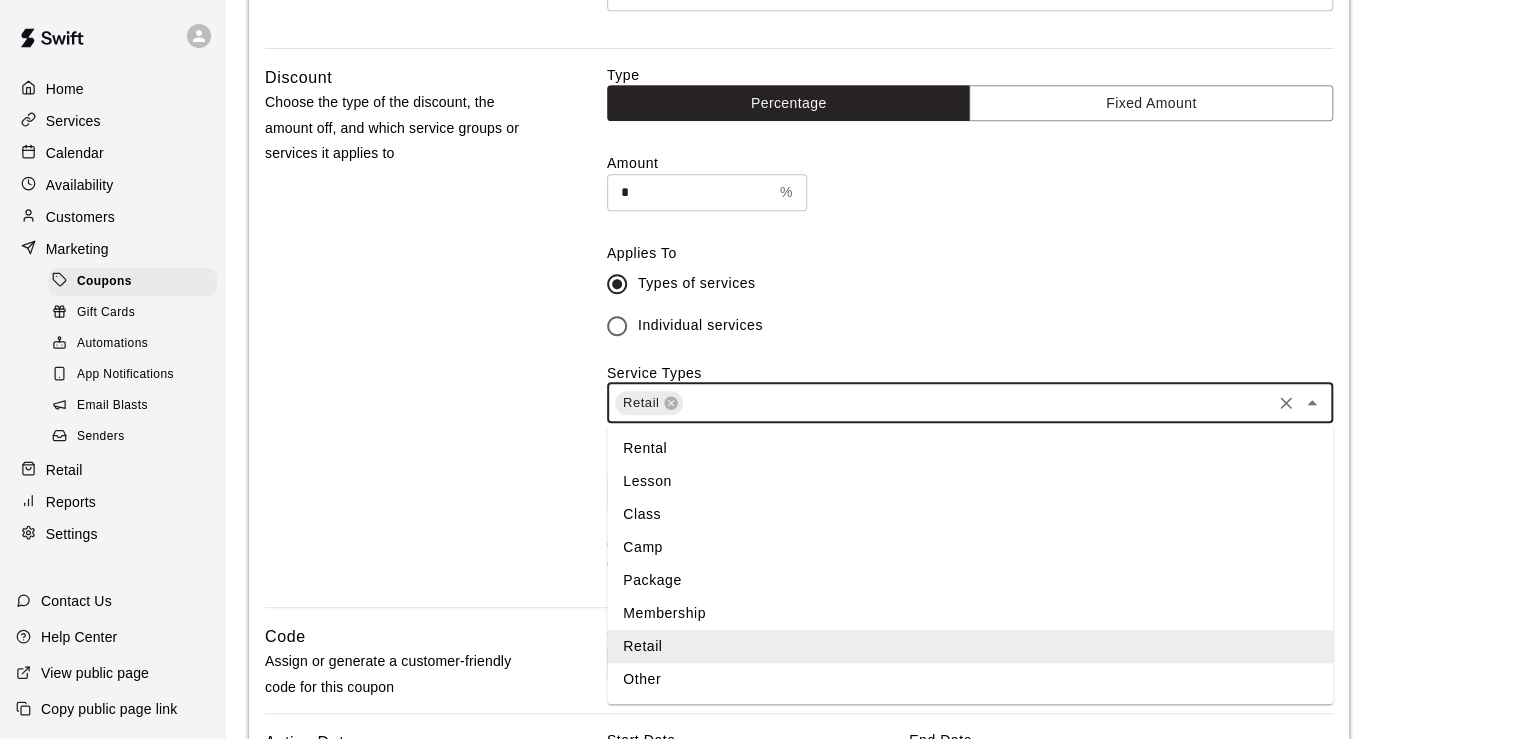 click on "Discount Choose the type of the discount, the amount off, and which service groups or services it applies to" at bounding box center (404, 336) 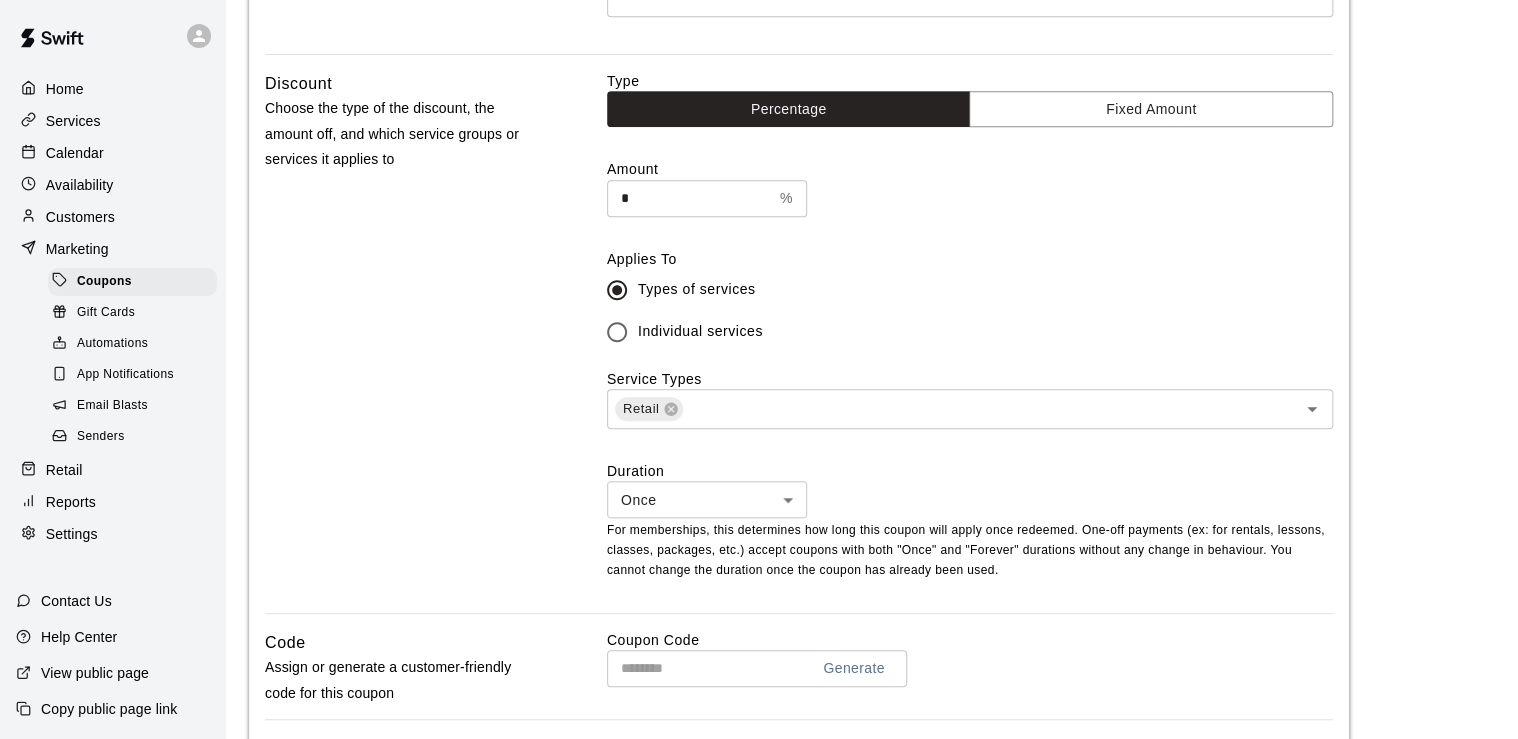 scroll, scrollTop: 560, scrollLeft: 0, axis: vertical 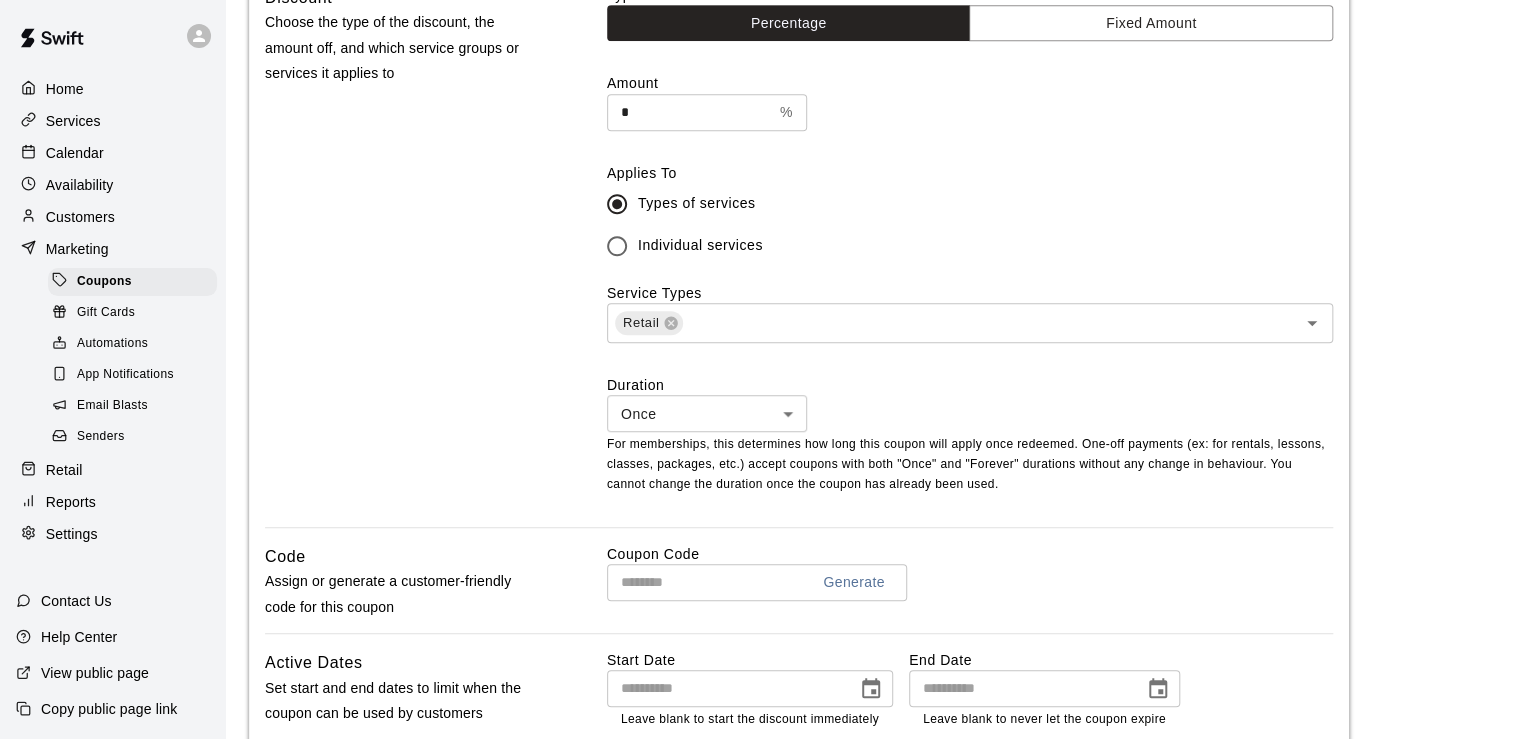 click on "**********" at bounding box center [765, 309] 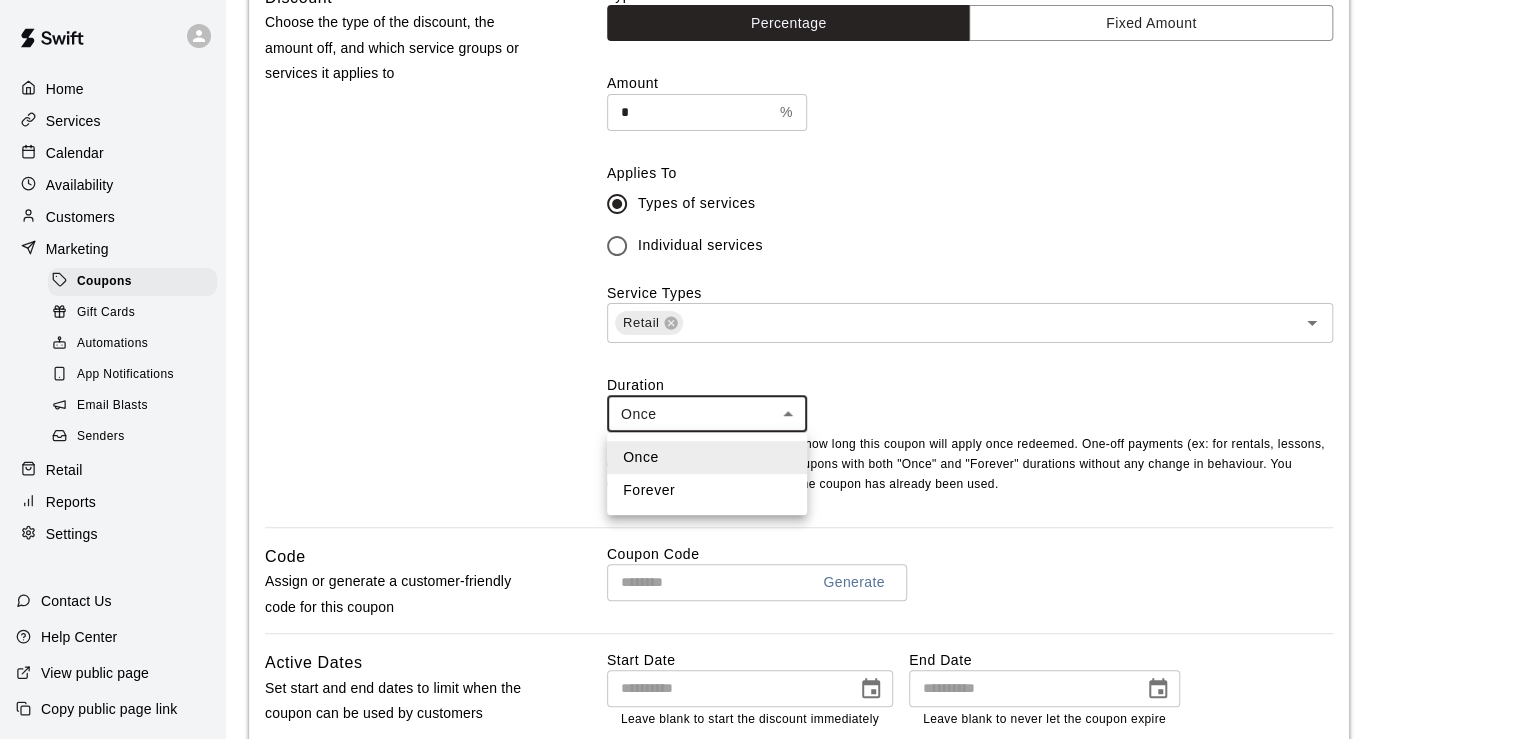 click on "Forever" at bounding box center (707, 490) 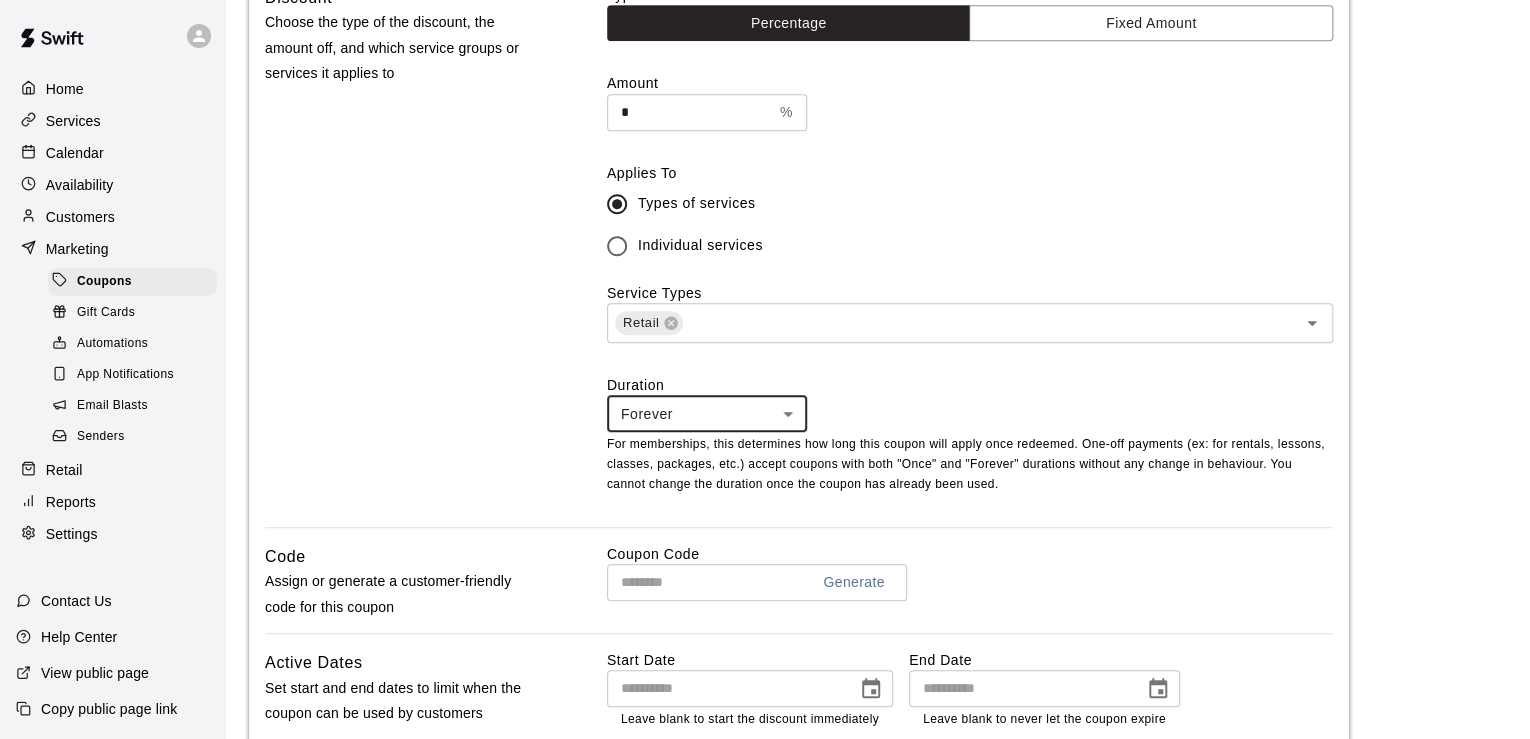 type on "*******" 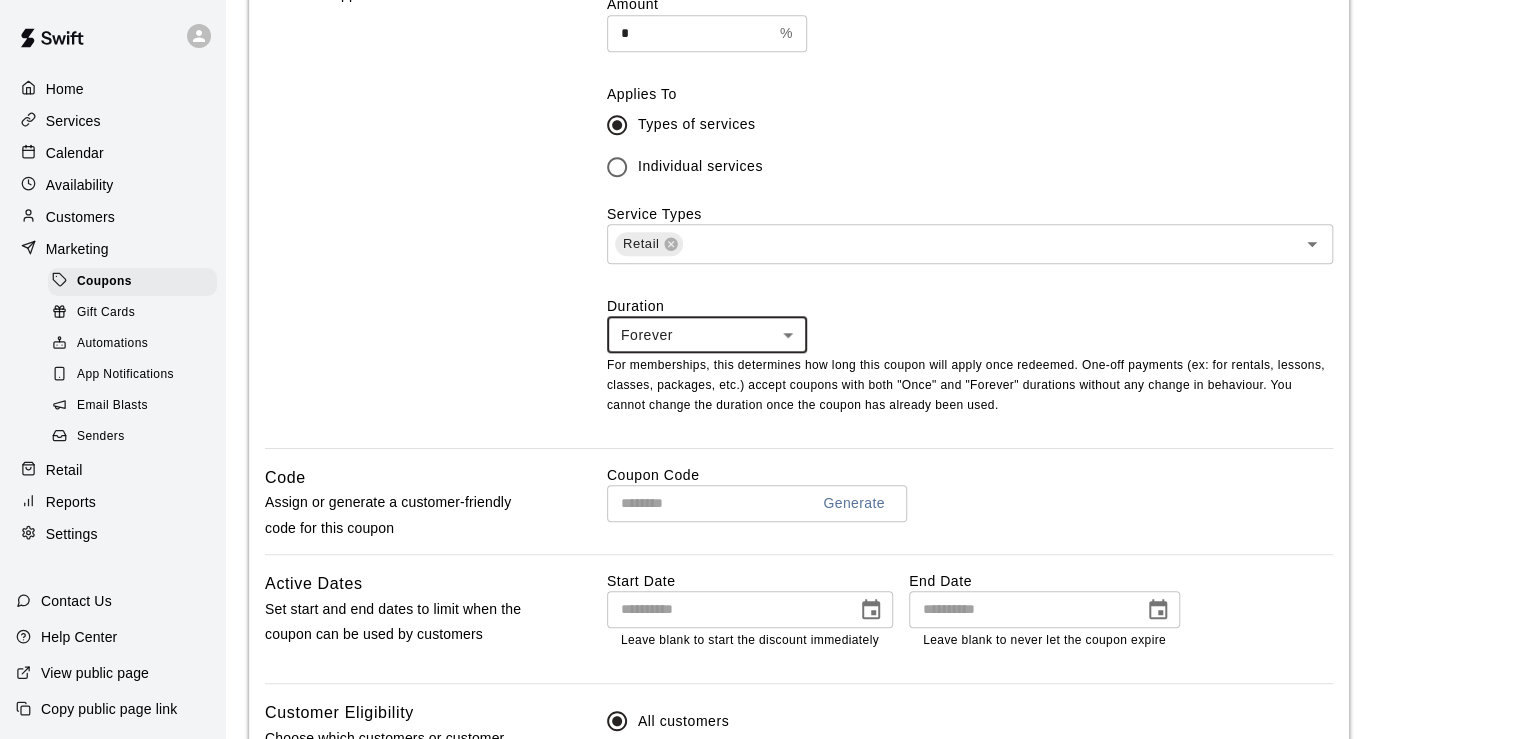 scroll, scrollTop: 640, scrollLeft: 0, axis: vertical 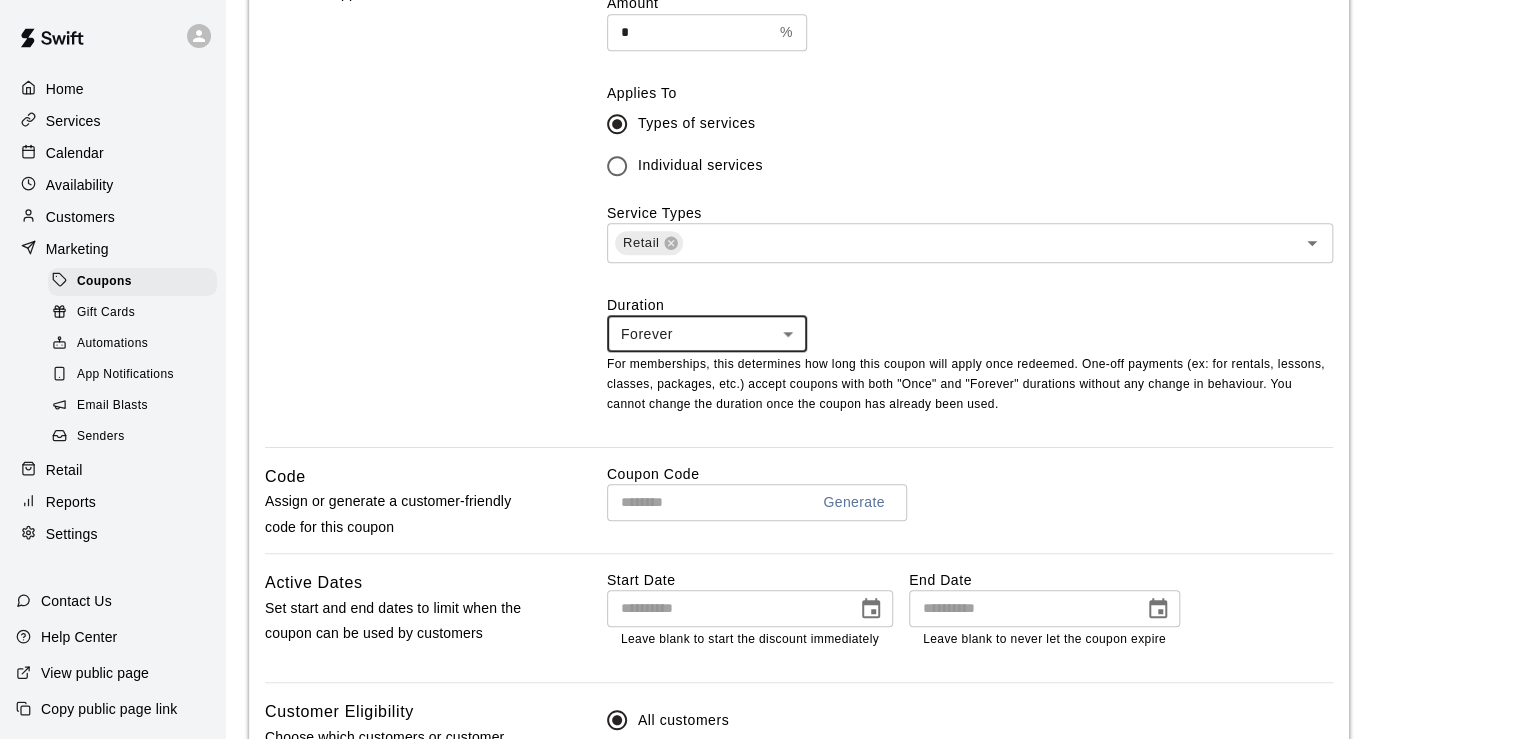 click at bounding box center (700, 502) 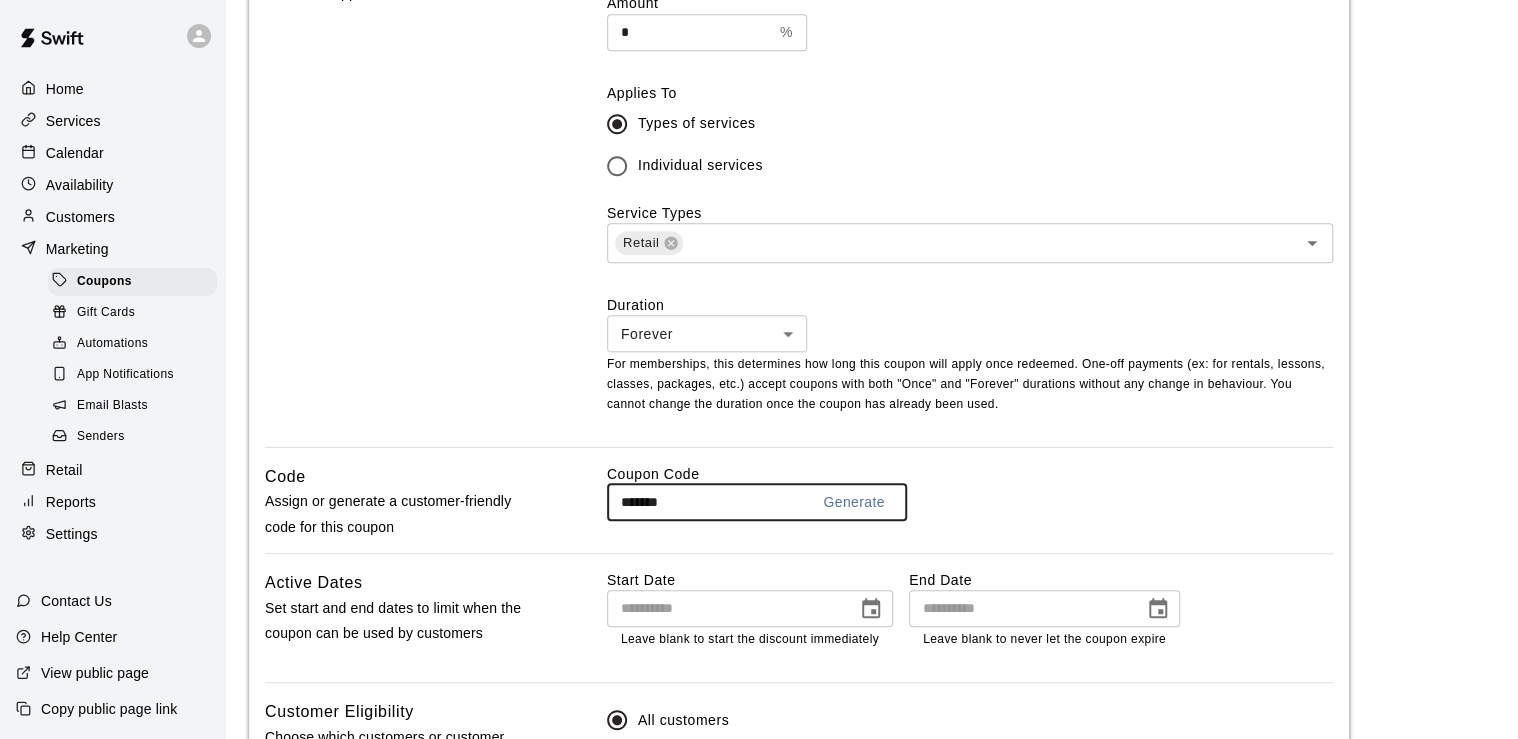 type on "*******" 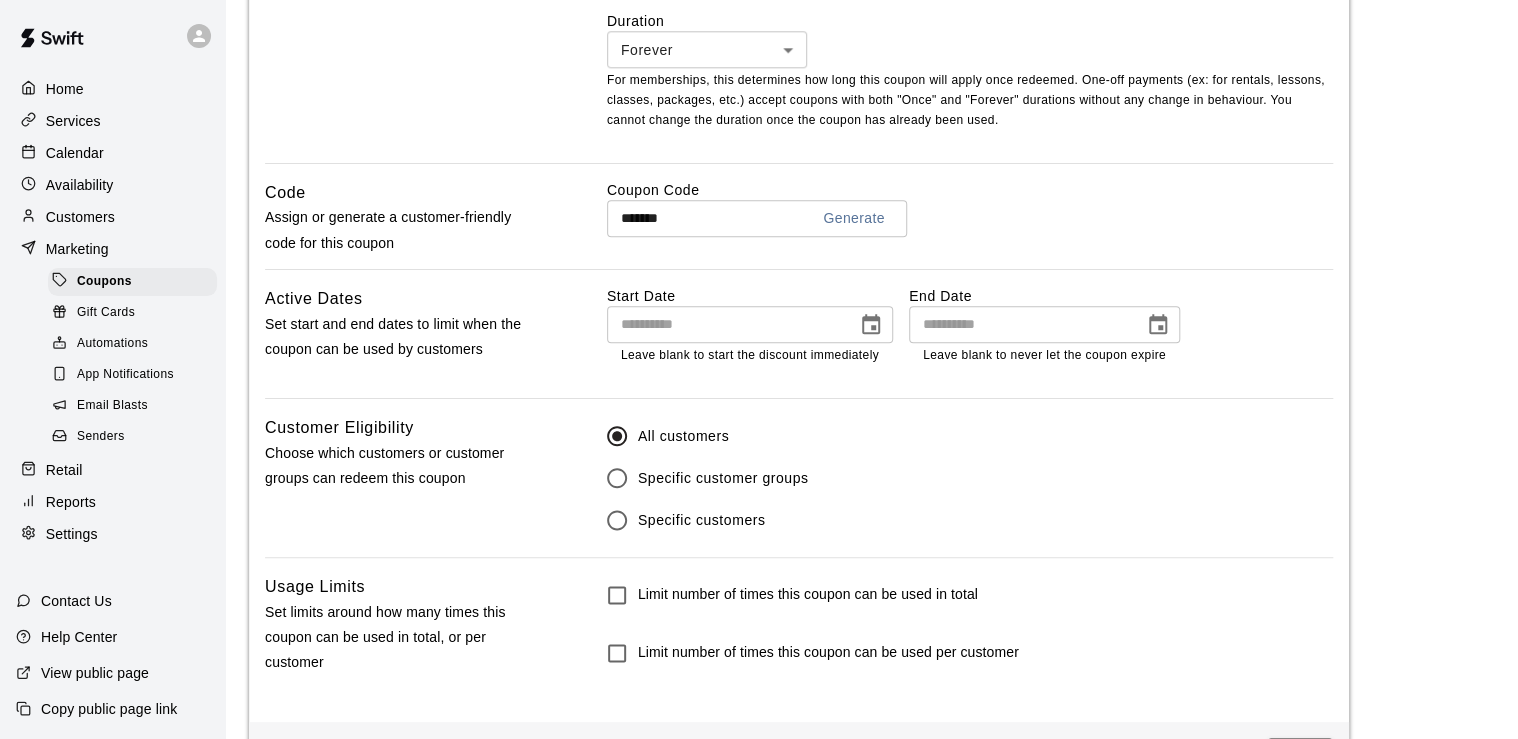 scroll, scrollTop: 960, scrollLeft: 0, axis: vertical 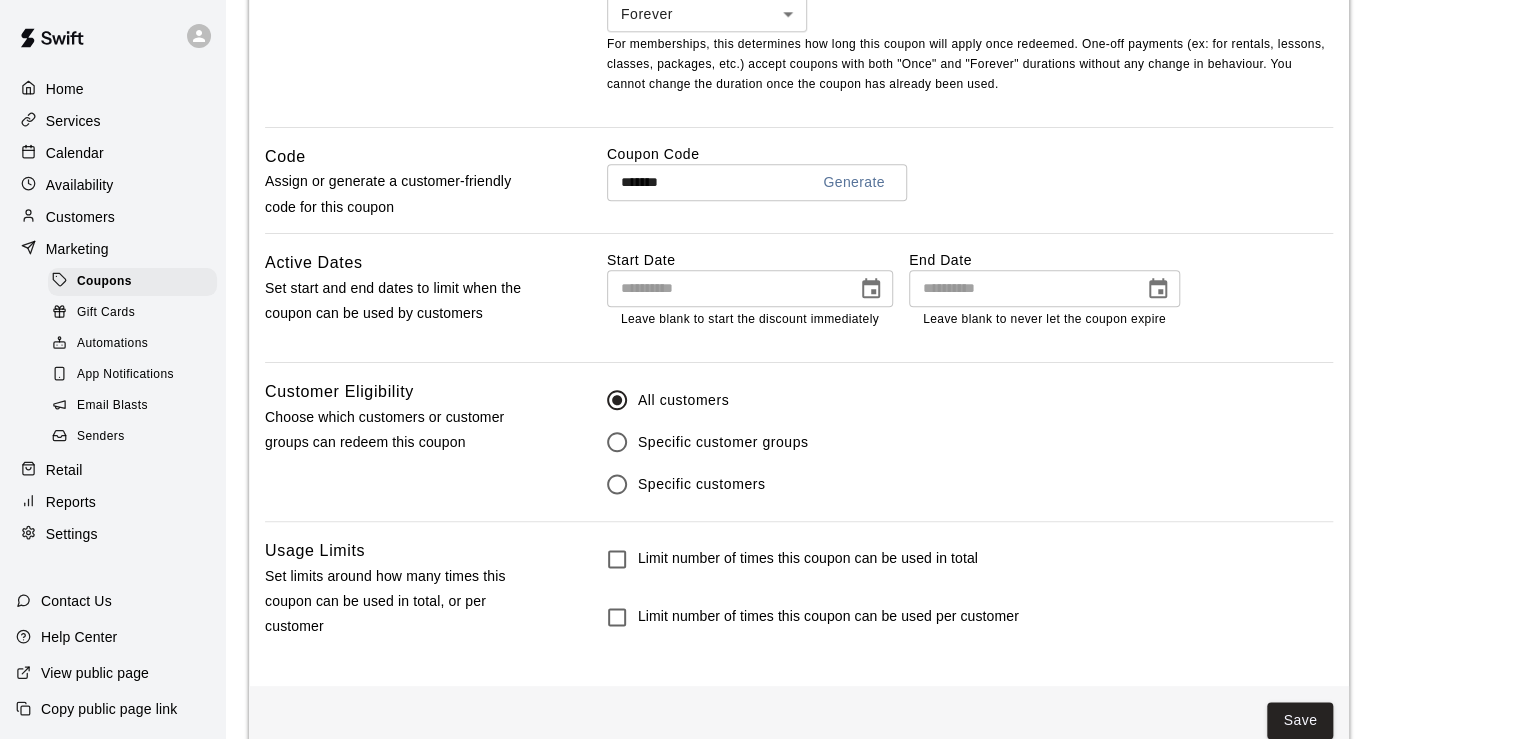 click on "Specific customer groups" at bounding box center (723, 442) 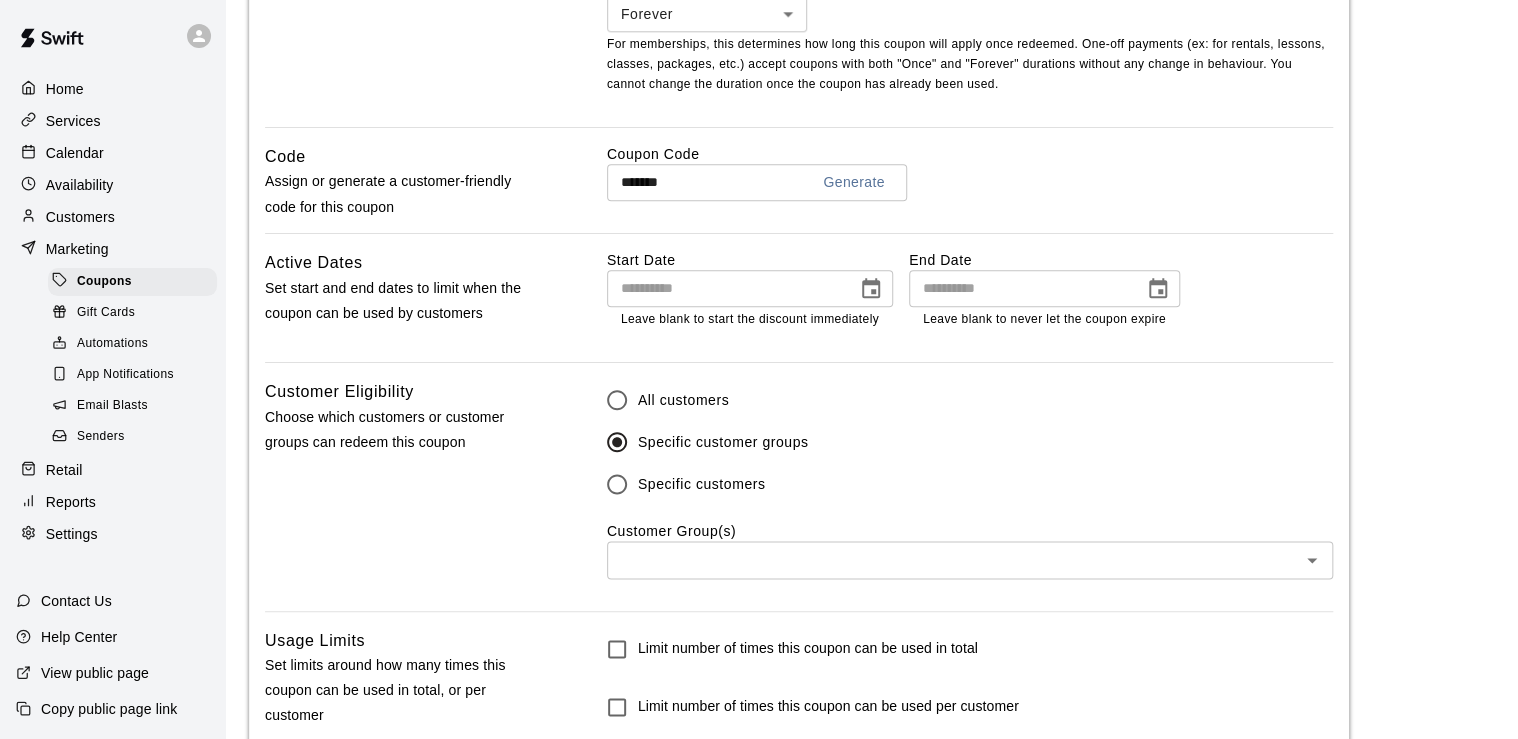 click at bounding box center [953, 559] 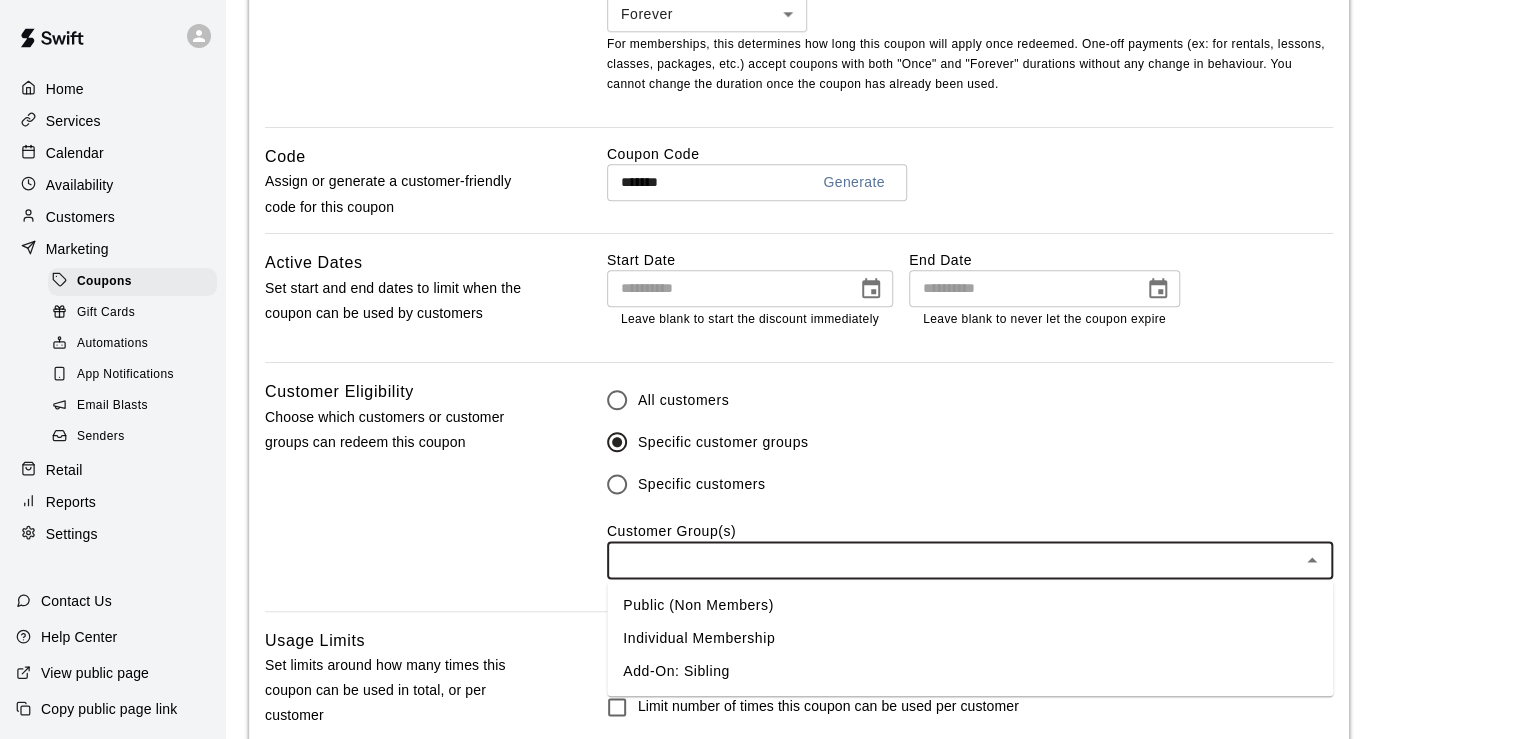 click on "Individual Membership" at bounding box center (970, 638) 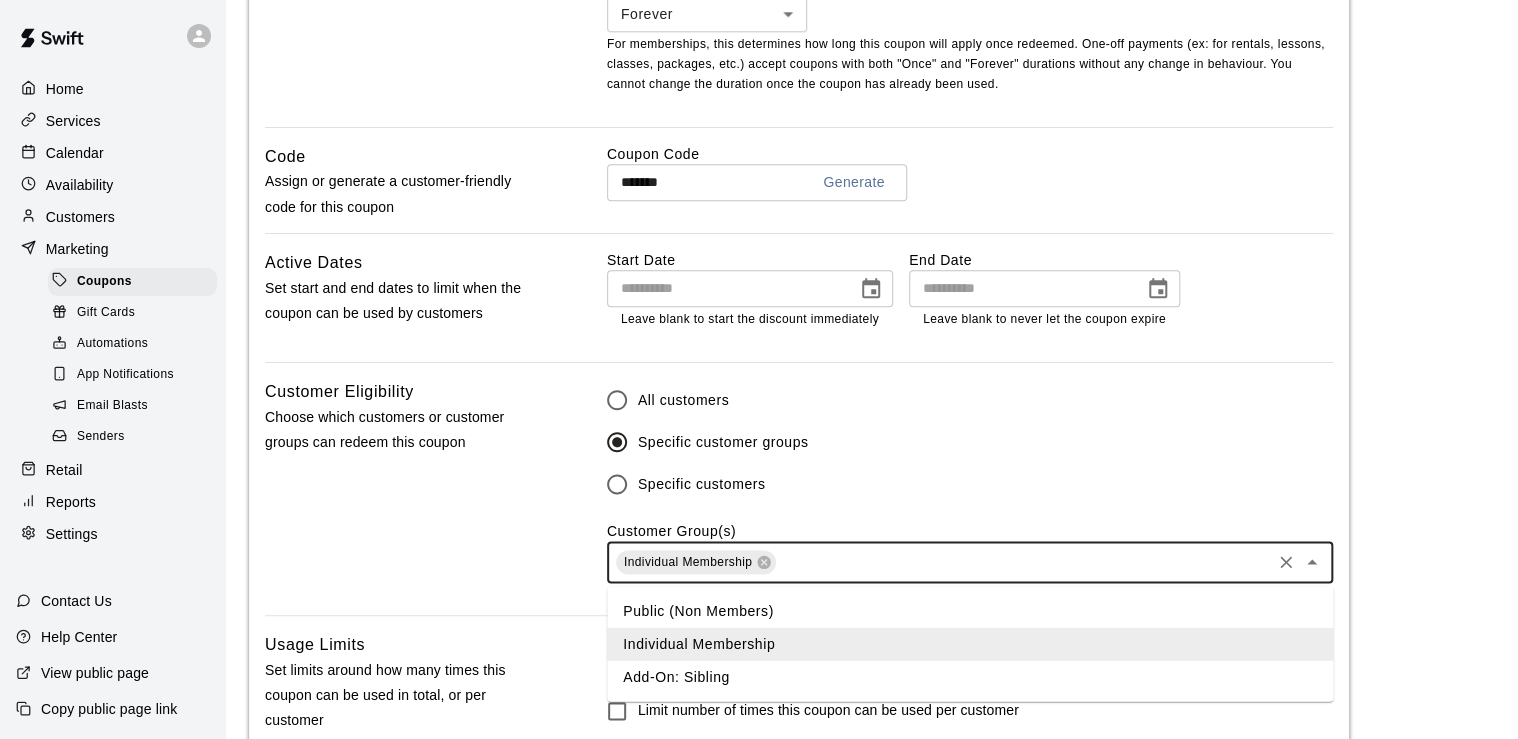 click at bounding box center (1023, 562) 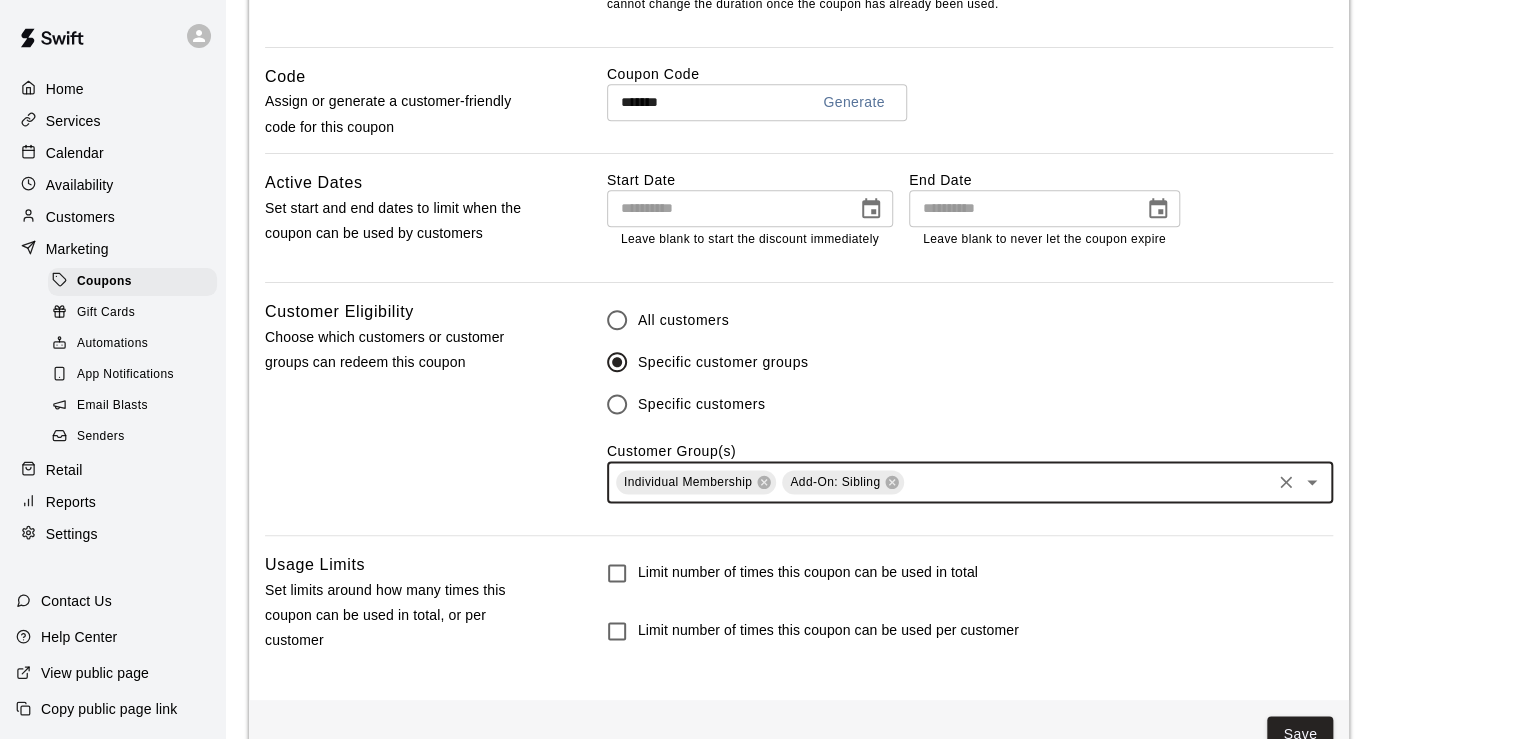 scroll, scrollTop: 1096, scrollLeft: 0, axis: vertical 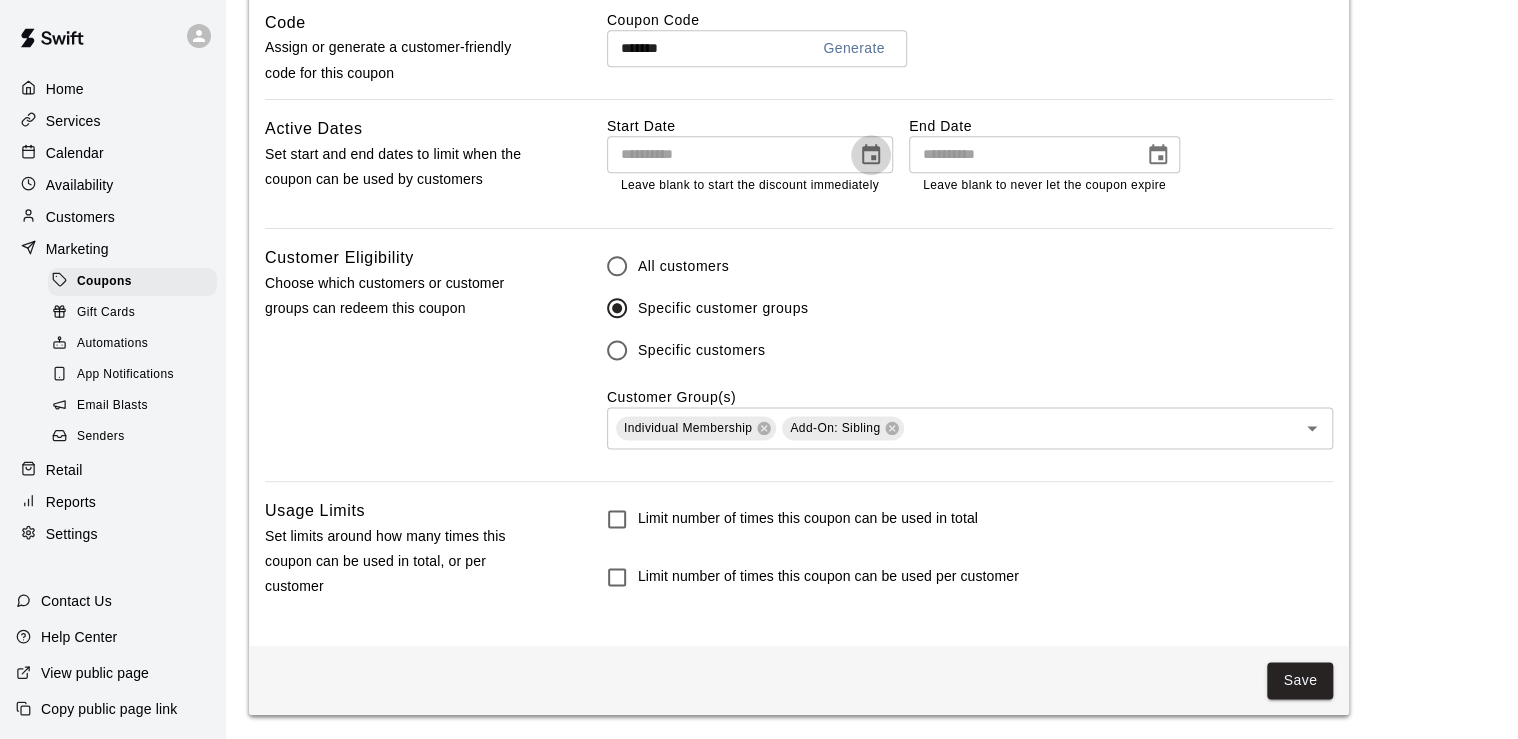 click 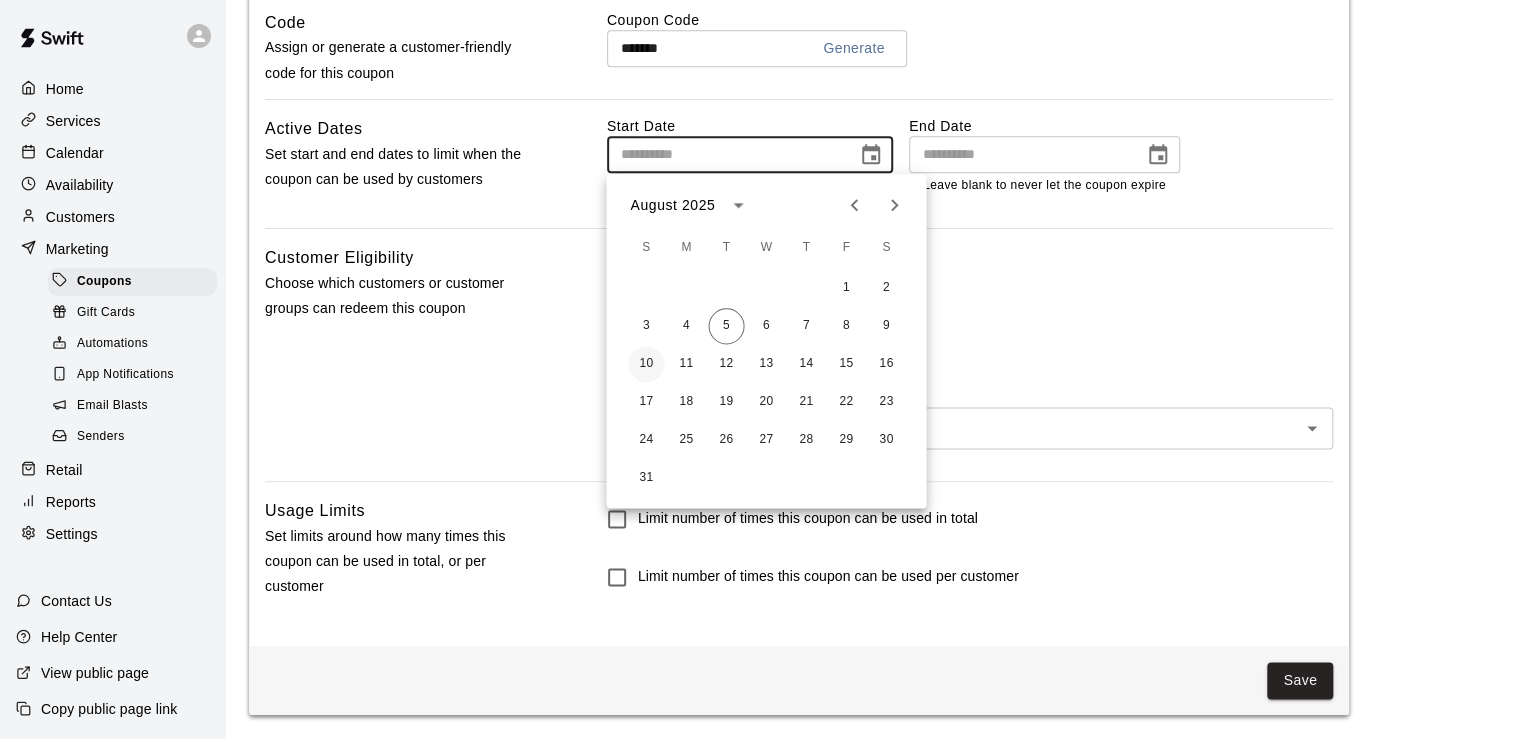 click on "10" at bounding box center [646, 364] 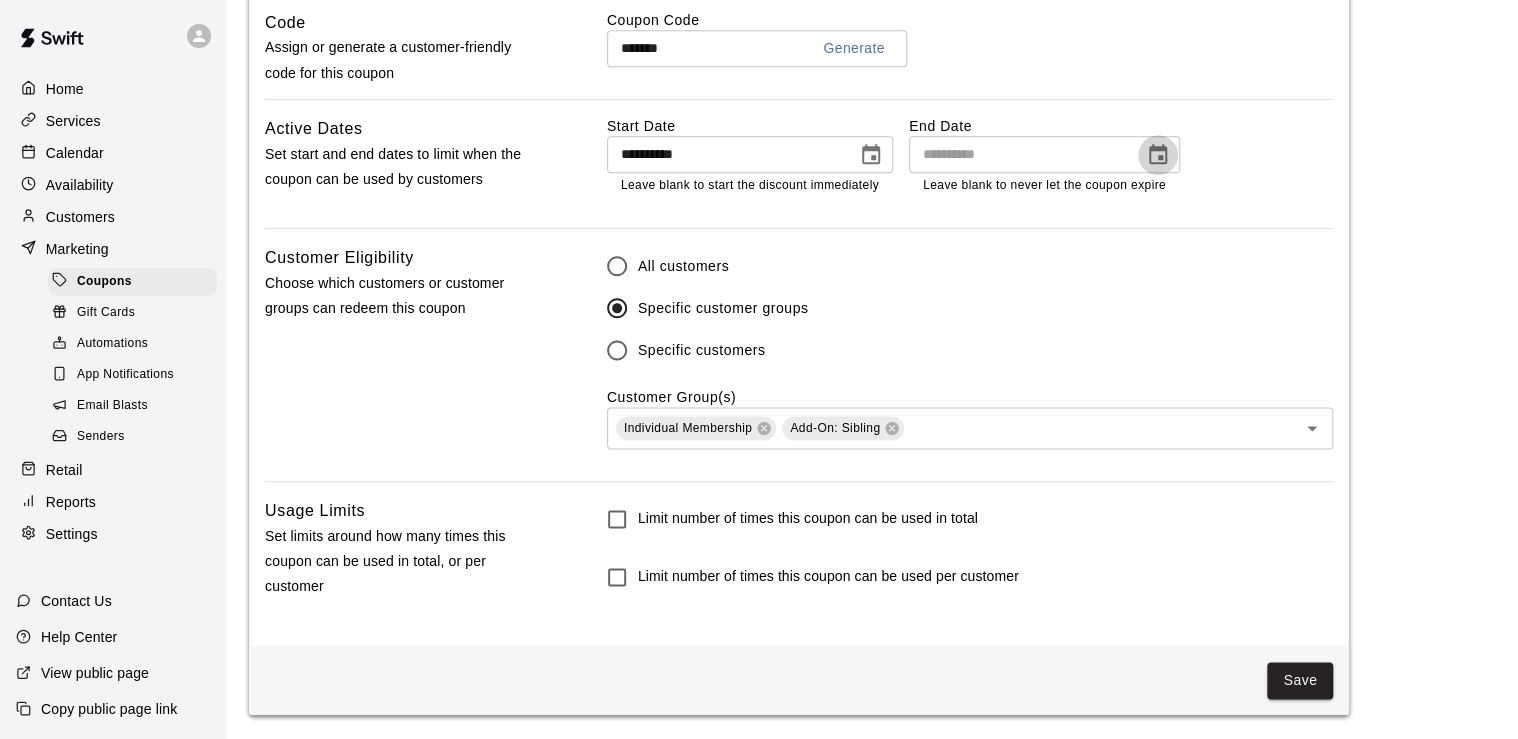 click 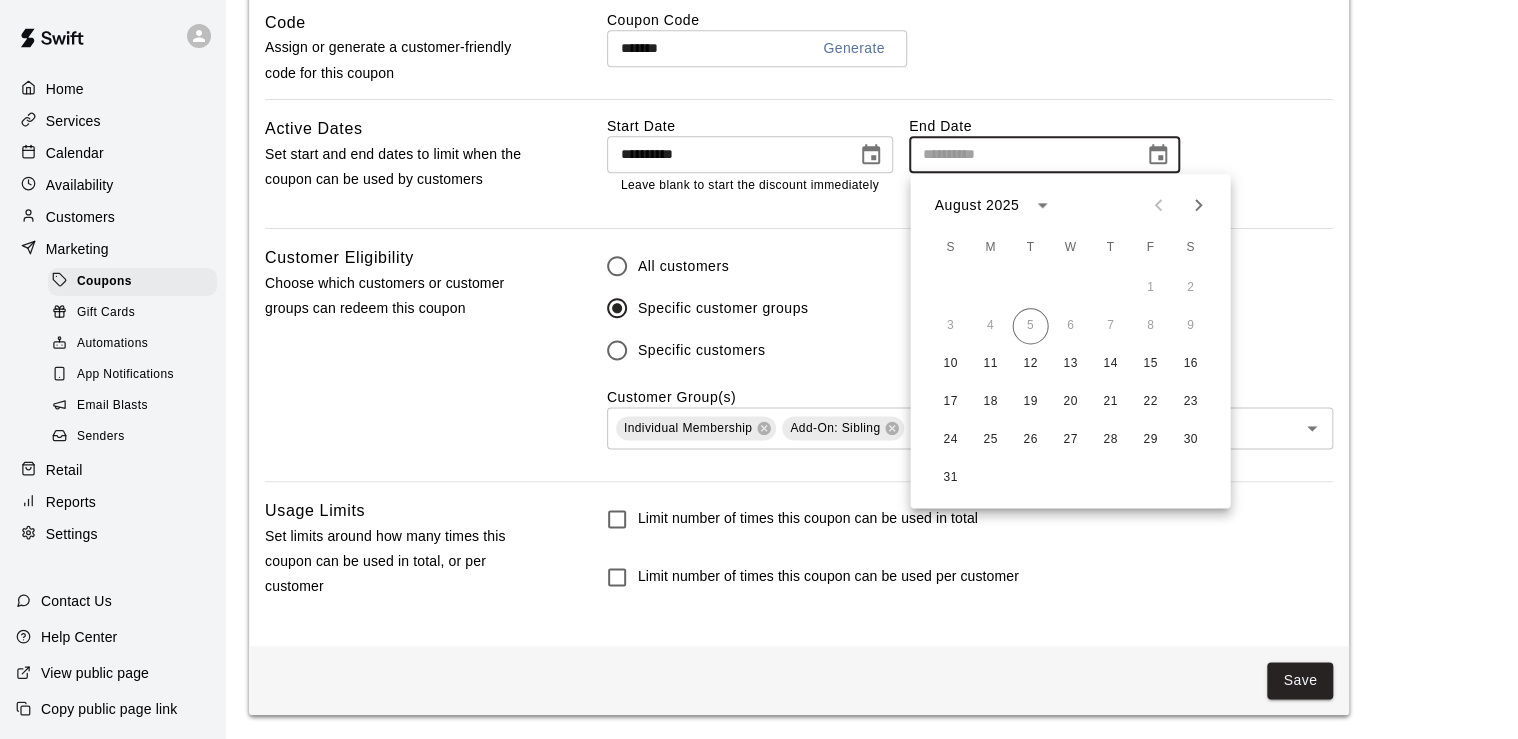 click 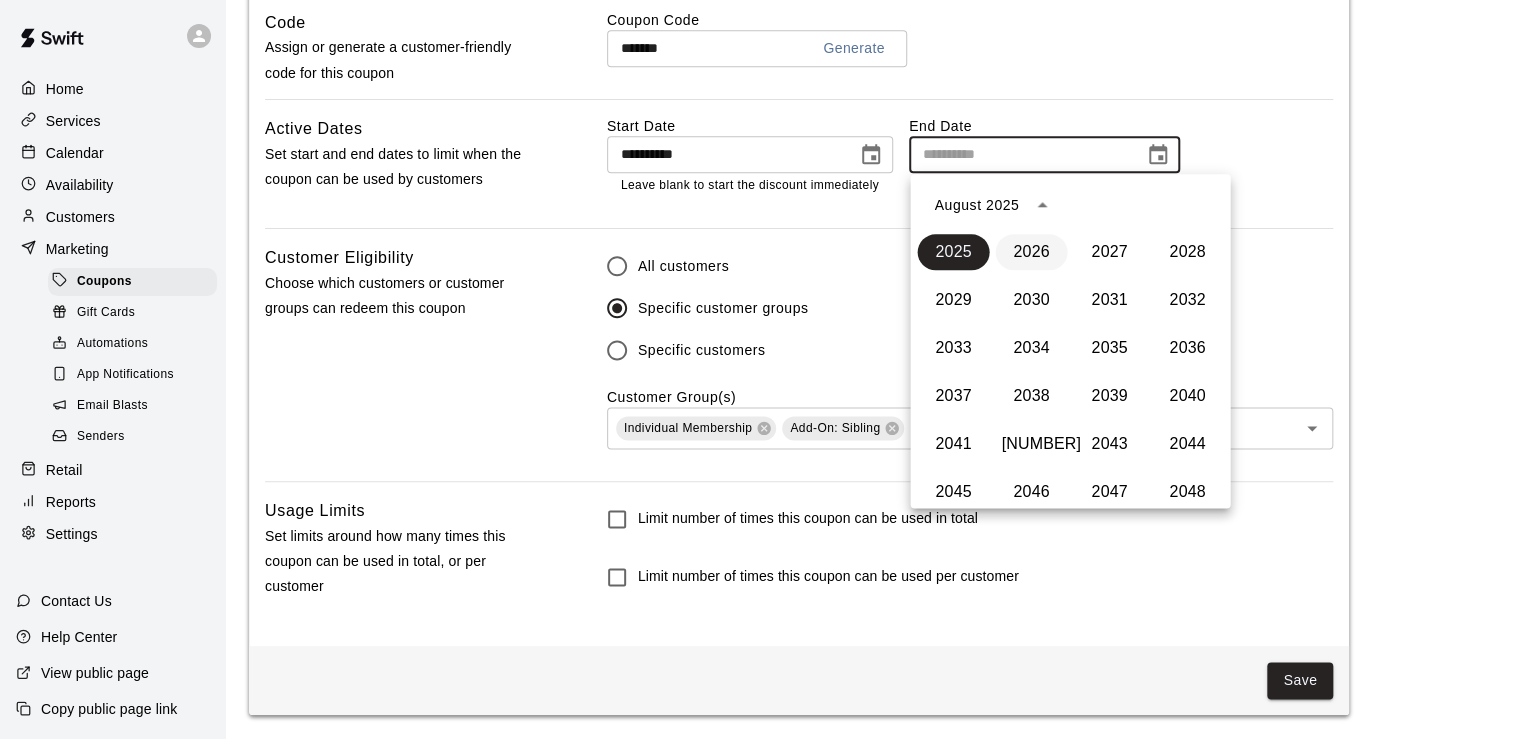 click on "2026" at bounding box center (1031, 252) 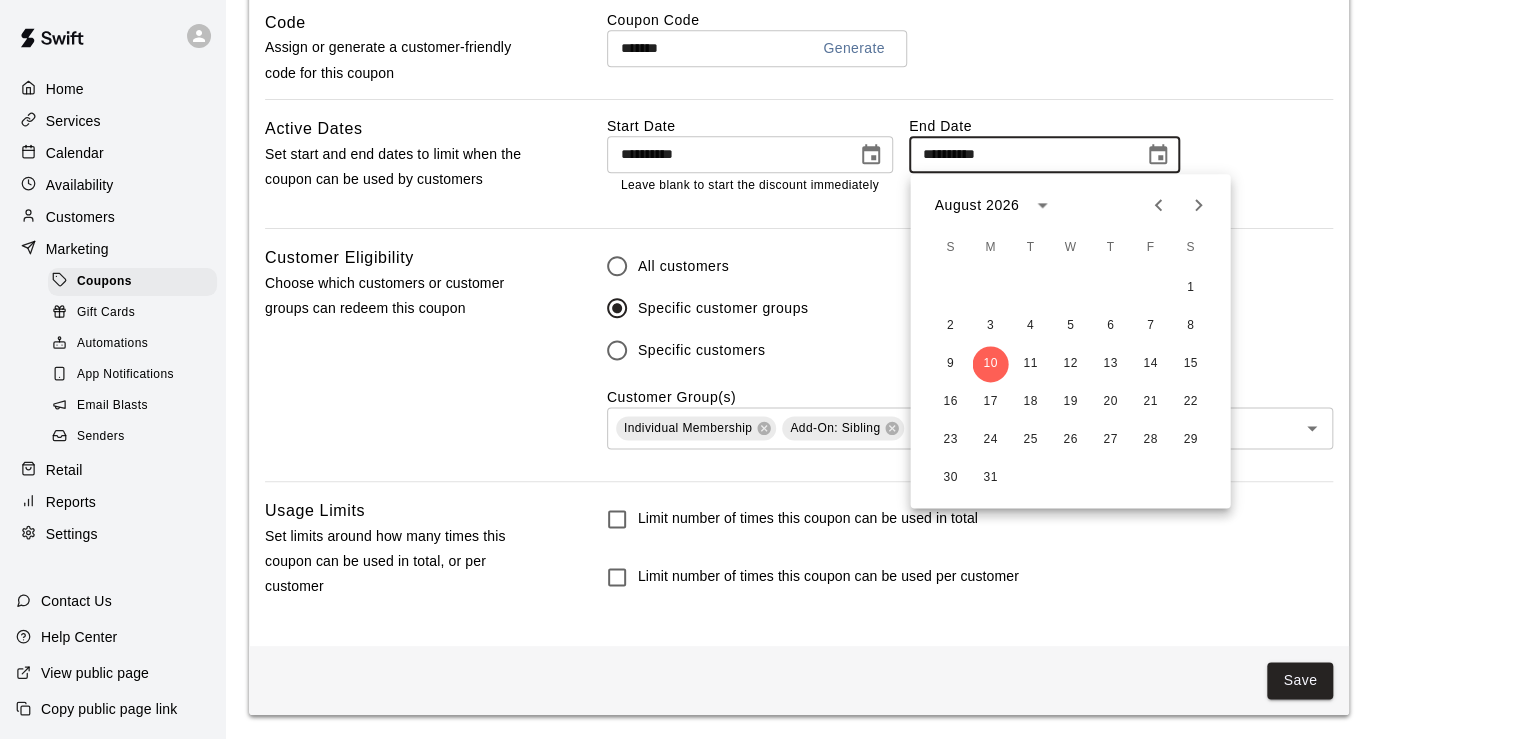 click on "2 3 4 5 6 7 8" at bounding box center (1070, 326) 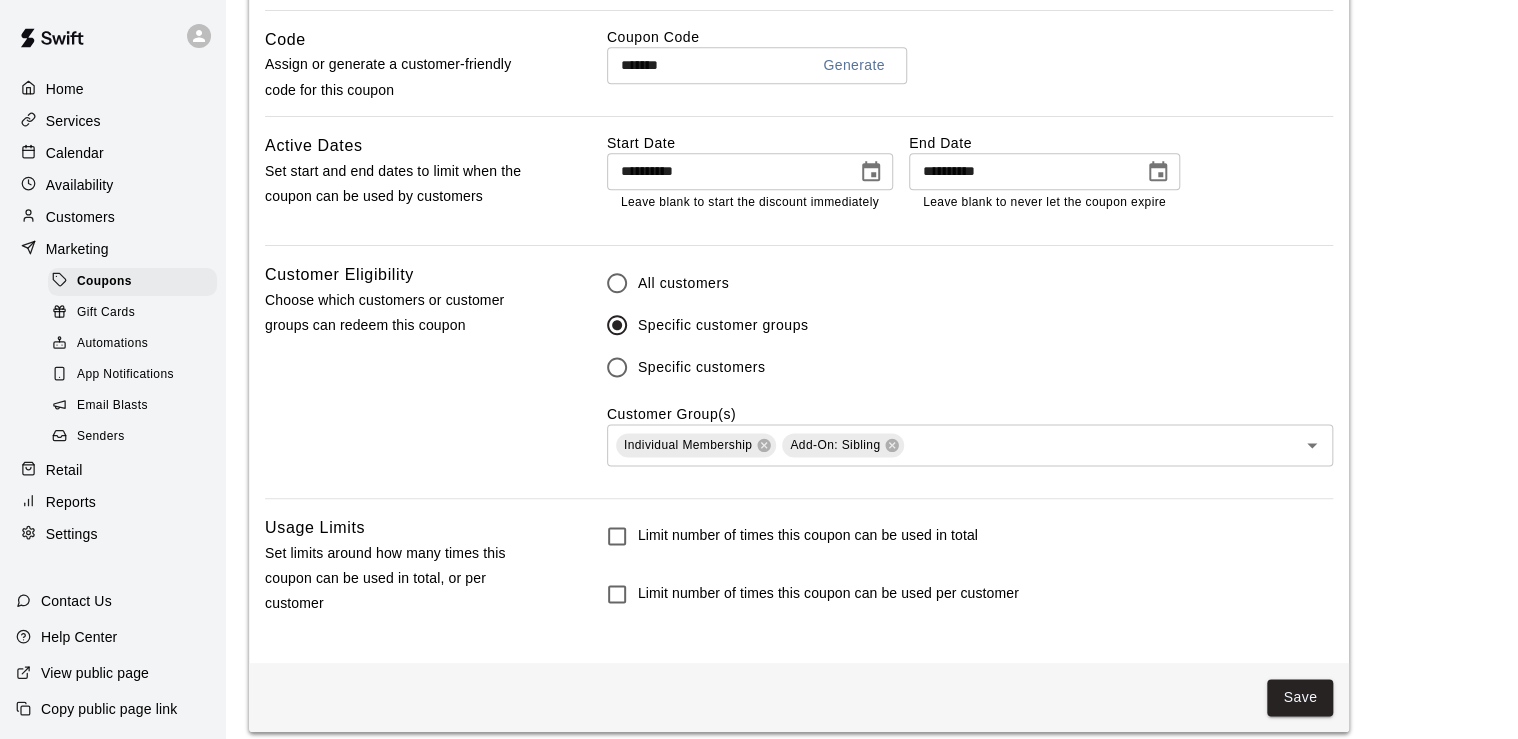 scroll, scrollTop: 1096, scrollLeft: 0, axis: vertical 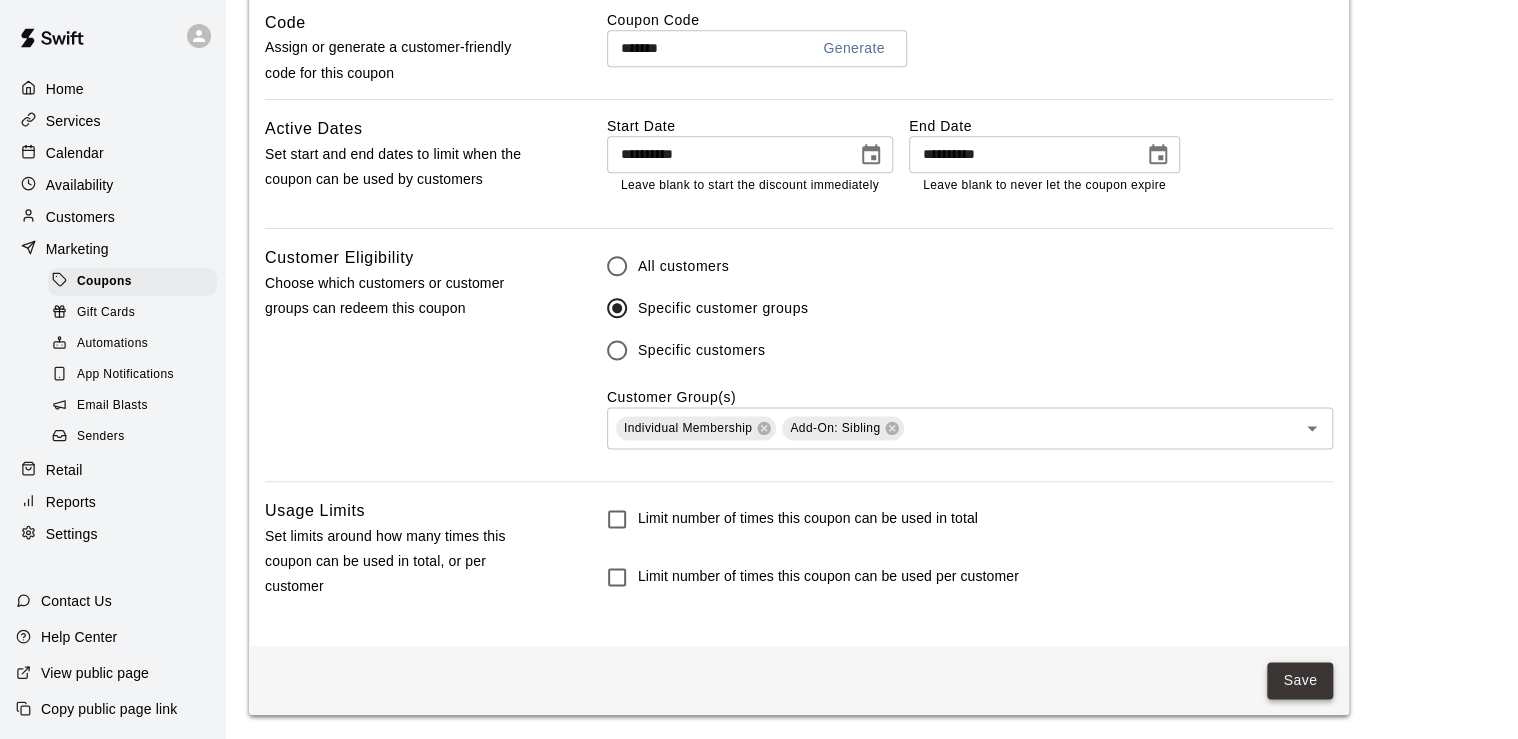 click on "Save" at bounding box center (1300, 680) 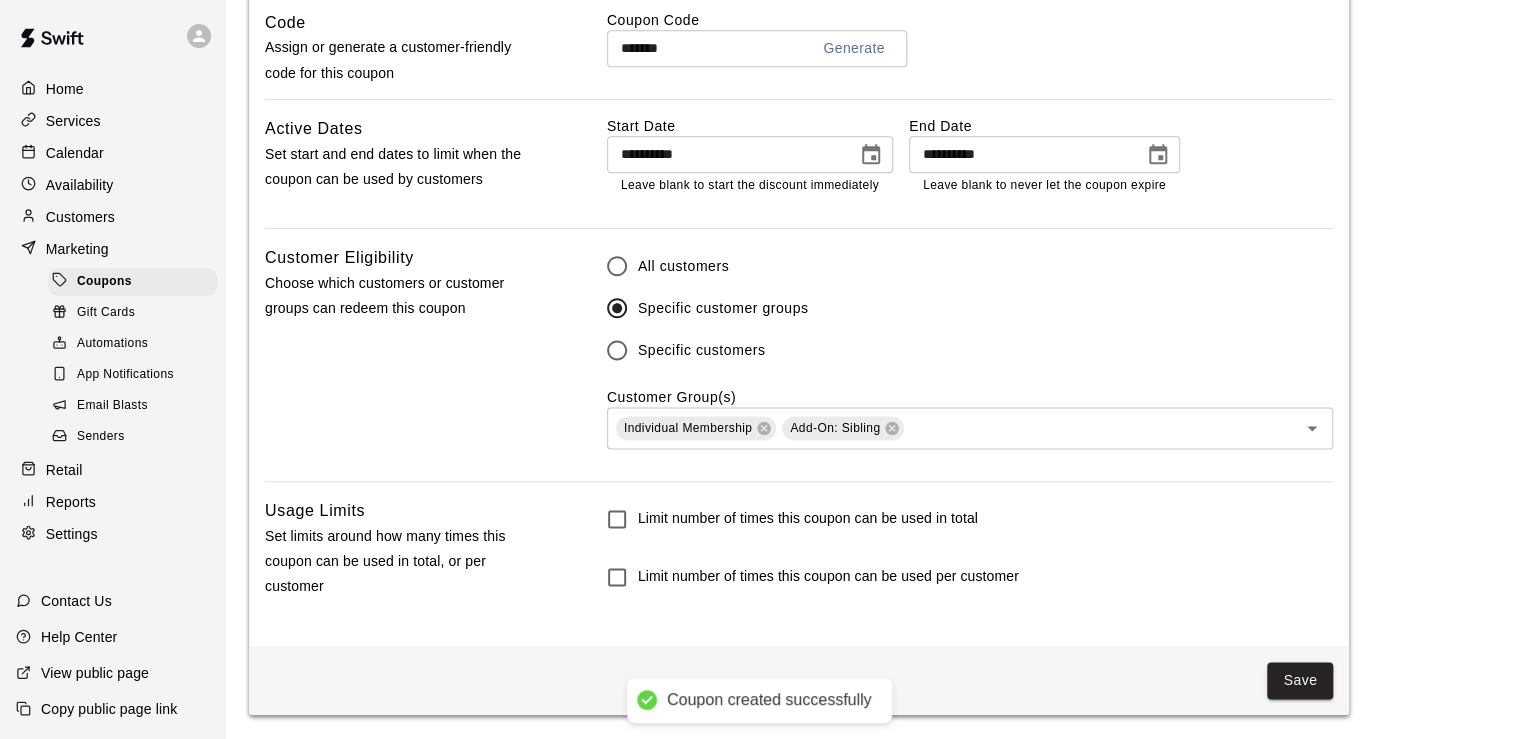 scroll, scrollTop: 0, scrollLeft: 0, axis: both 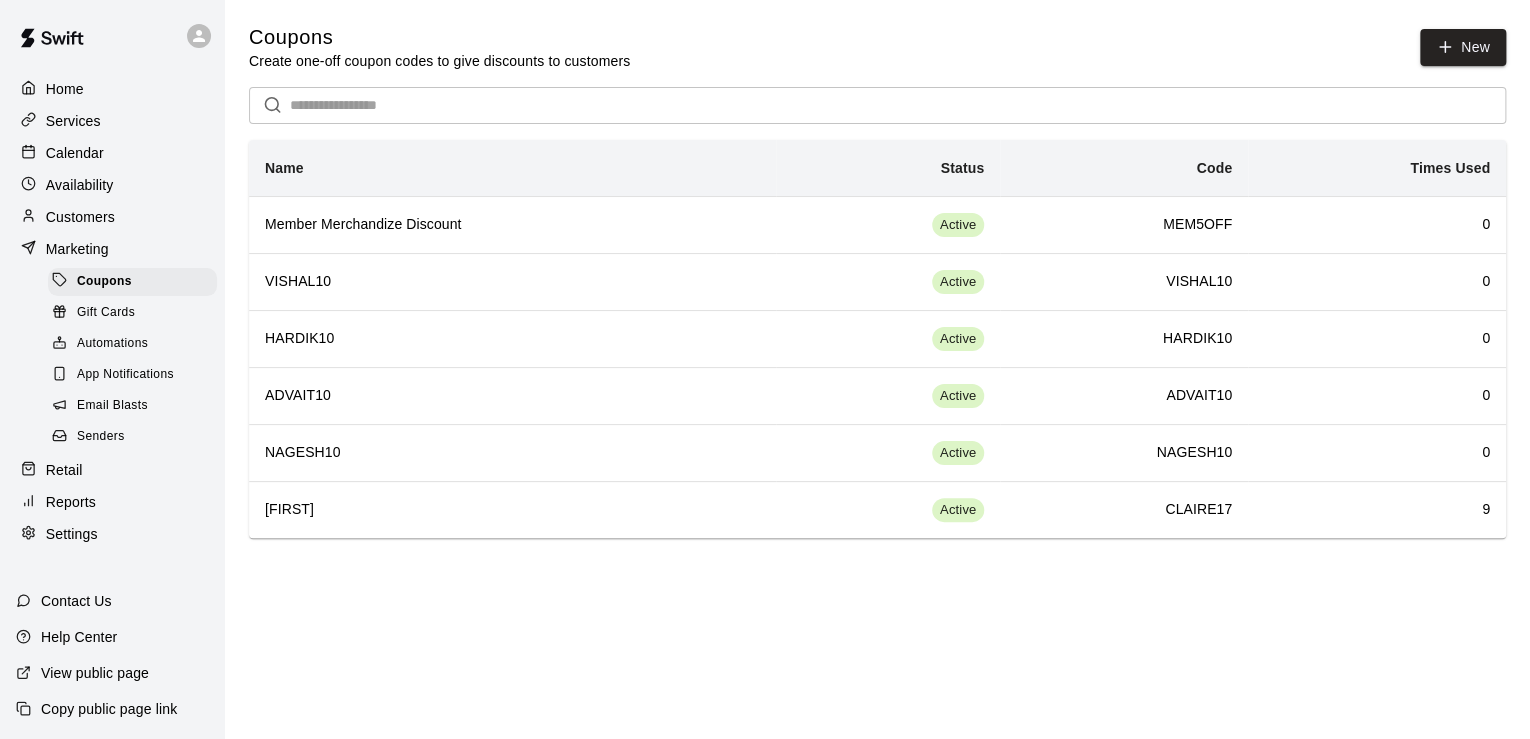 click on "Home" at bounding box center [65, 89] 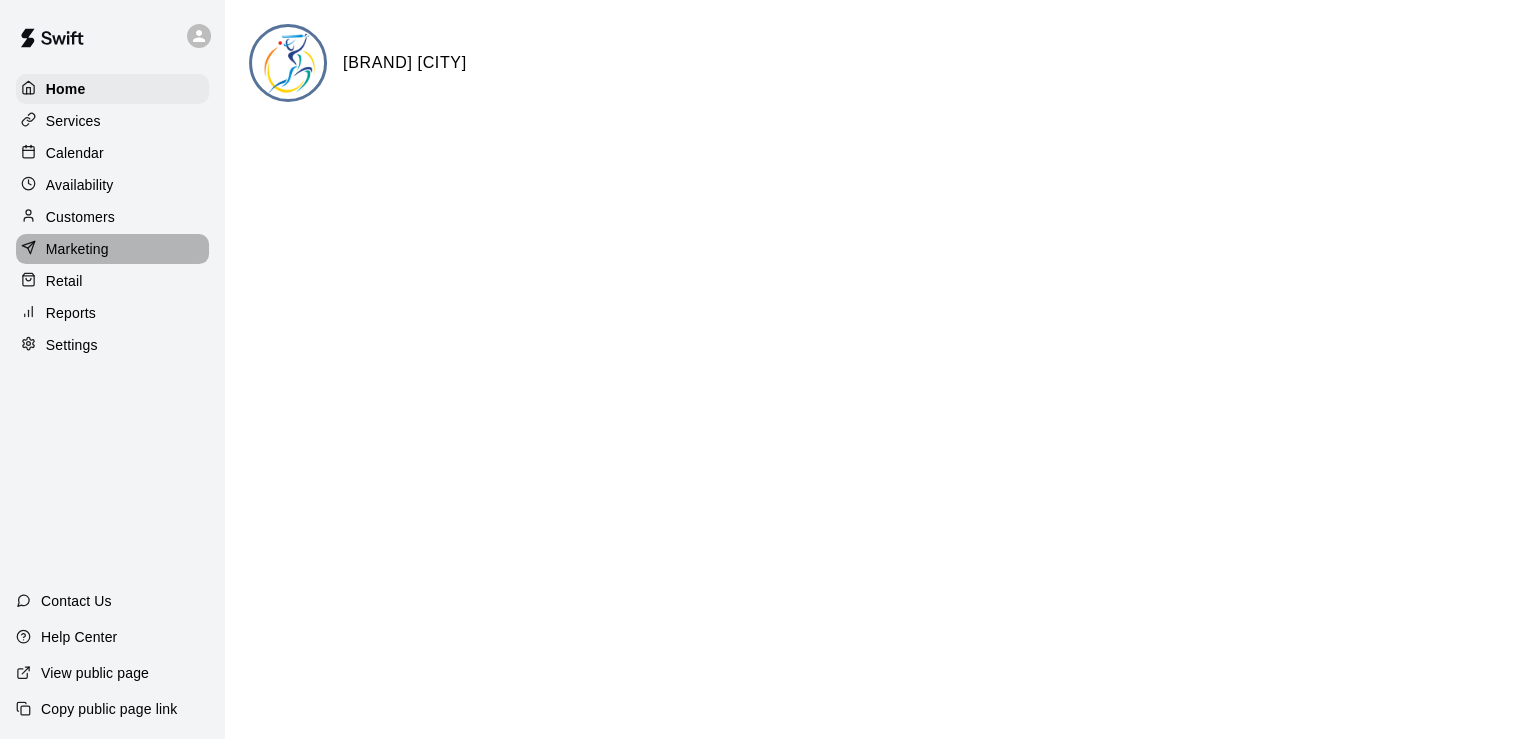 click on "Marketing" at bounding box center [77, 249] 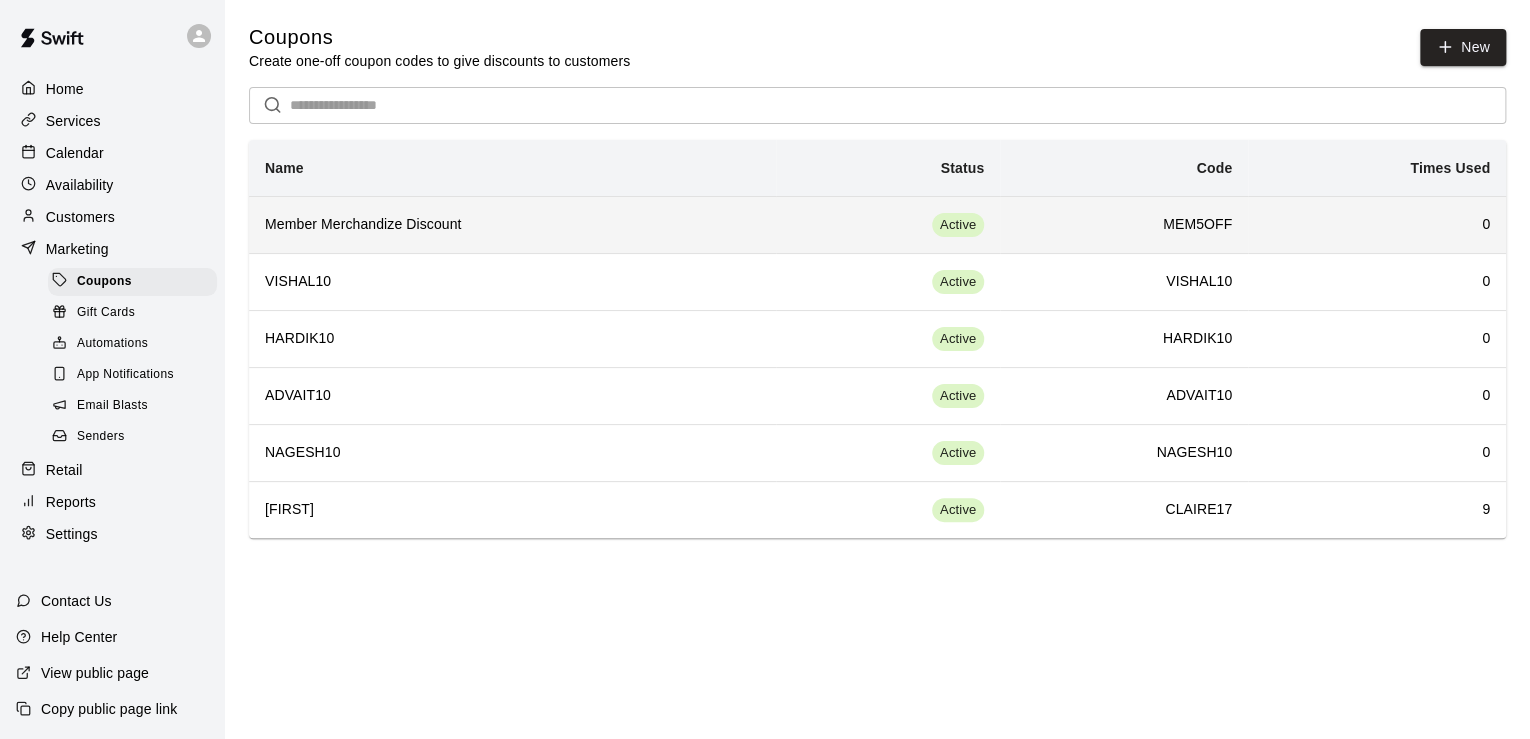 click on "Member Merchandize Discount" at bounding box center [512, 225] 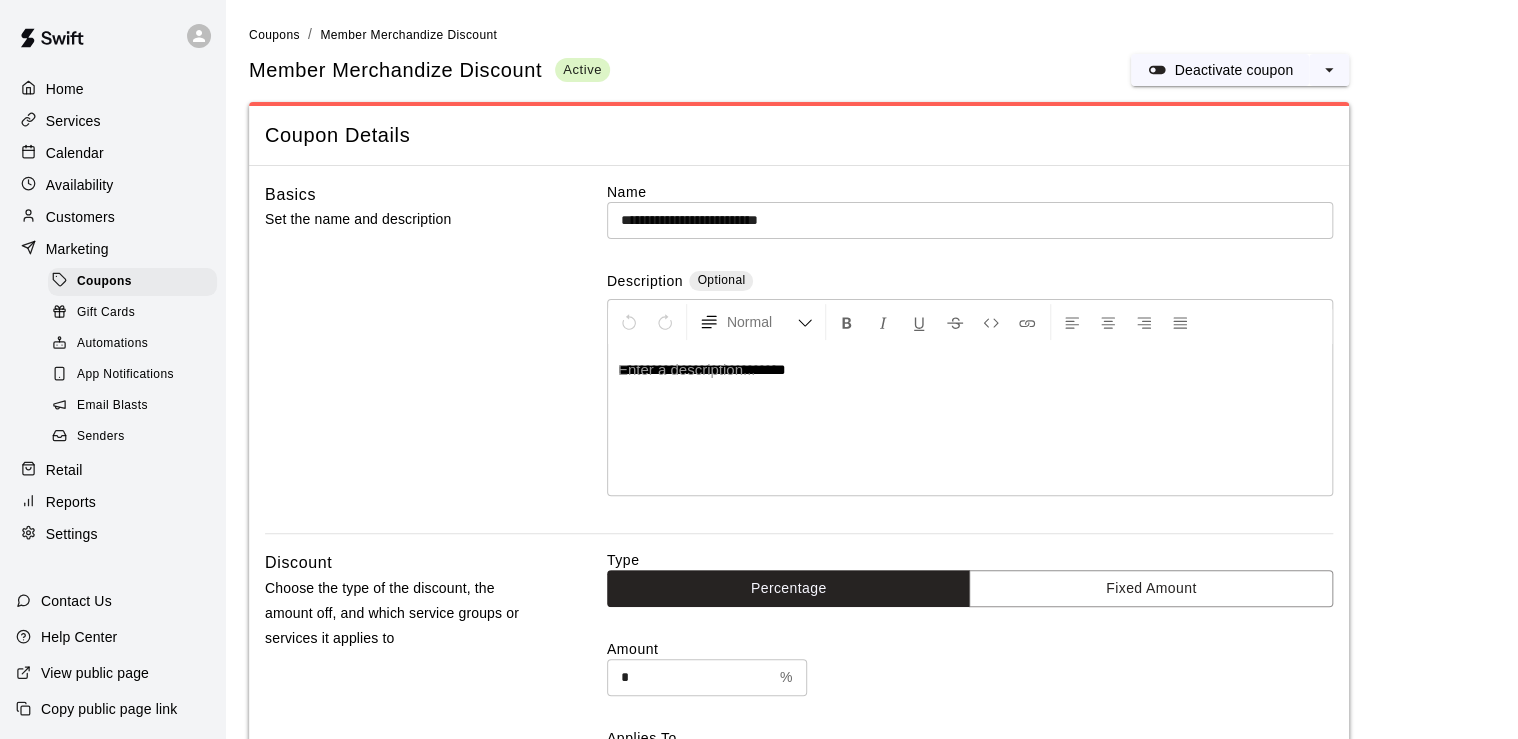 type on "**********" 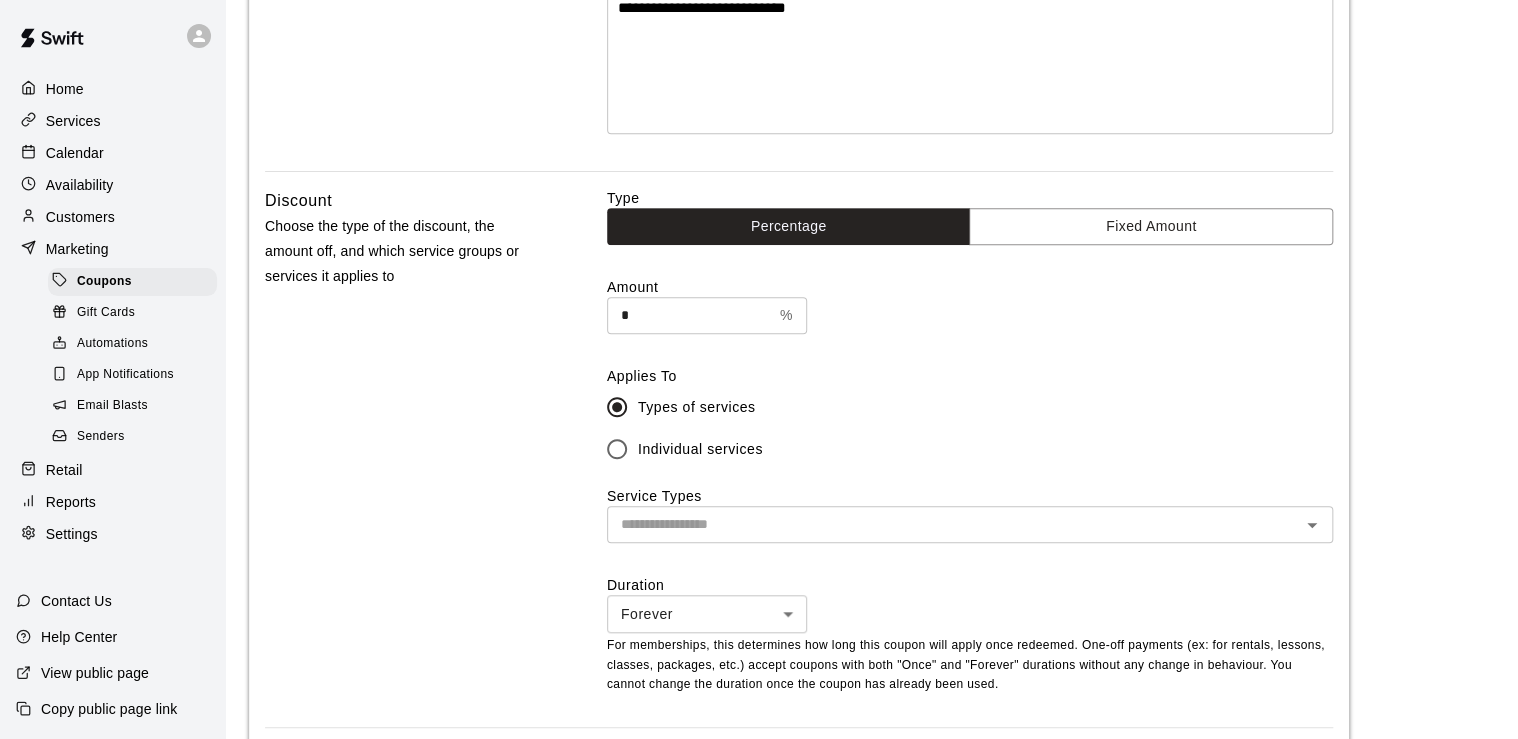 scroll, scrollTop: 360, scrollLeft: 0, axis: vertical 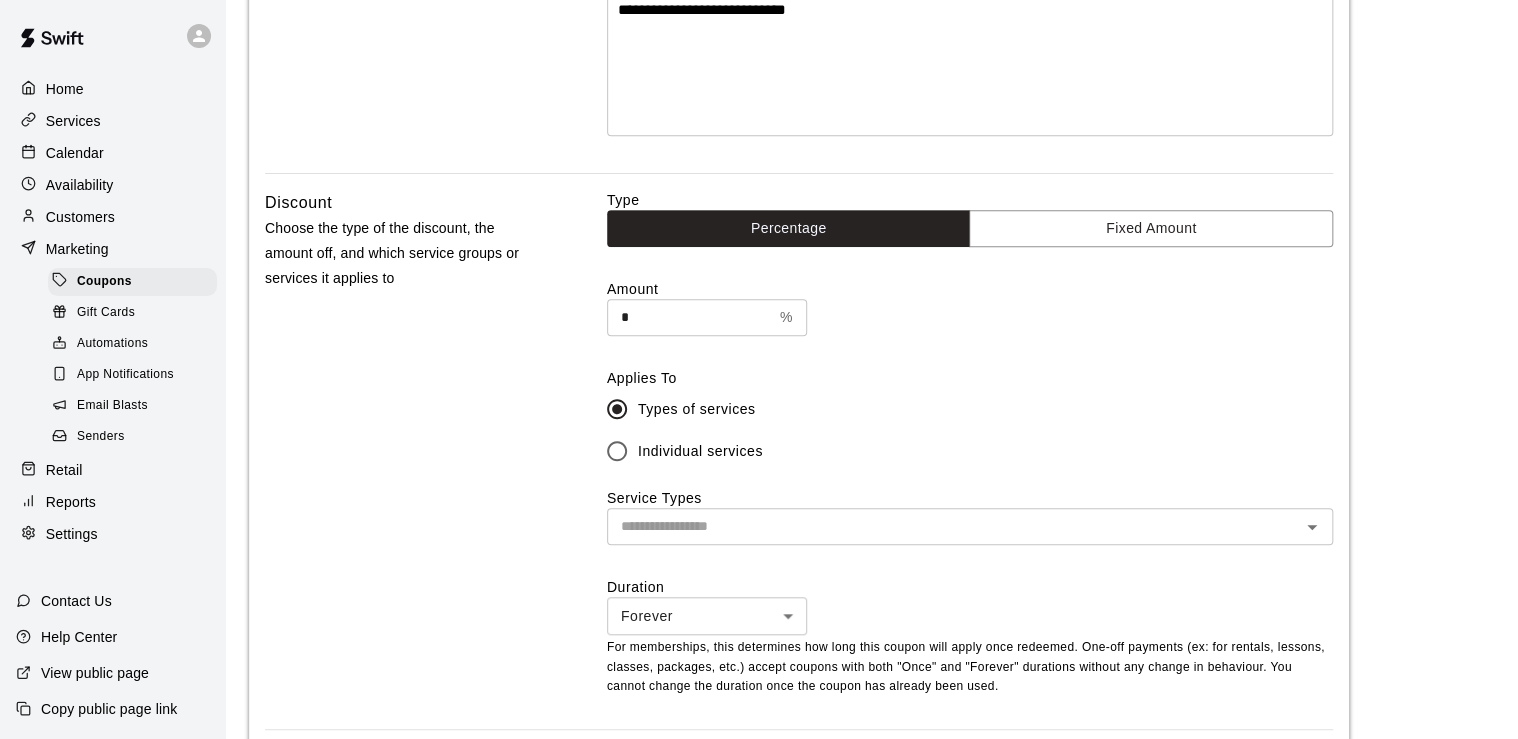 click at bounding box center (953, 526) 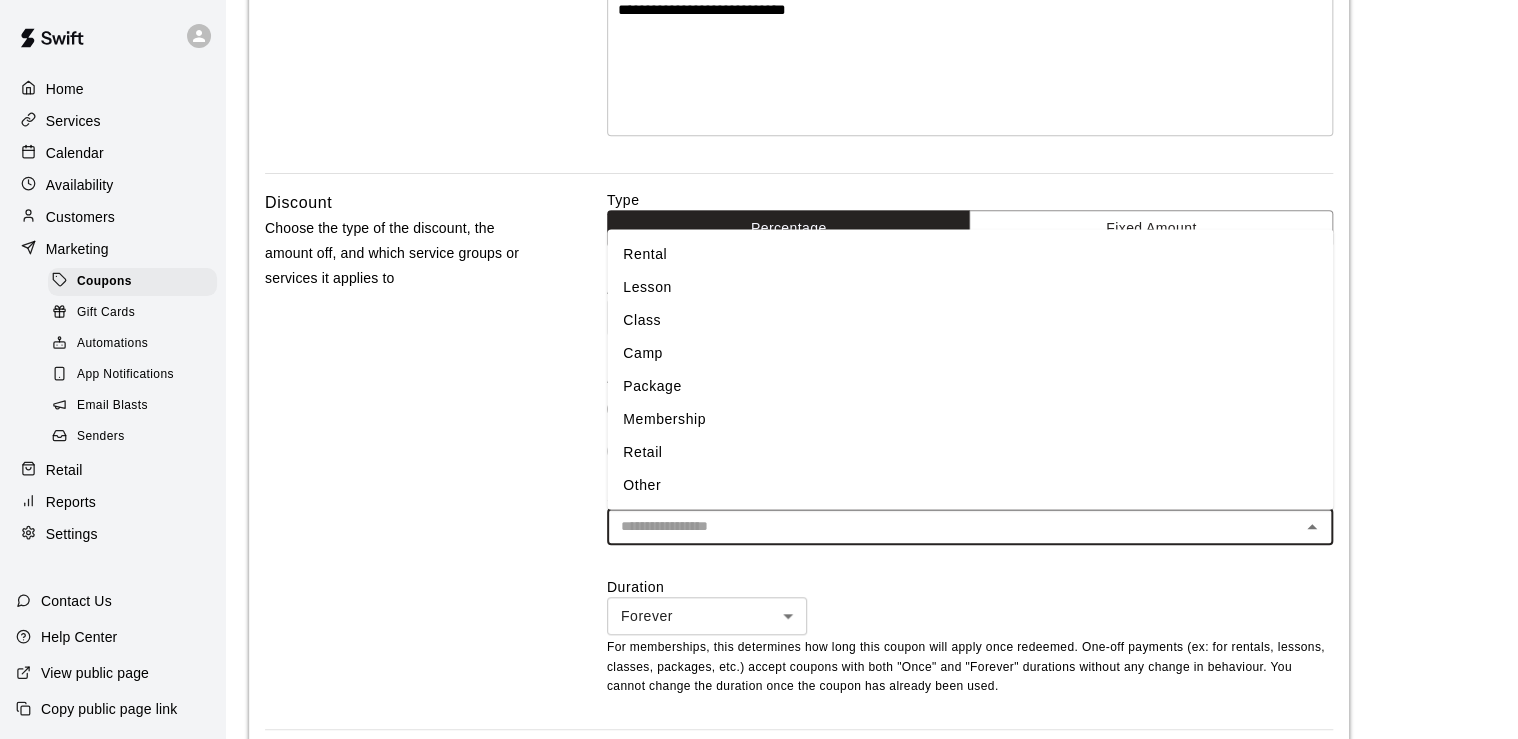 click on "Retail" at bounding box center (970, 451) 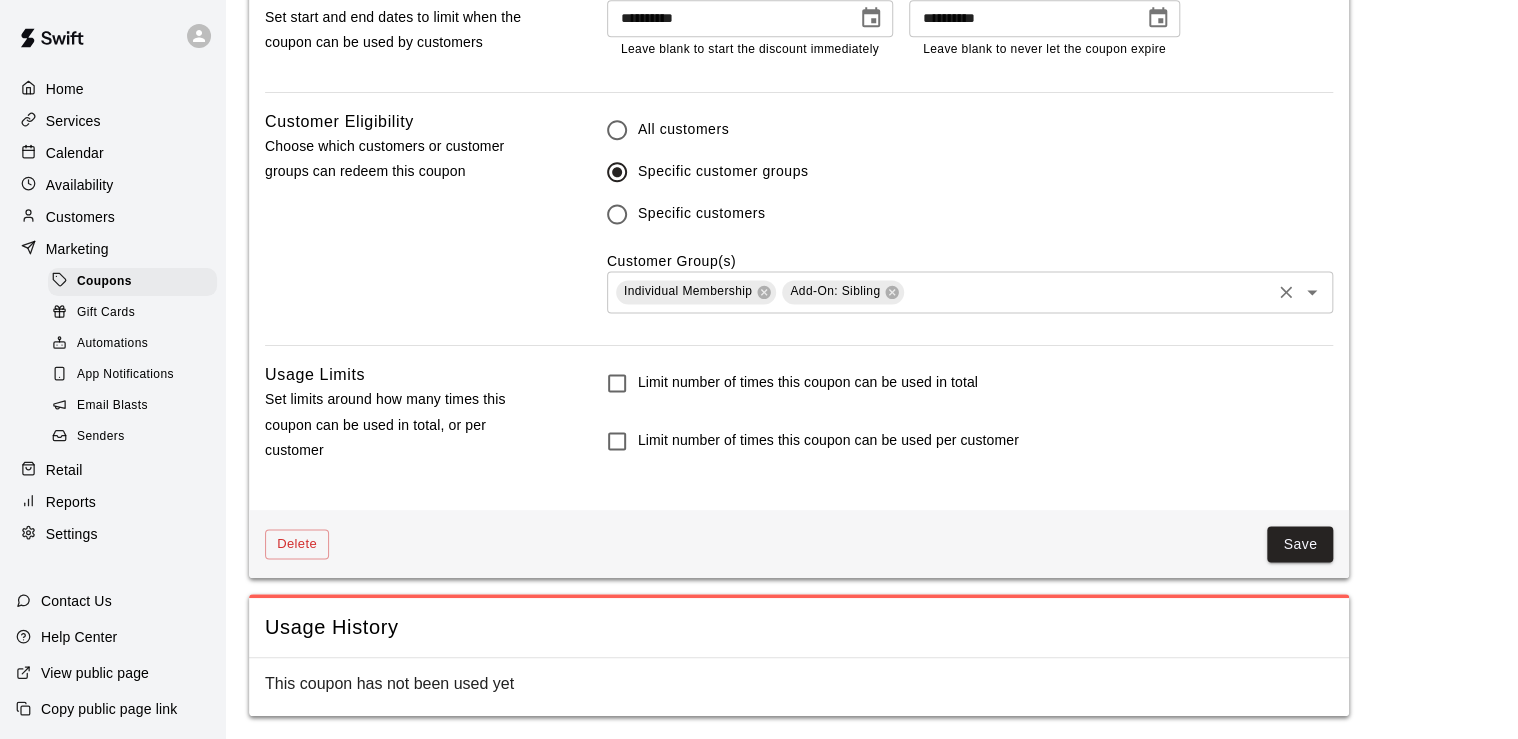 scroll, scrollTop: 1242, scrollLeft: 0, axis: vertical 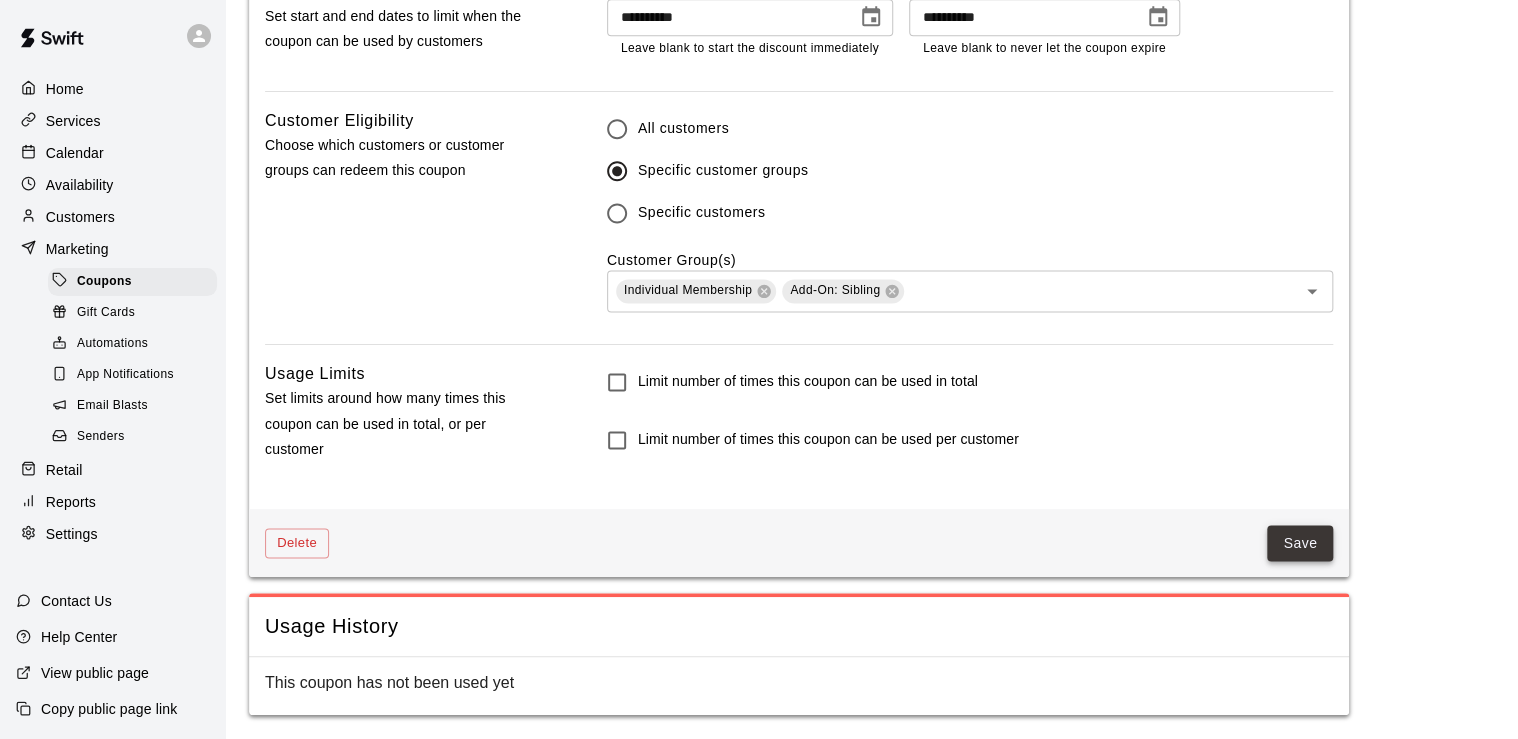 click on "Save" at bounding box center (1300, 543) 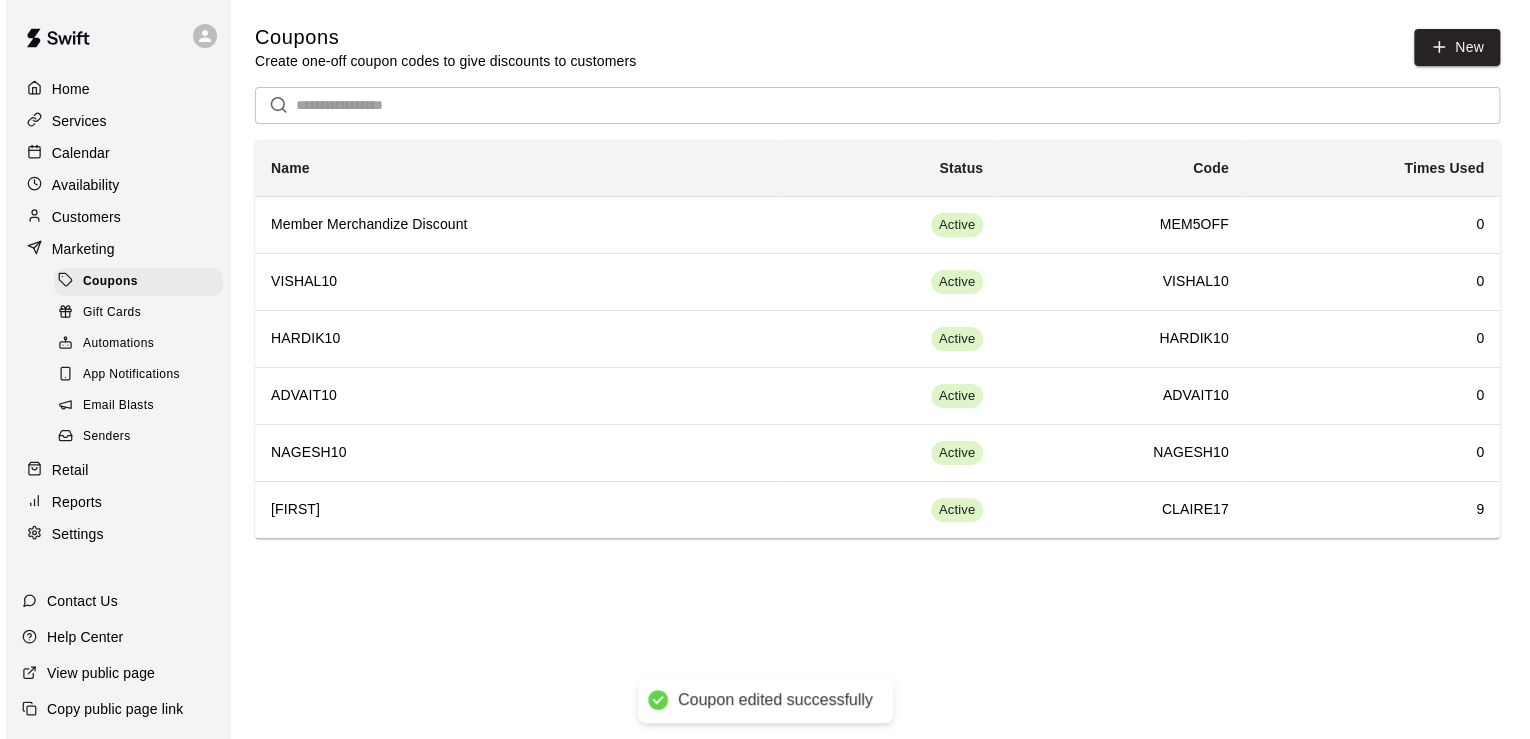 scroll, scrollTop: 0, scrollLeft: 0, axis: both 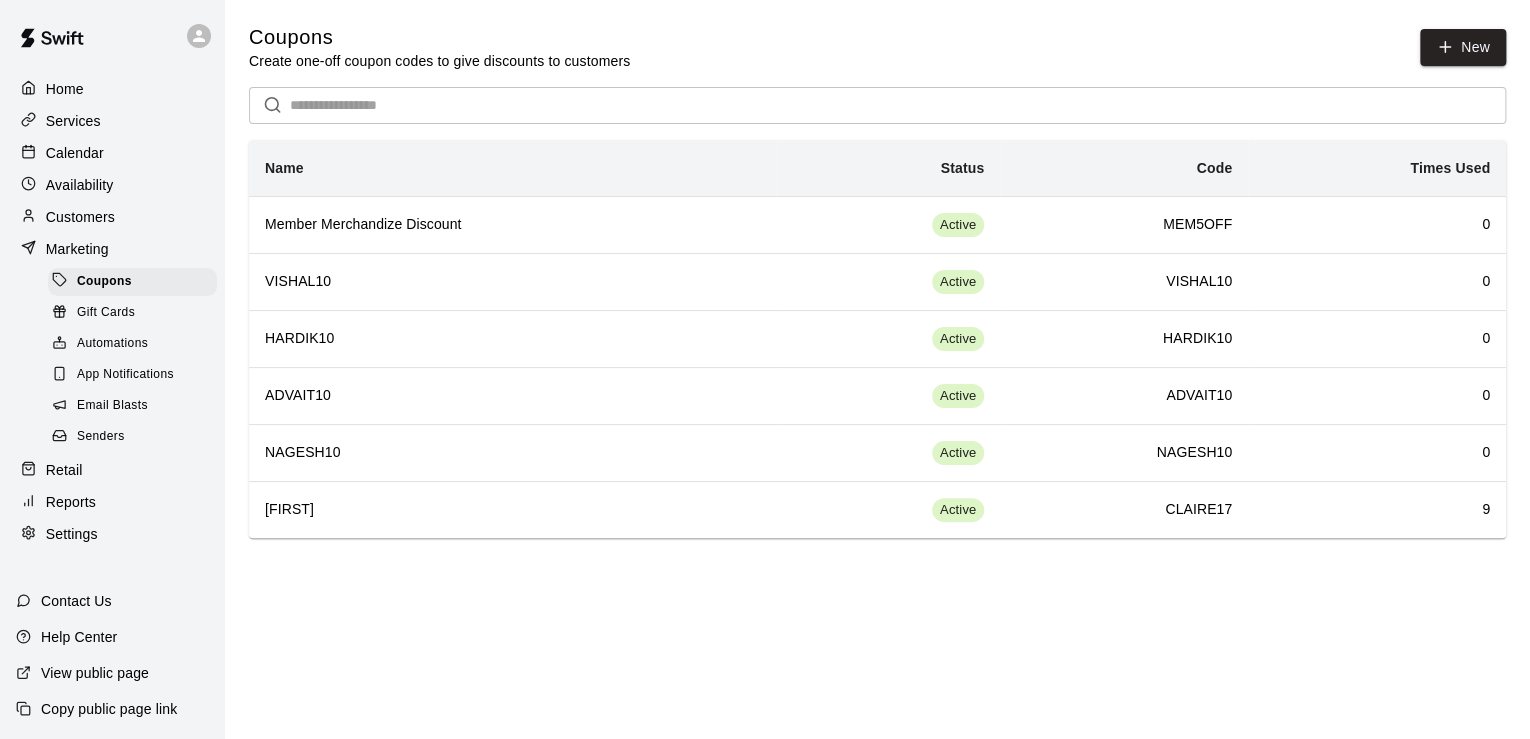 click on "Retail" at bounding box center (64, 470) 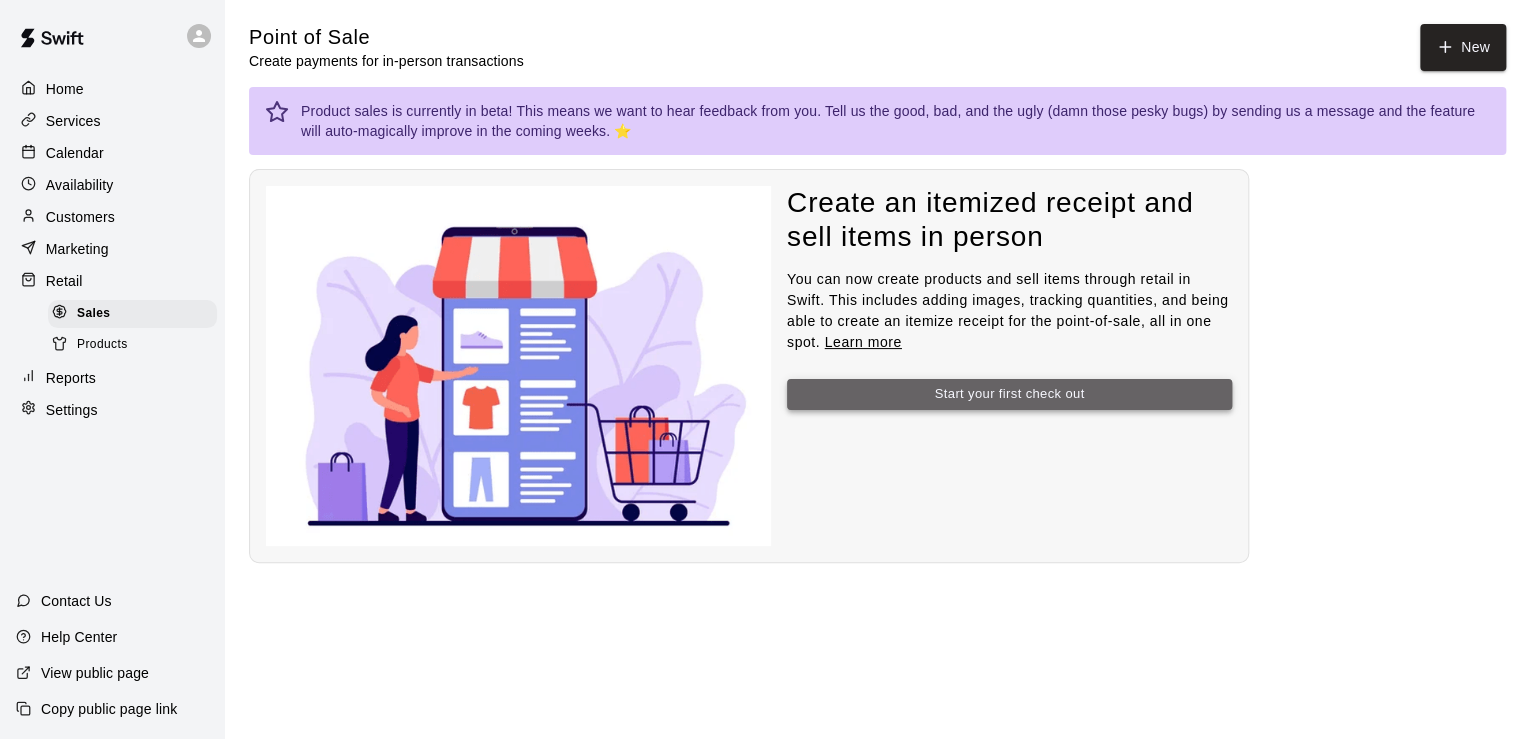 click on "Start your first check out" at bounding box center (1009, 394) 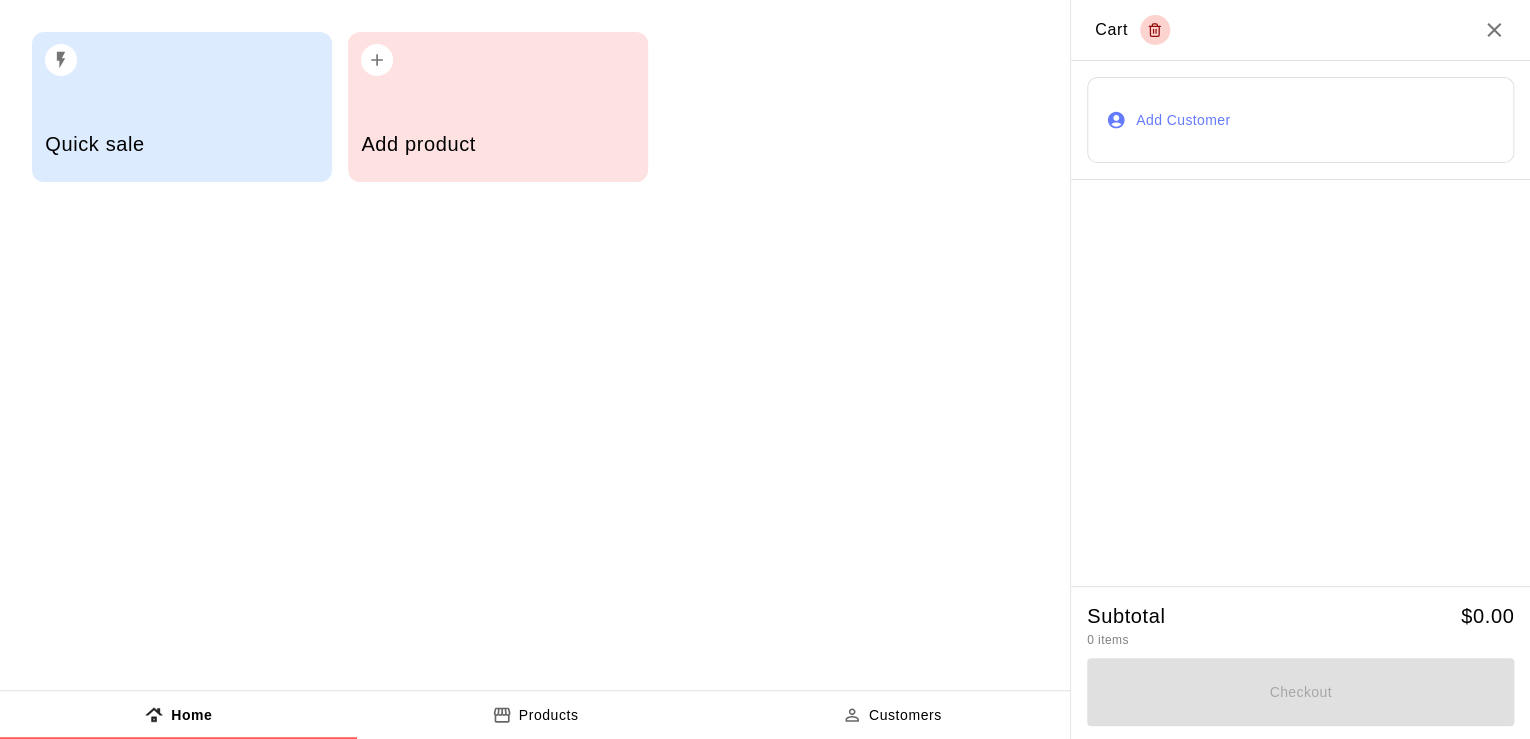 click on "Add product" at bounding box center (497, 146) 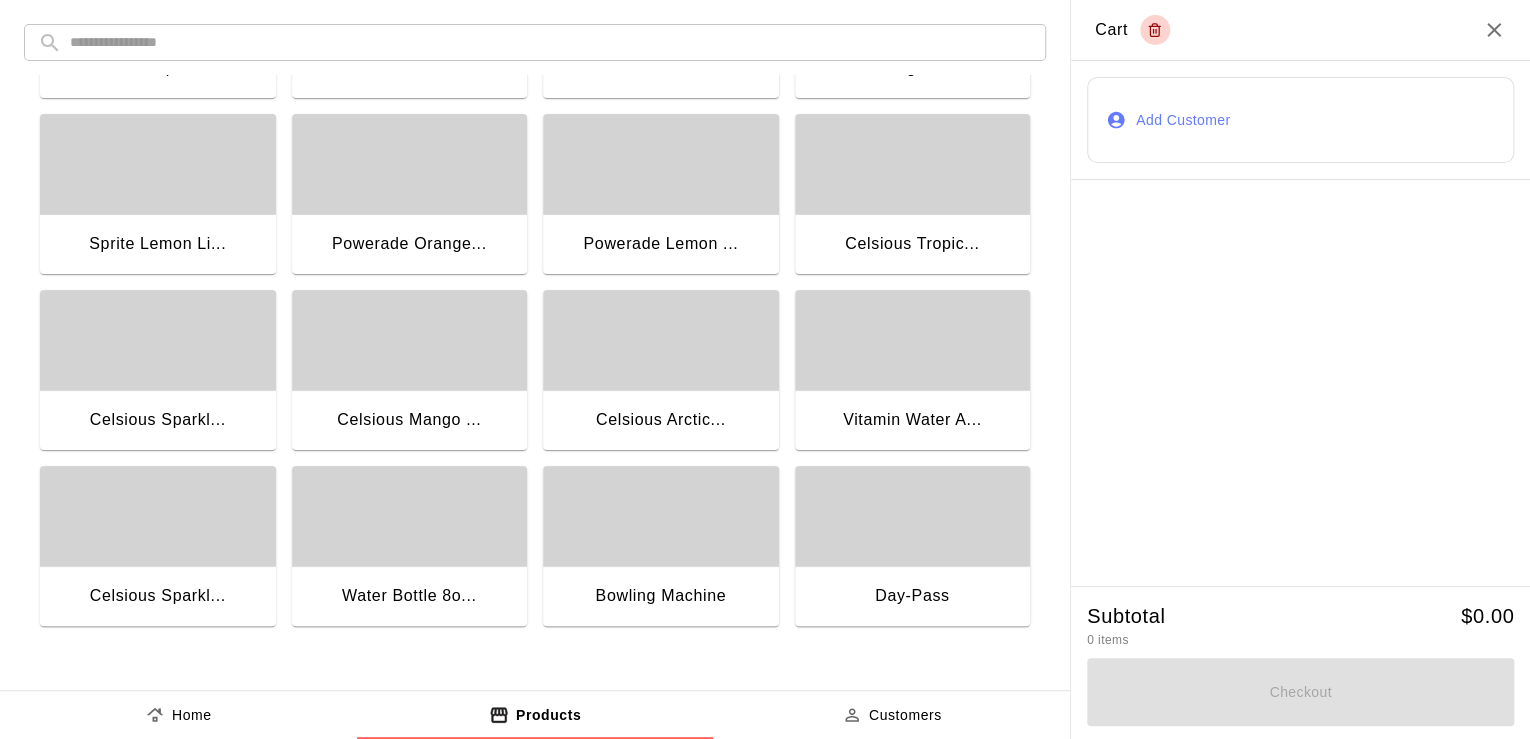 scroll, scrollTop: 0, scrollLeft: 0, axis: both 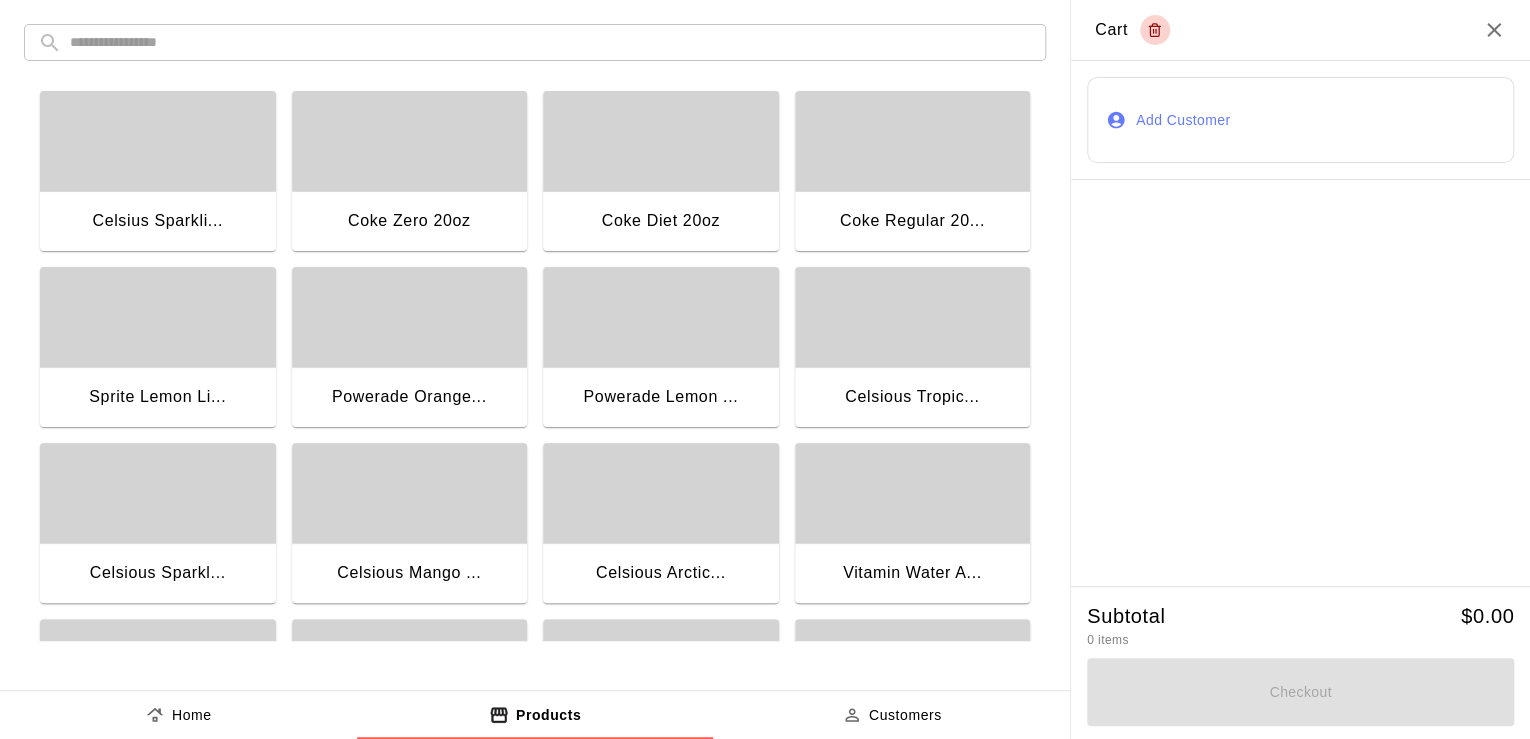 click at bounding box center (158, 141) 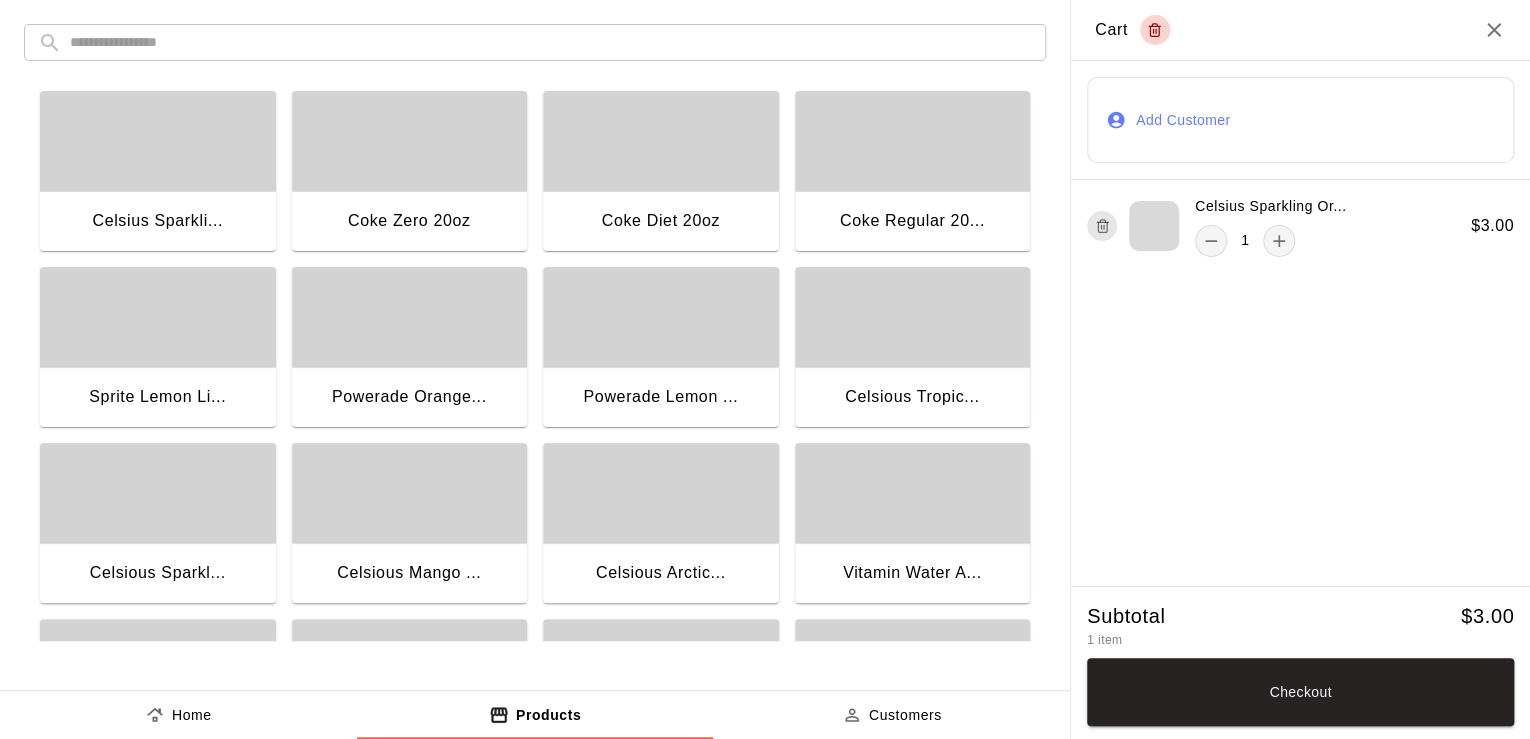 click on "Add Customer" at bounding box center [1300, 120] 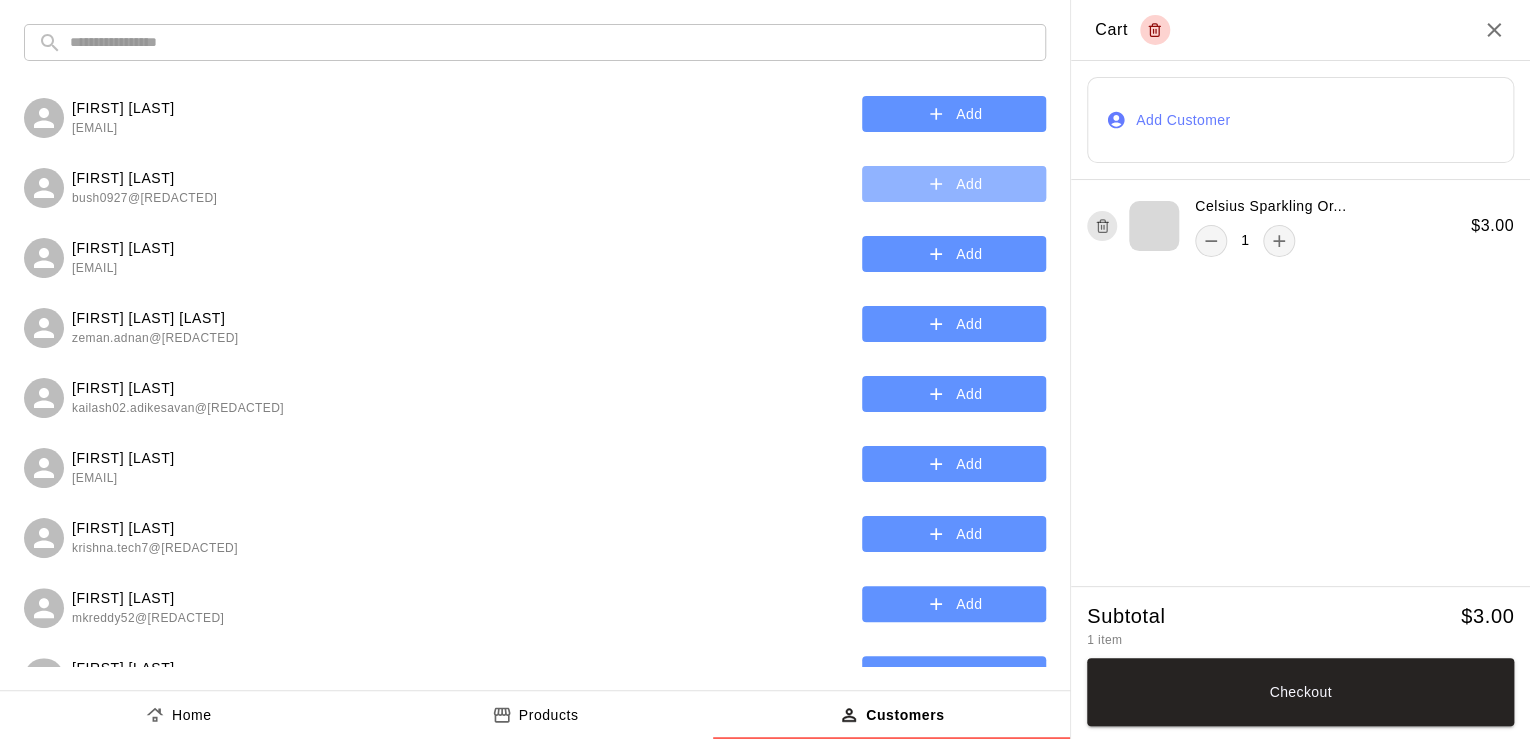 click on "Add" at bounding box center (954, 184) 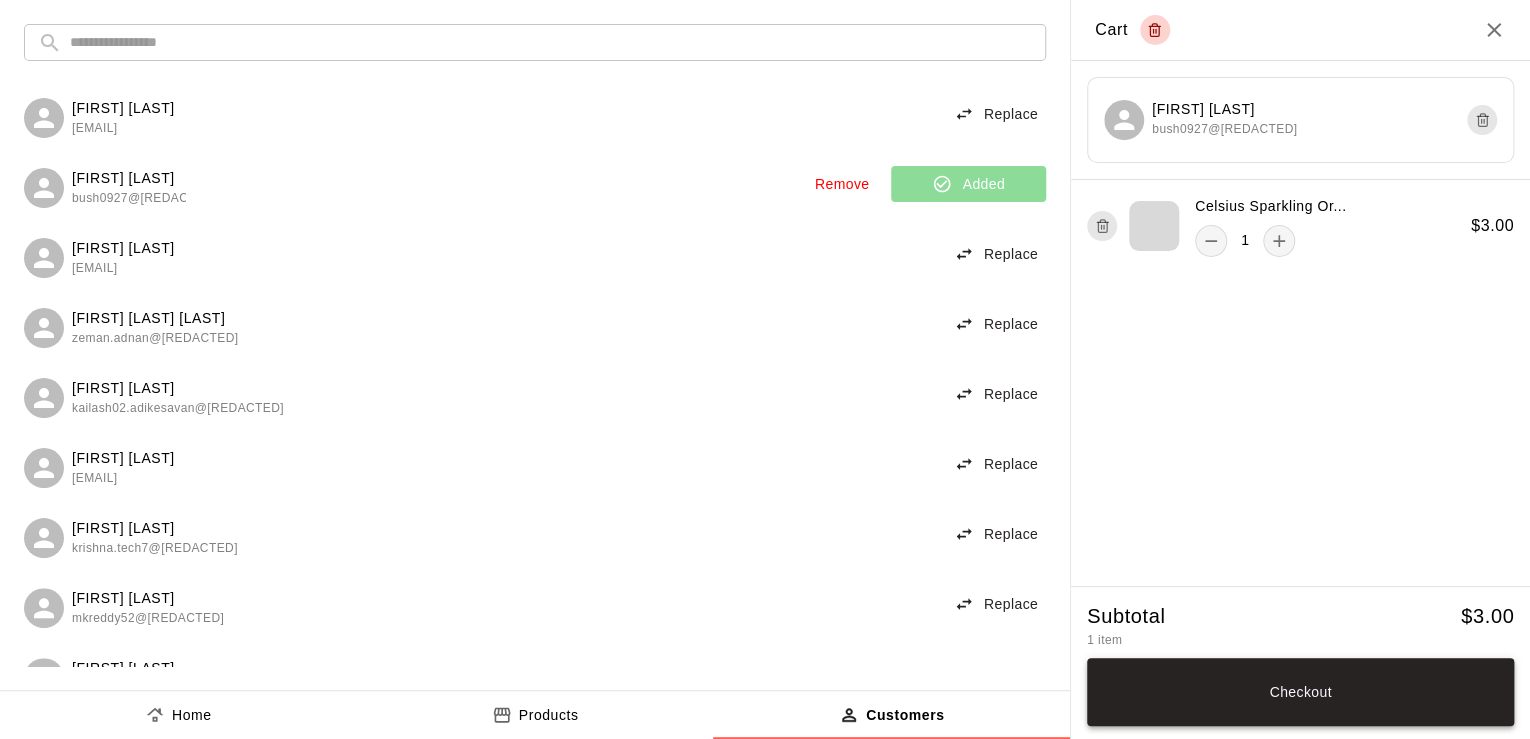 click on "Checkout" at bounding box center [1300, 692] 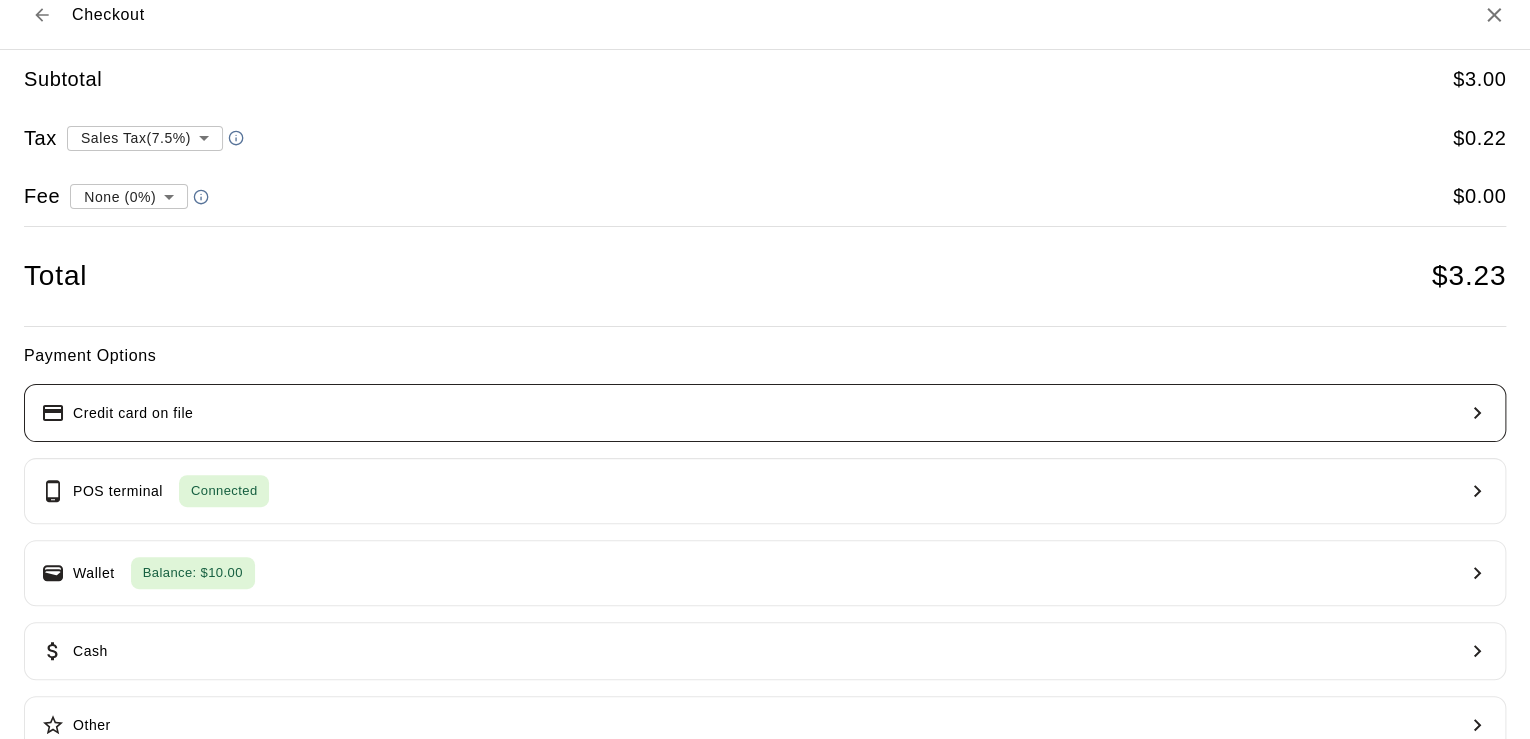 scroll, scrollTop: 0, scrollLeft: 0, axis: both 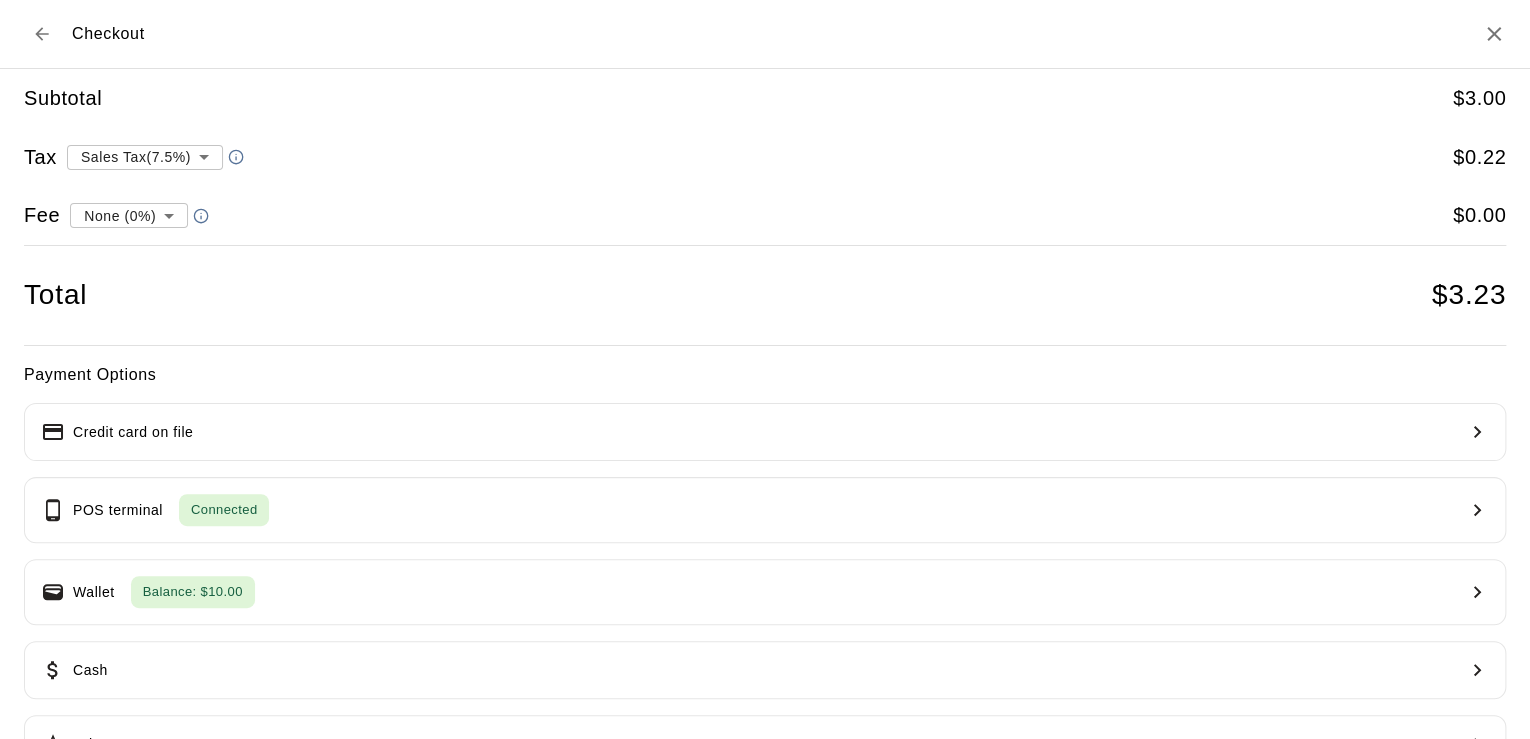 click on "**********" at bounding box center (765, 309) 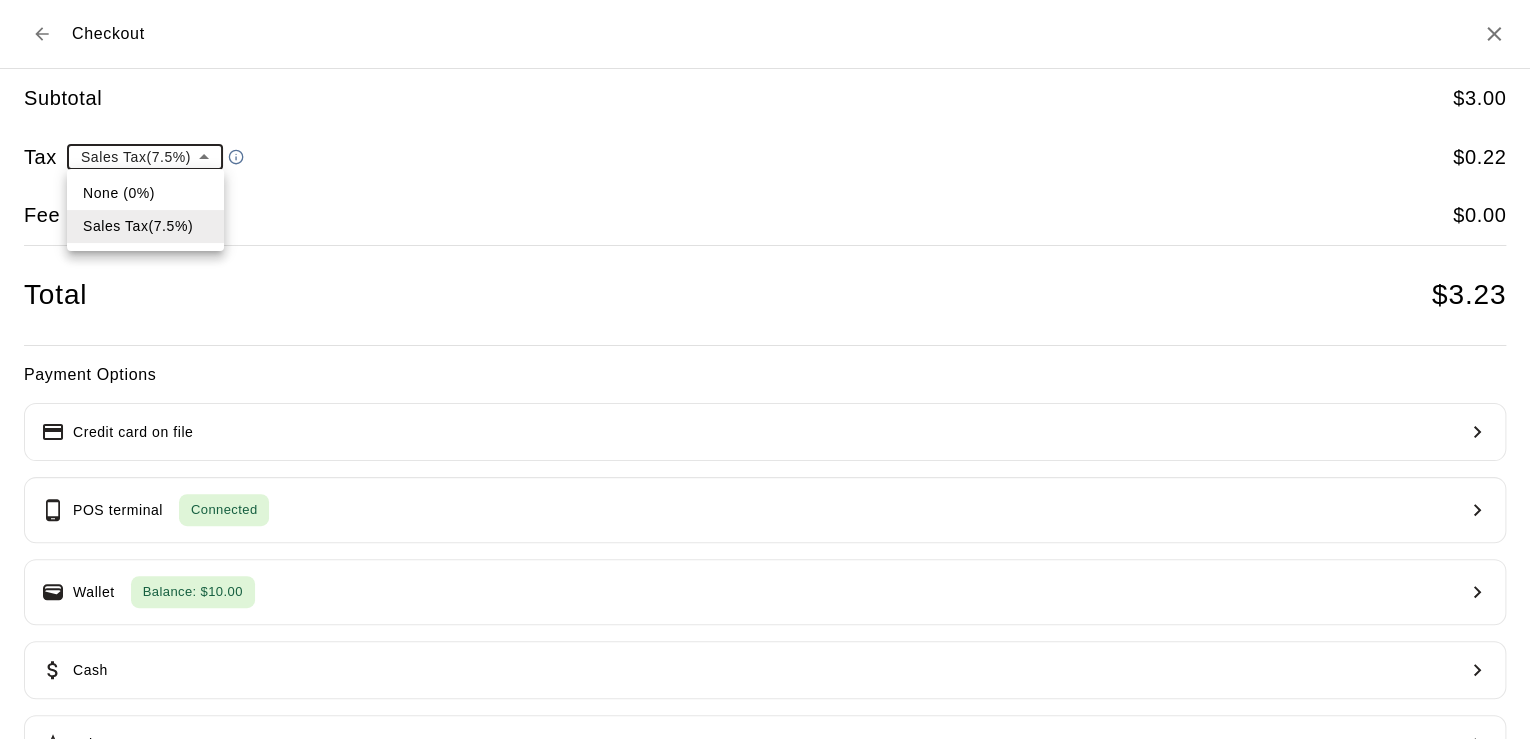 click on "None (0%)" at bounding box center (145, 193) 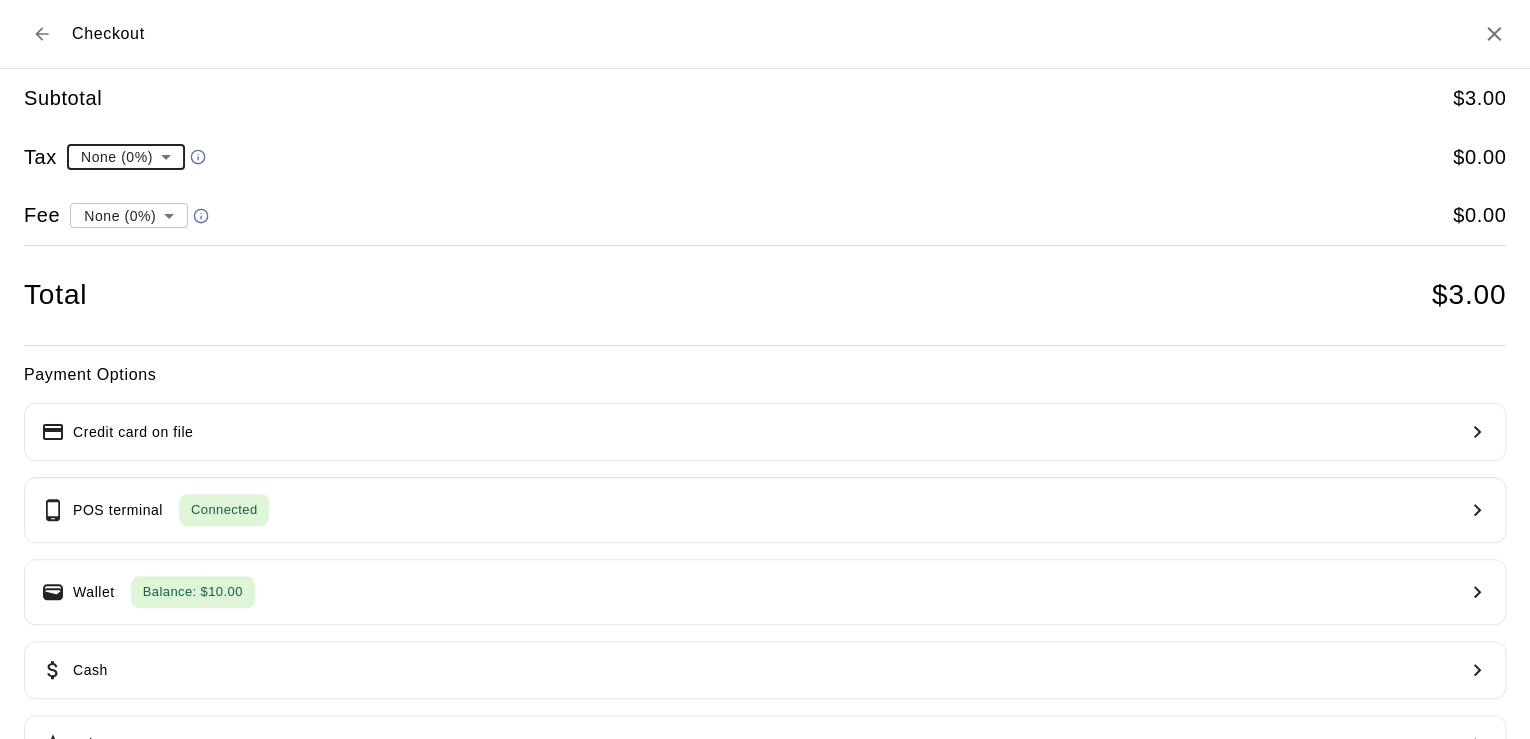 click on "Subtotal $ 3.00 Tax None (0%) * ​ $ 0.00 Fee None (0%) * ​ $ 0.00 Total $ 3.00" at bounding box center [765, 207] 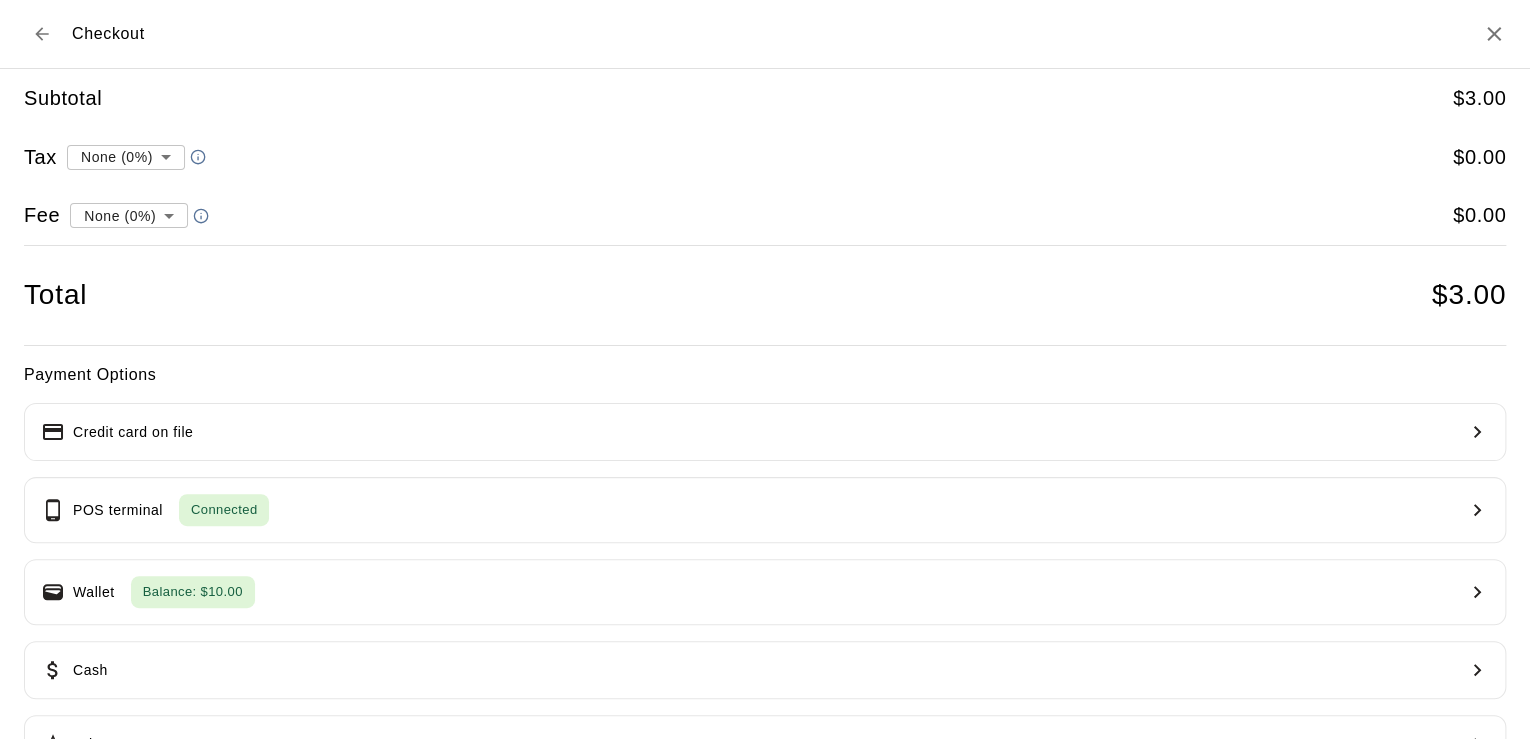 click on "Home Services Calendar Availability Customers Marketing Retail Sales Products Reports Settings Contact Us Help Center View public page Copy public page link Point of Sale Create payments for in-person transactions  New Product sales is currently in beta! This means we want to hear feedback from you. Tell us the good, bad, and the ugly (damn those pesky bugs) by   sending us a message   and the feature will auto-magically improve in the coming weeks. ⭐ Create an itemized receipt and sell items in person You can now create products and sell items through retail in Swift. This includes adding images, tracking quantities, and being able to create an itemize receipt for the point-of-sale, all in one spot.   Learn more Start your first check out Swift - Product Sales Close cross-small Checkout Subtotal $ 3.00 Tax None (0%) * ​ $ 0.00 Fee None (0%) * ​ $ 0.00 Total $ 3.00 Payment Options Credit card on file POS terminal Connected Wallet Balance: $10.00 Cash Other" at bounding box center [765, 309] 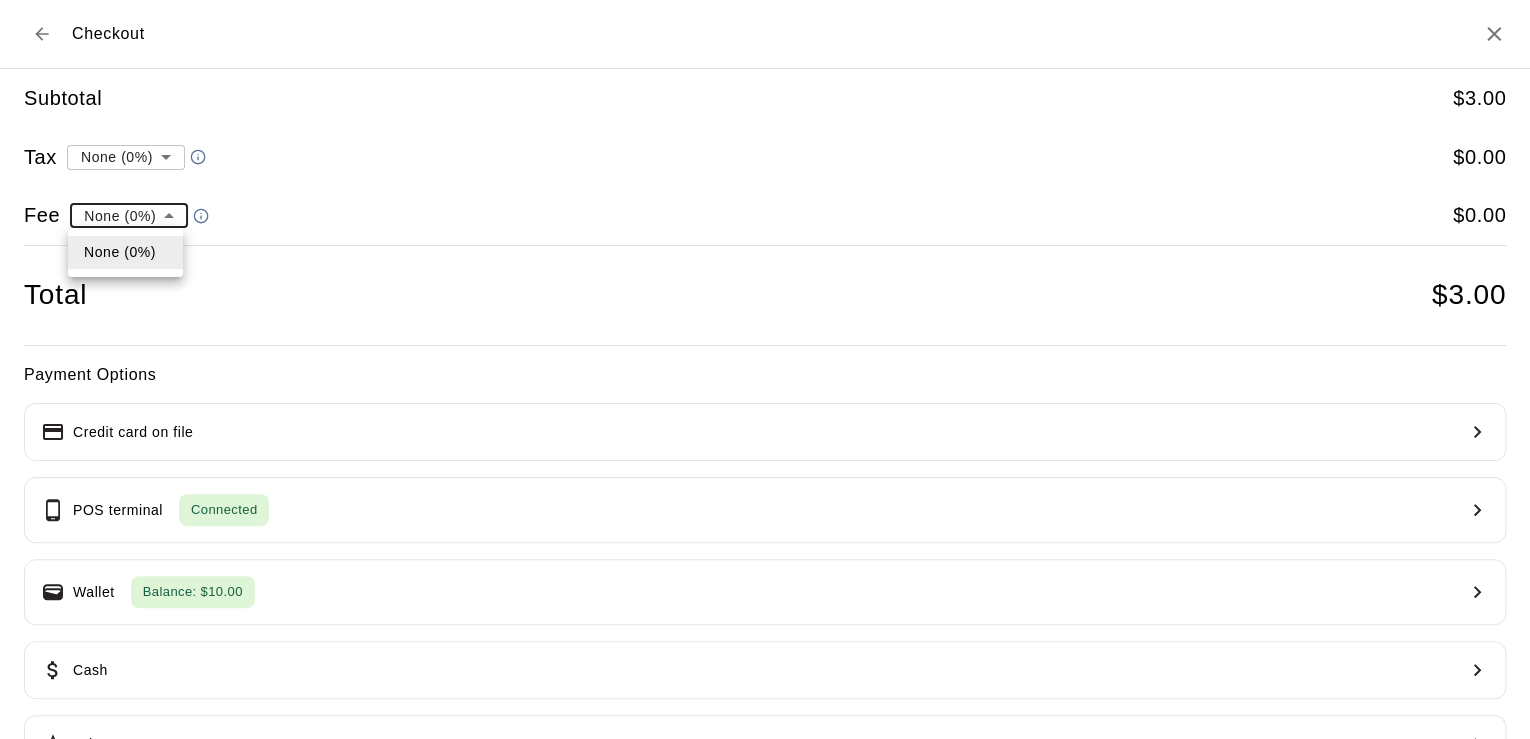 click at bounding box center (765, 369) 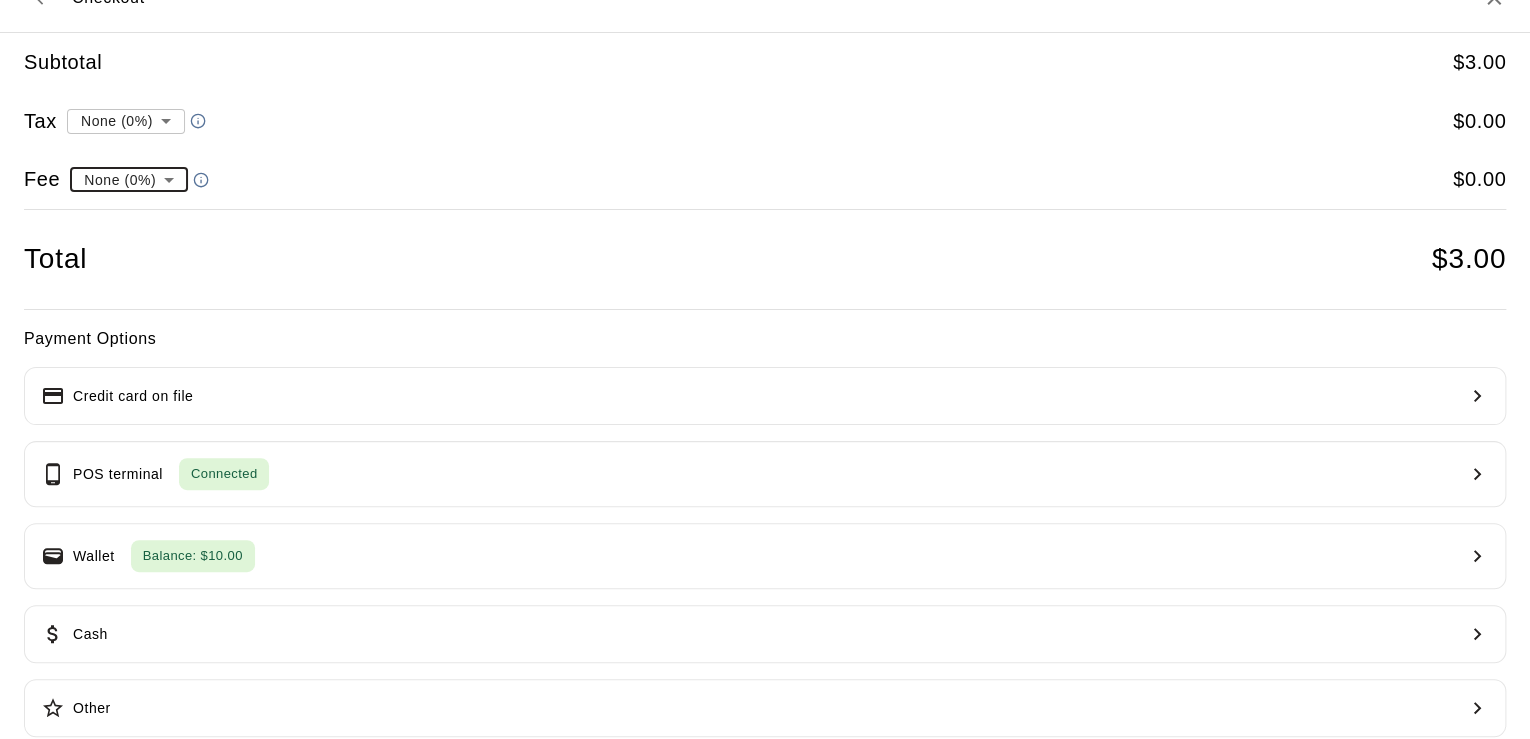scroll, scrollTop: 67, scrollLeft: 0, axis: vertical 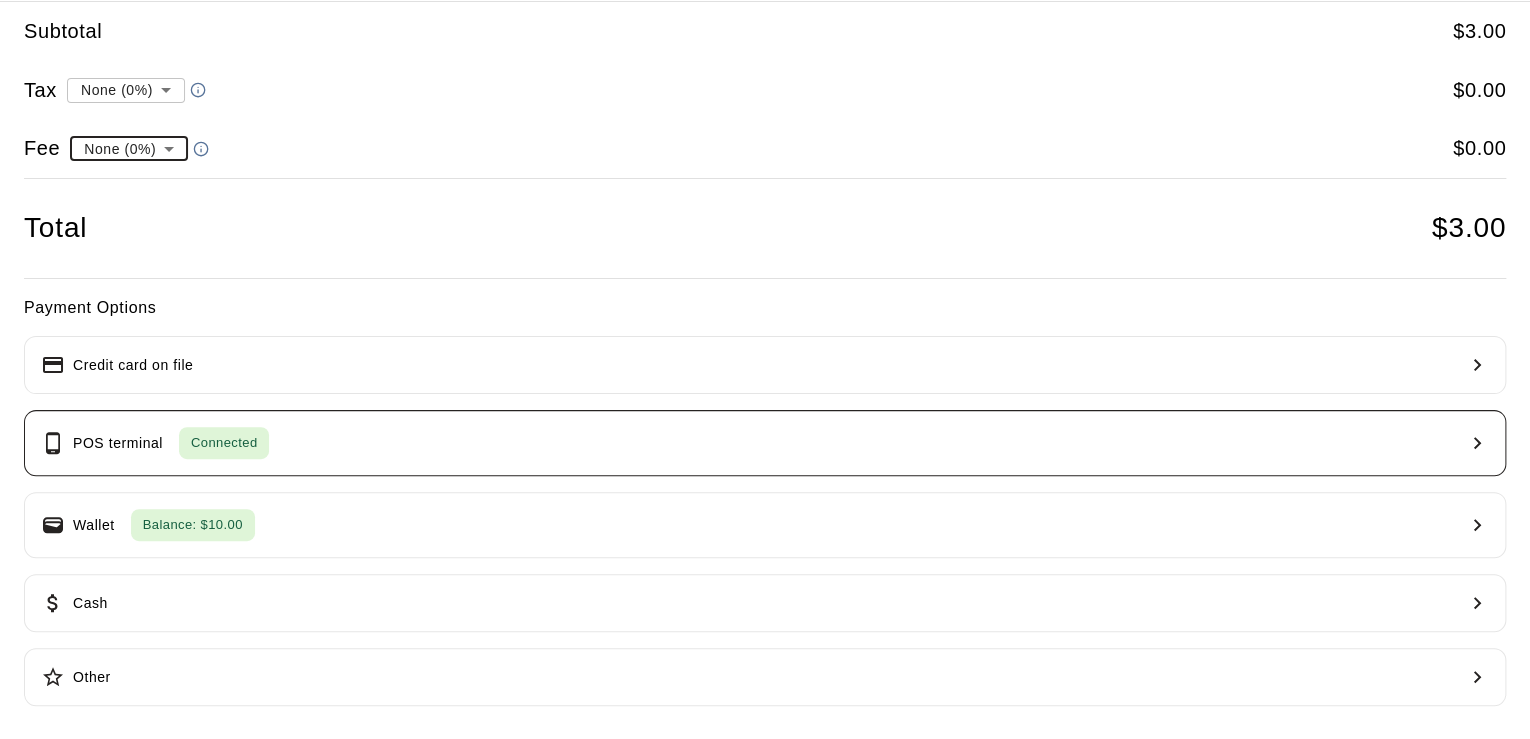 click on "POS terminal Connected" at bounding box center (765, 443) 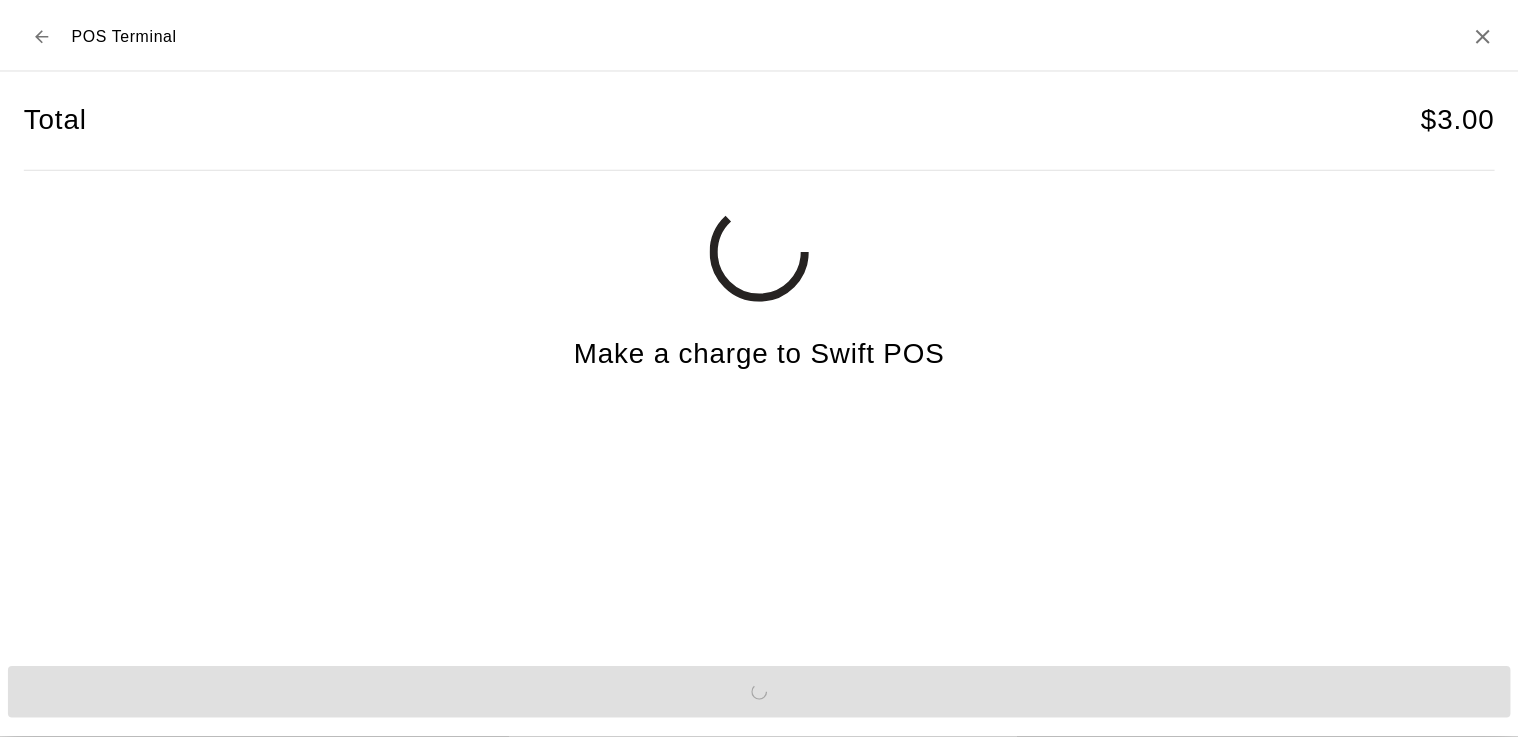 scroll, scrollTop: 0, scrollLeft: 0, axis: both 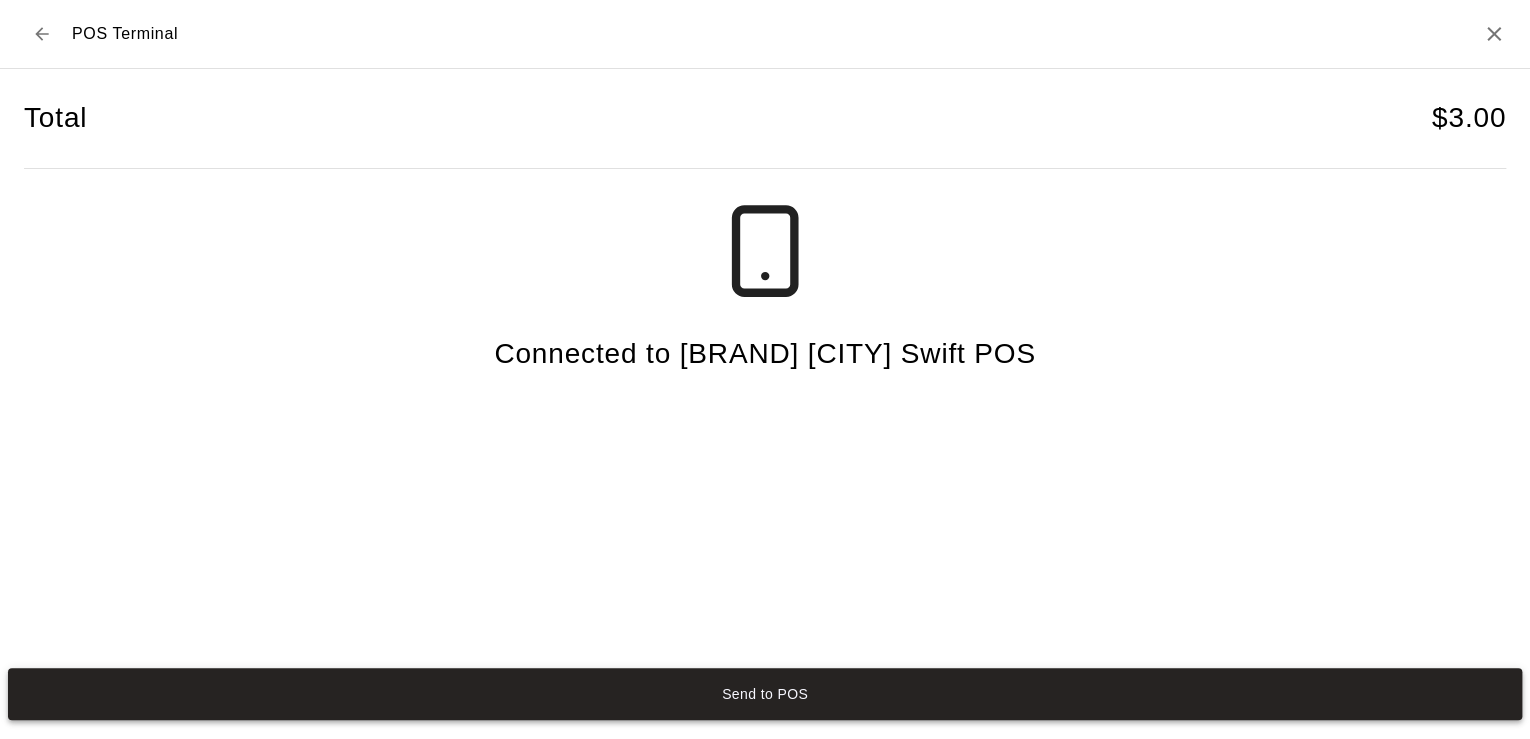 click on "Send to POS" at bounding box center [765, 694] 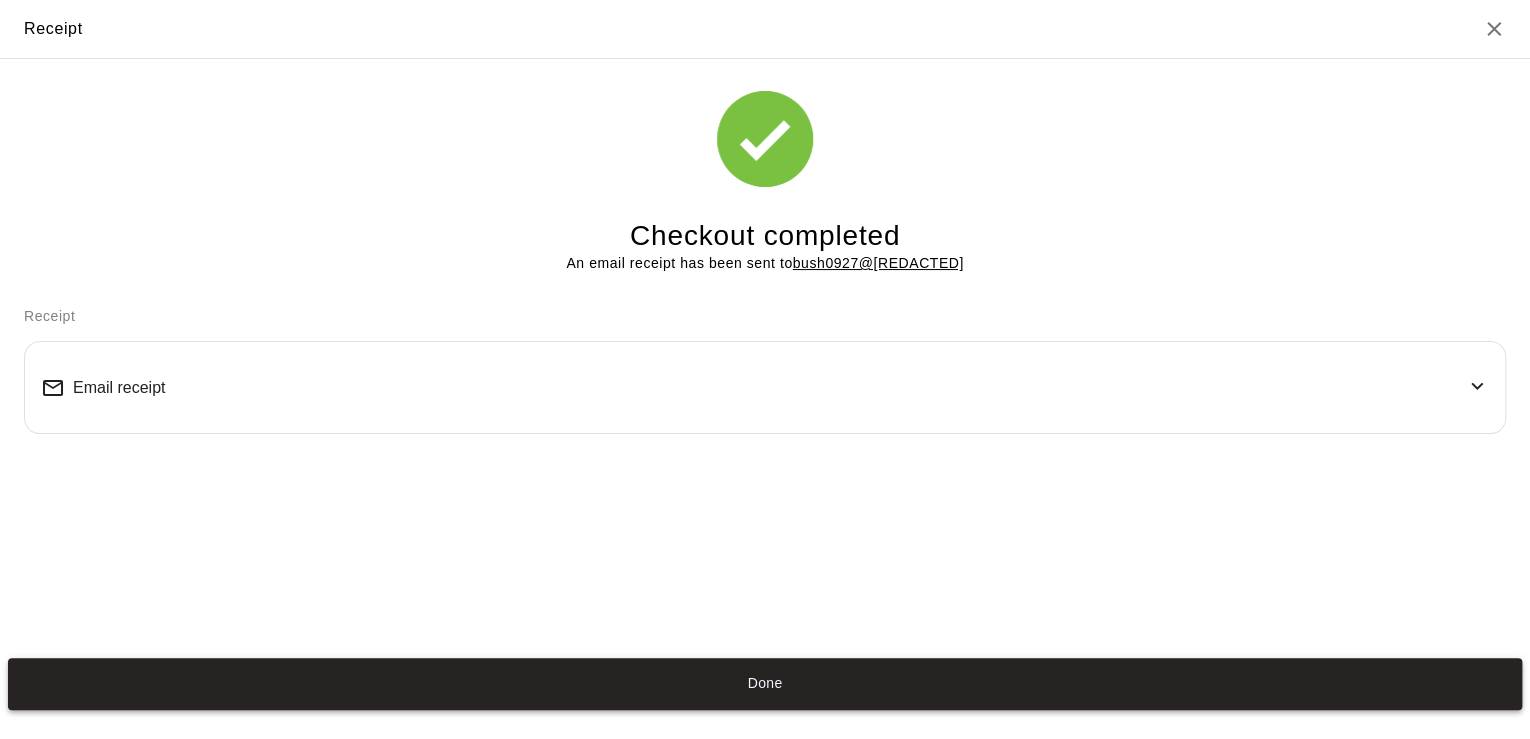 click on "Done" at bounding box center [765, 684] 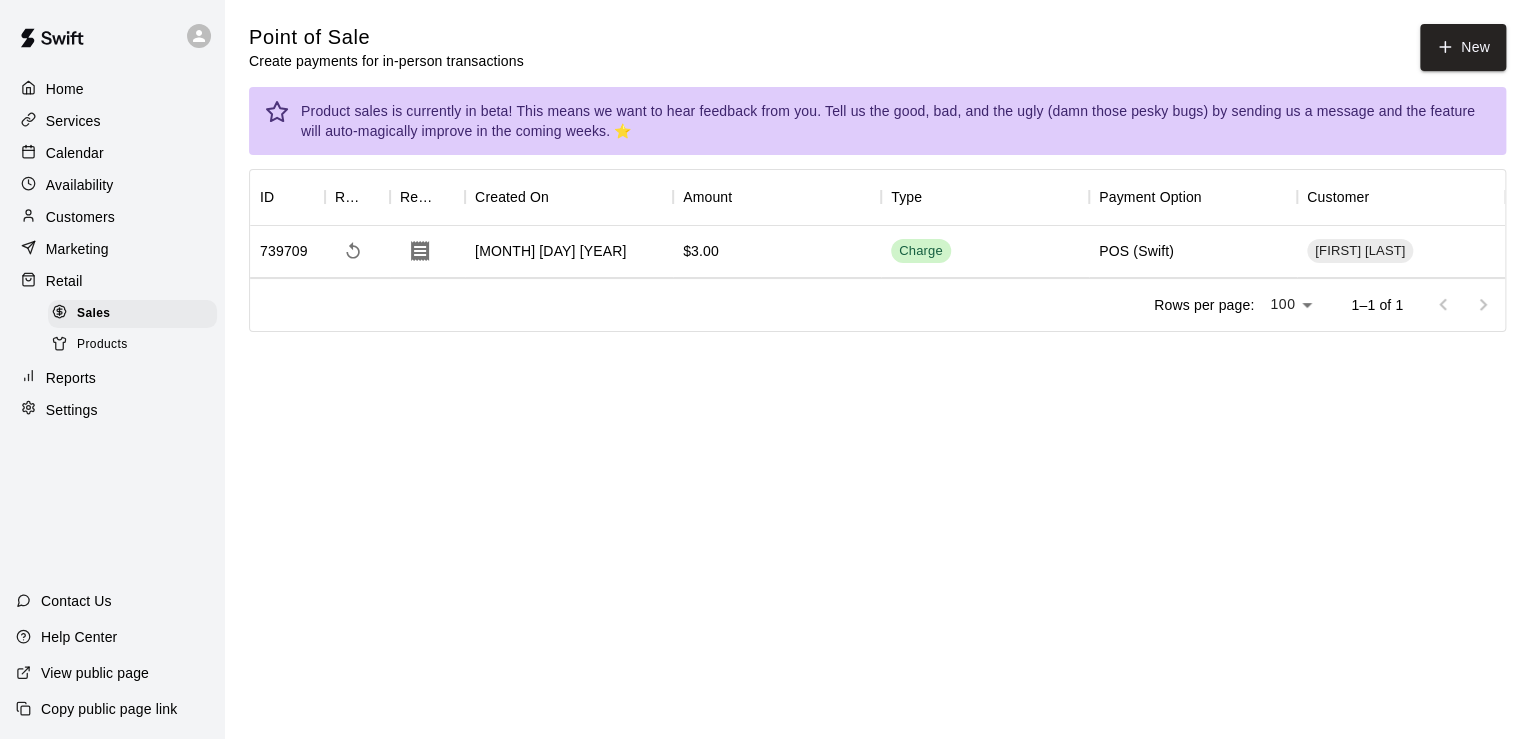 click on "[MONTH] [DAY] [YEAR]" at bounding box center [569, 252] 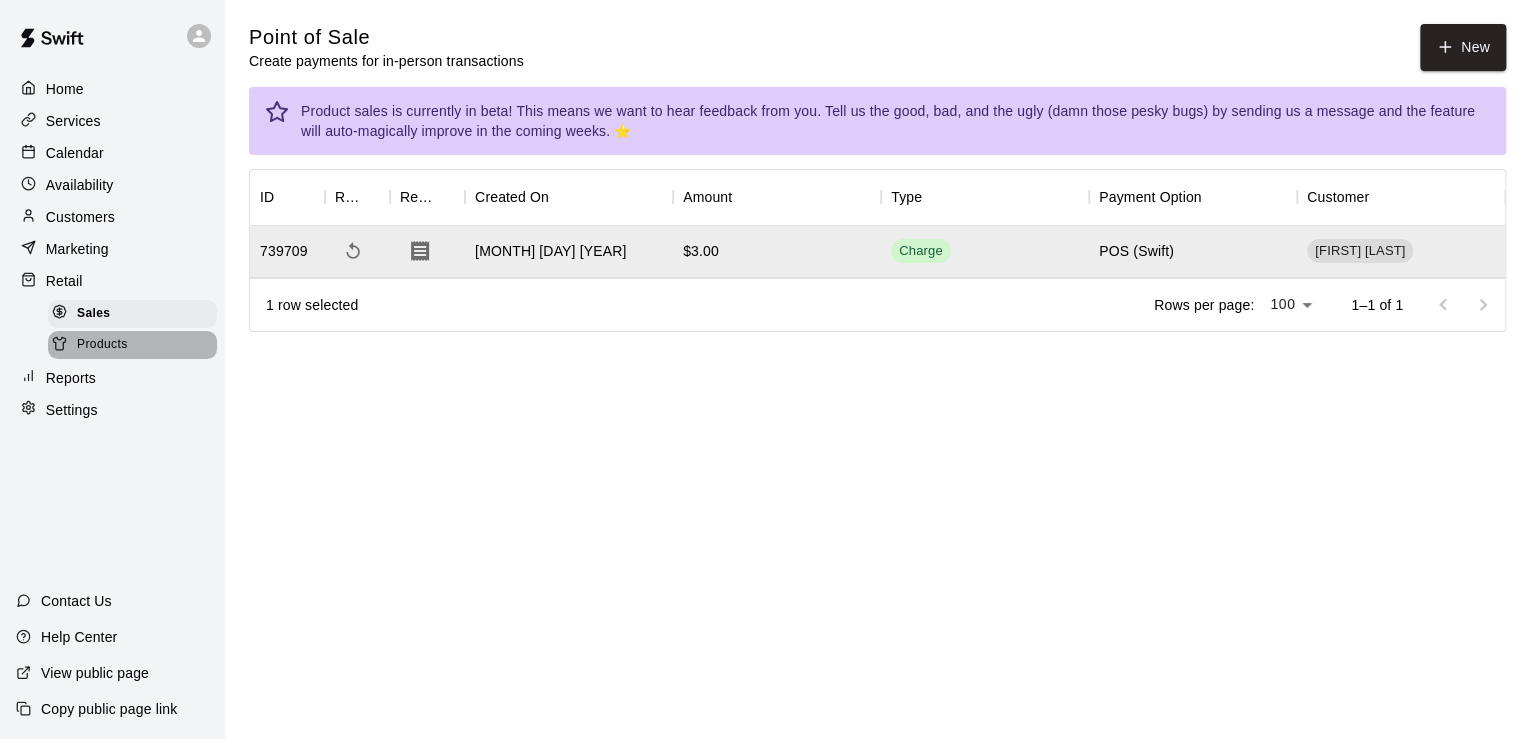 click on "Products" at bounding box center [102, 345] 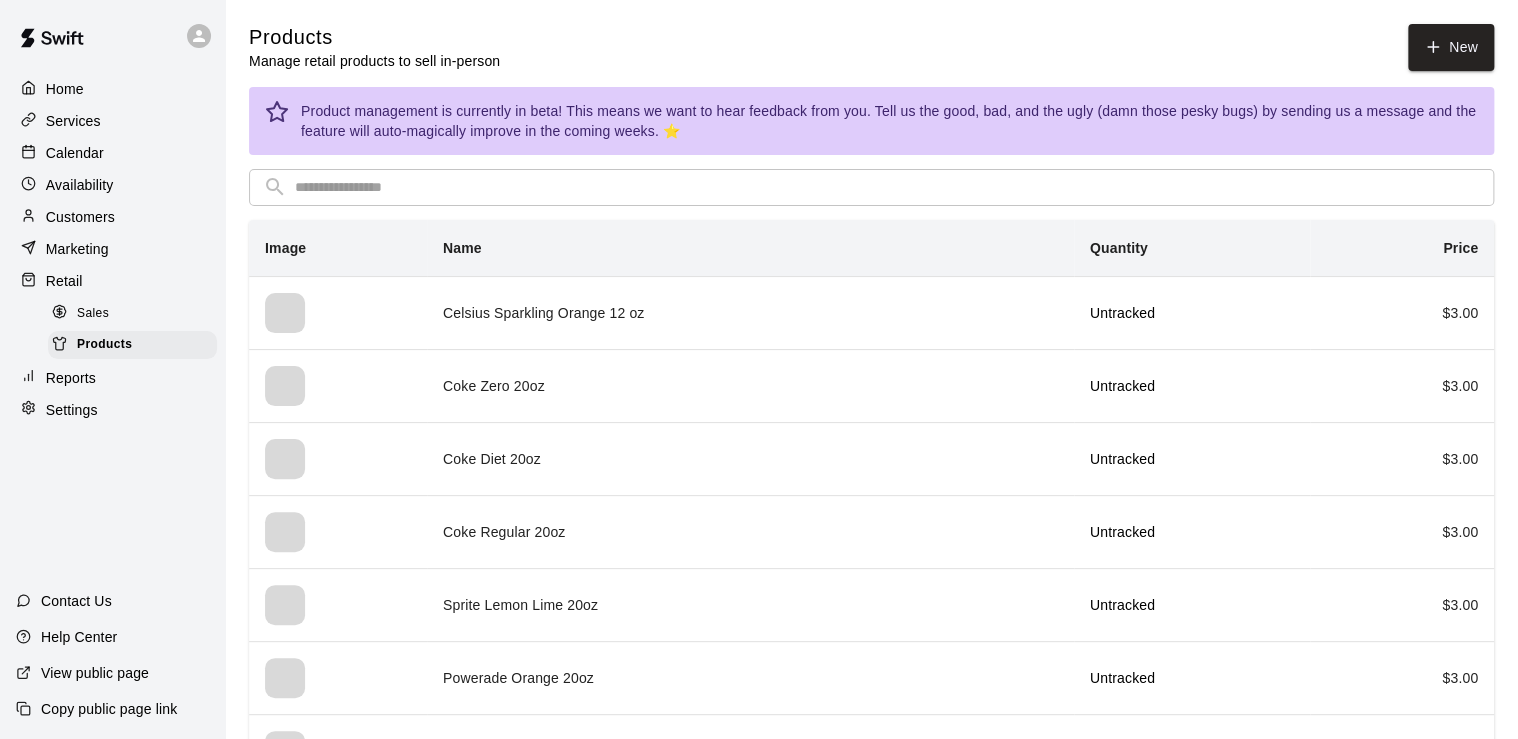 click on "Sales" at bounding box center [132, 314] 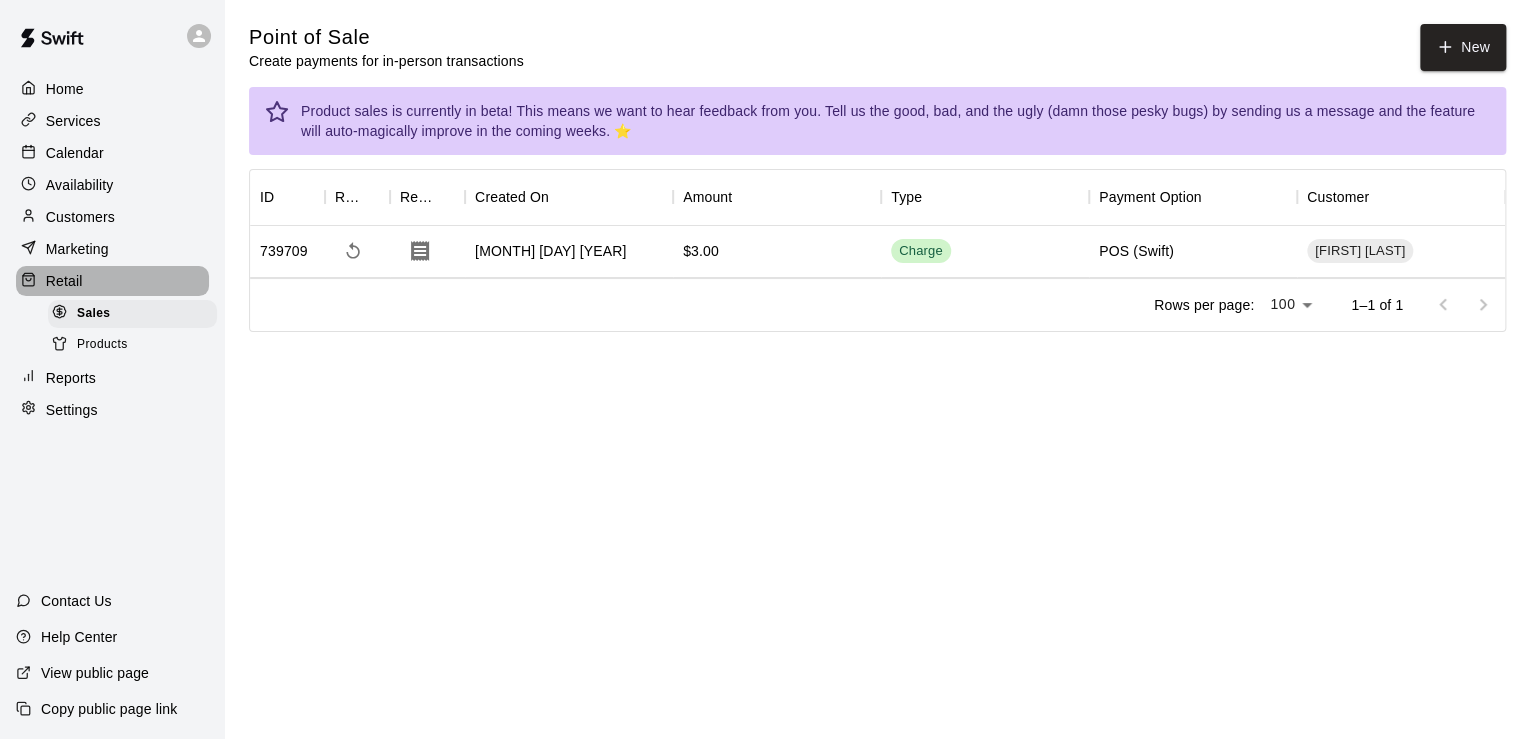 click on "Retail" at bounding box center (112, 281) 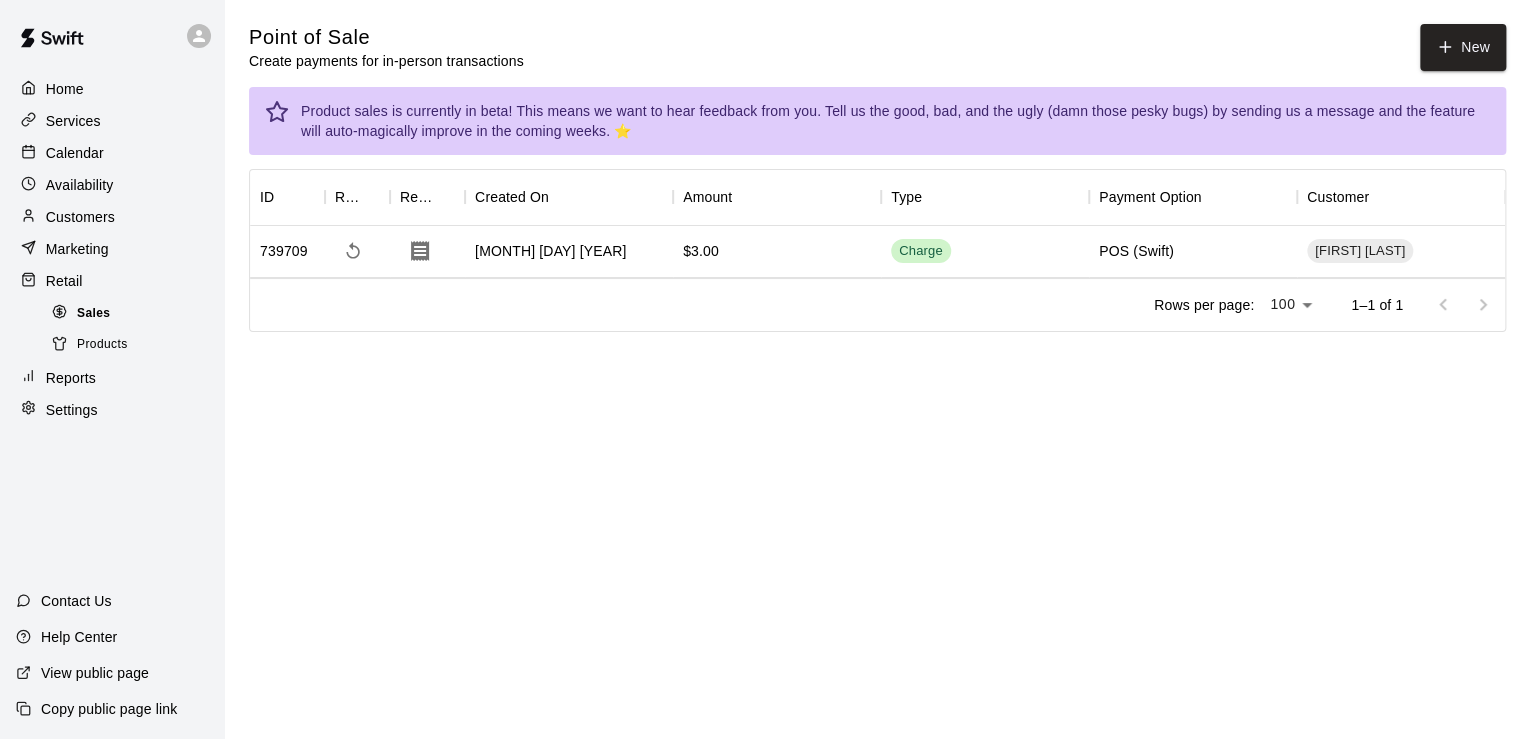 click on "Sales" at bounding box center [93, 314] 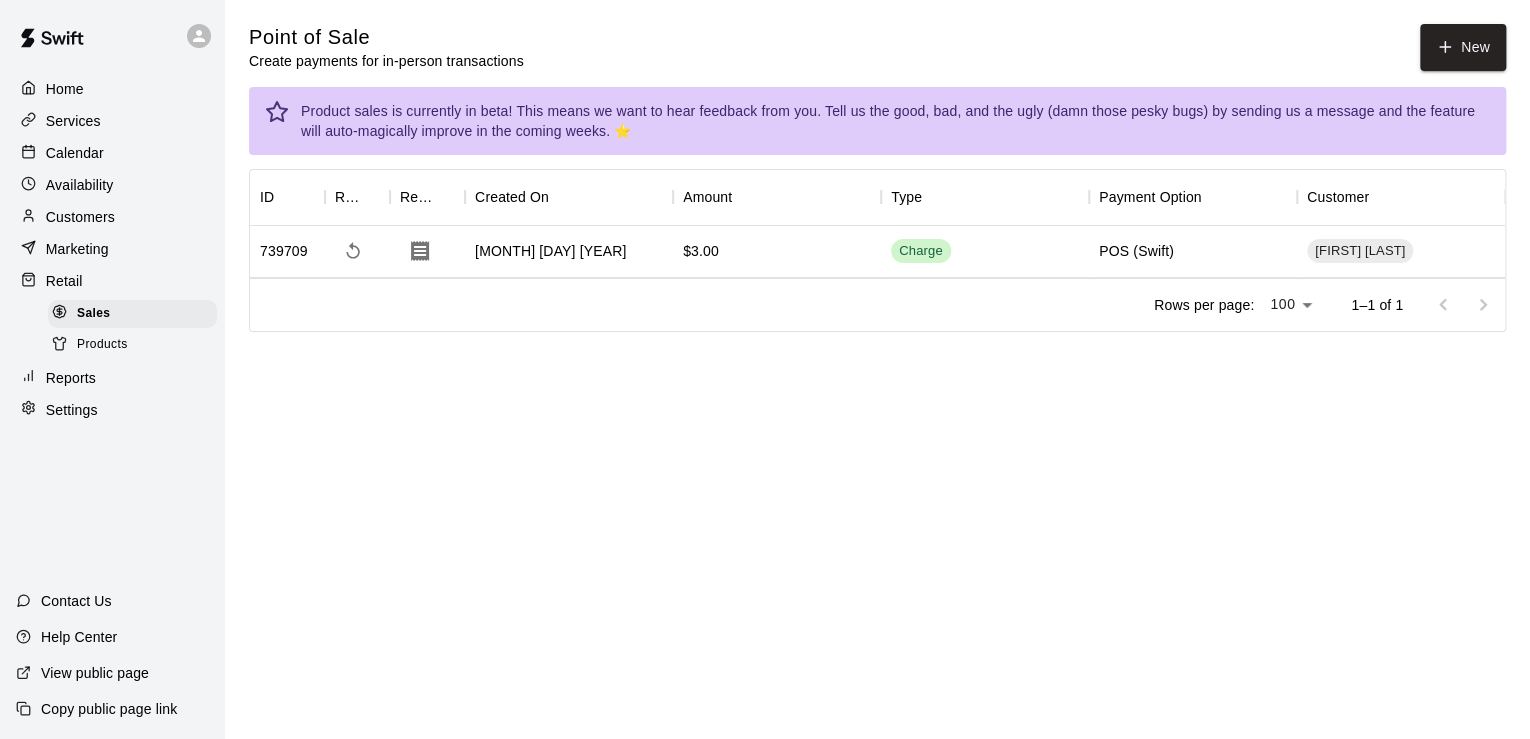 click on "Customers" at bounding box center (80, 217) 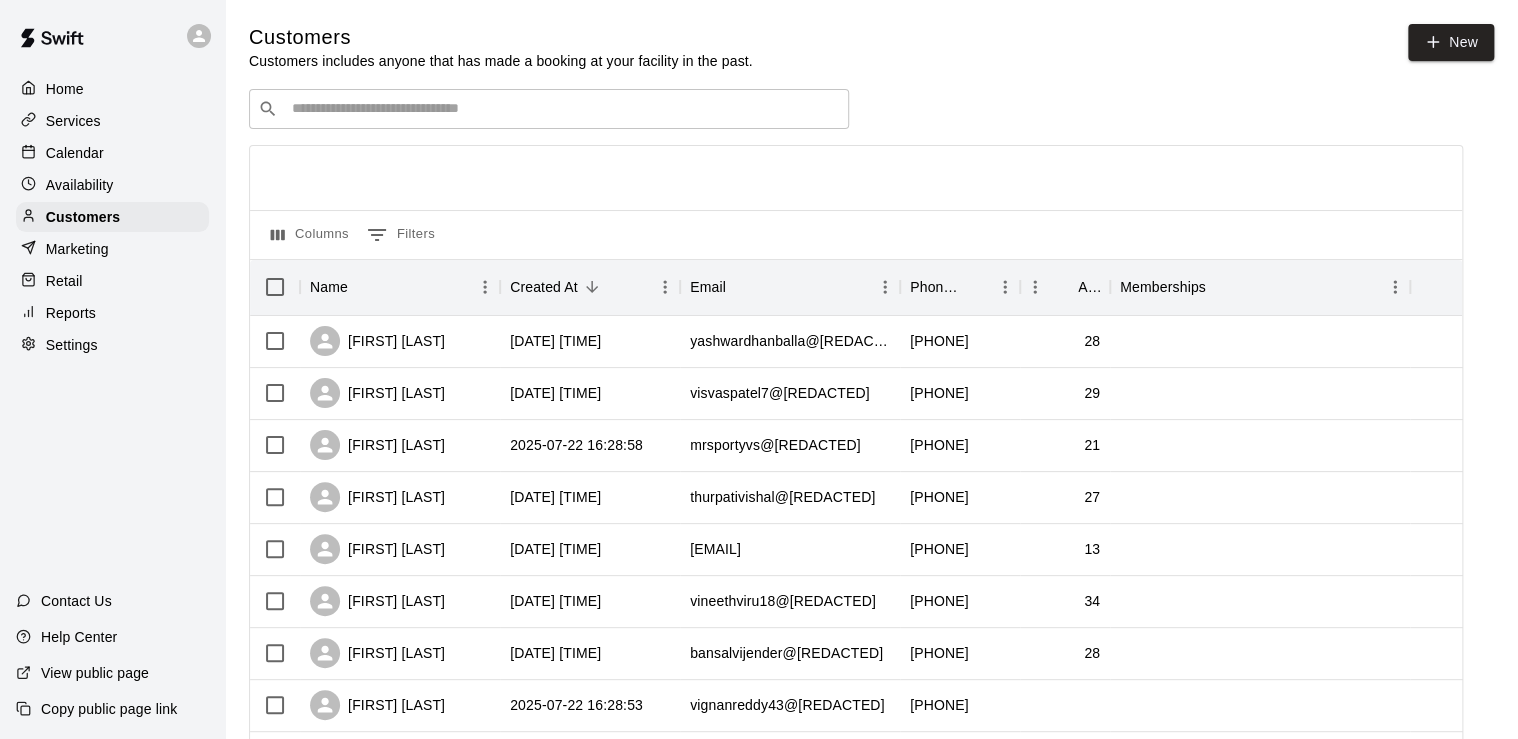 click at bounding box center [563, 109] 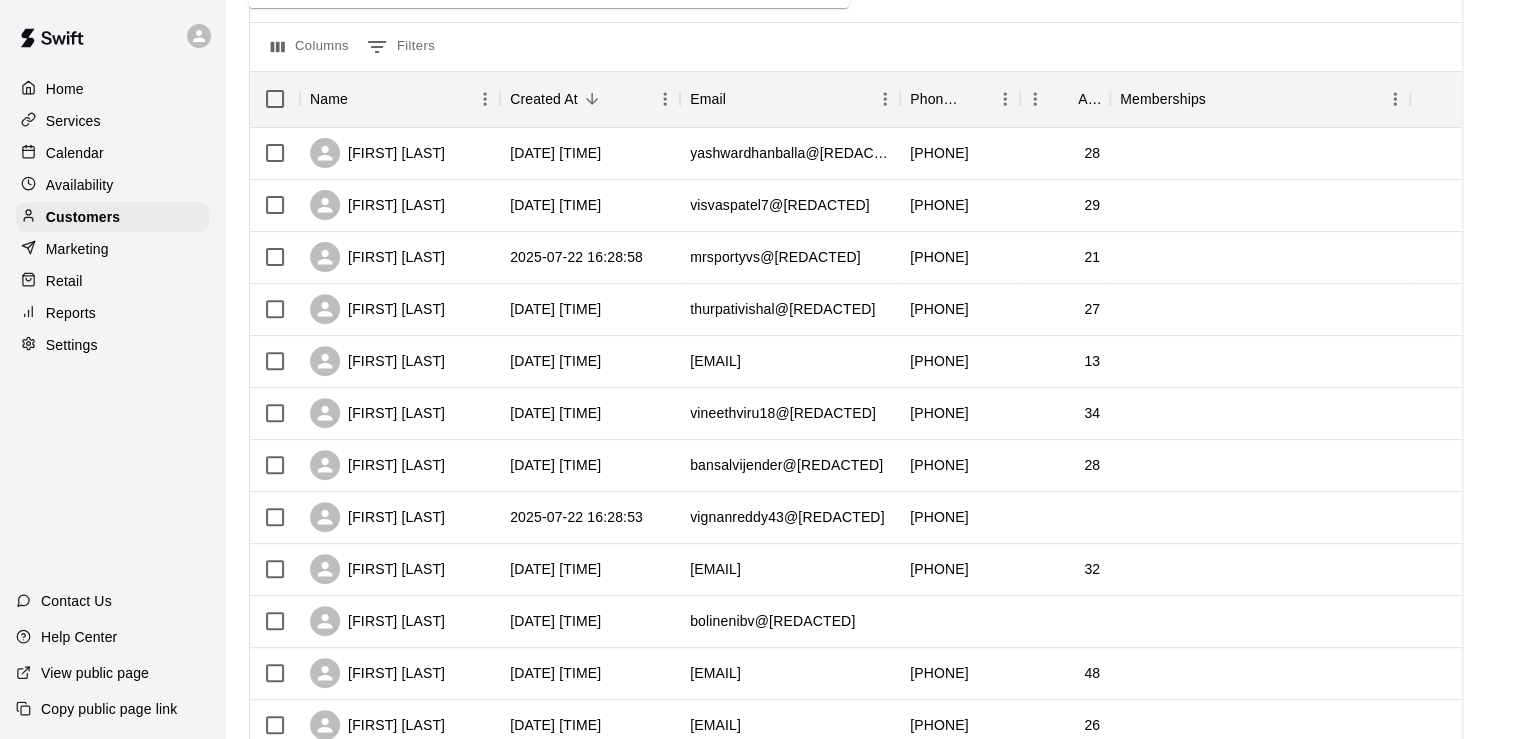 scroll, scrollTop: 160, scrollLeft: 0, axis: vertical 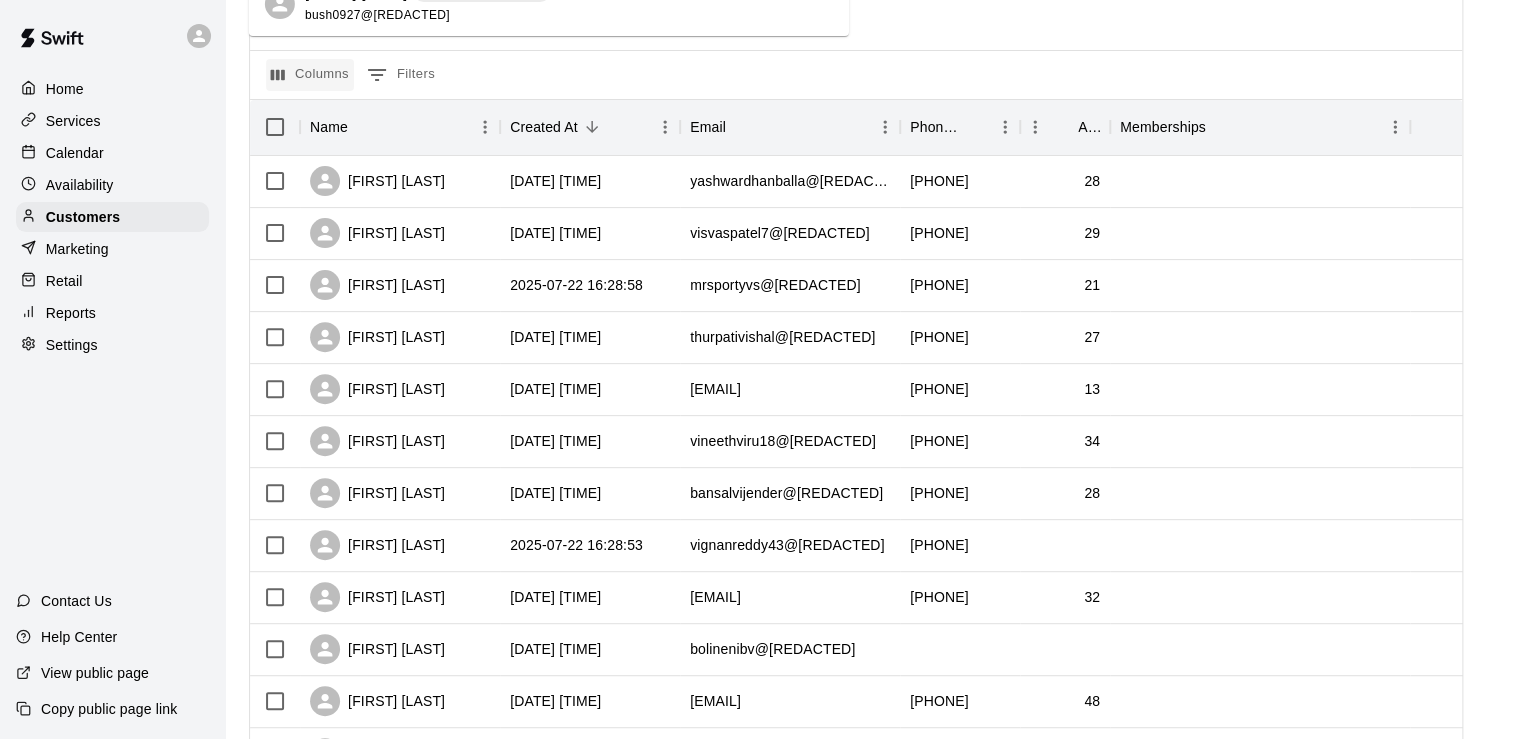 type on "****" 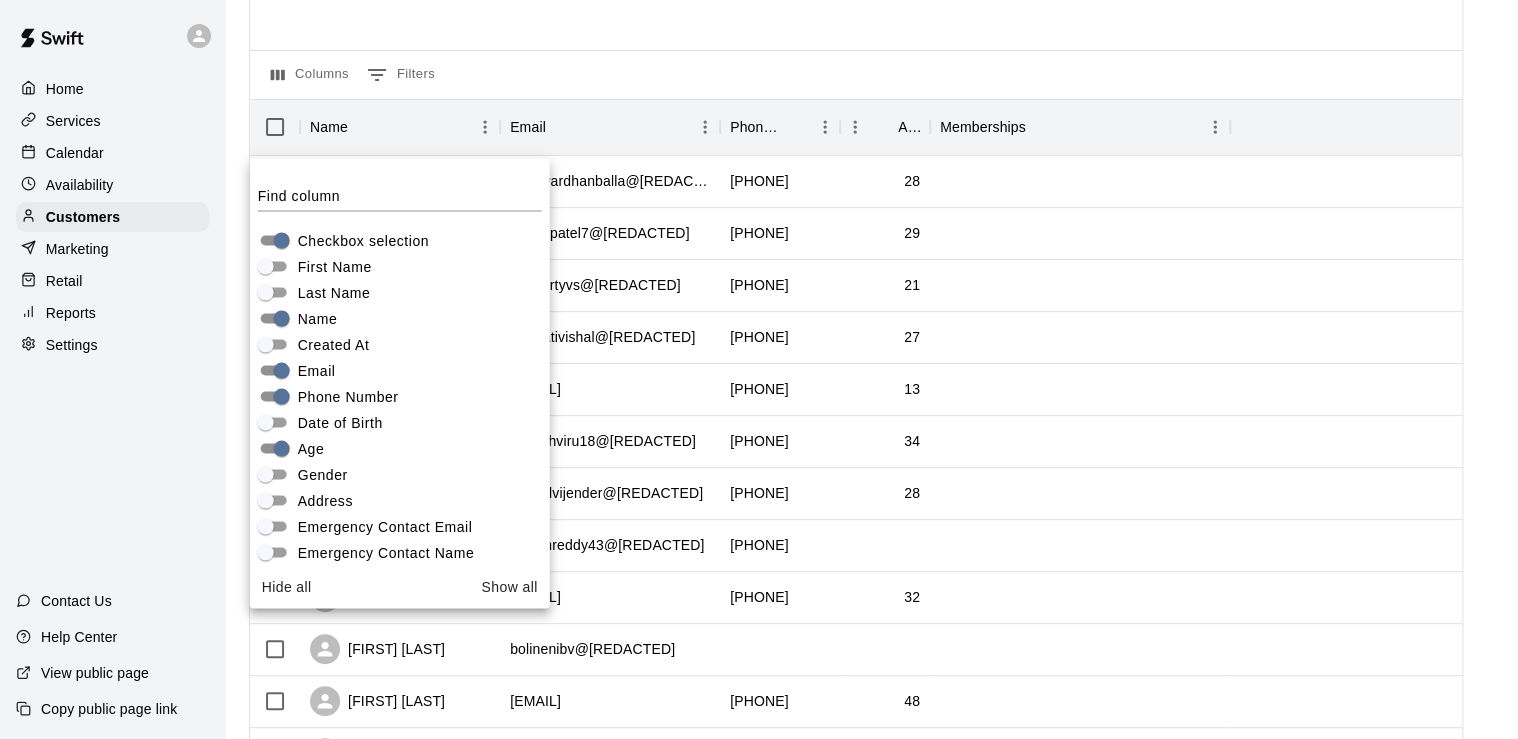 click on "Columns 0 Filters" at bounding box center [856, 74] 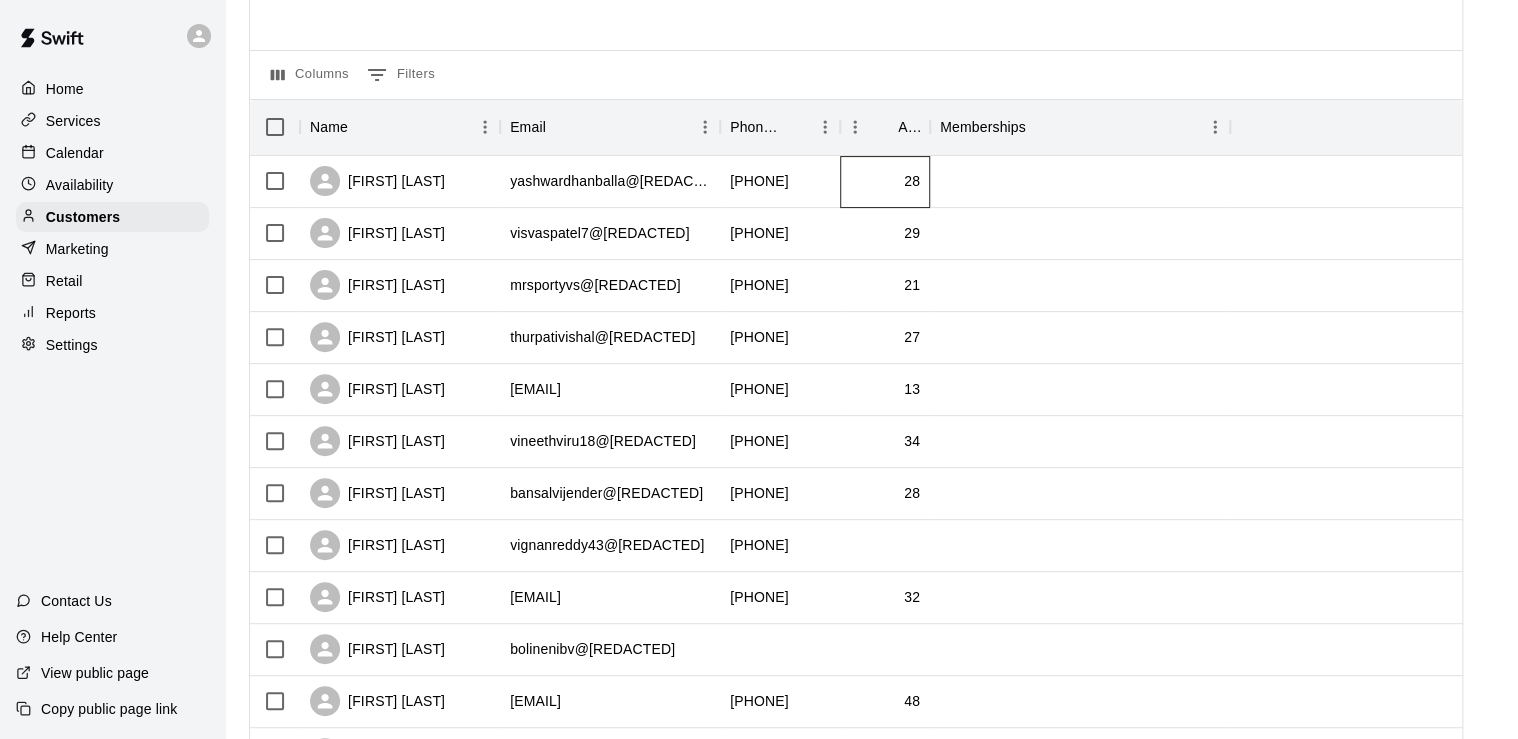 click on "28" at bounding box center (885, 182) 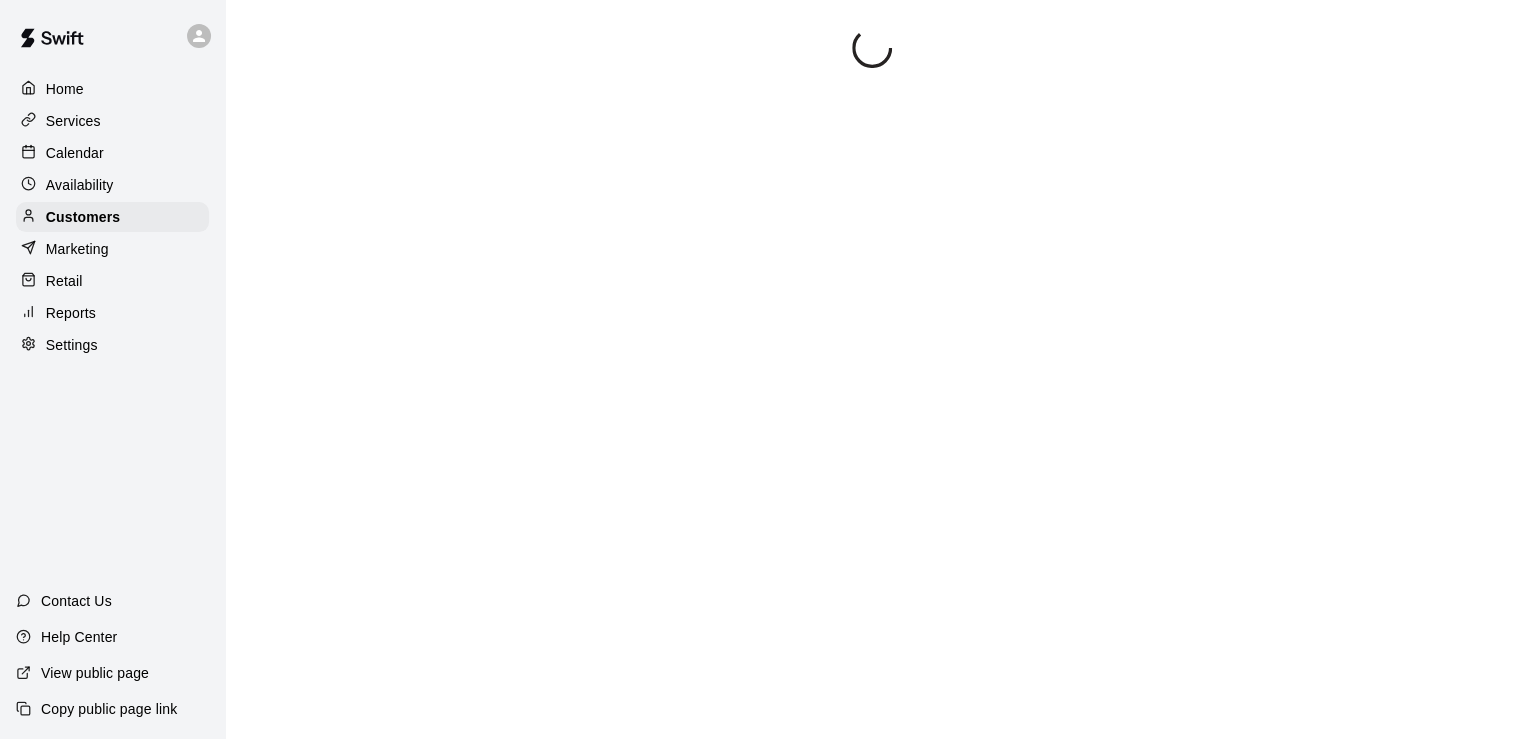 scroll, scrollTop: 0, scrollLeft: 0, axis: both 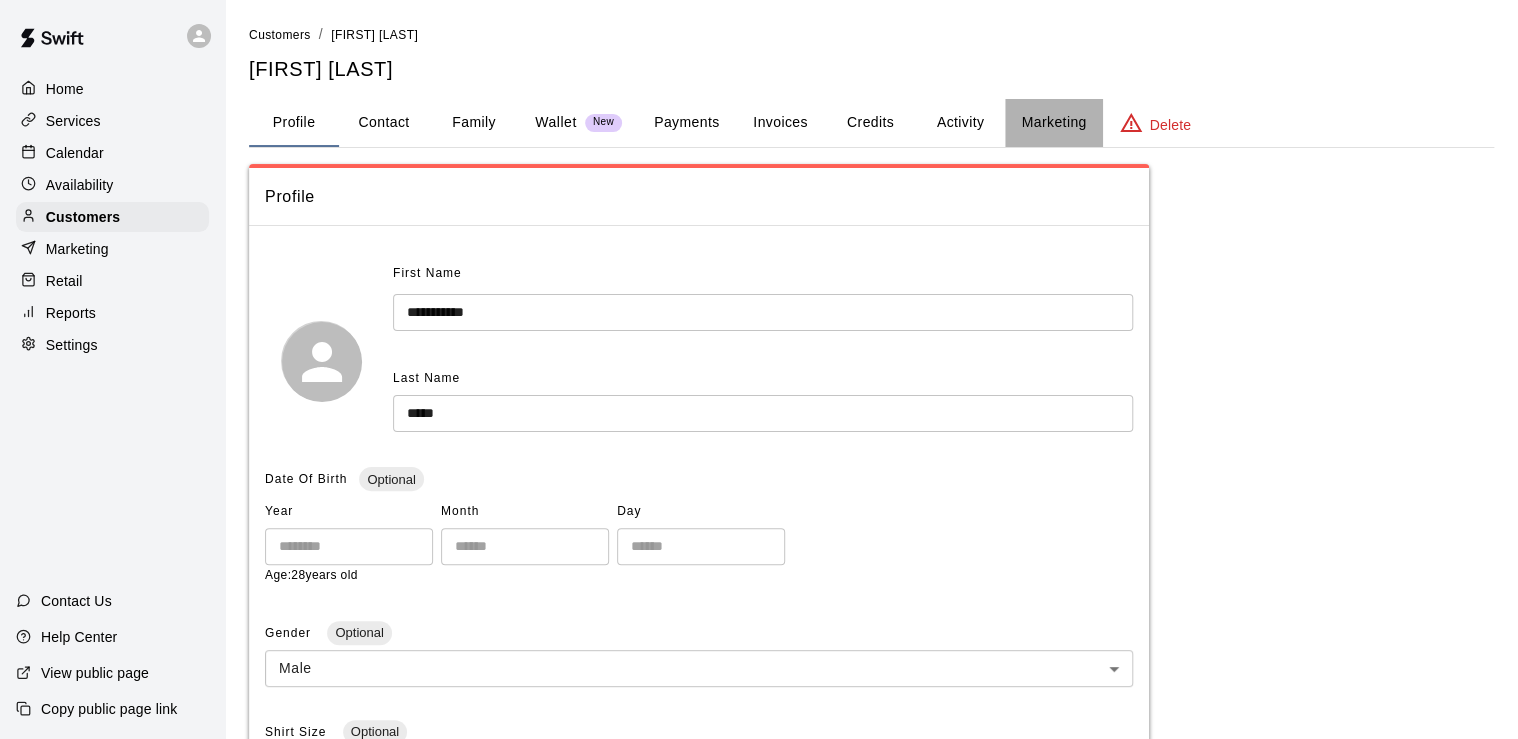 click on "Marketing" at bounding box center (1053, 123) 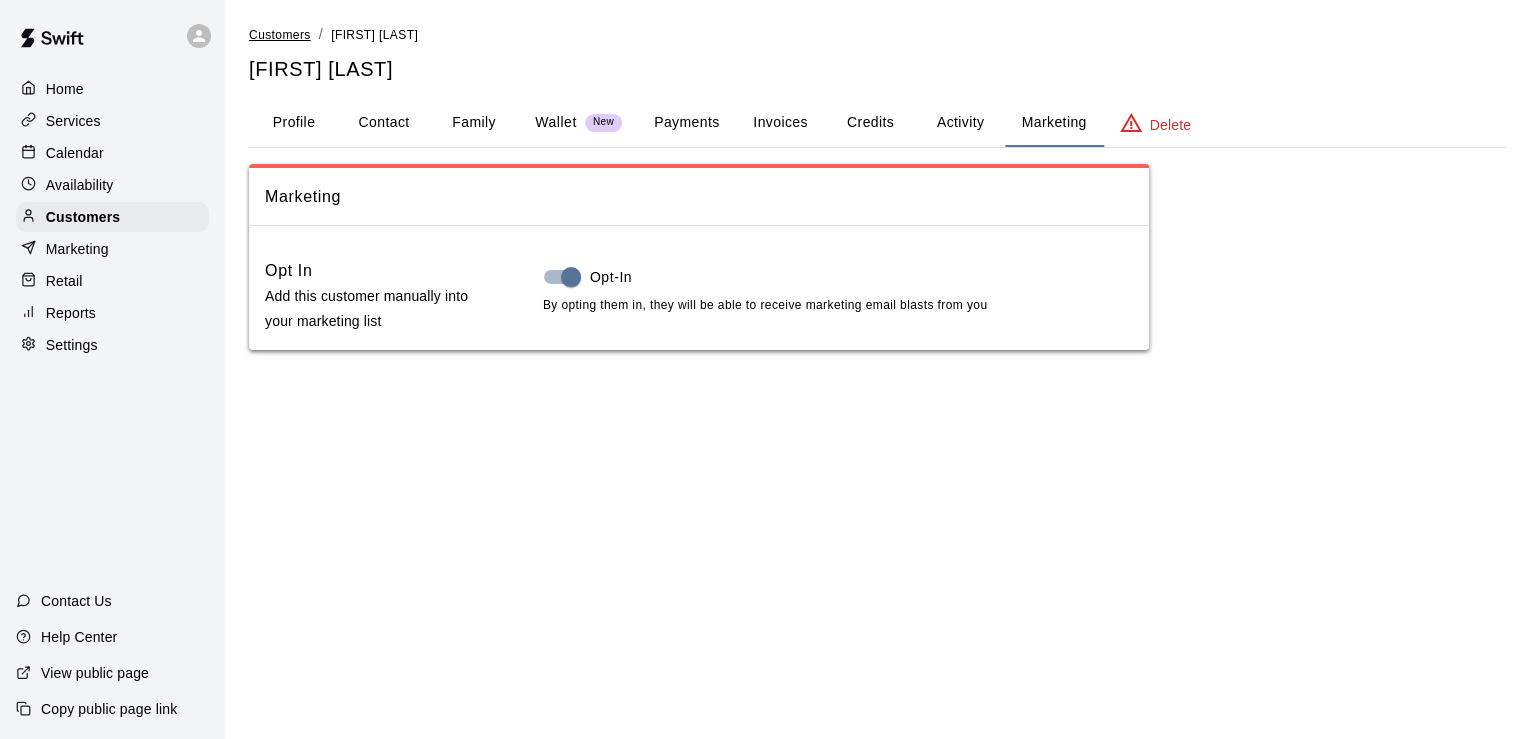 click on "Customers" at bounding box center (280, 35) 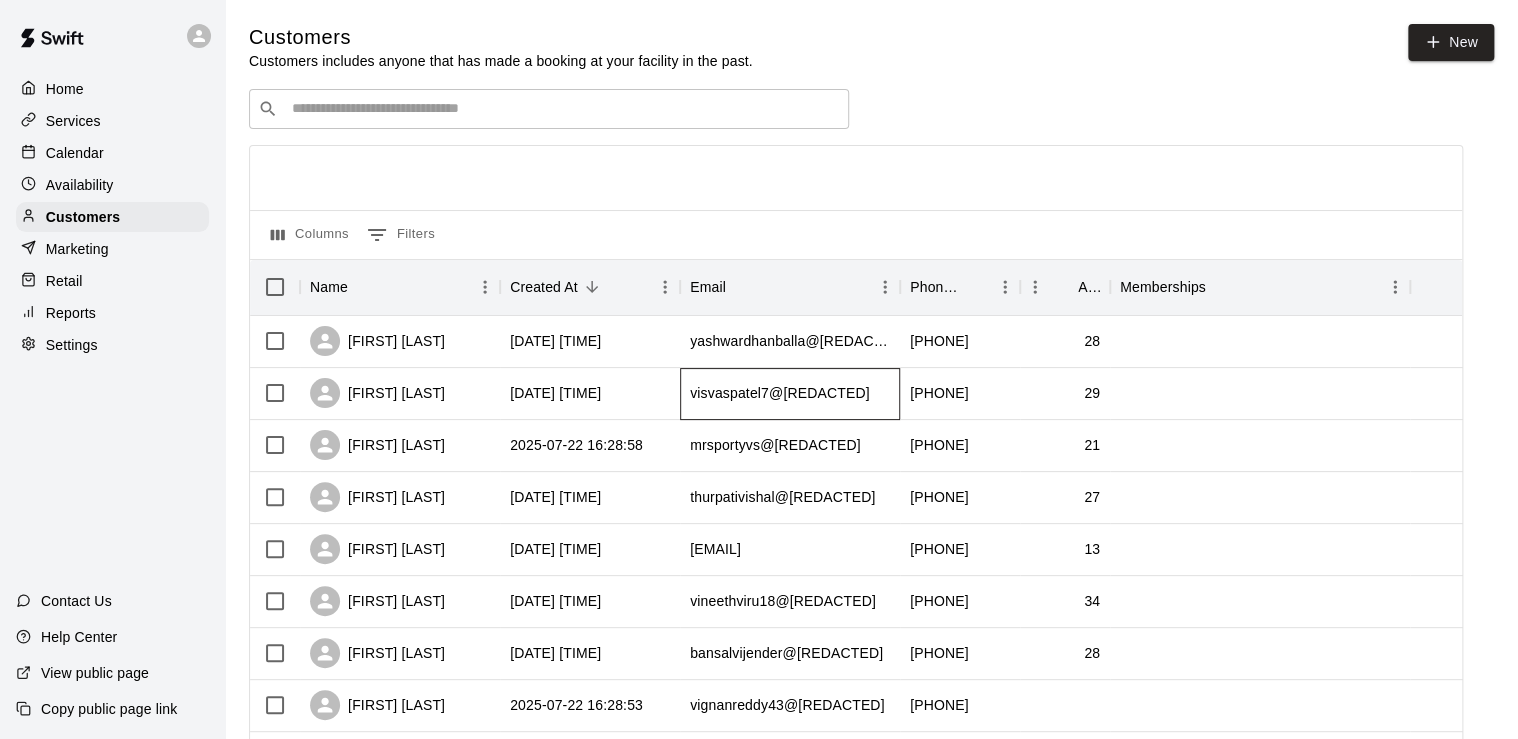 click on "visvaspatel7@[REDACTED]" at bounding box center (790, 394) 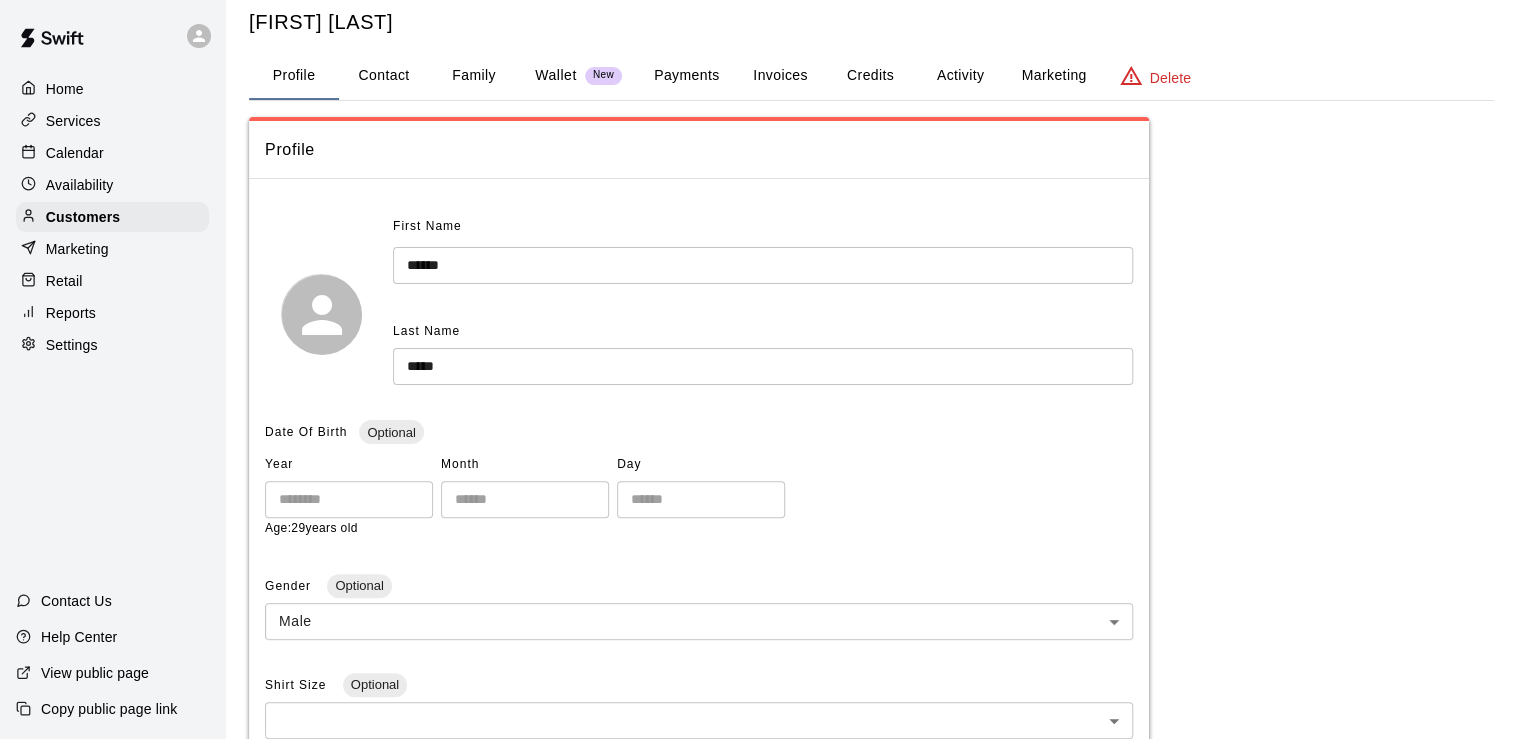 scroll, scrollTop: 0, scrollLeft: 0, axis: both 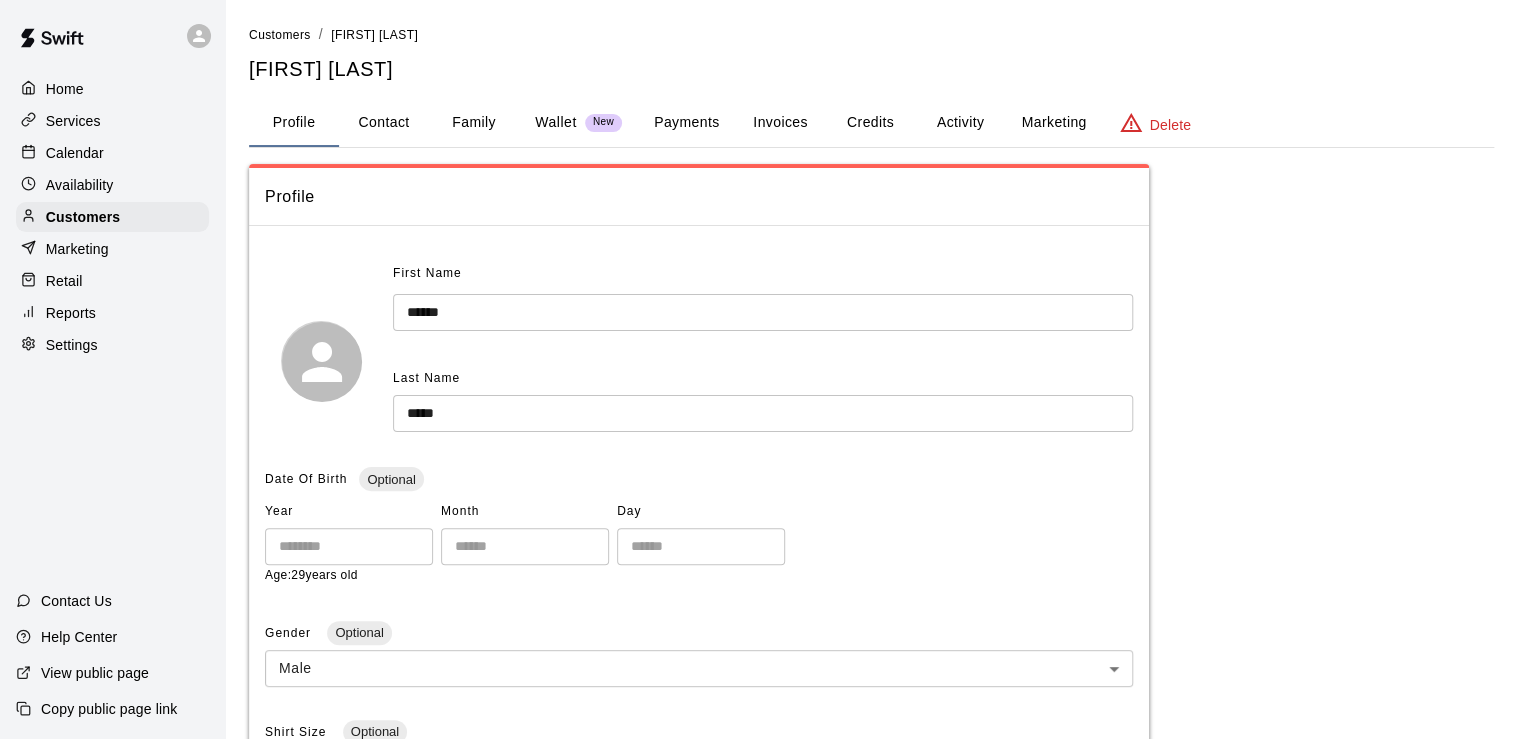 click on "Marketing" at bounding box center (1053, 123) 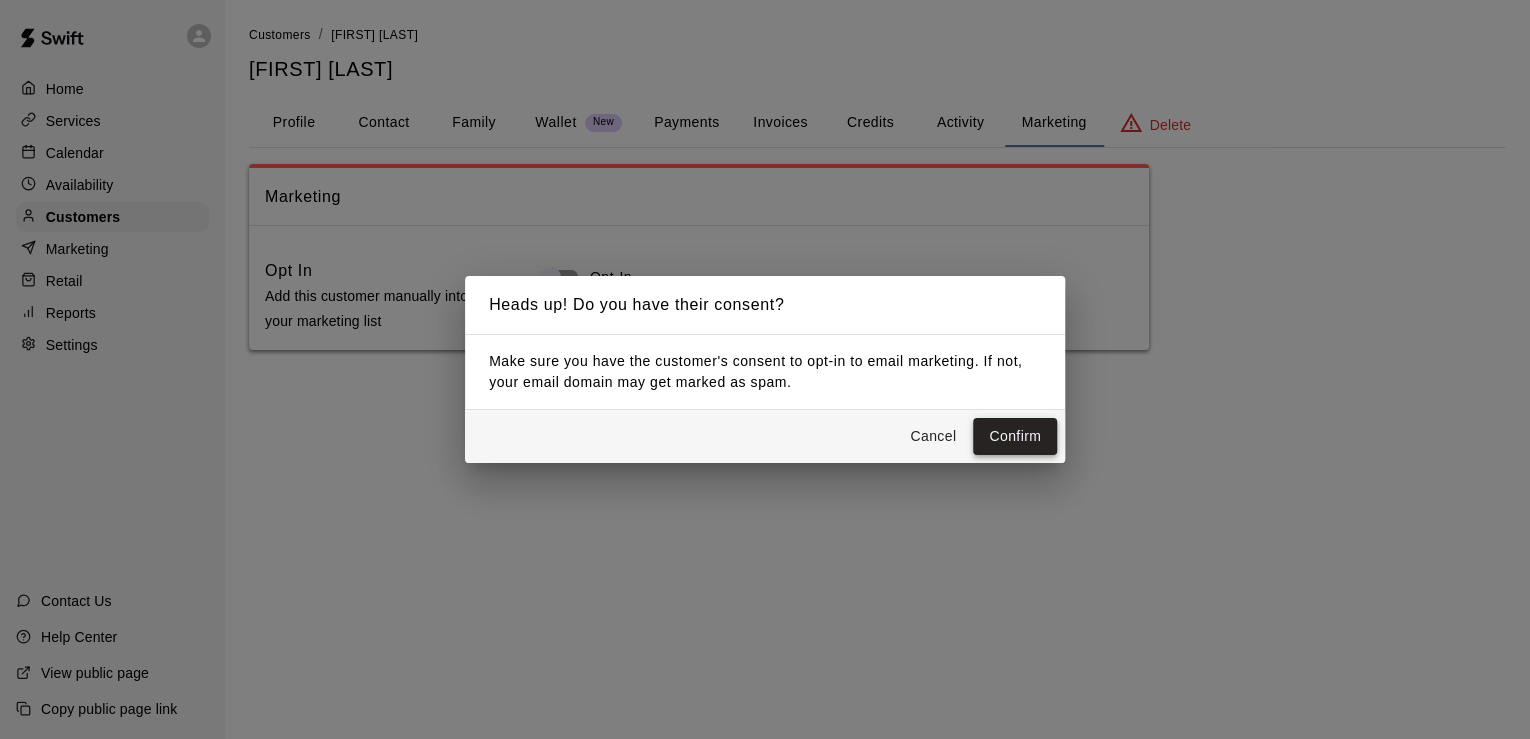 click on "Confirm" at bounding box center (1015, 436) 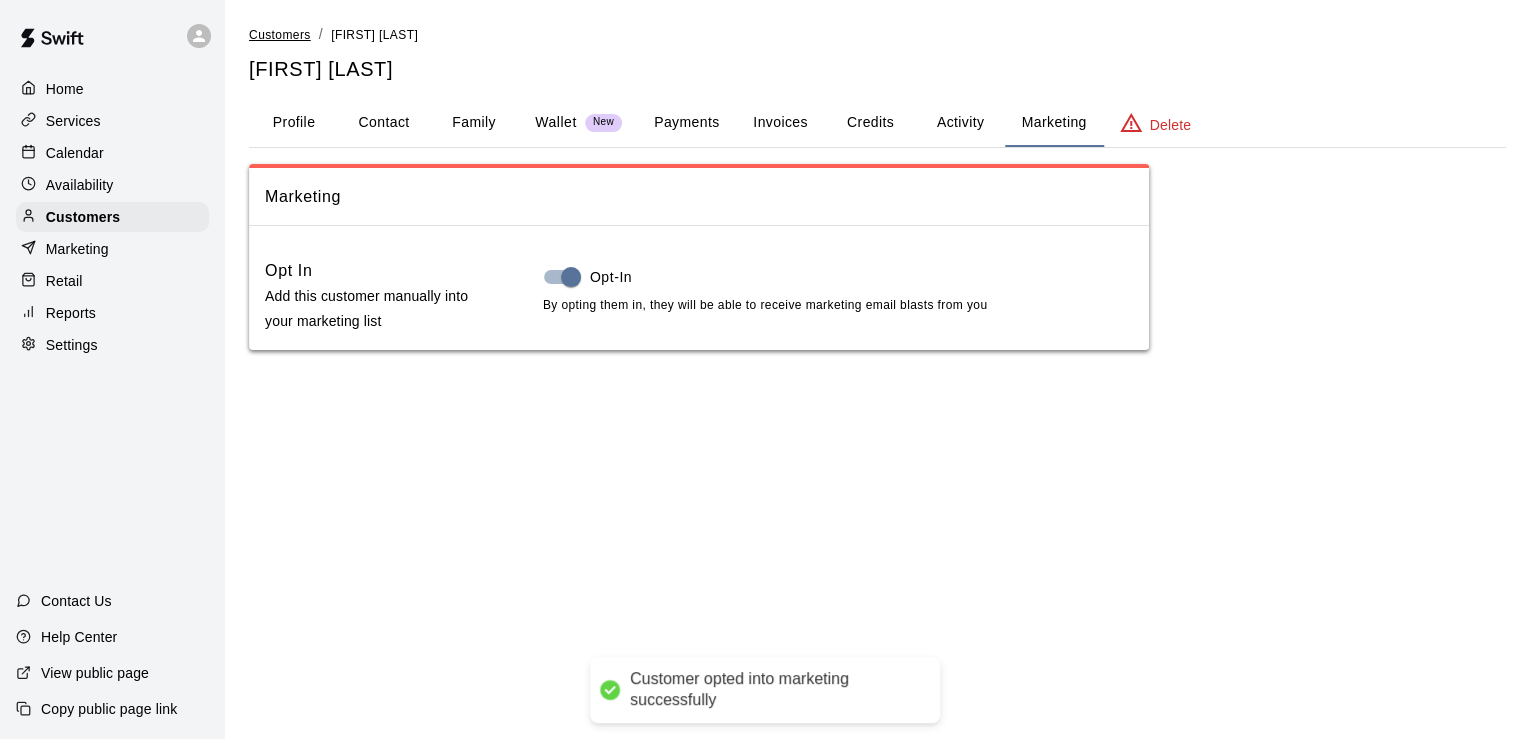 click on "Customers" at bounding box center [280, 35] 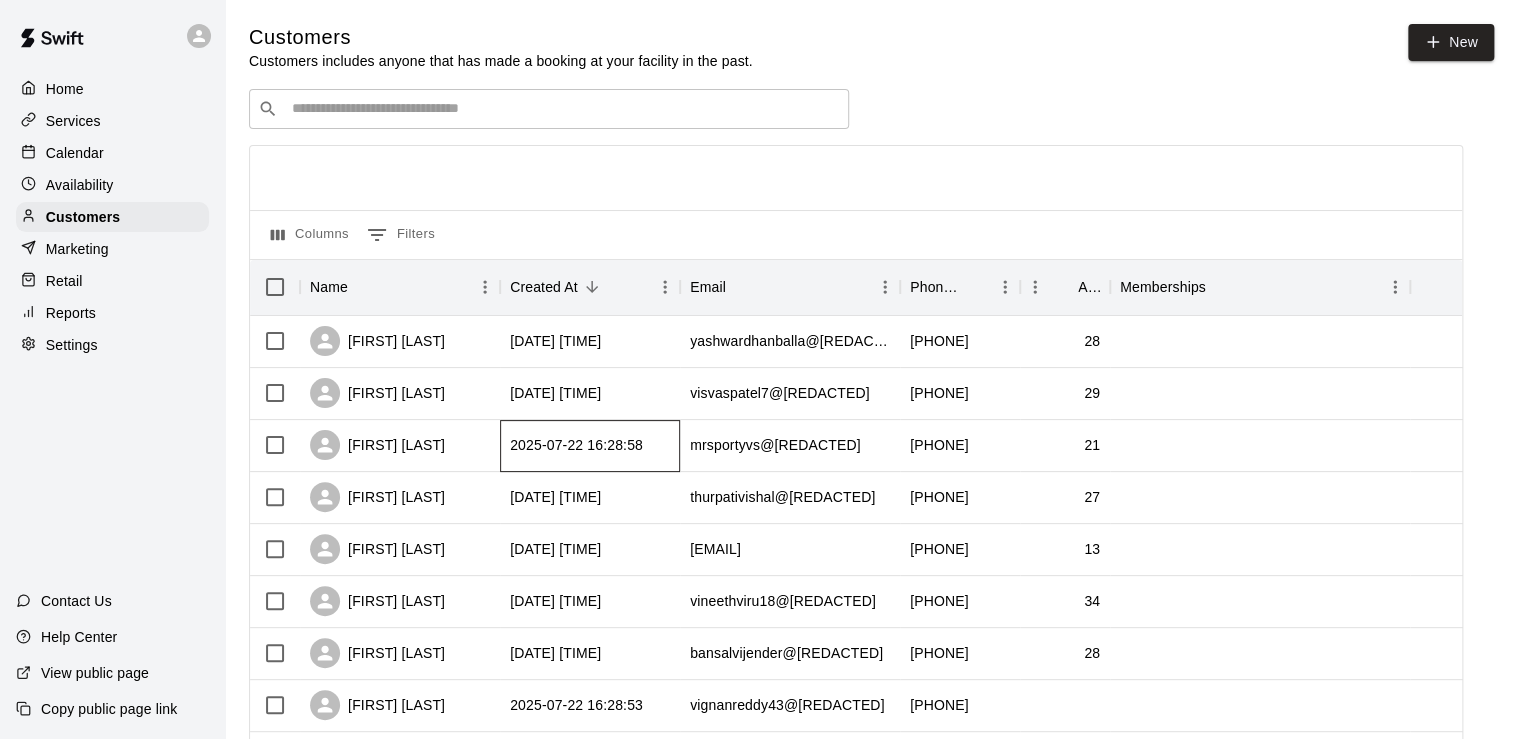 click on "2025-07-22 16:28:58" at bounding box center [590, 446] 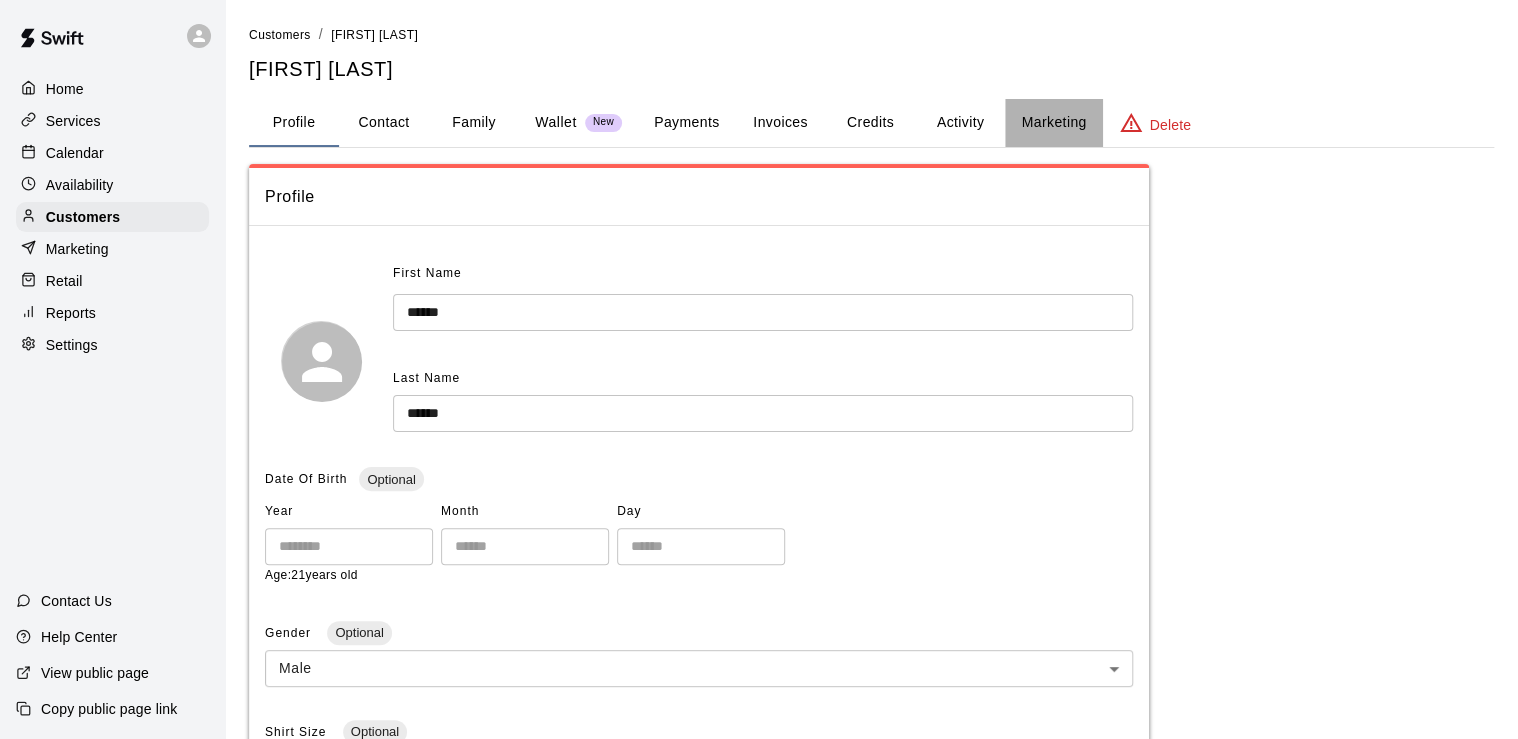 click on "Marketing" at bounding box center [1053, 123] 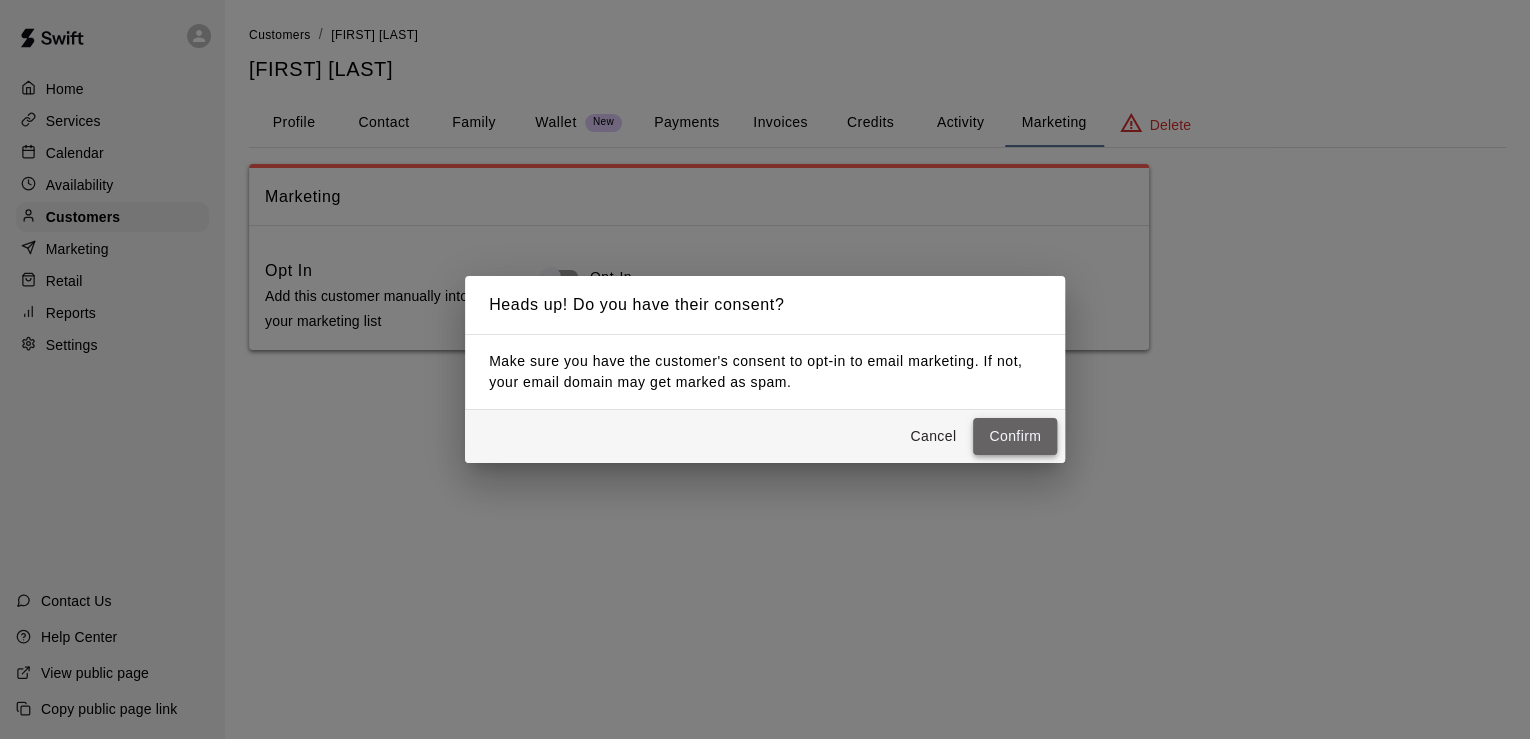 click on "Confirm" at bounding box center [1015, 436] 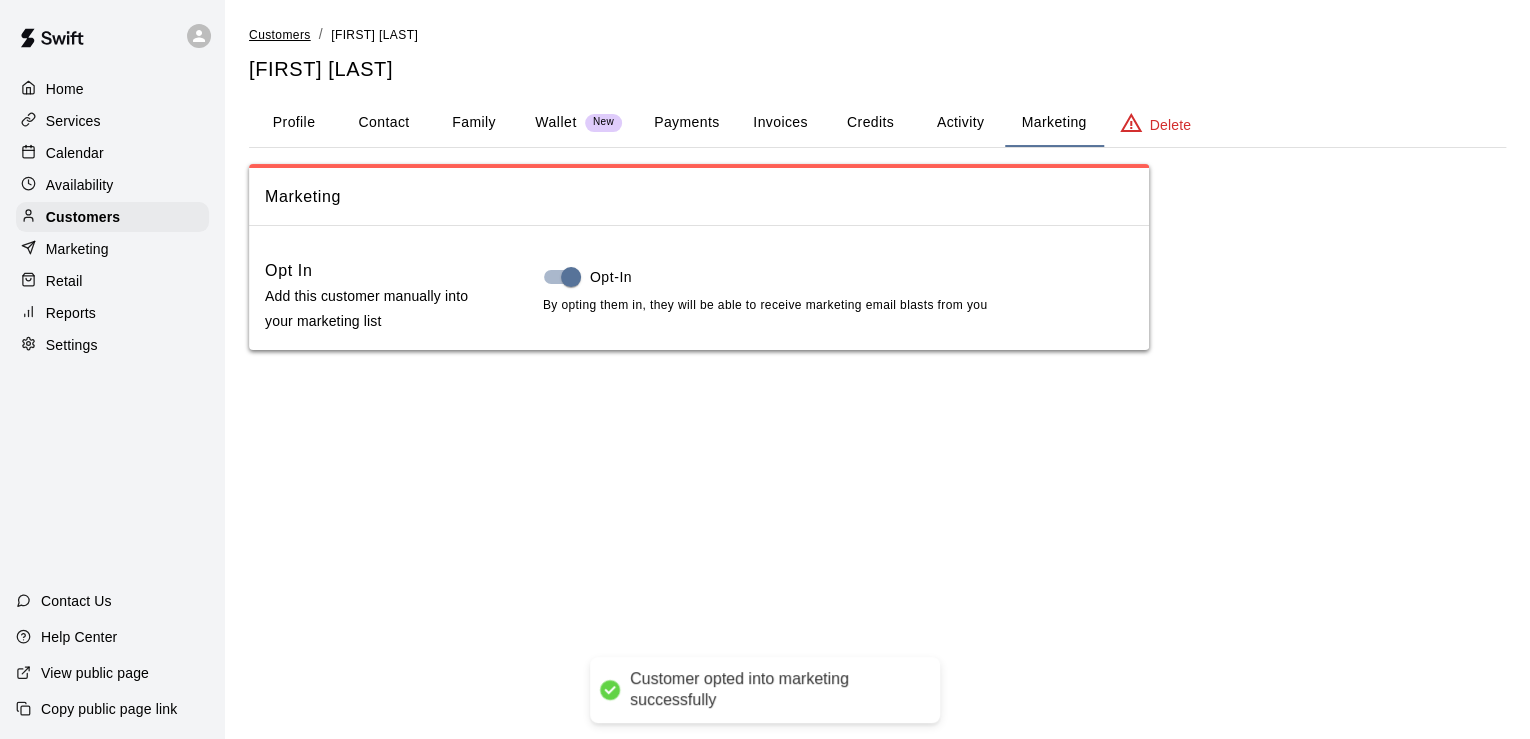 click on "Customers" at bounding box center [280, 35] 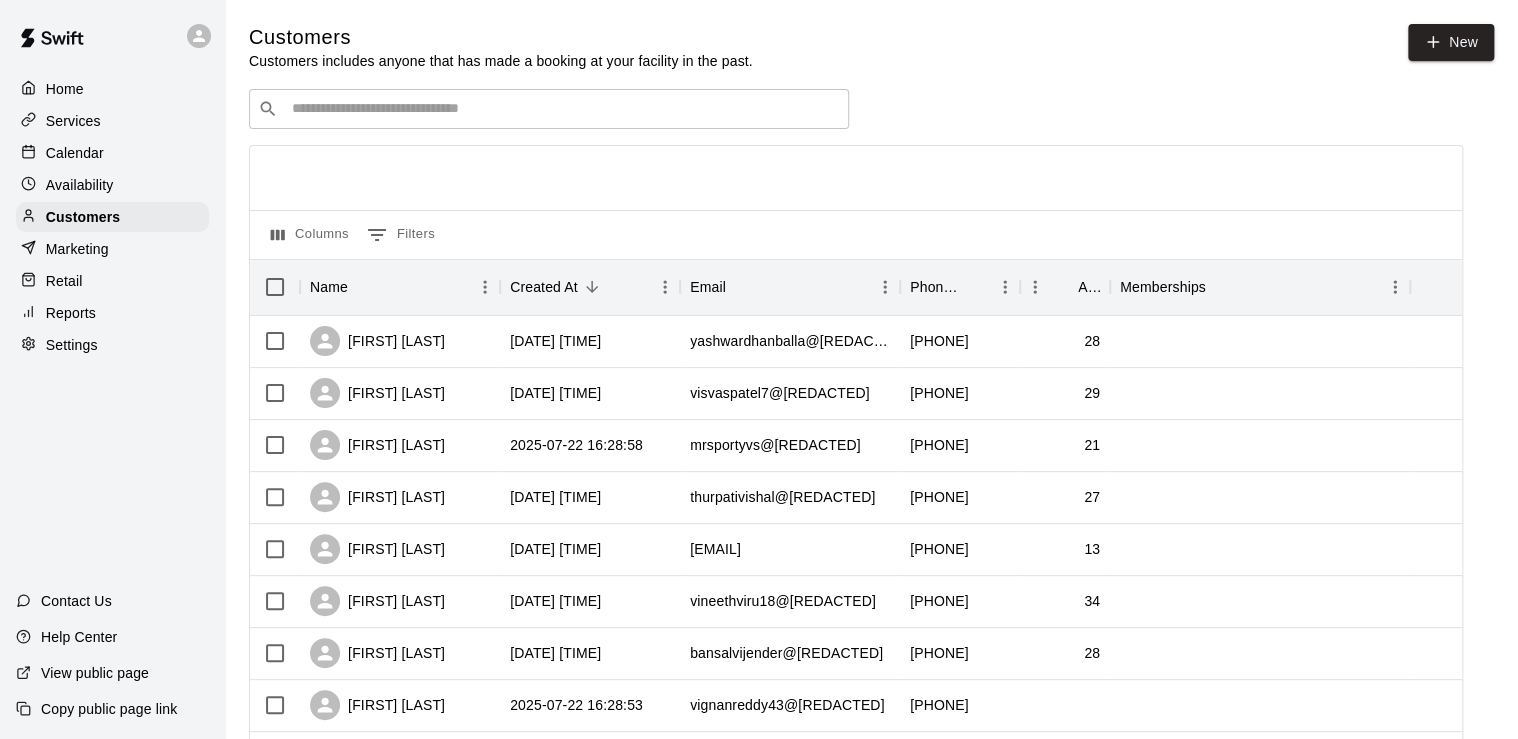 click on "Marketing" at bounding box center (77, 249) 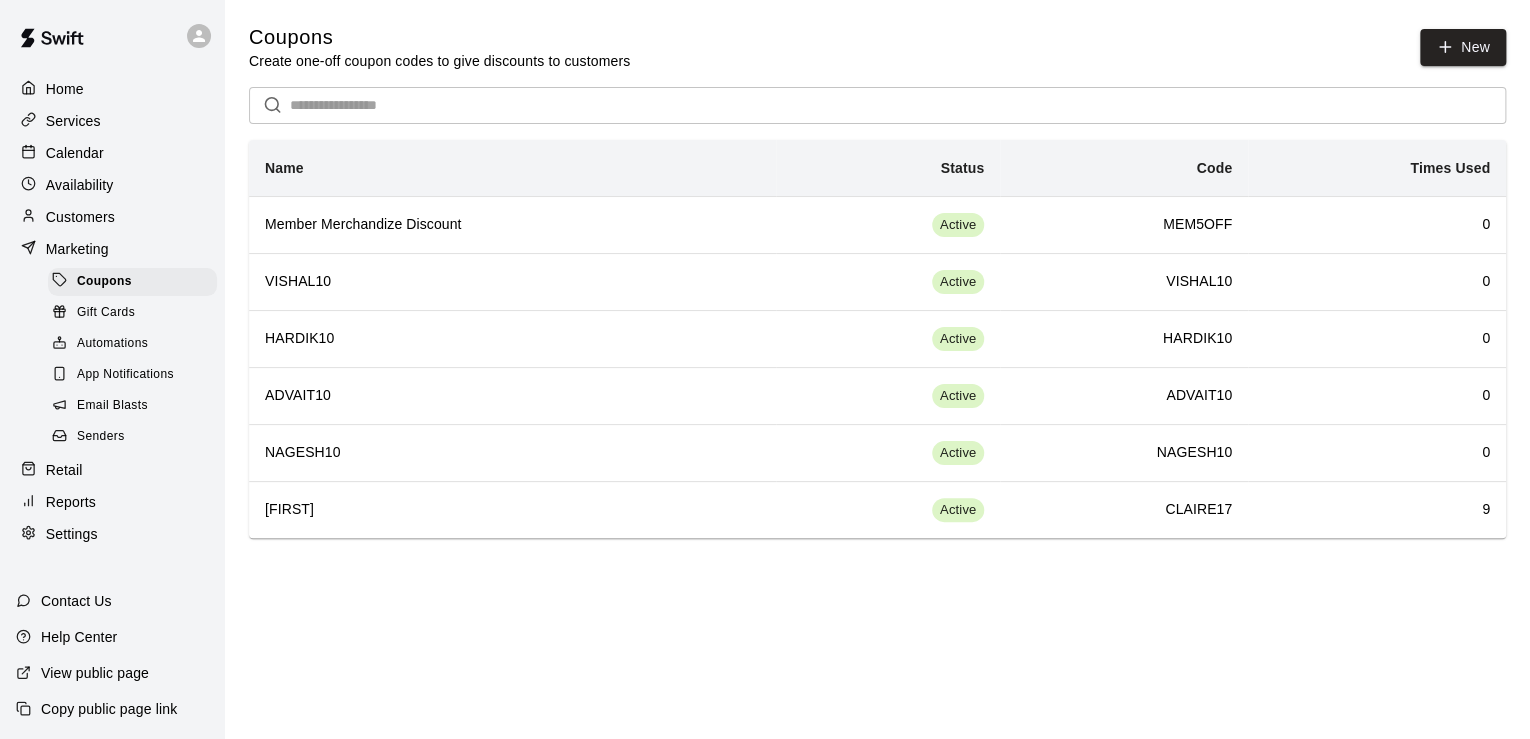 click on "Email Blasts" at bounding box center [132, 406] 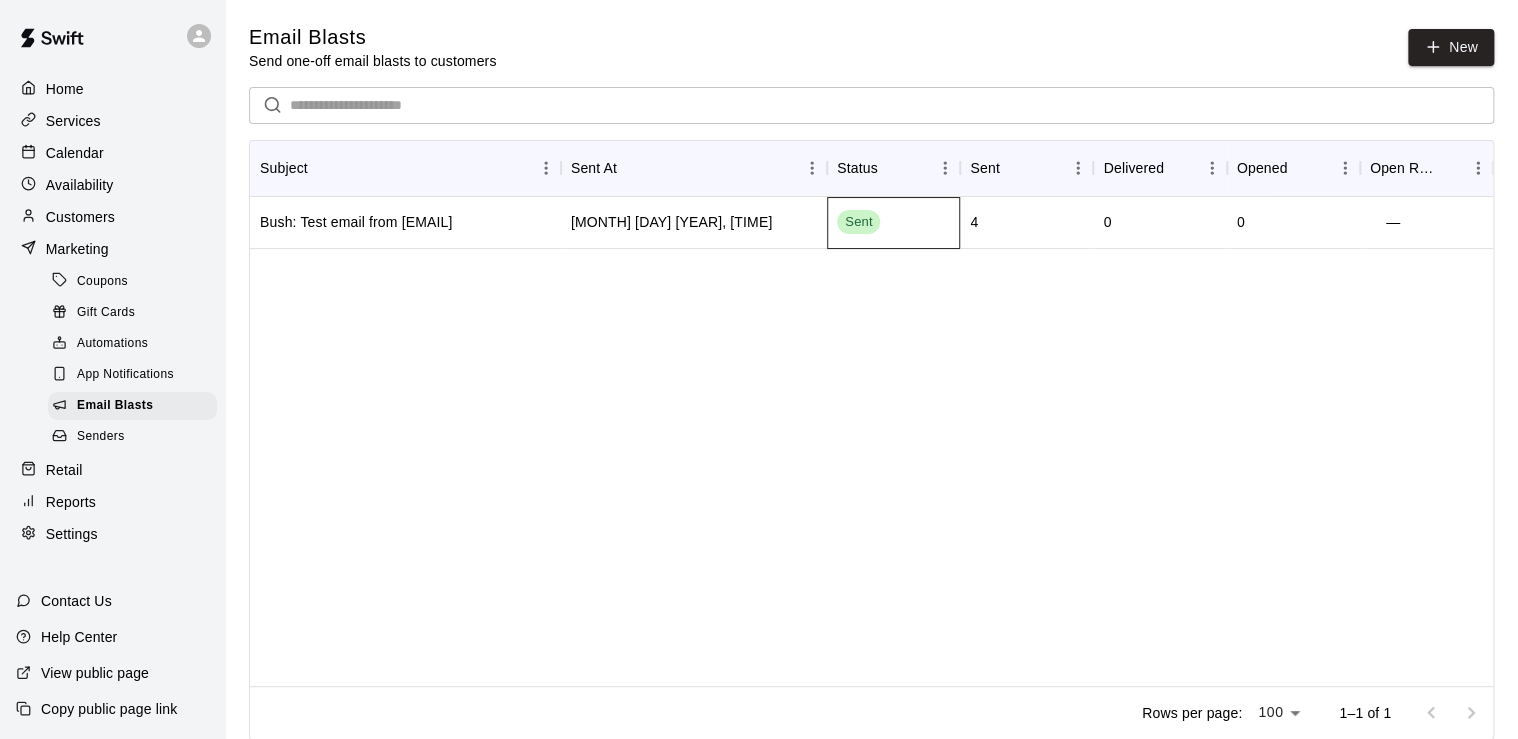 click on "Sent" at bounding box center (893, 223) 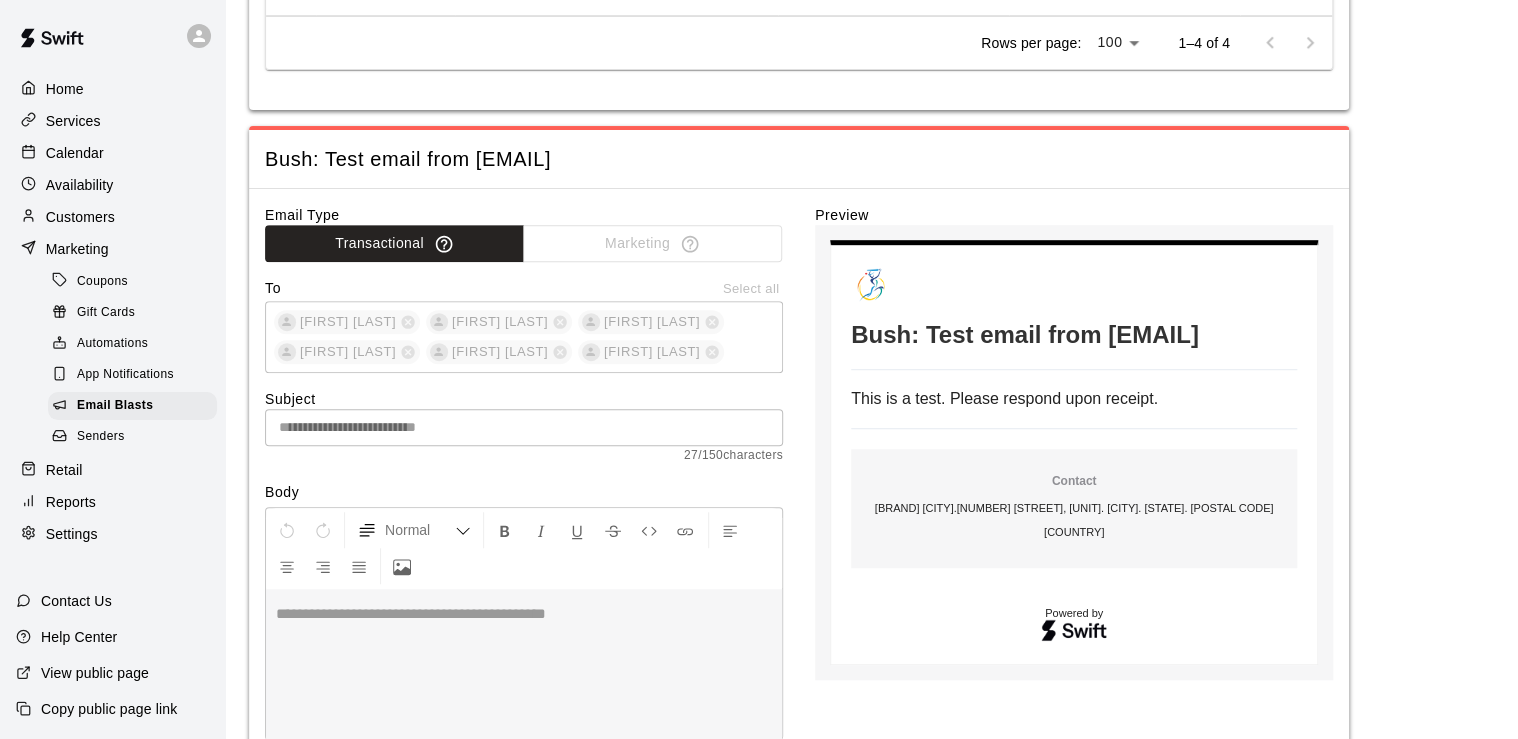 scroll, scrollTop: 330, scrollLeft: 0, axis: vertical 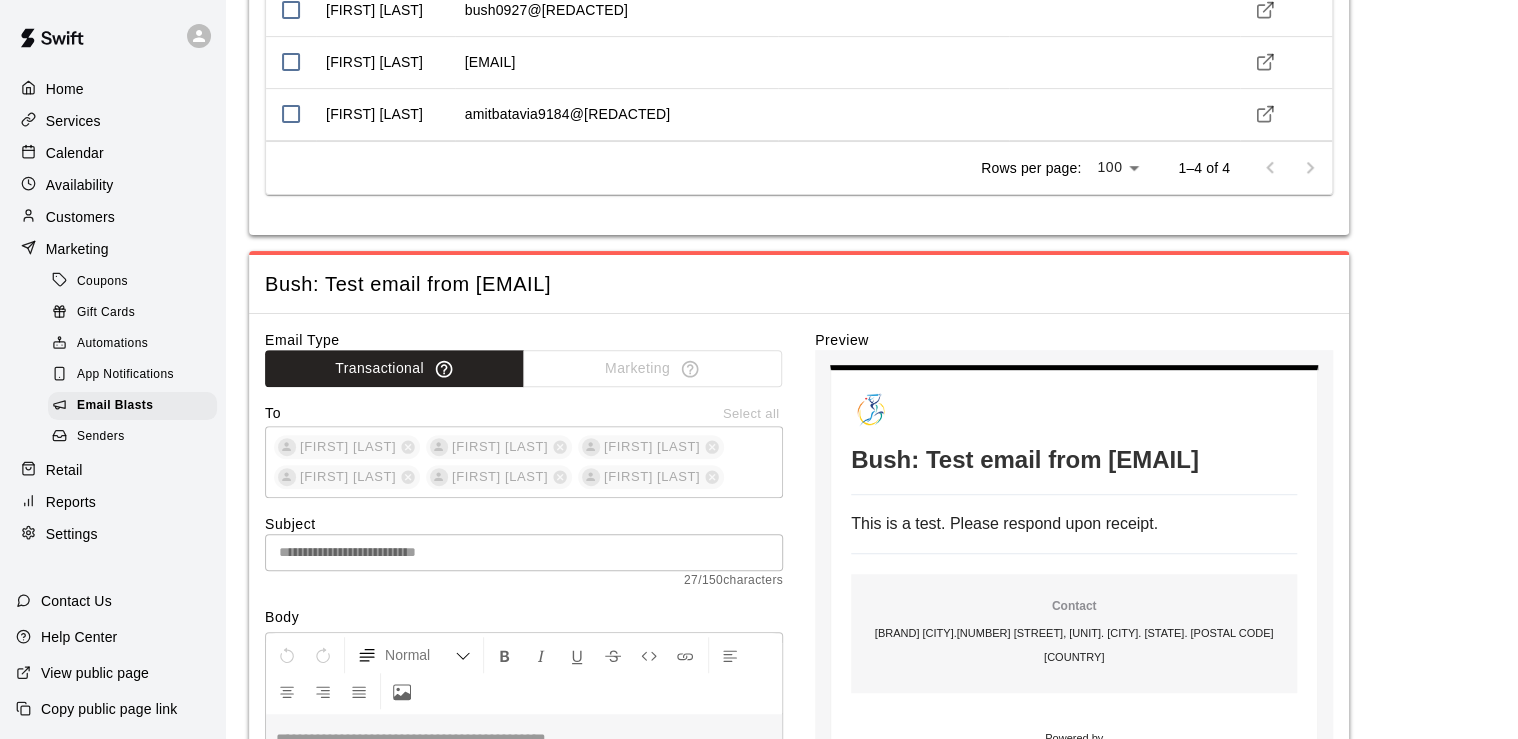 click on "Senders" at bounding box center [101, 437] 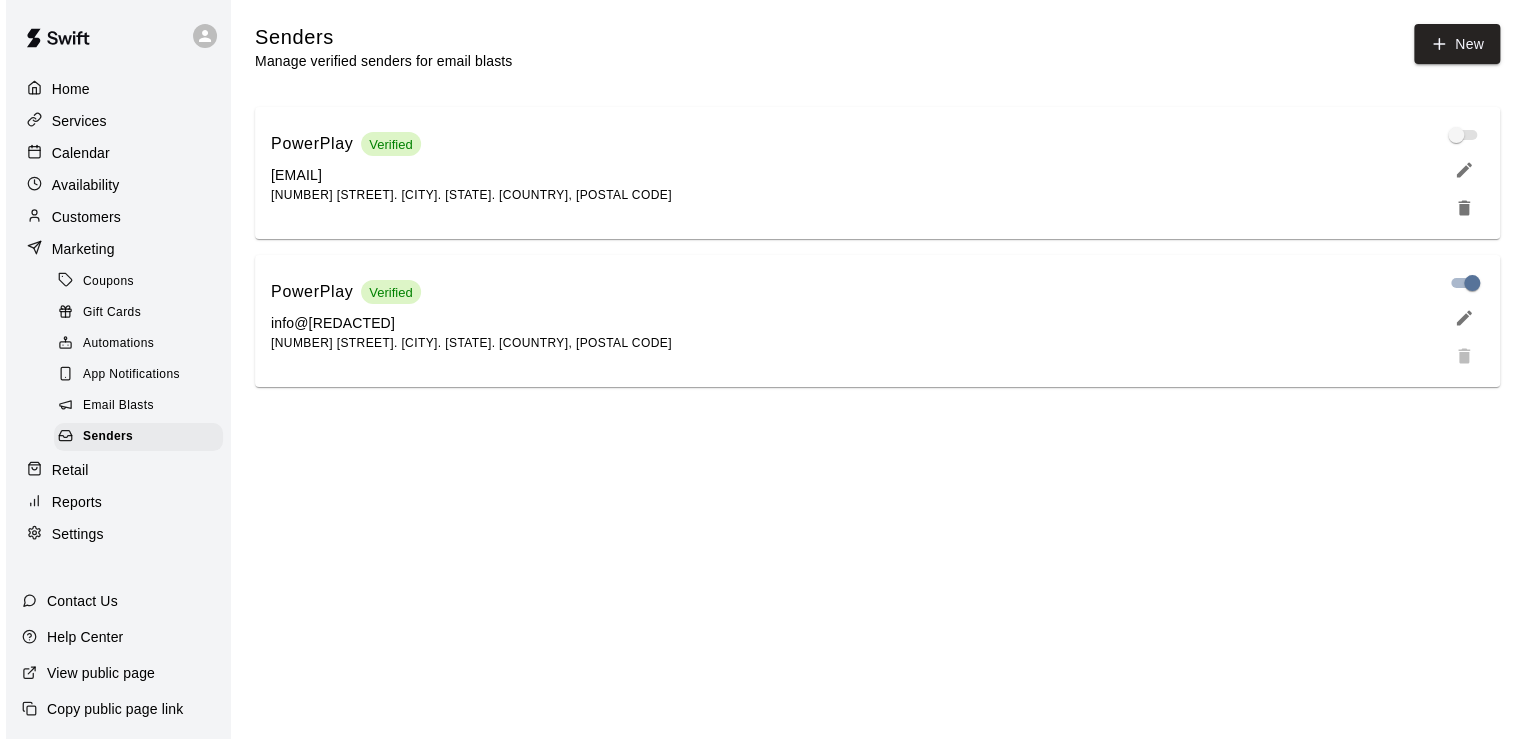 scroll, scrollTop: 0, scrollLeft: 0, axis: both 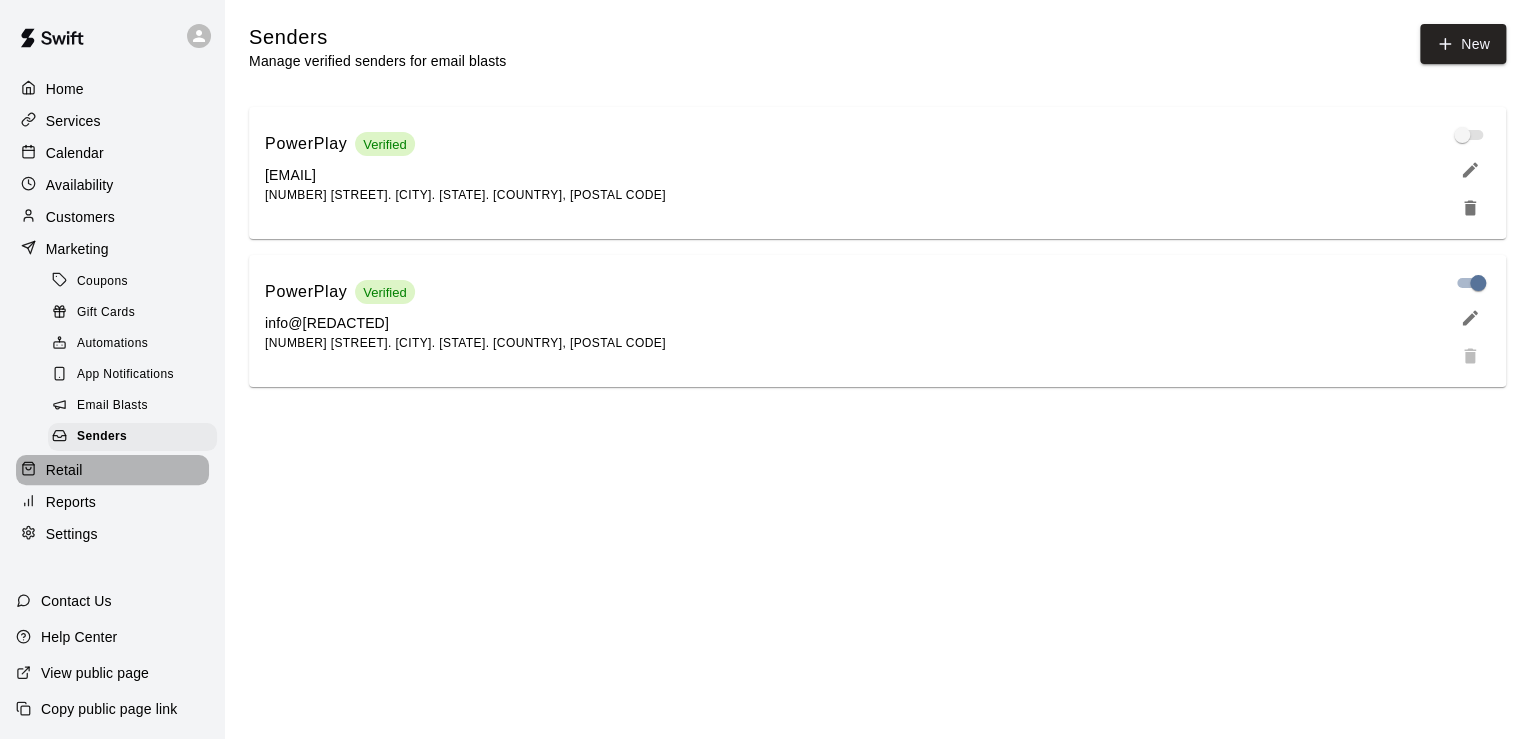 click on "Retail" at bounding box center (64, 470) 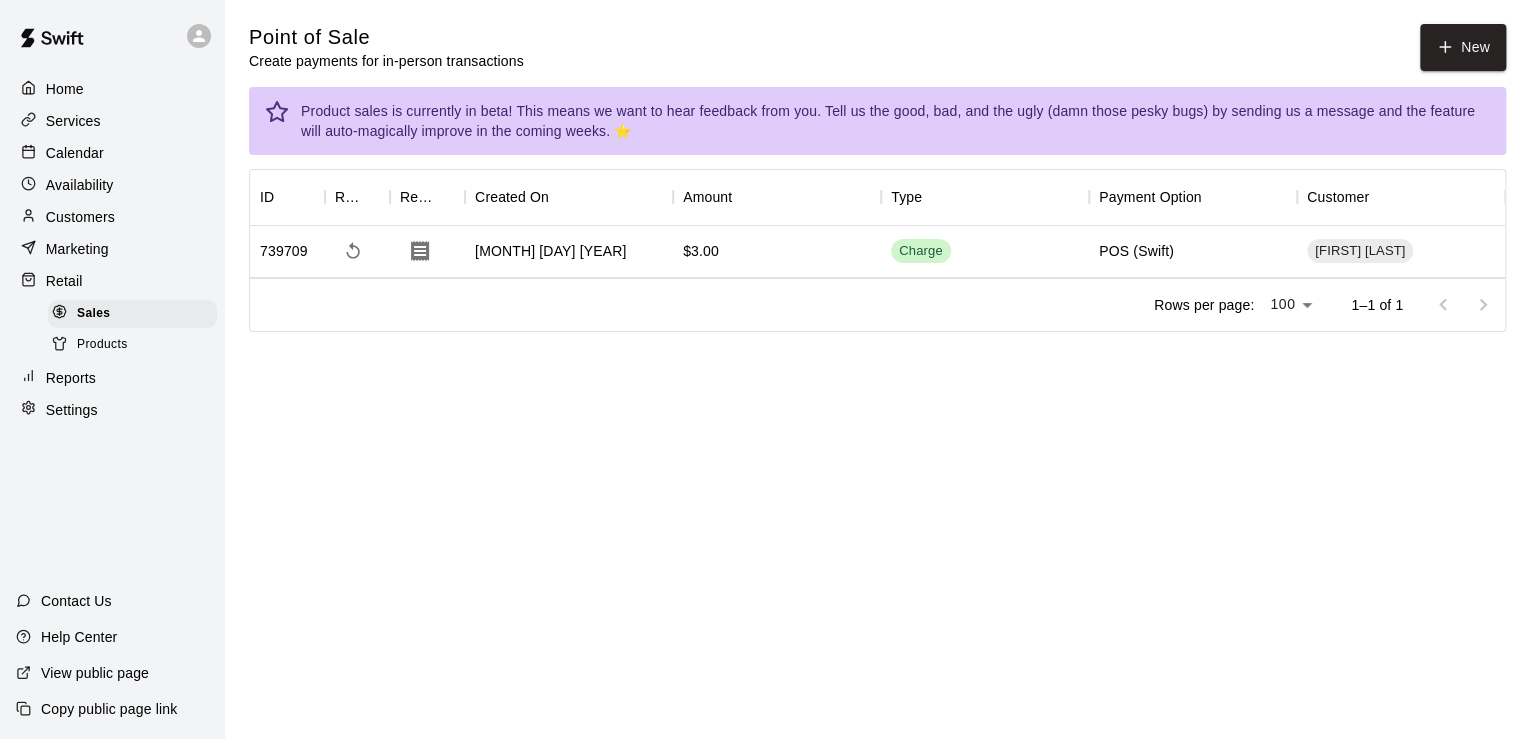 click on "$3.00" at bounding box center [777, 252] 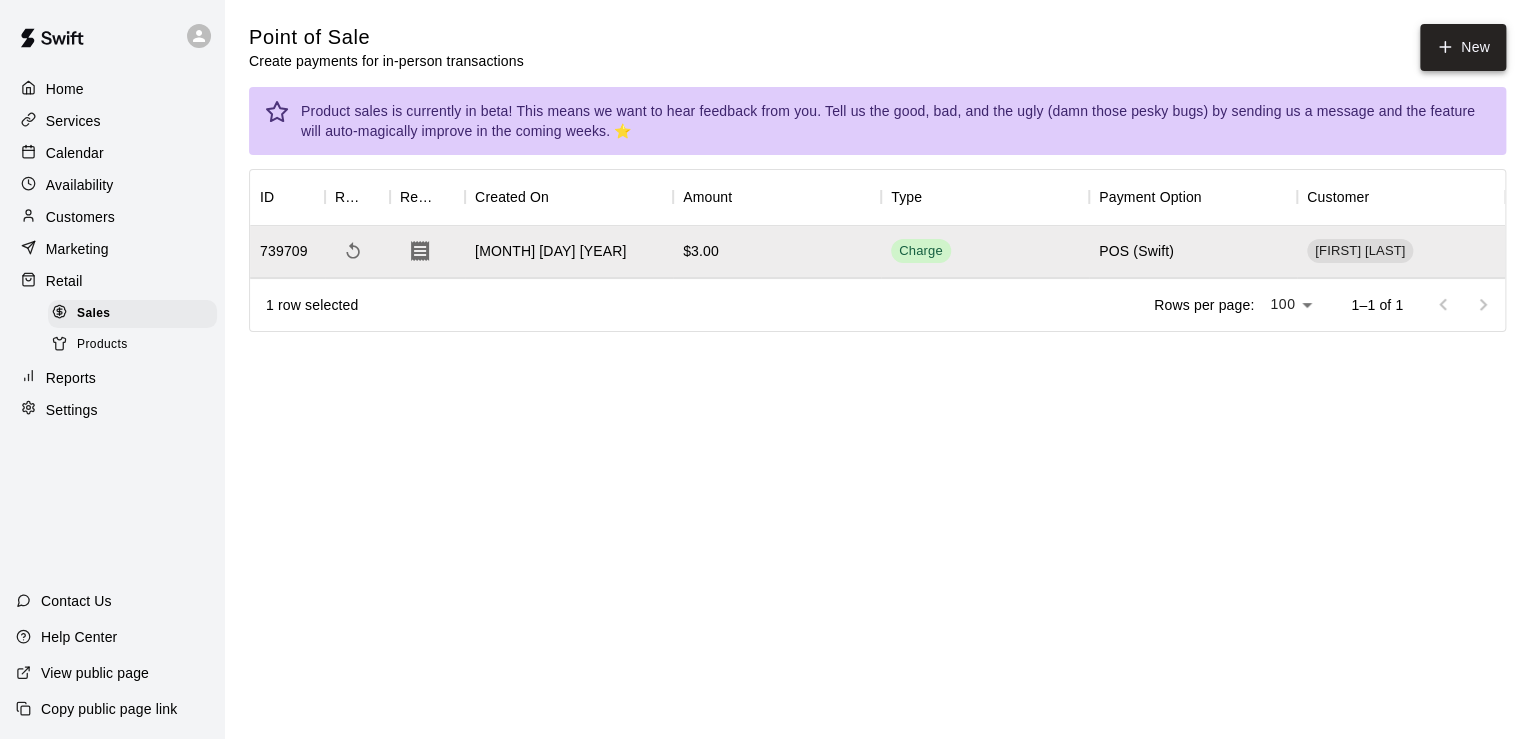 click on "New" at bounding box center (1463, 47) 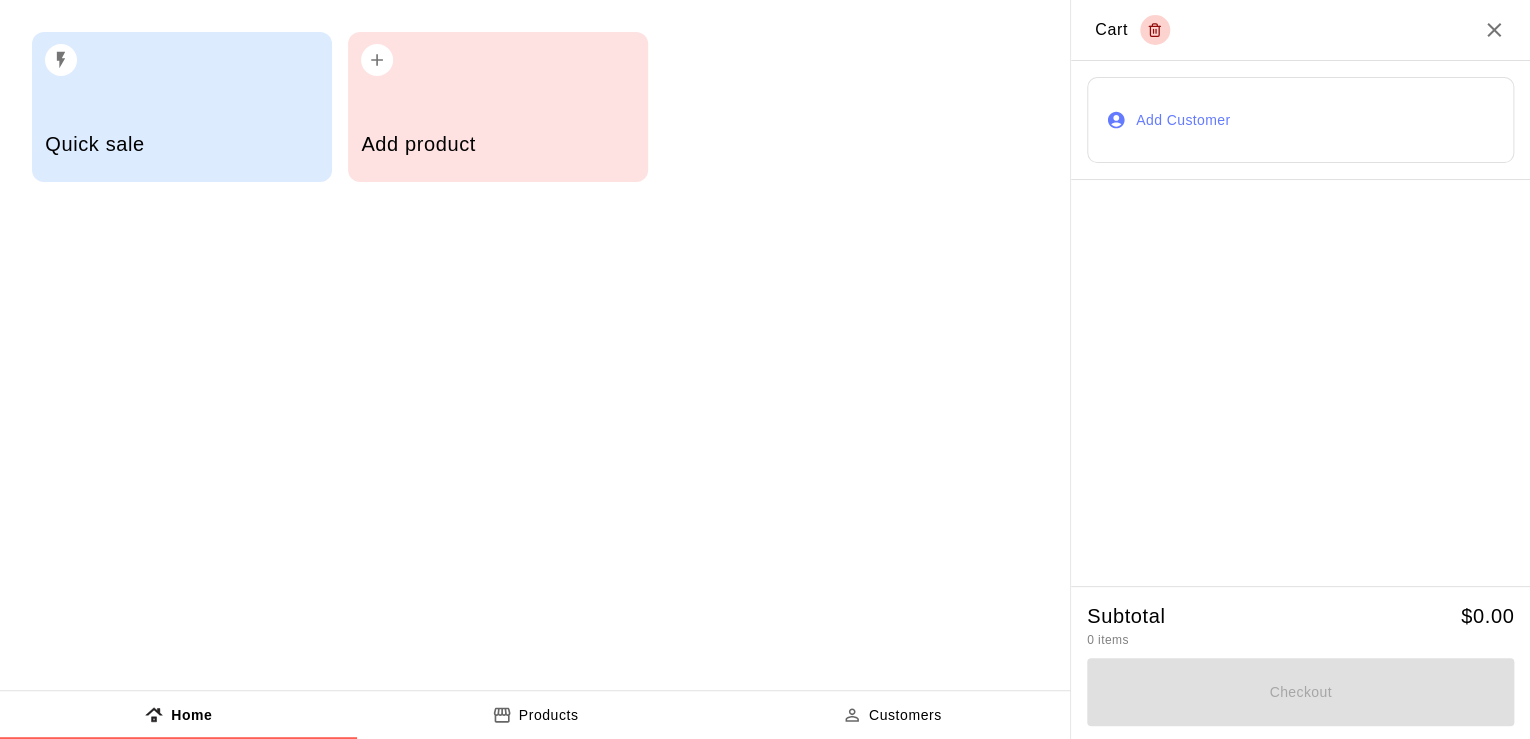 click on "Add Customer" at bounding box center (1300, 120) 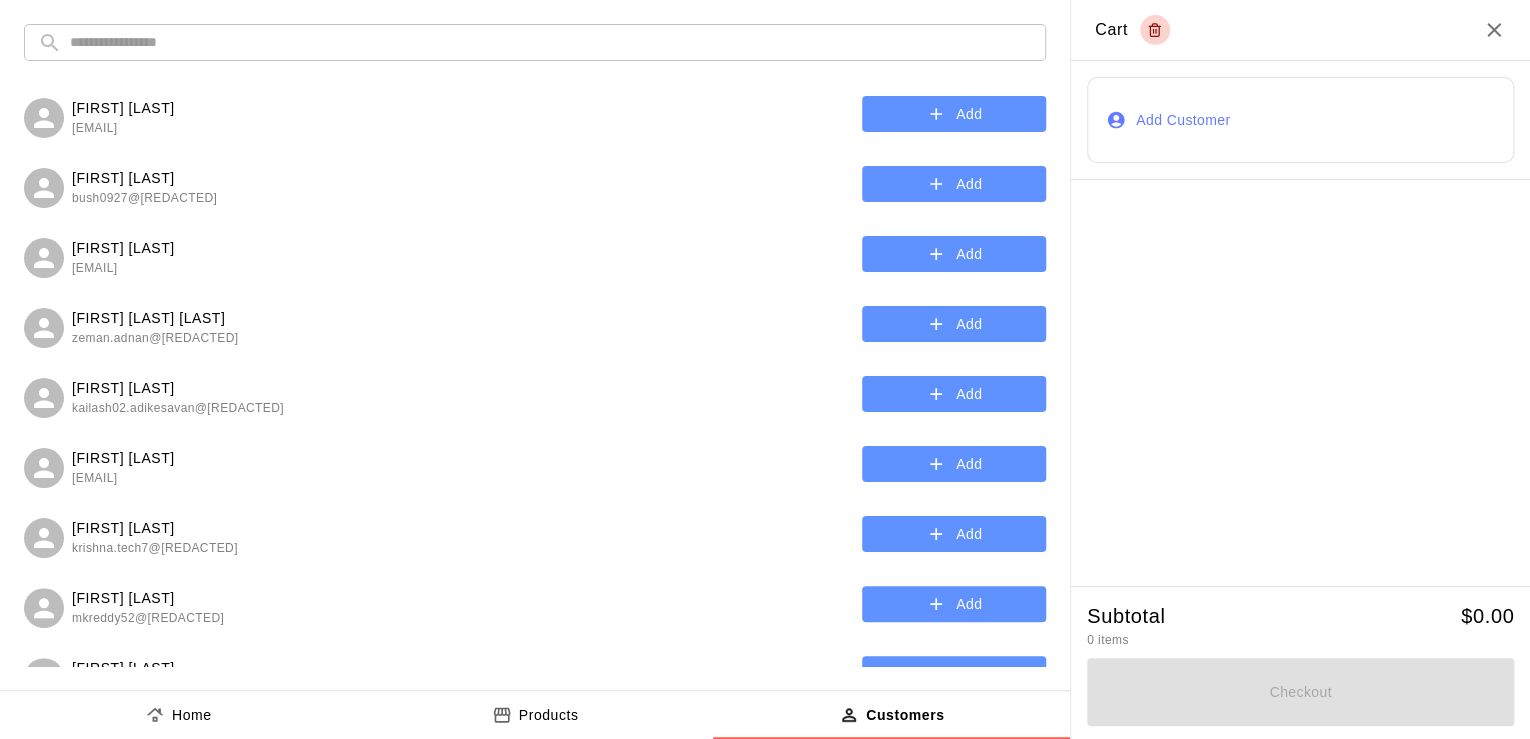 click on "Add" at bounding box center (954, 184) 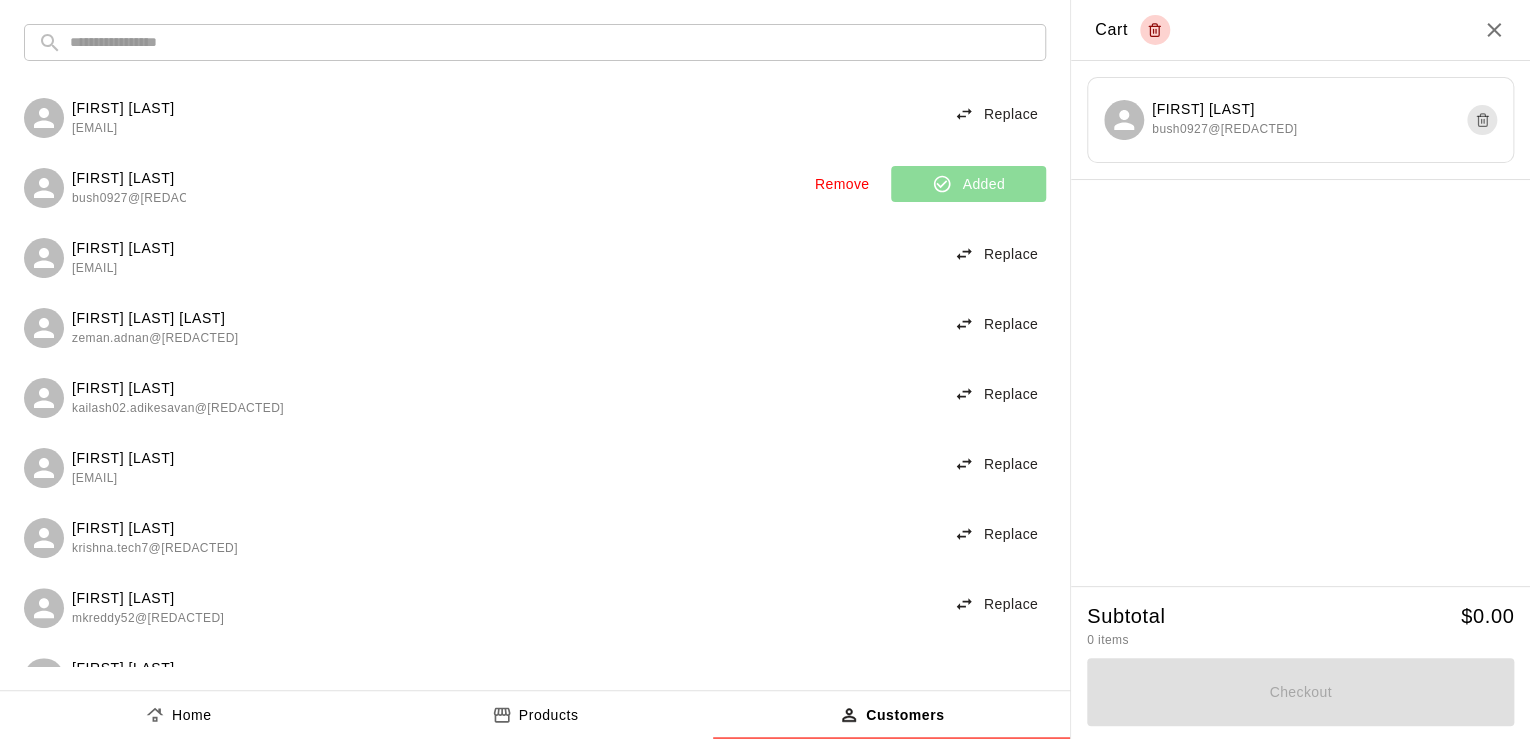 click at bounding box center (1300, 383) 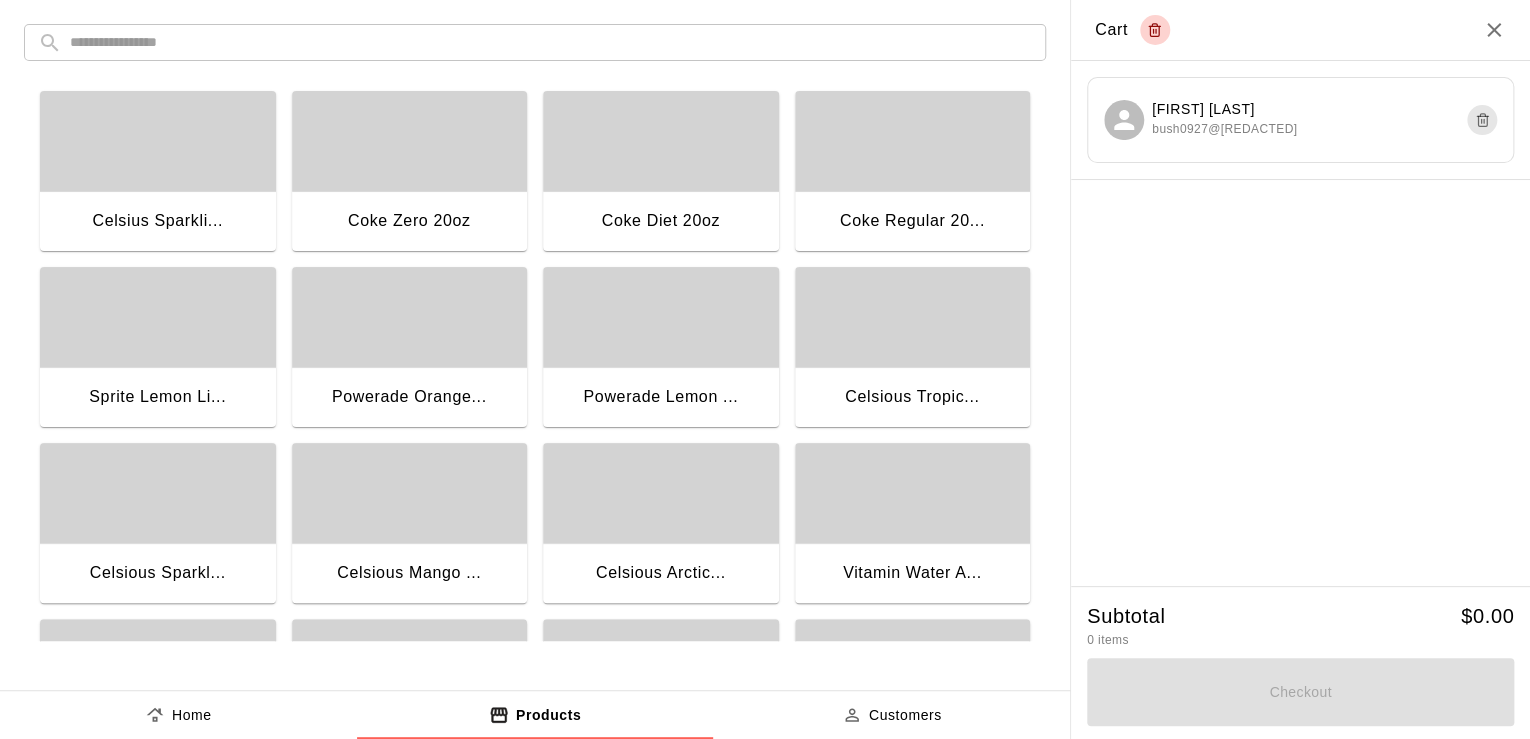 scroll, scrollTop: 153, scrollLeft: 0, axis: vertical 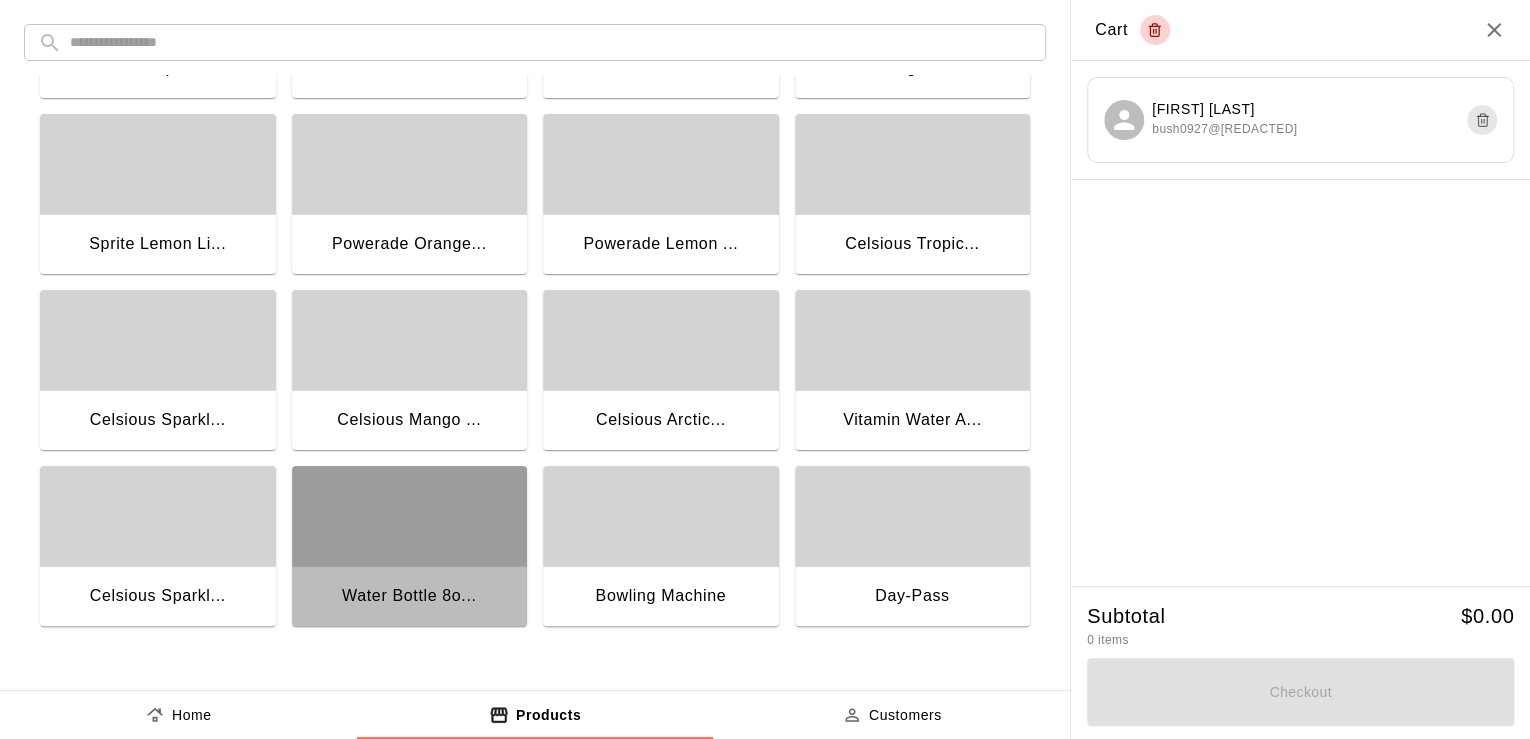 click at bounding box center [410, 516] 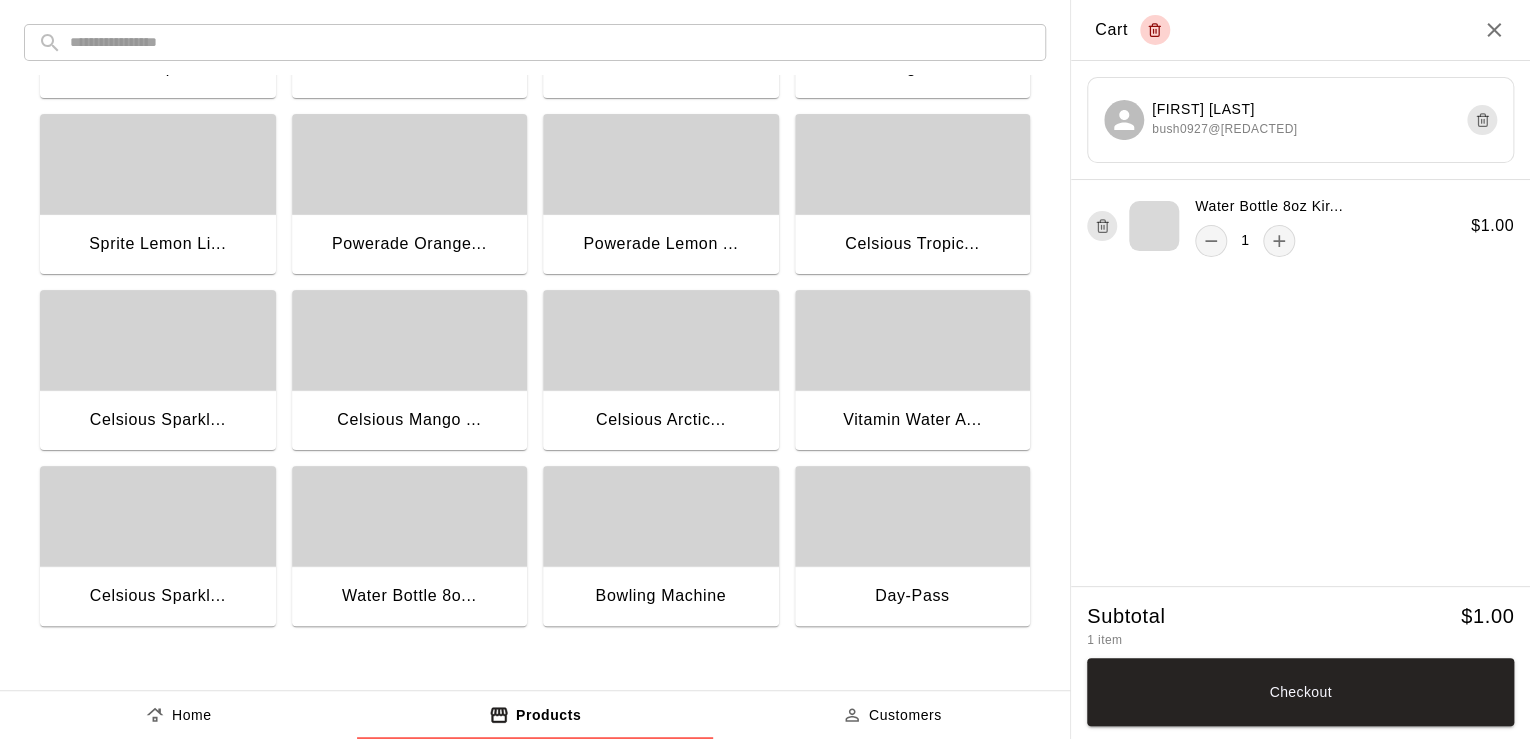 click on "Home" at bounding box center [192, 715] 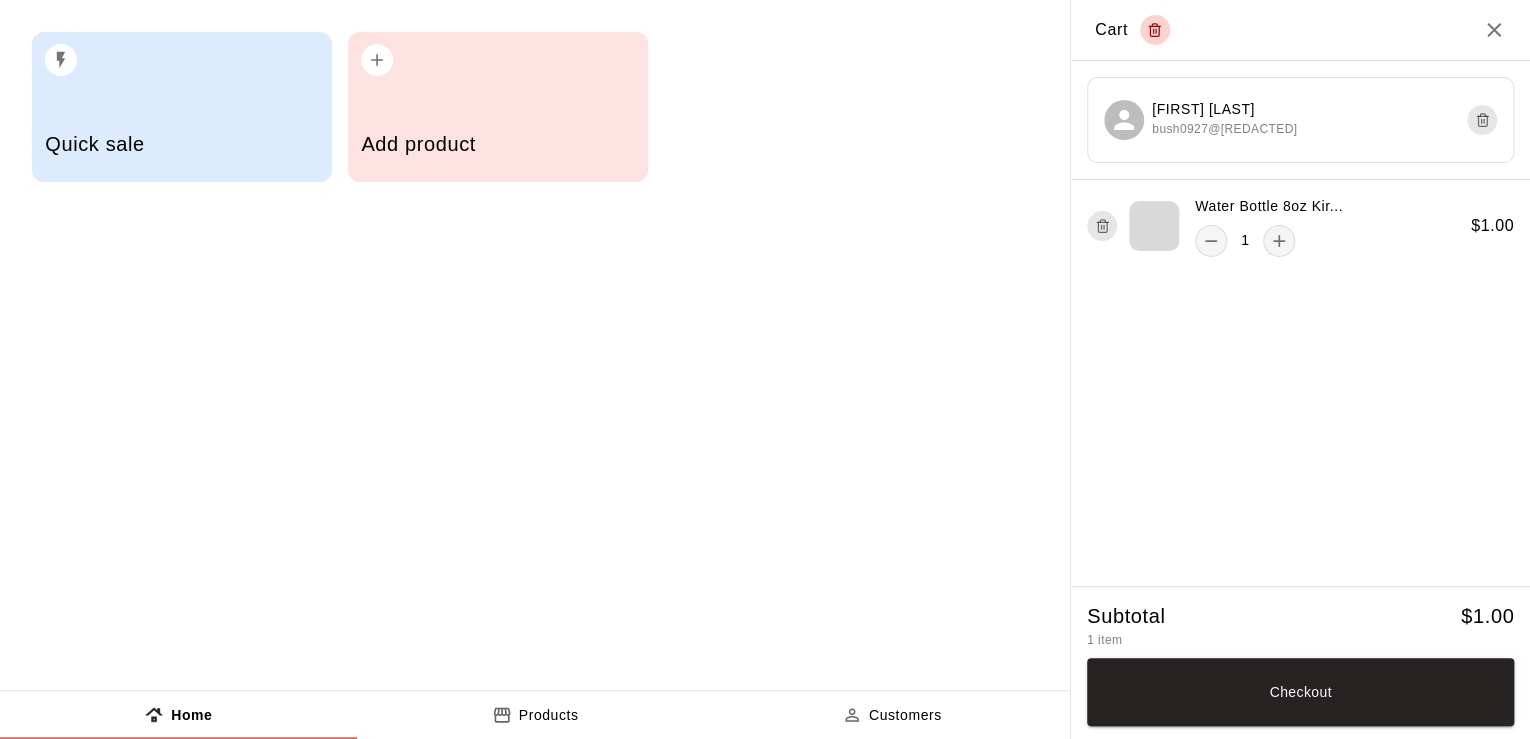 click on "Quick sale Add product" at bounding box center [535, 345] 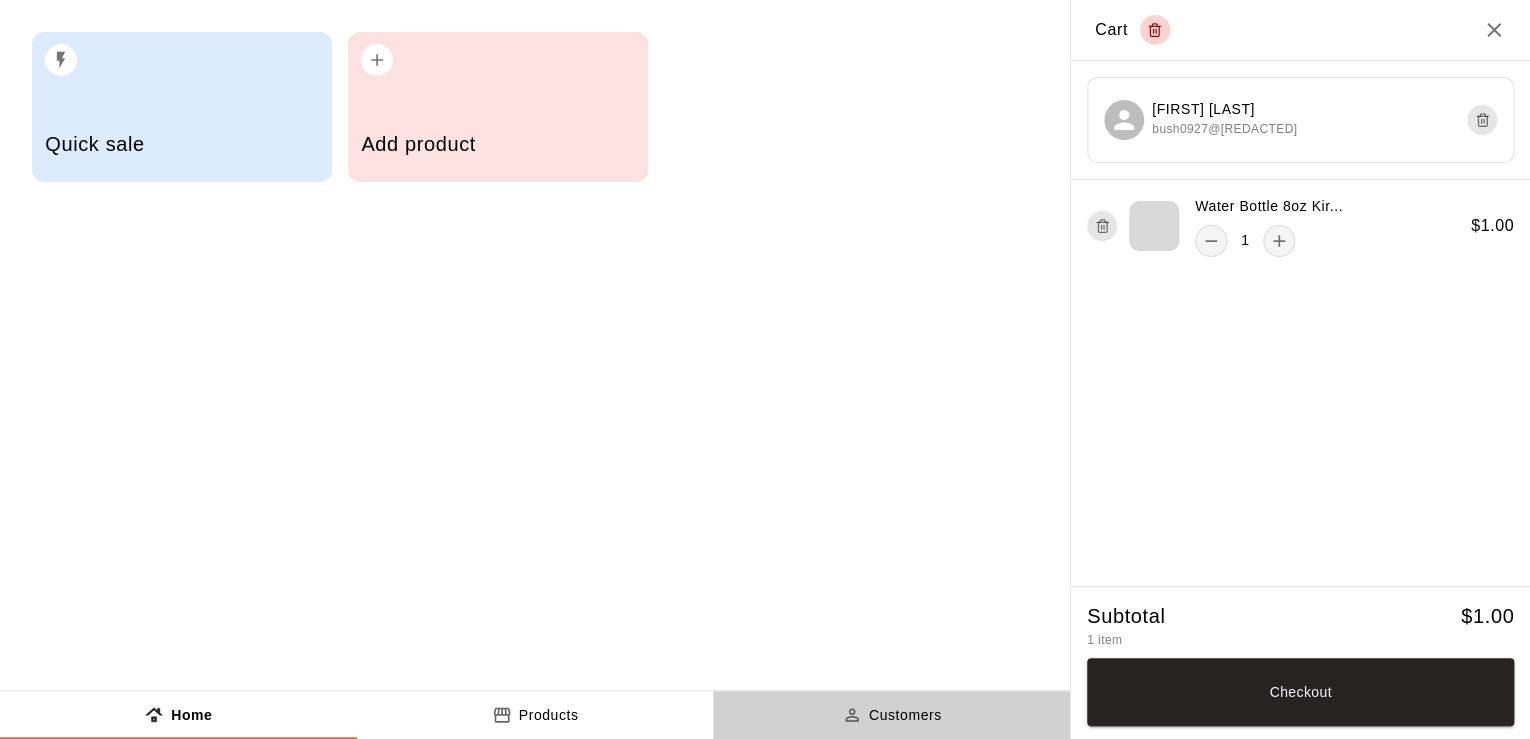 click on "Customers" at bounding box center (905, 715) 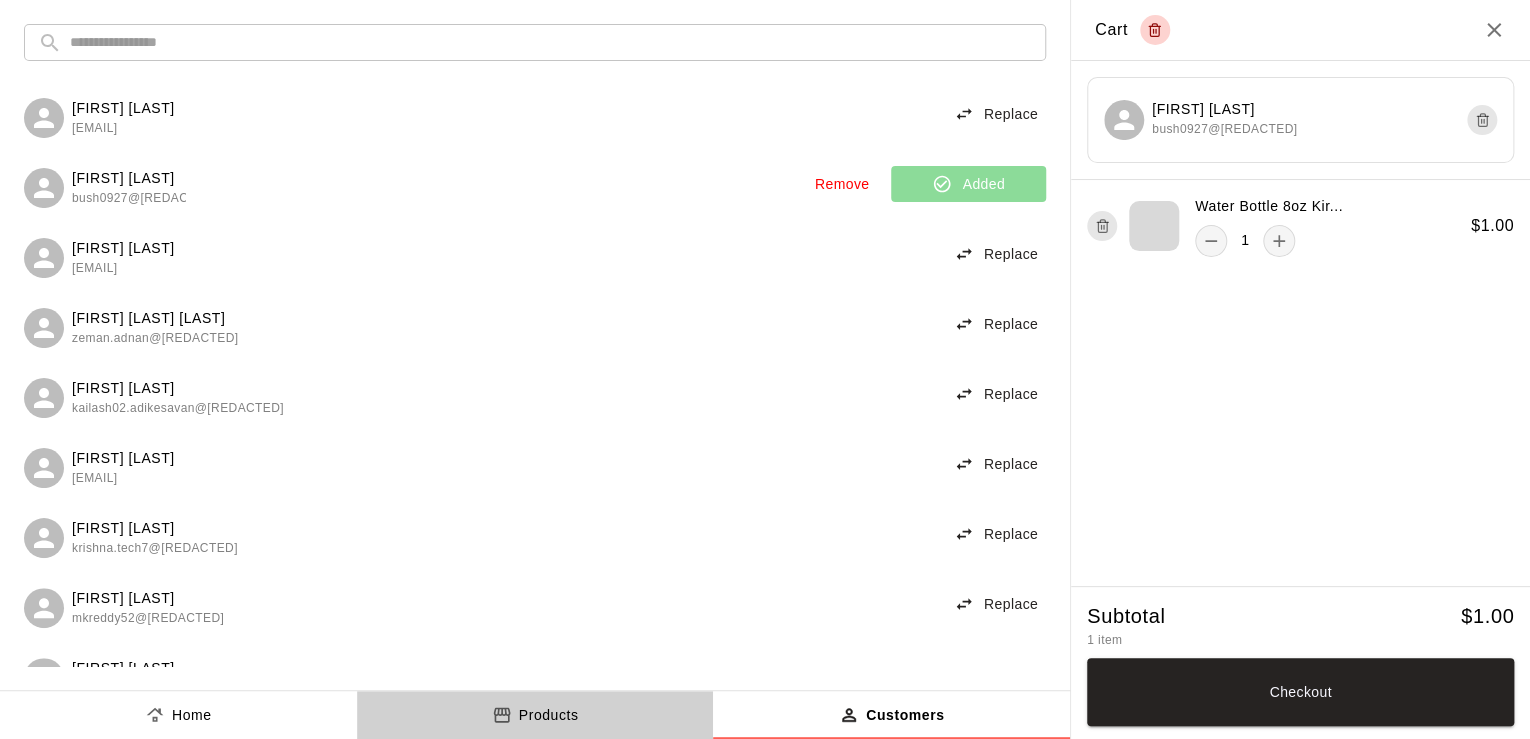 click on "Products" at bounding box center (535, 715) 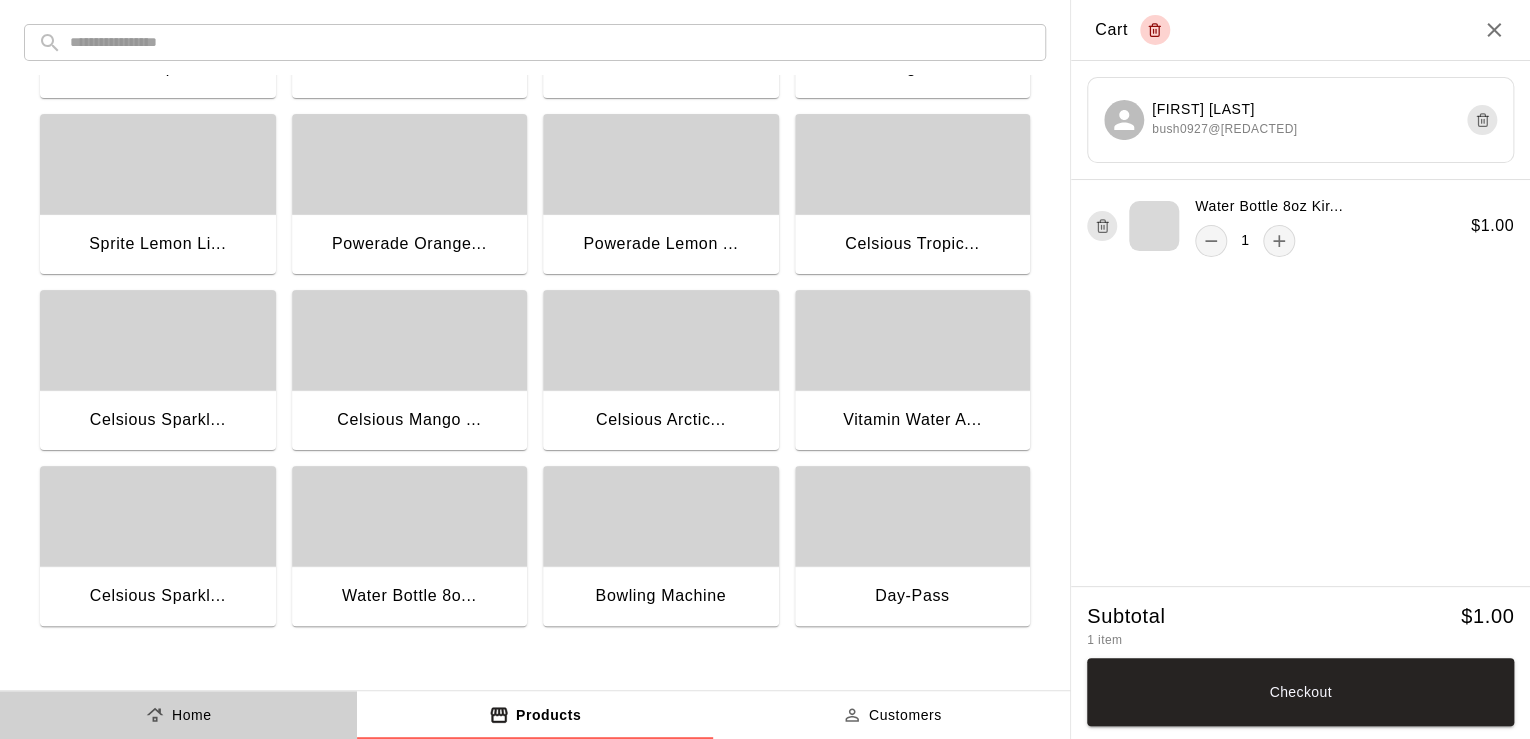 click on "Home" at bounding box center (178, 715) 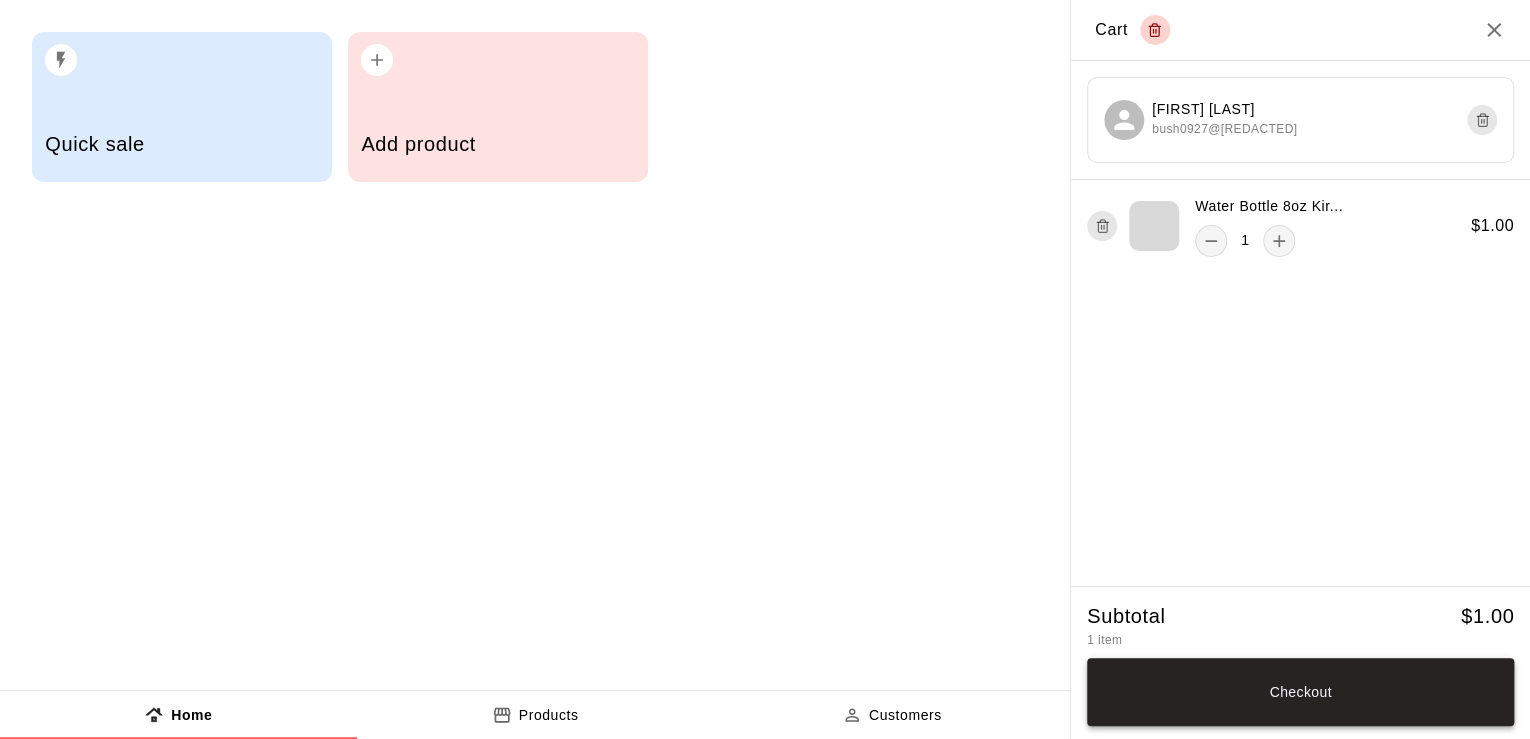 click on "Checkout" at bounding box center [1300, 692] 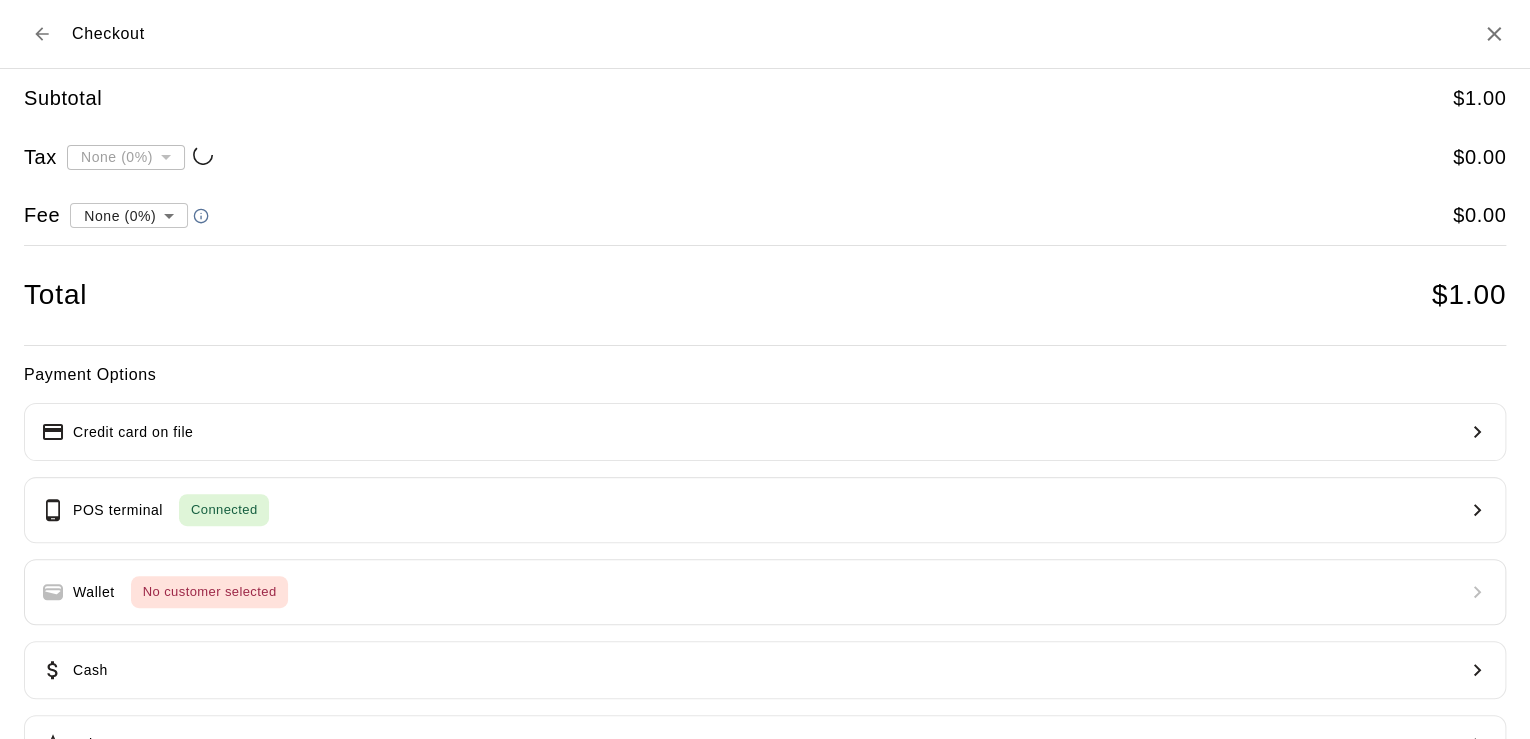 type on "**********" 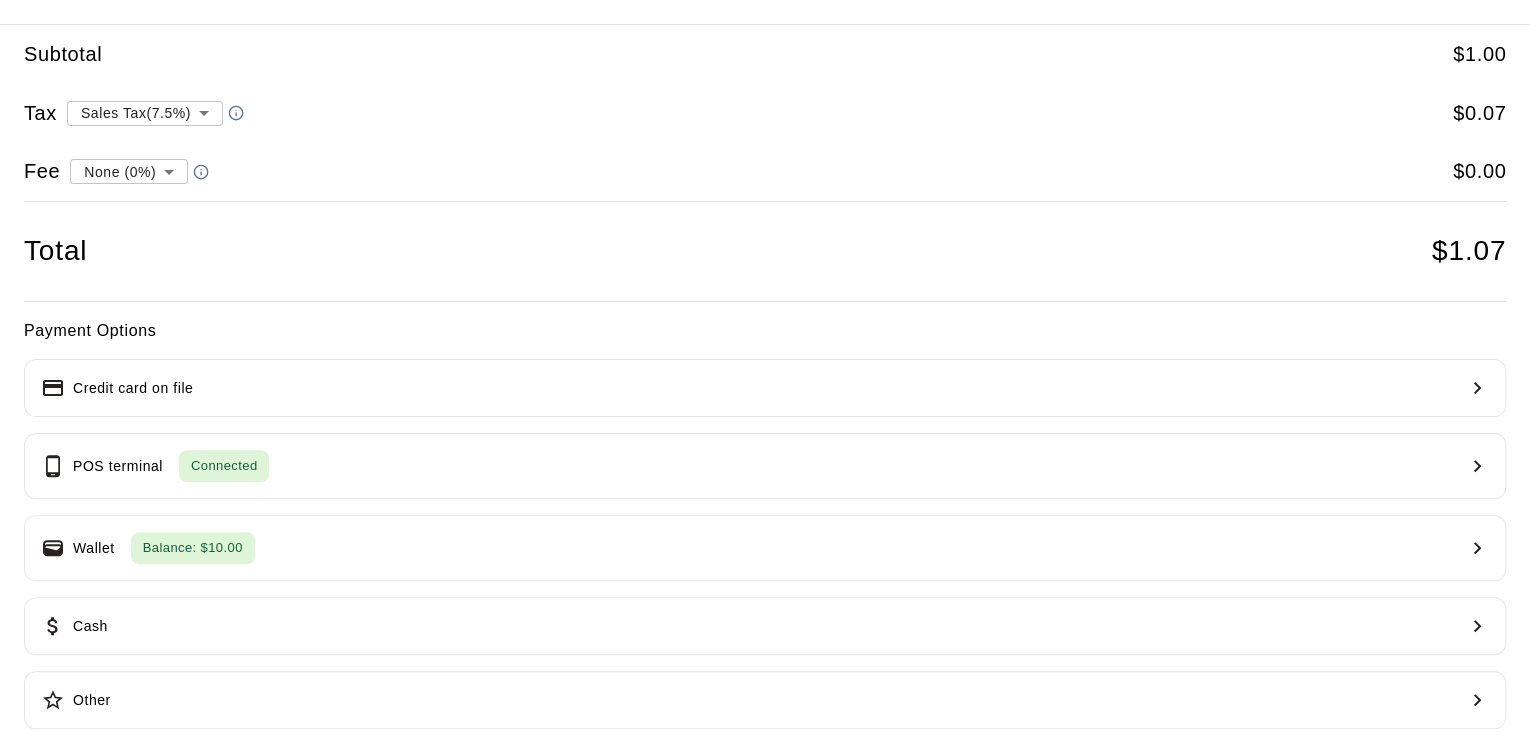 scroll, scrollTop: 67, scrollLeft: 0, axis: vertical 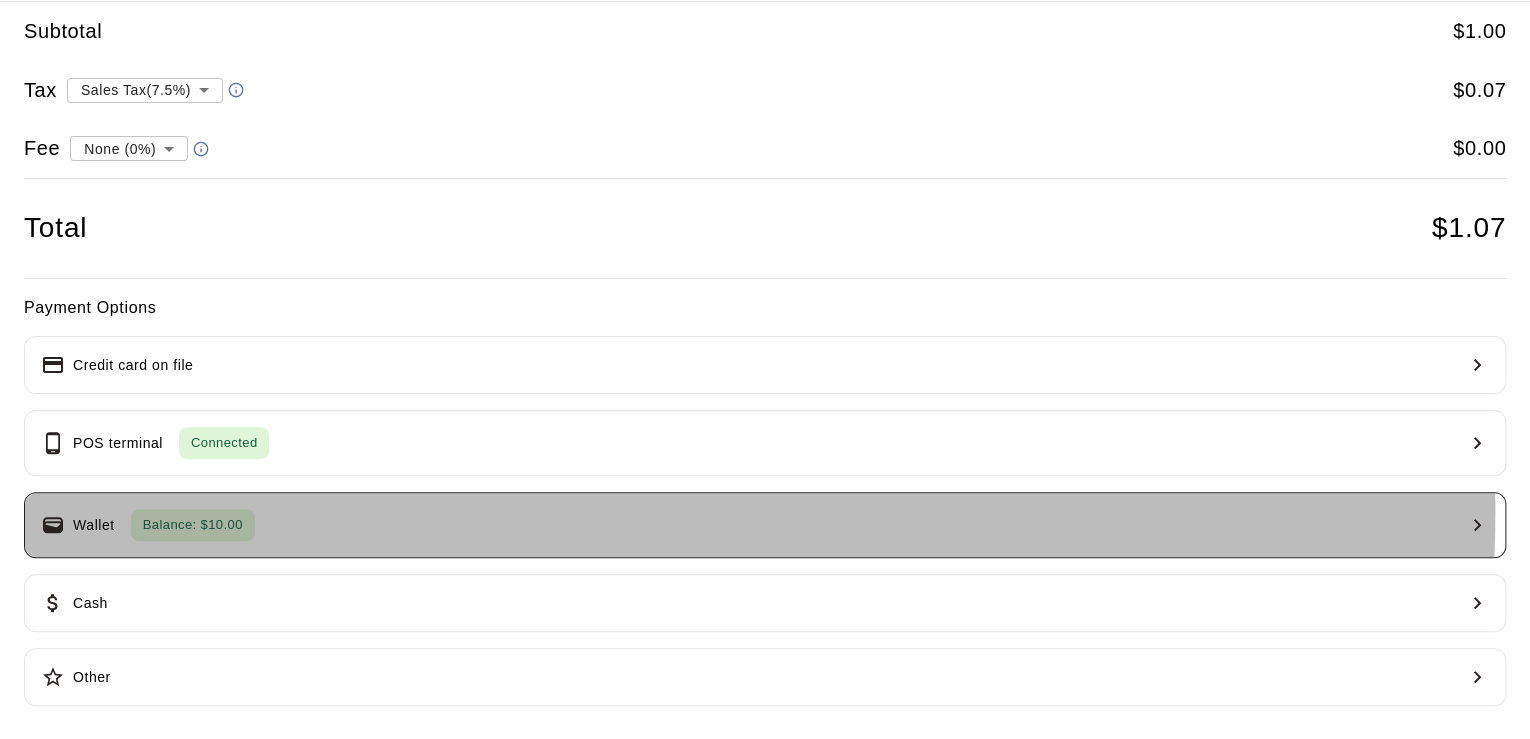 click on "Wallet Balance: $10.00" at bounding box center (765, 525) 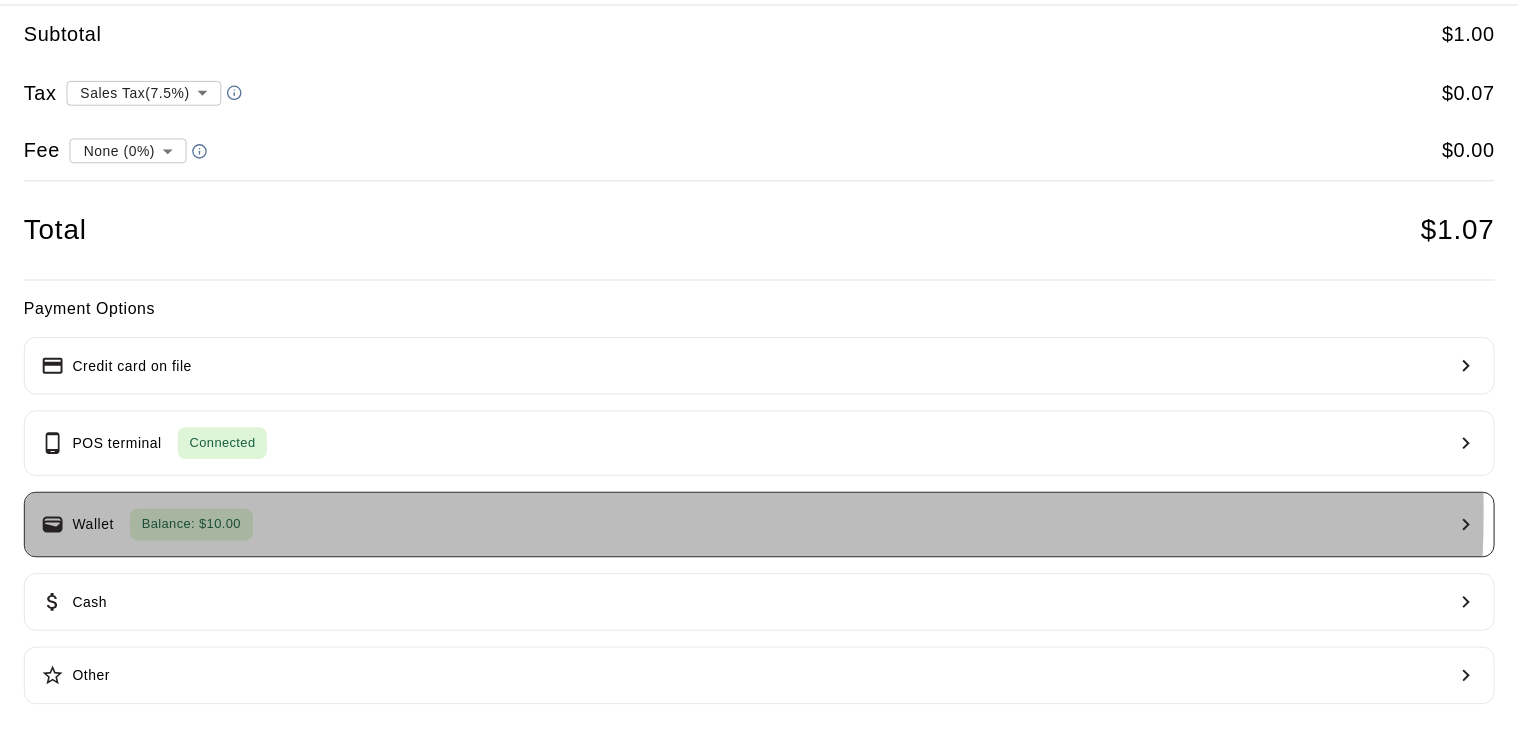 scroll, scrollTop: 0, scrollLeft: 0, axis: both 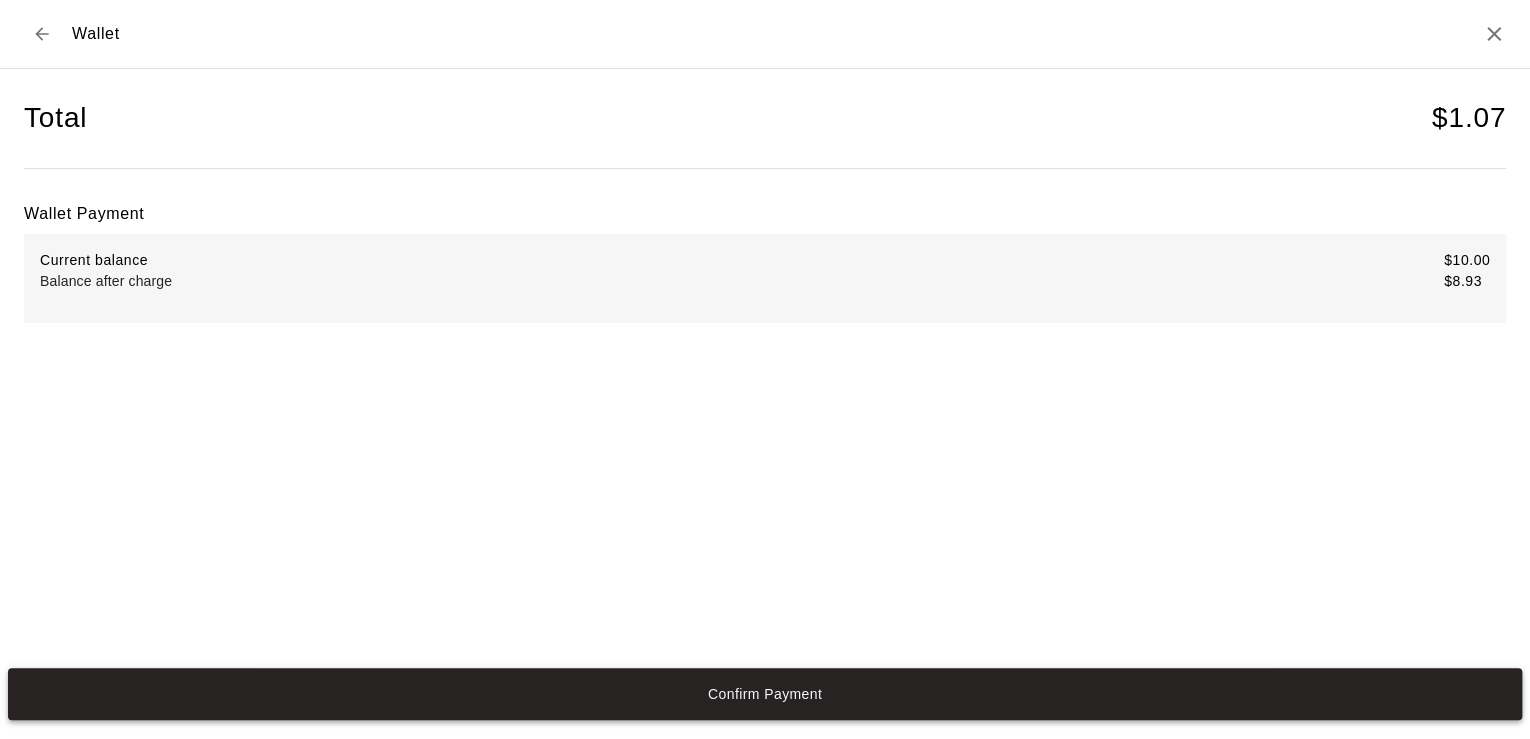 click on "Confirm Payment" at bounding box center (765, 694) 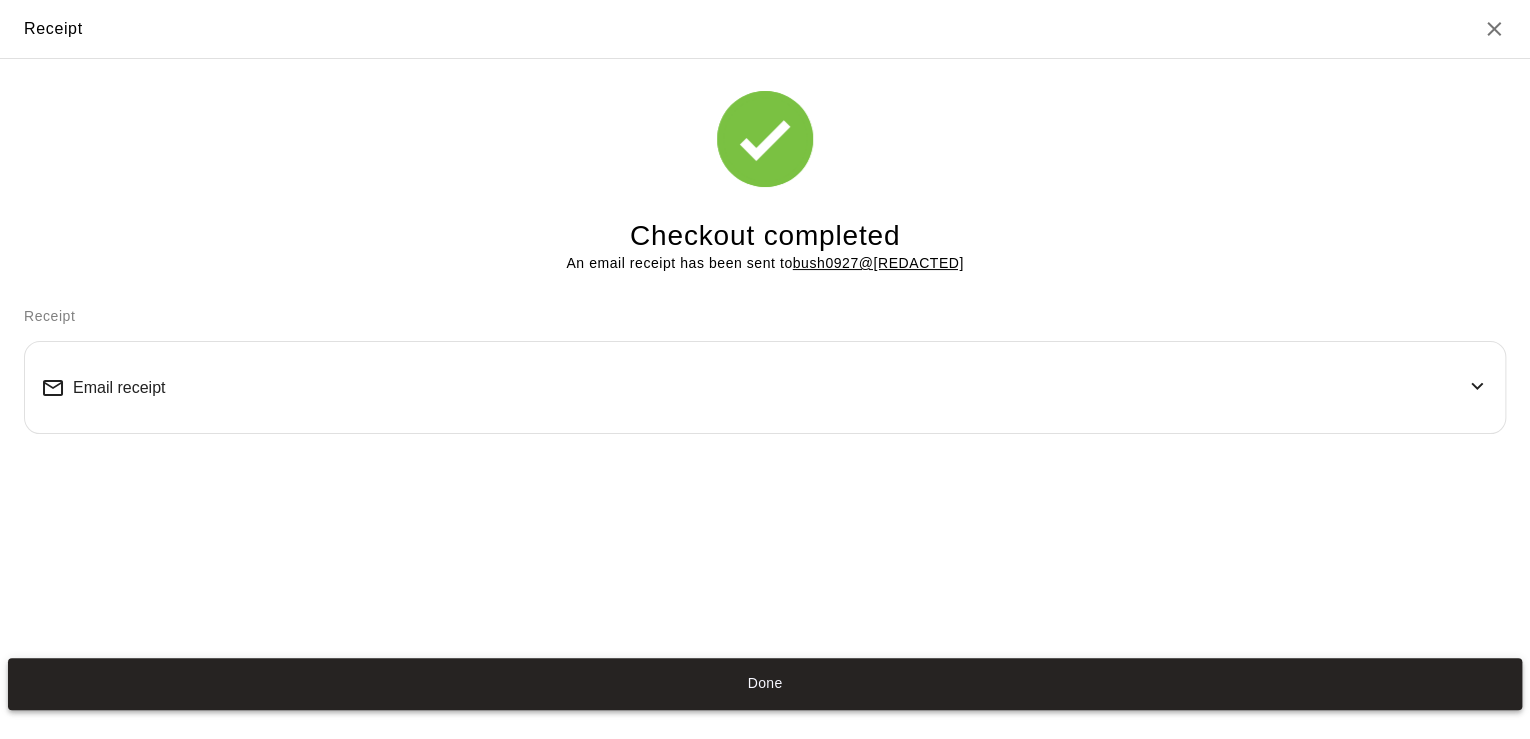 click on "Done" at bounding box center (765, 684) 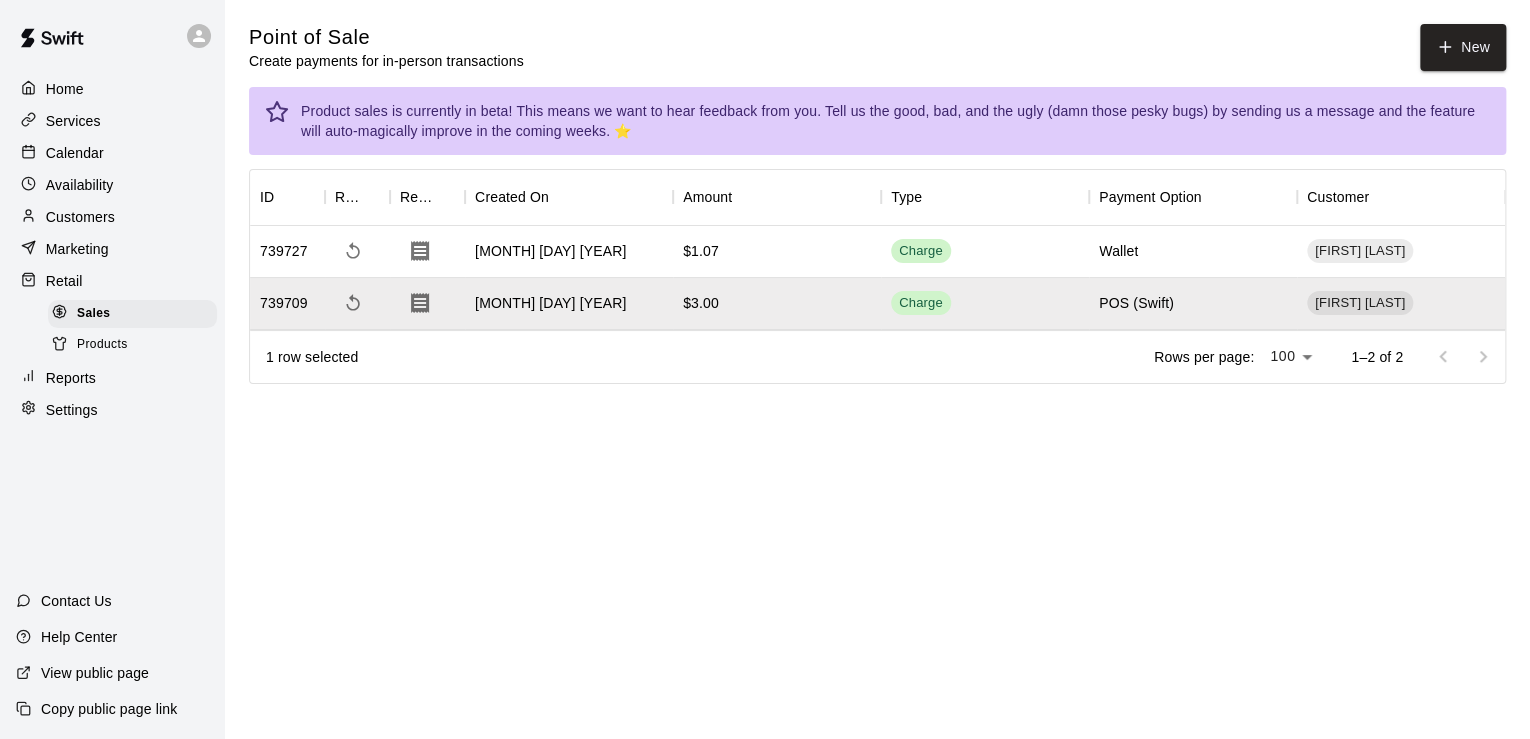click on "Home" at bounding box center (112, 89) 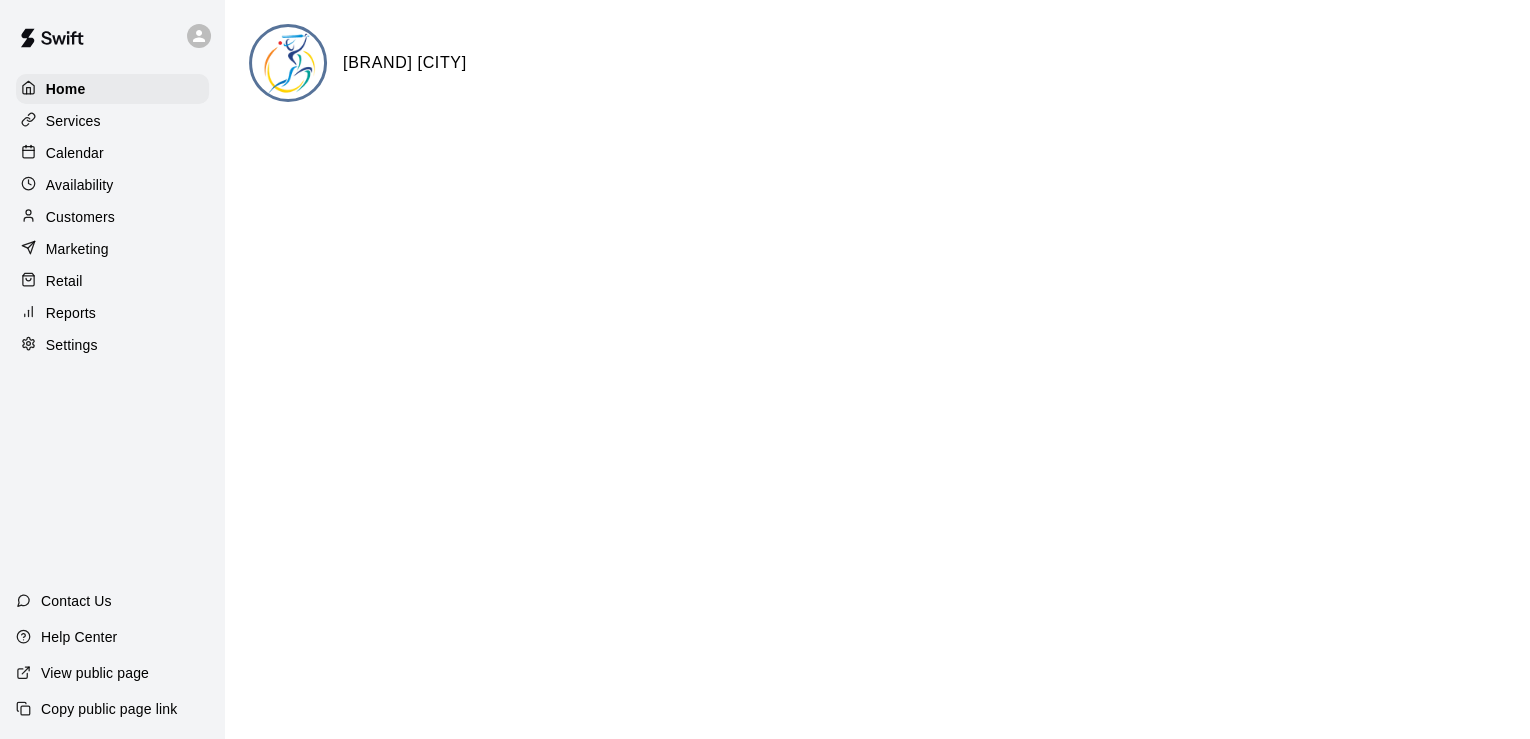 click on "Settings" at bounding box center [72, 345] 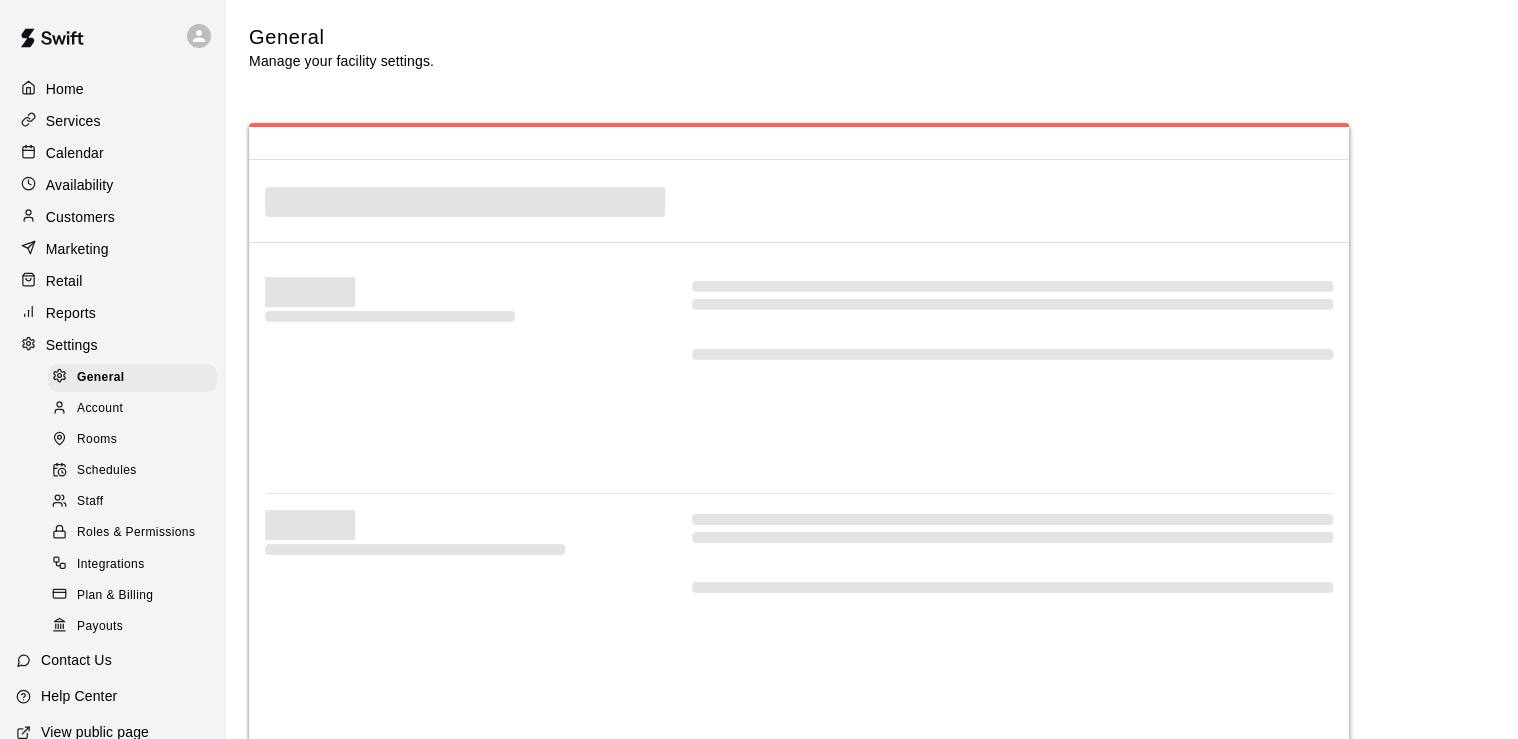 select on "**" 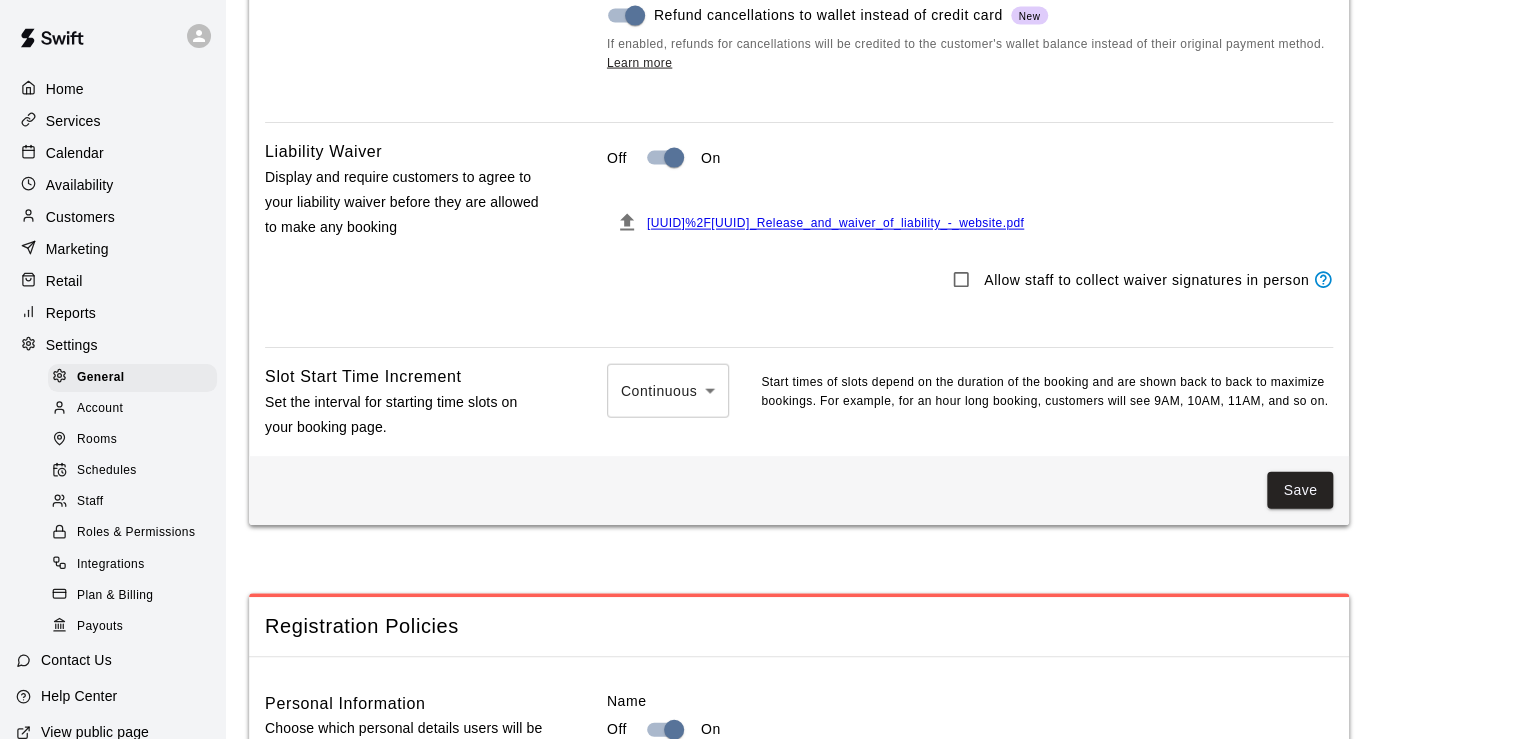 scroll, scrollTop: 2080, scrollLeft: 0, axis: vertical 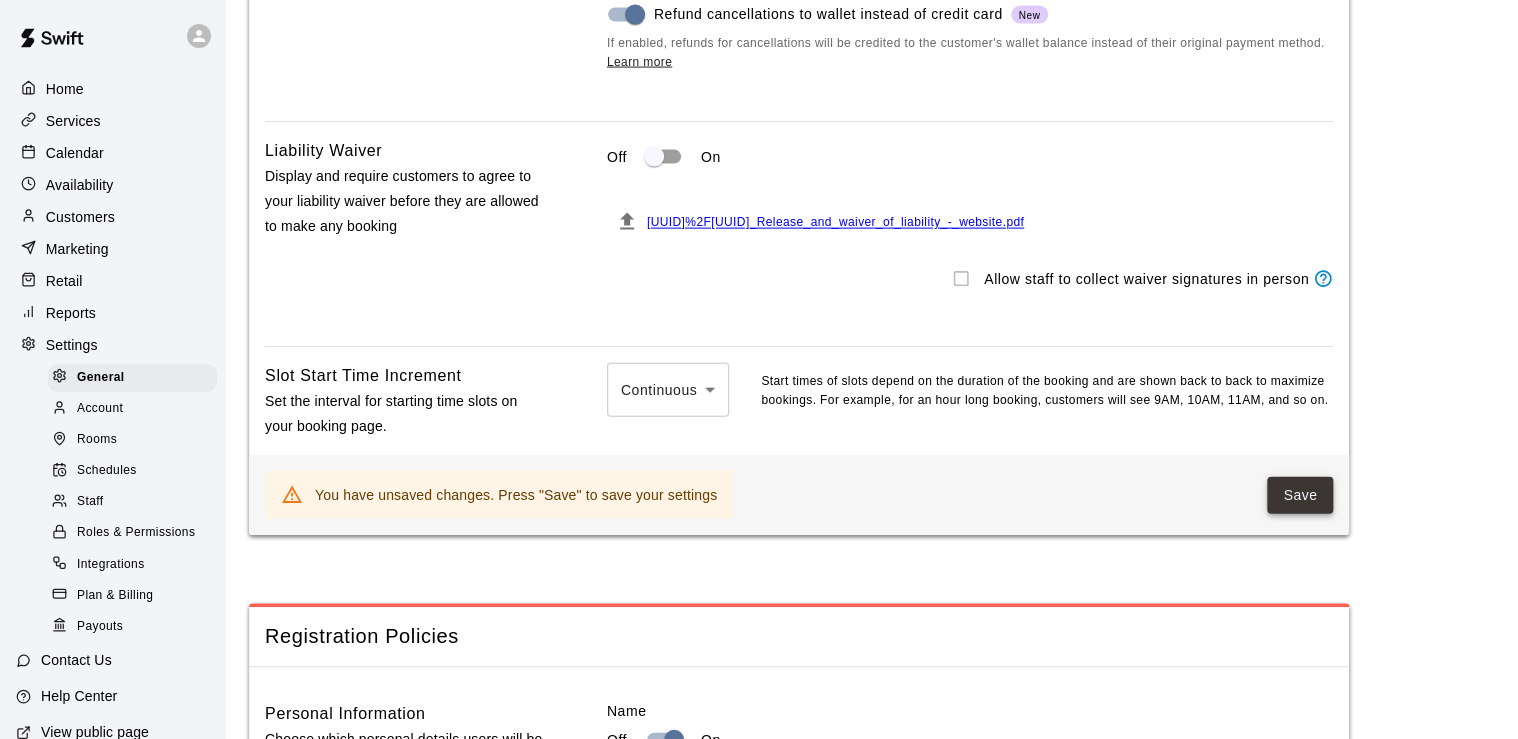click on "Save" at bounding box center (1300, 495) 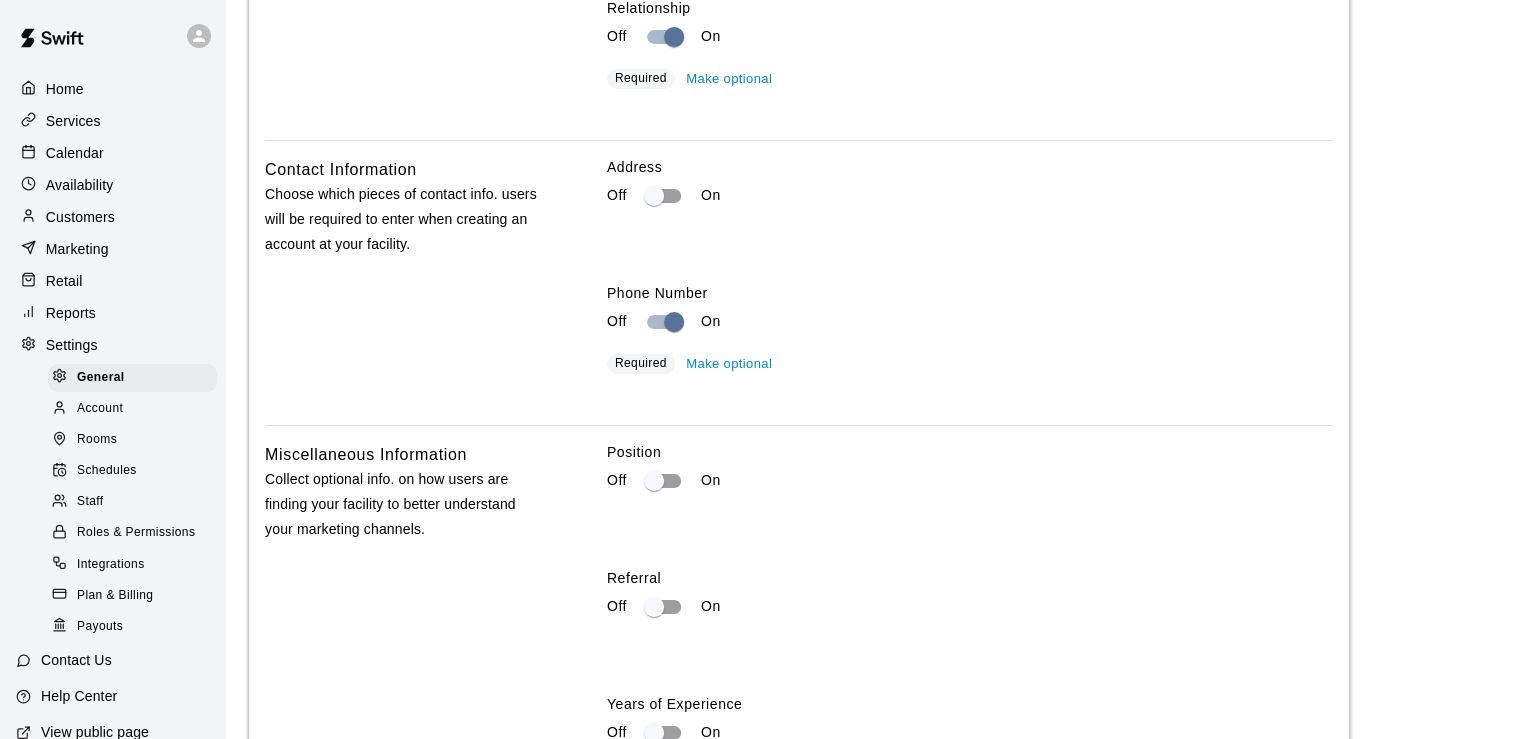 scroll, scrollTop: 3440, scrollLeft: 0, axis: vertical 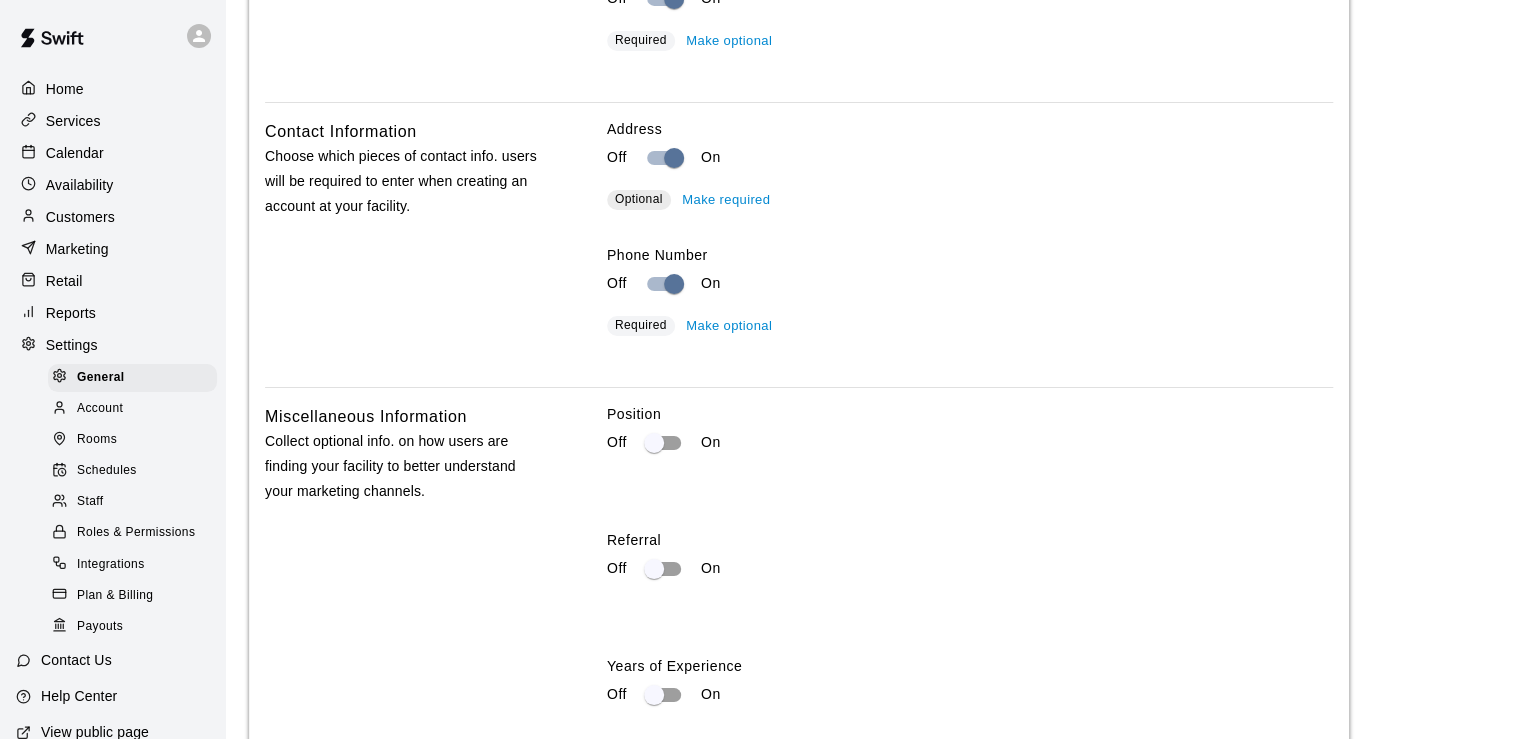 click on "Optional" at bounding box center (639, 199) 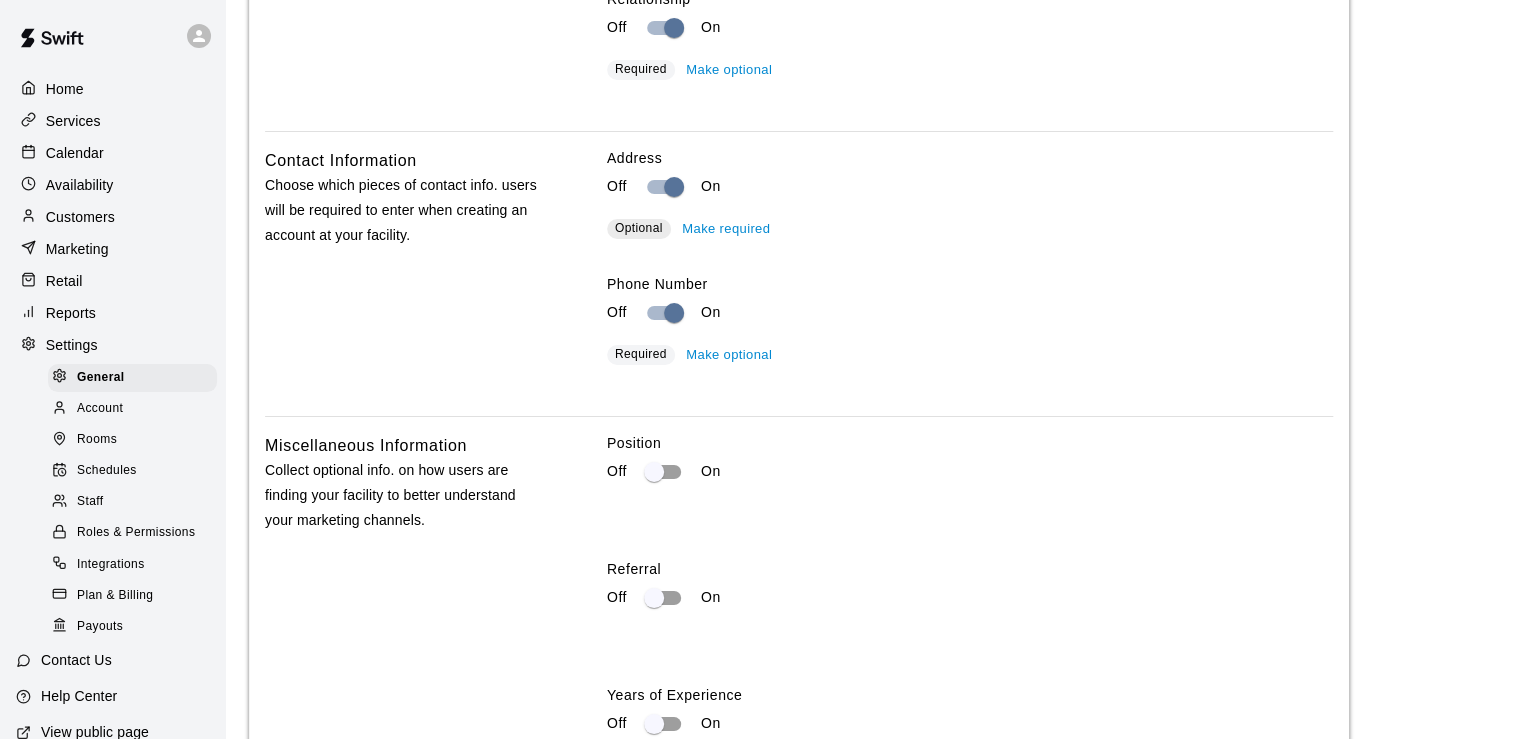 scroll, scrollTop: 3440, scrollLeft: 0, axis: vertical 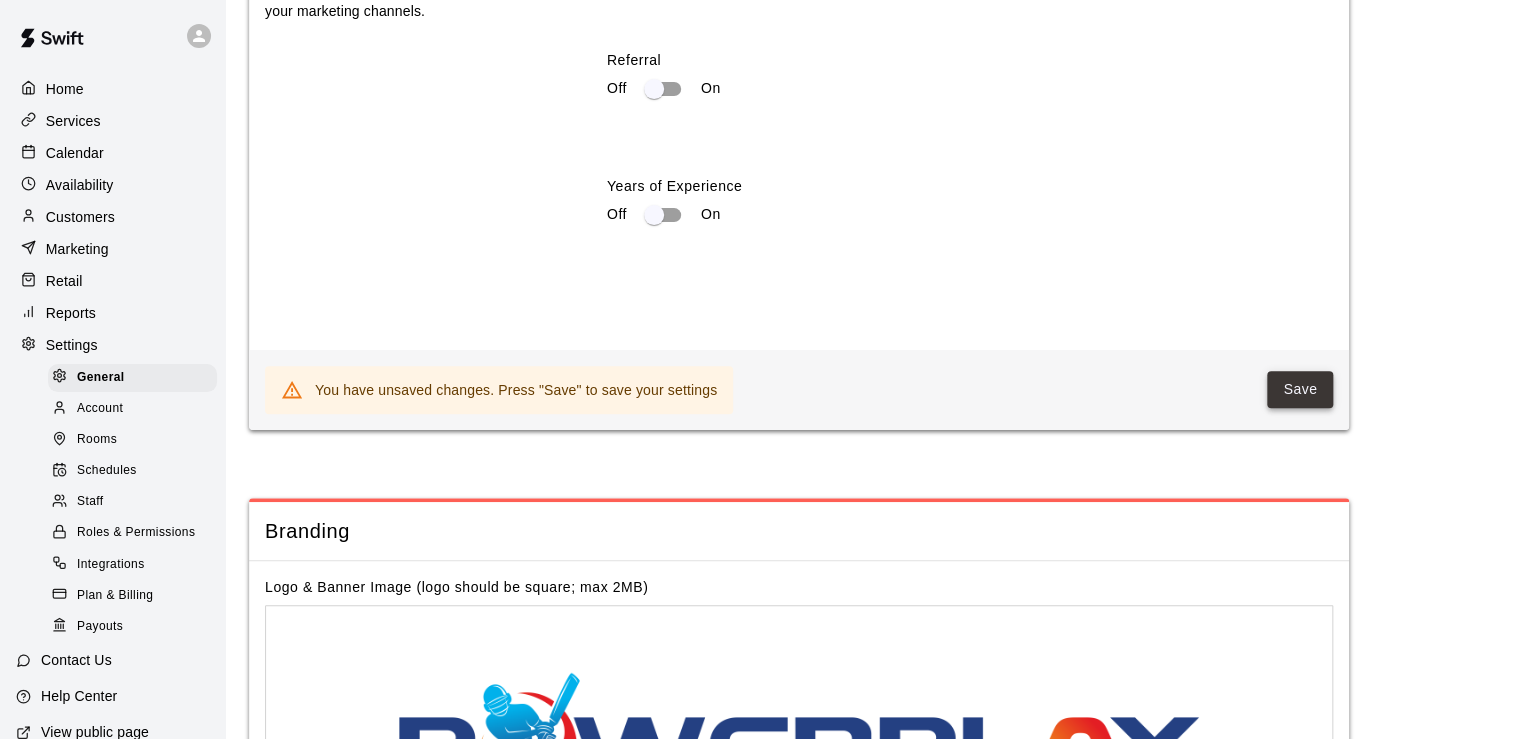 click on "Save" at bounding box center [1300, 389] 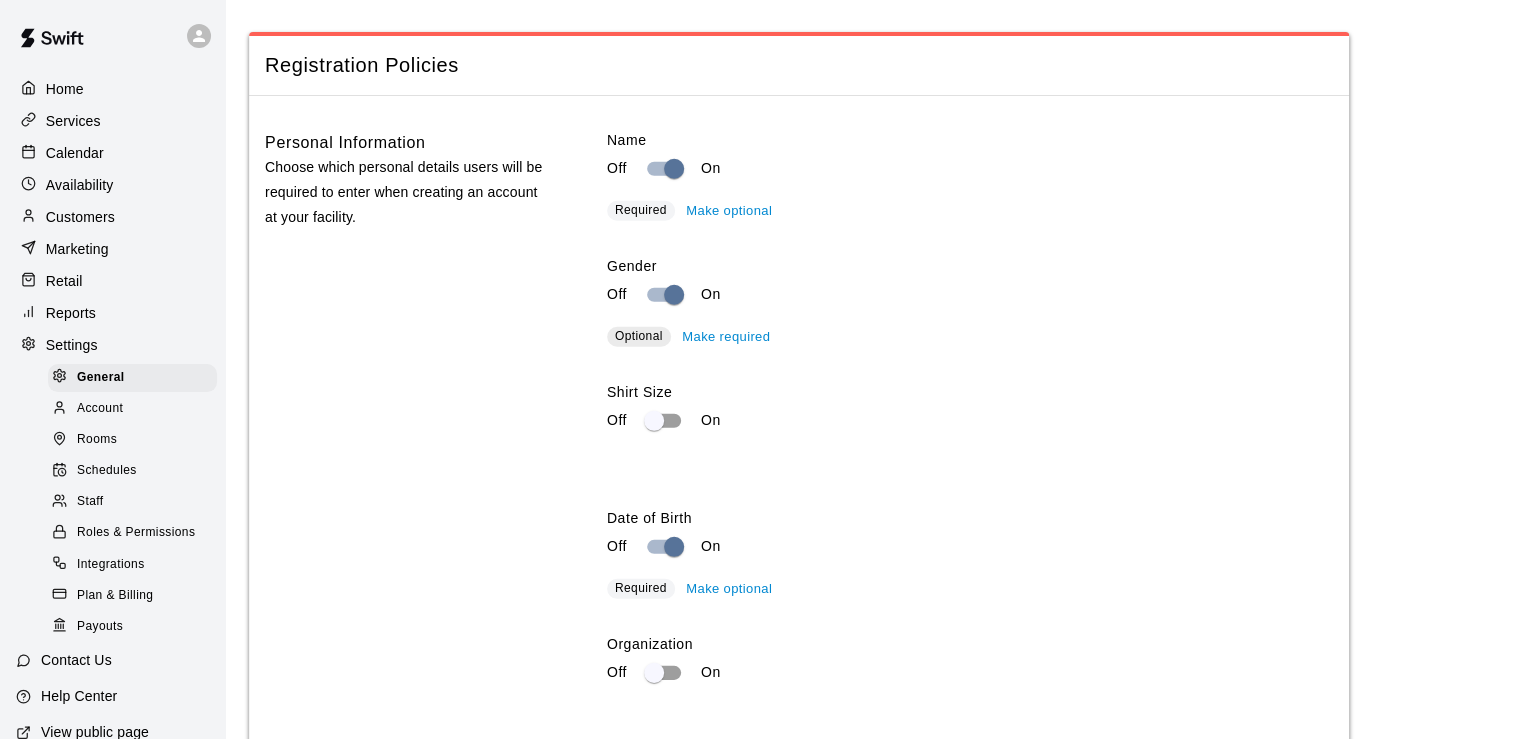 scroll, scrollTop: 2080, scrollLeft: 0, axis: vertical 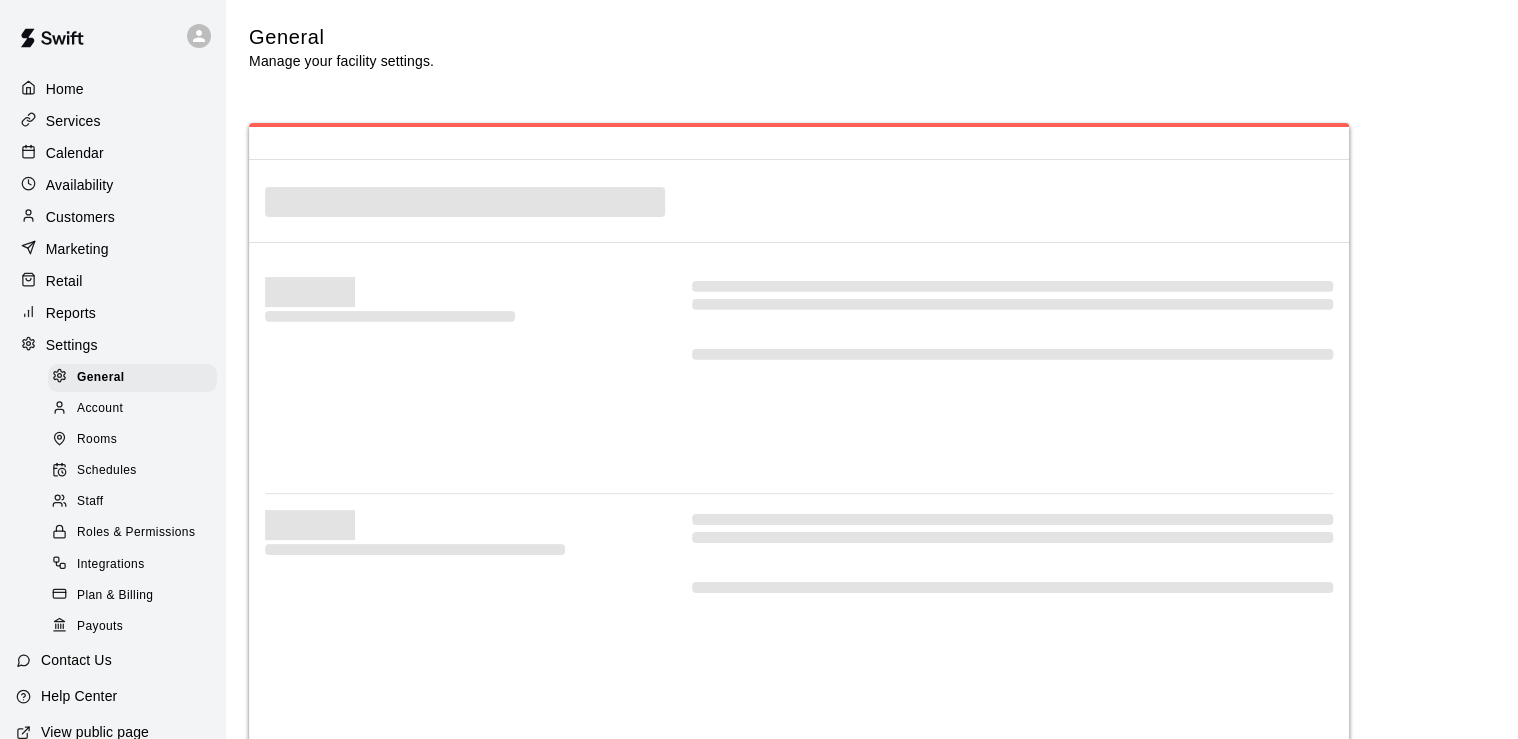 select on "**" 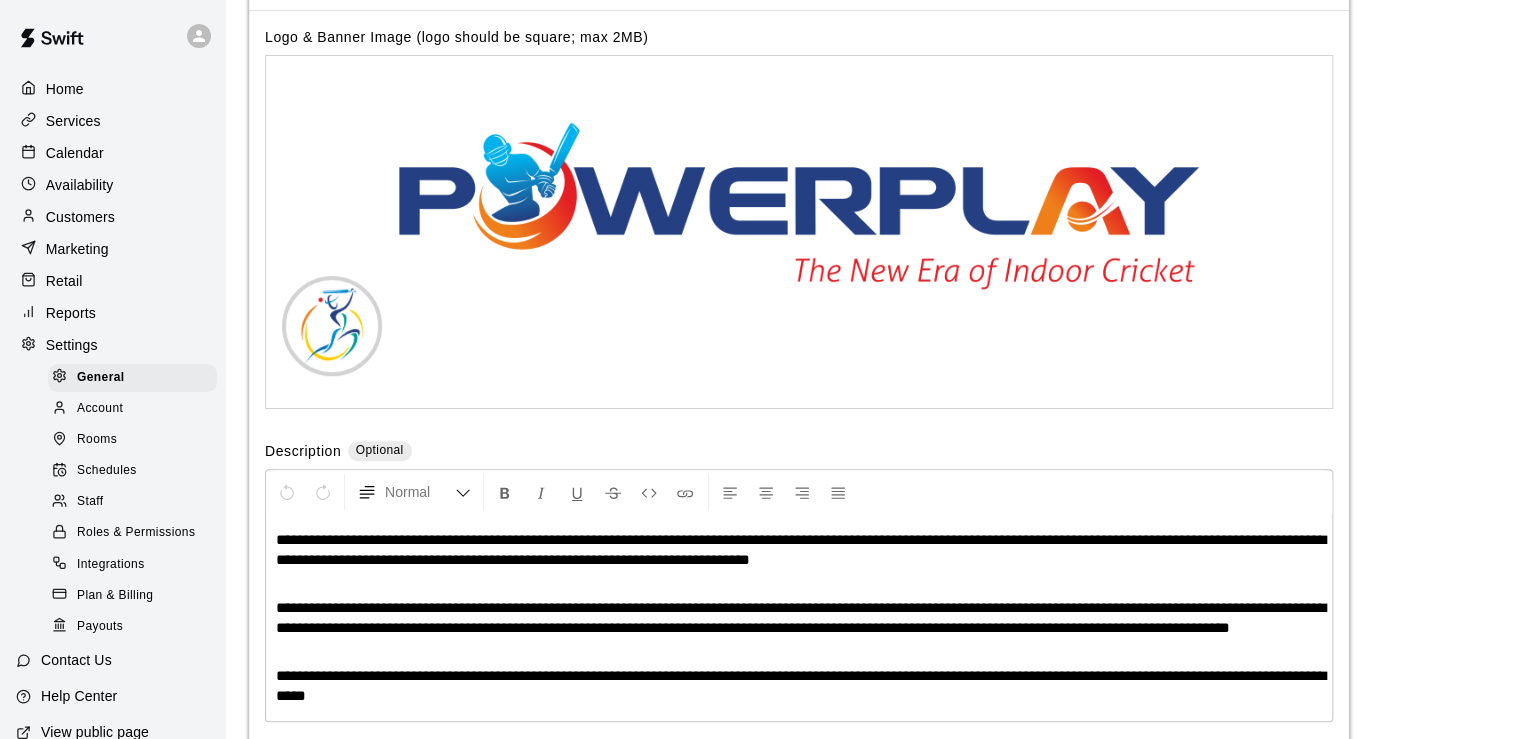 scroll, scrollTop: 4066, scrollLeft: 0, axis: vertical 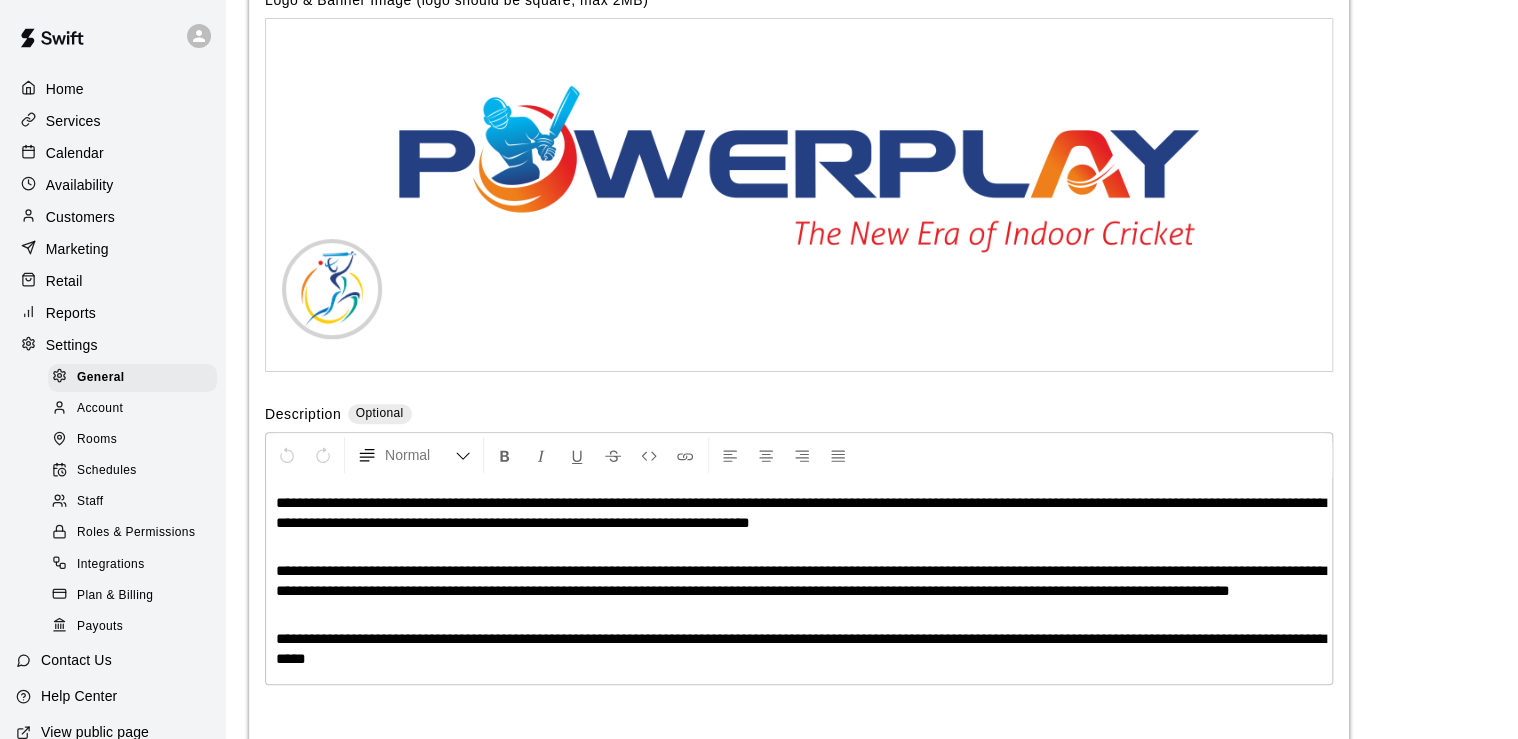 click on "Services" at bounding box center (73, 121) 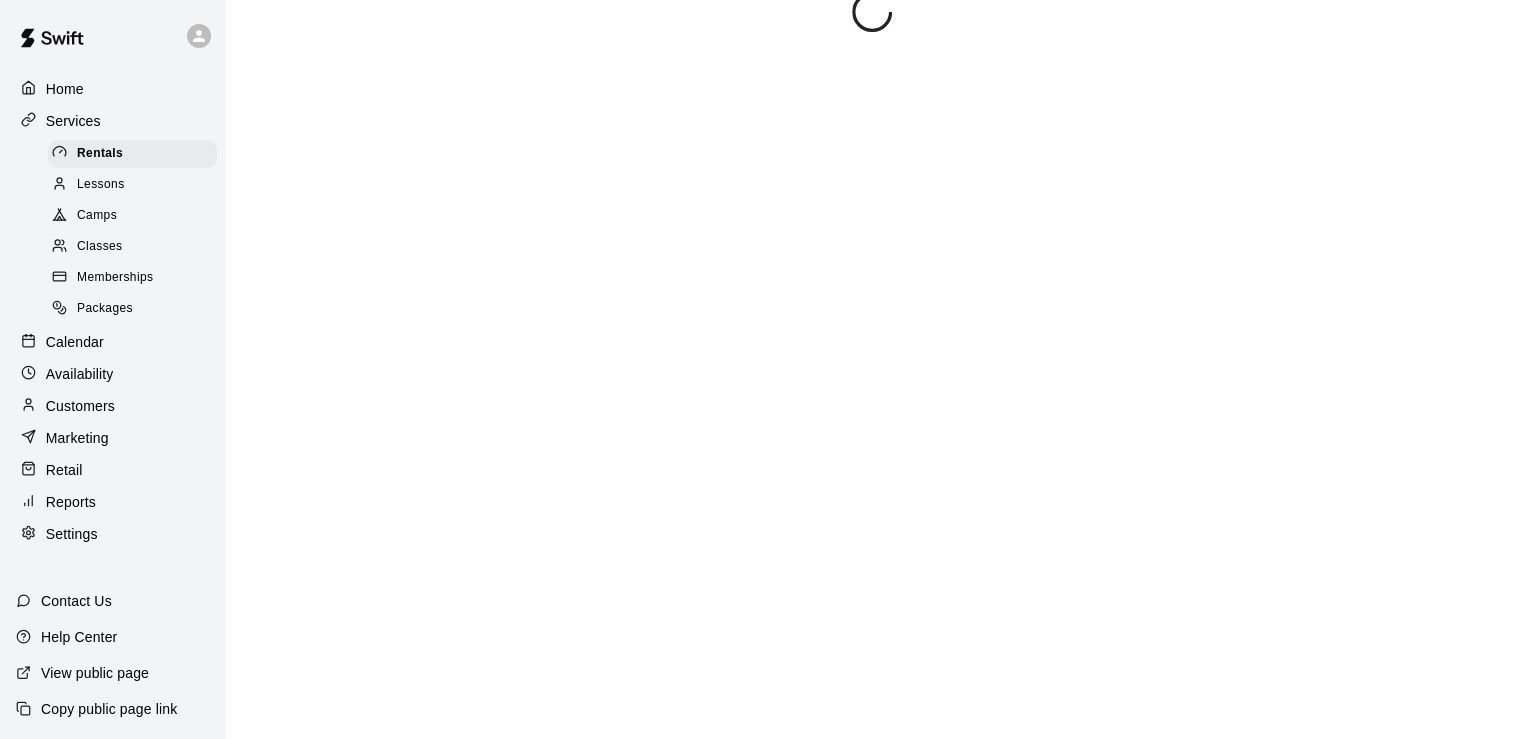 scroll, scrollTop: 0, scrollLeft: 0, axis: both 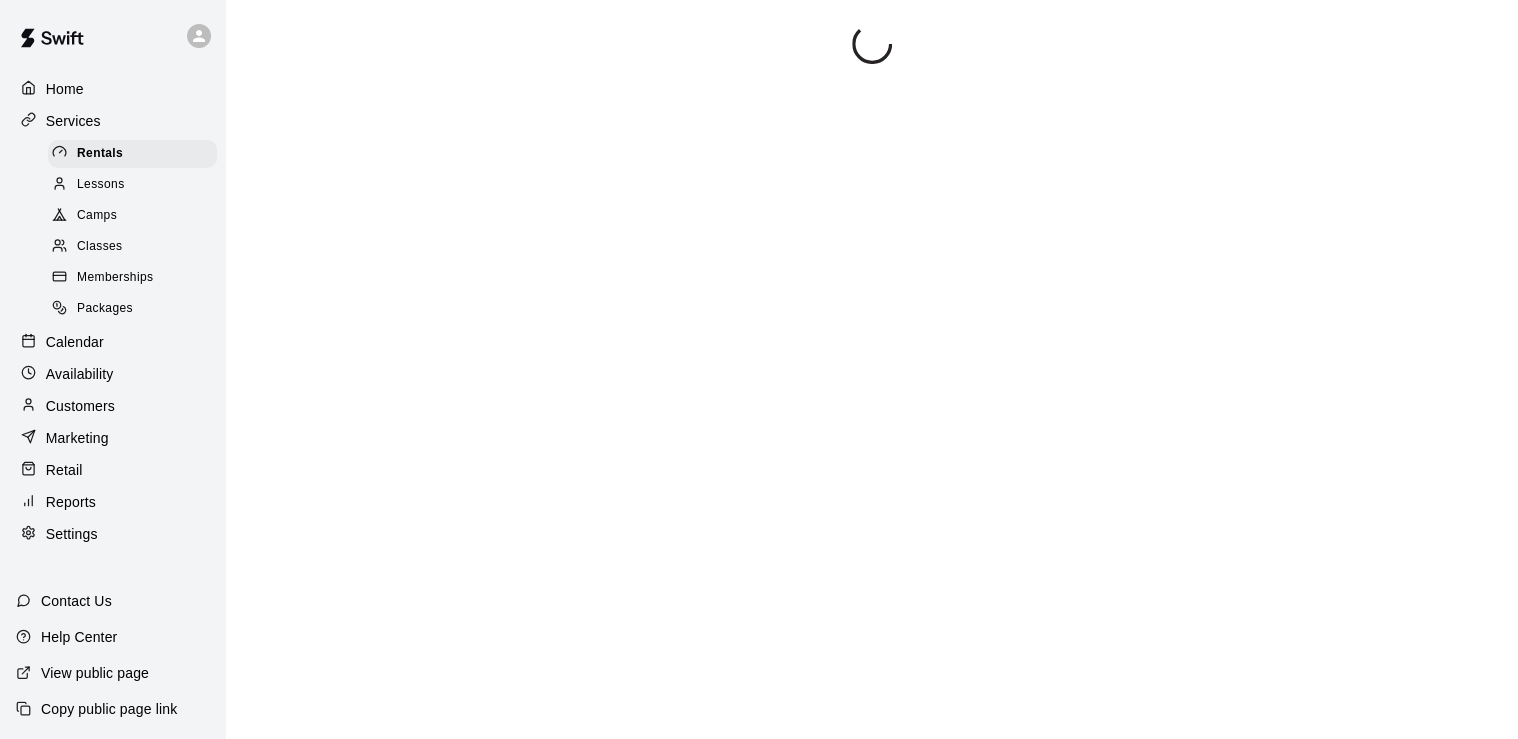 click on "Memberships" at bounding box center (115, 278) 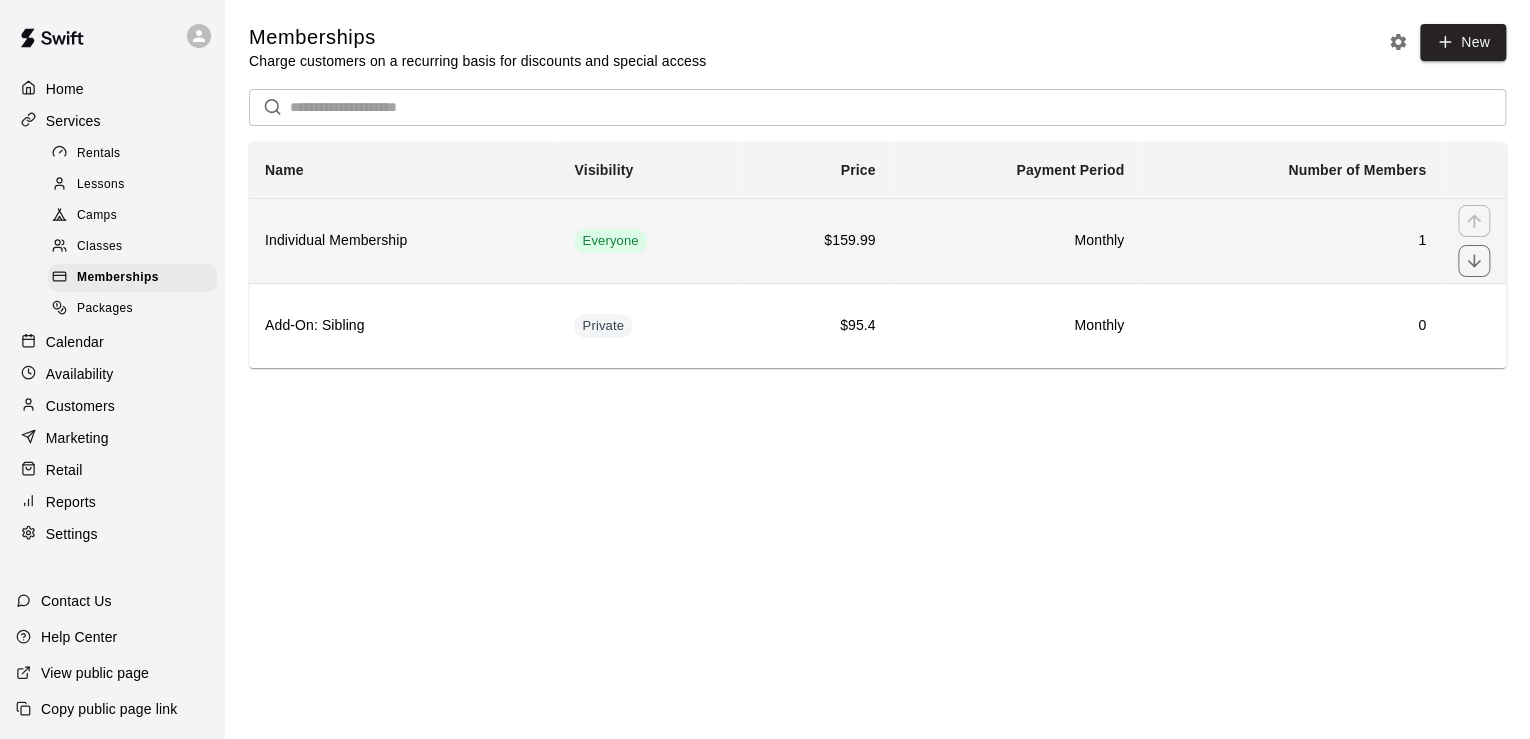 click on "Everyone" at bounding box center [650, 240] 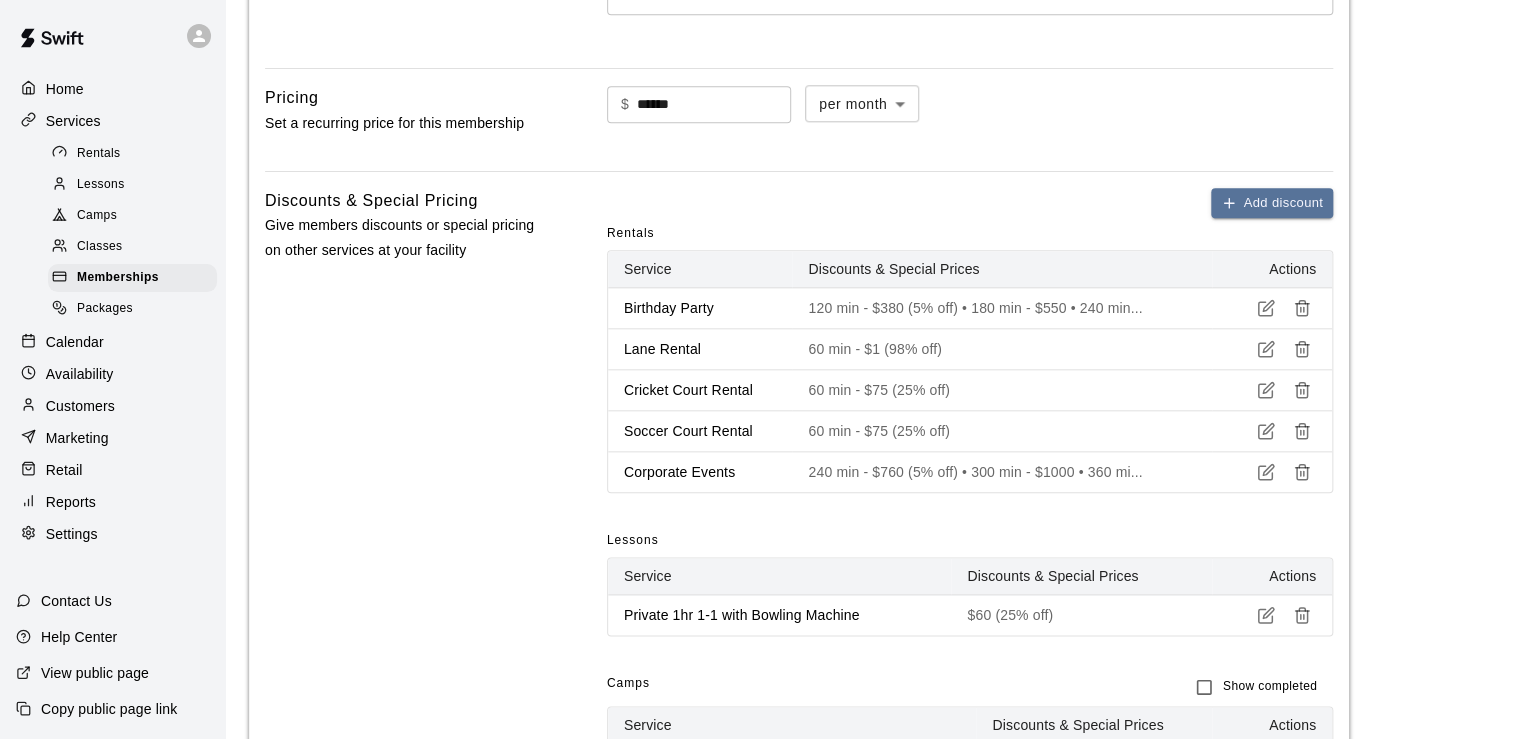 scroll, scrollTop: 960, scrollLeft: 0, axis: vertical 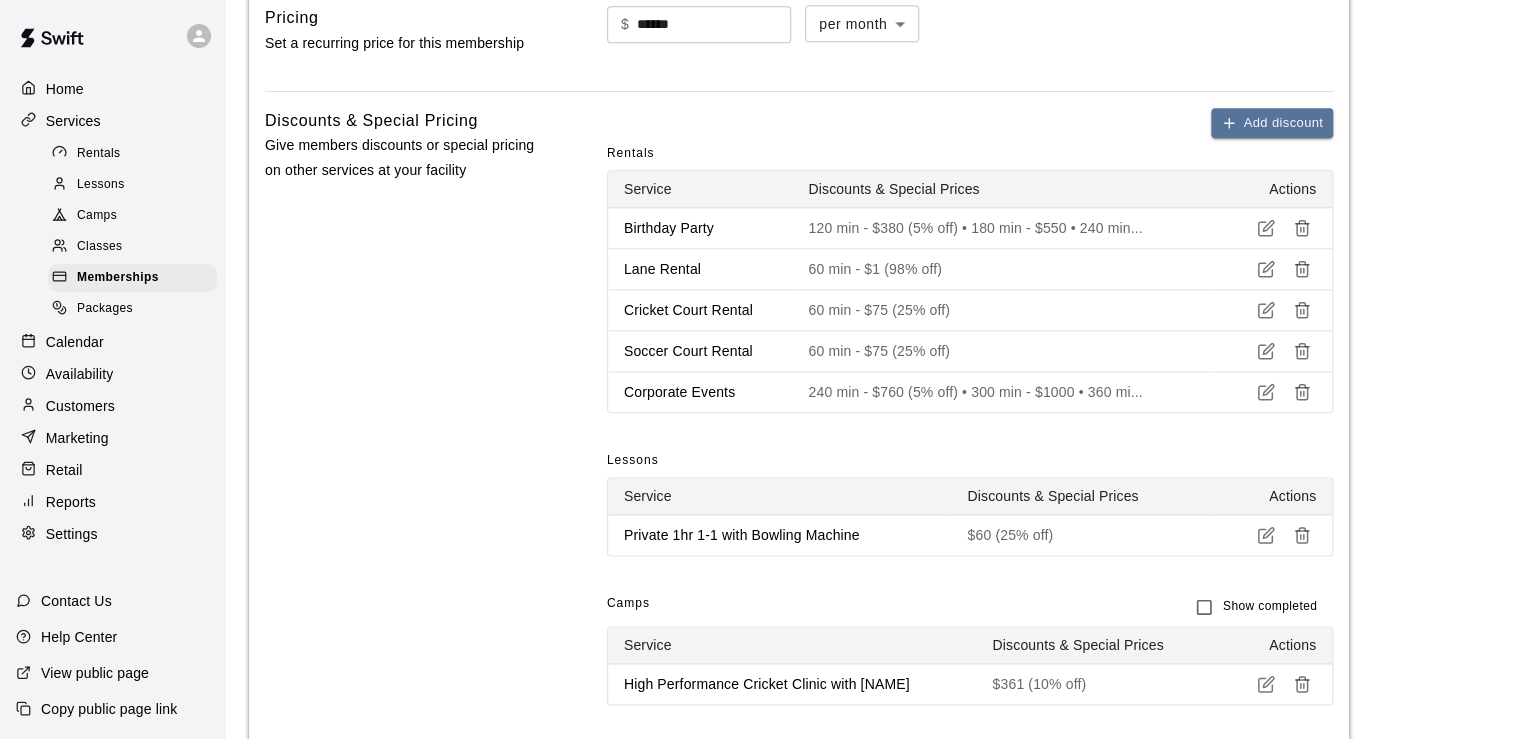 drag, startPoint x: 876, startPoint y: 388, endPoint x: 904, endPoint y: 388, distance: 28 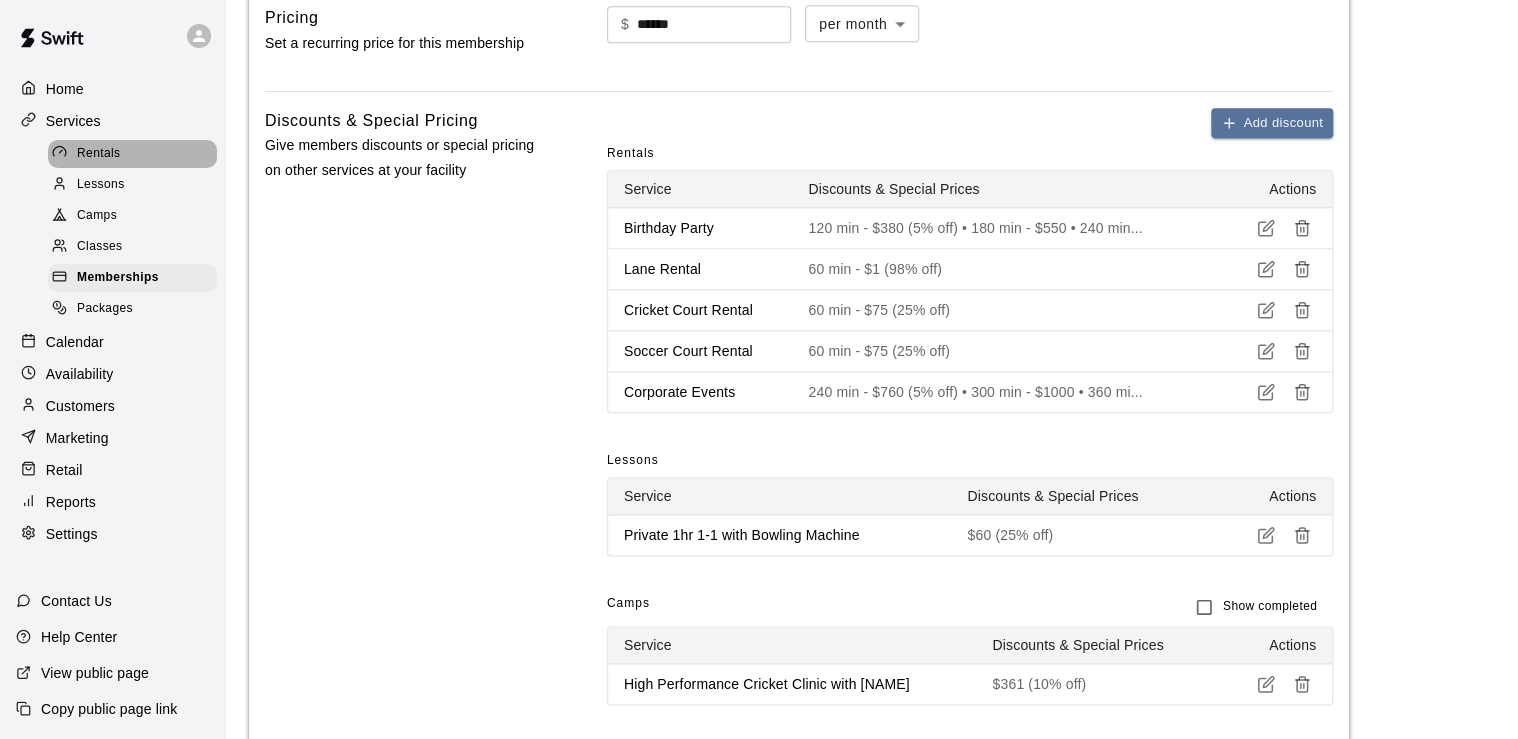 click on "Rentals" at bounding box center [99, 154] 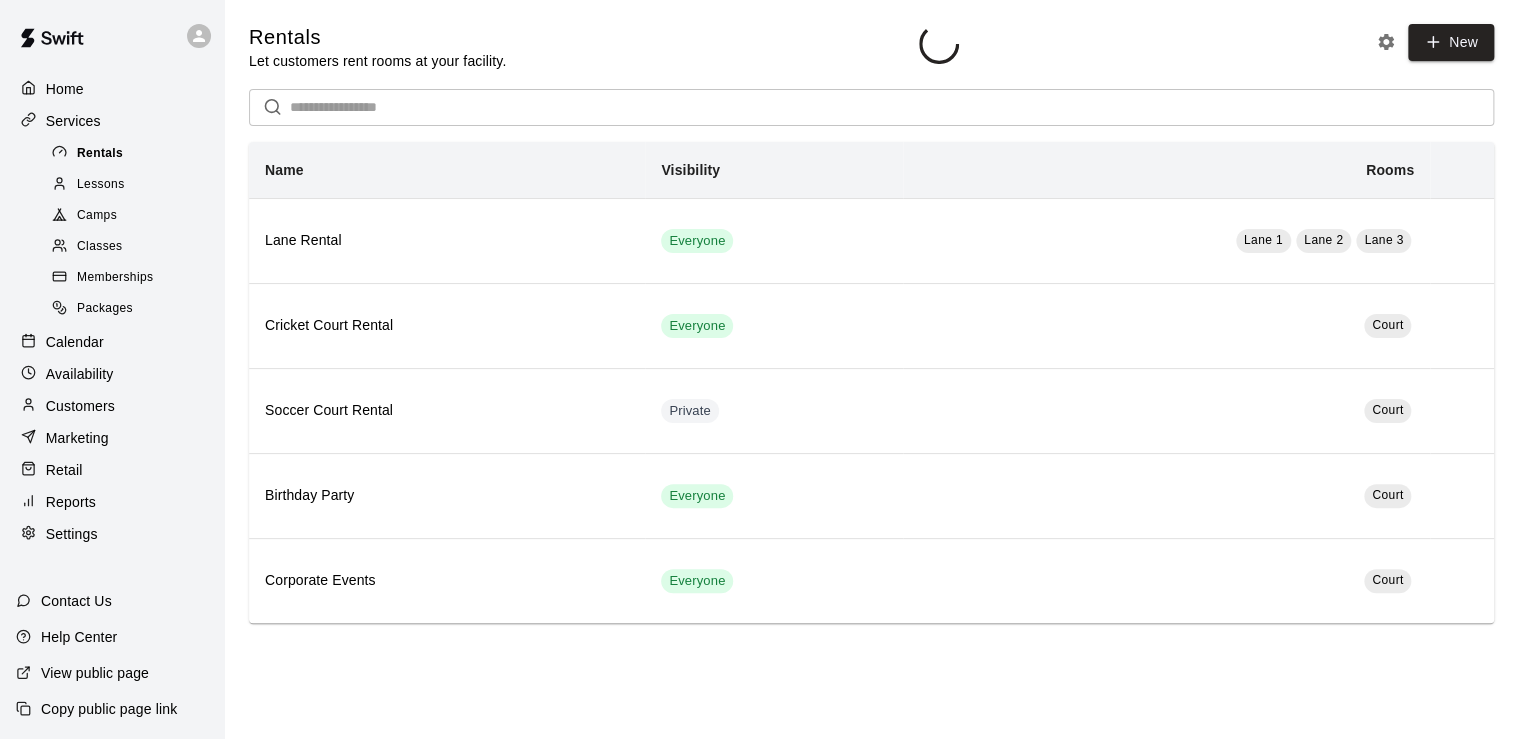 scroll, scrollTop: 0, scrollLeft: 0, axis: both 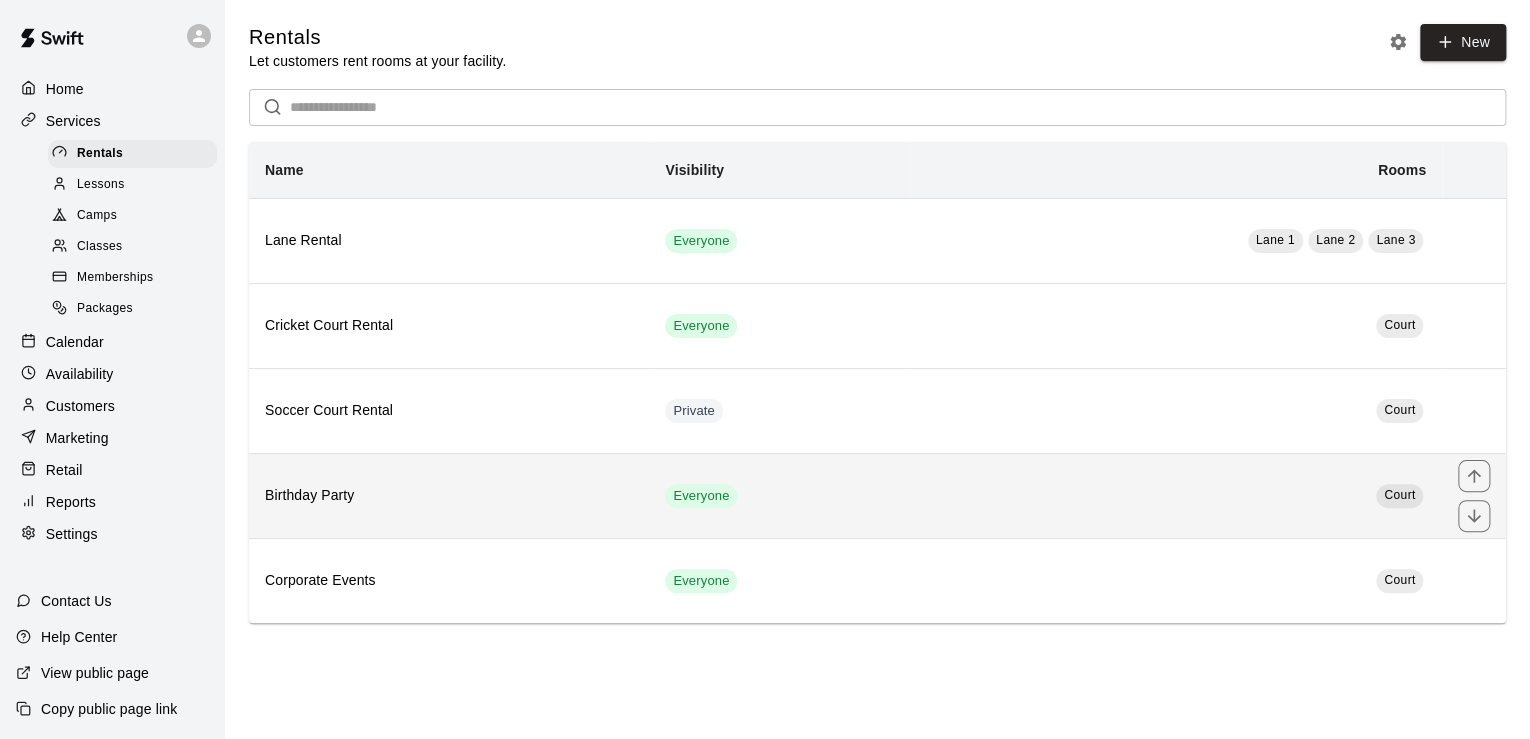 click on "Everyone" at bounding box center [779, 495] 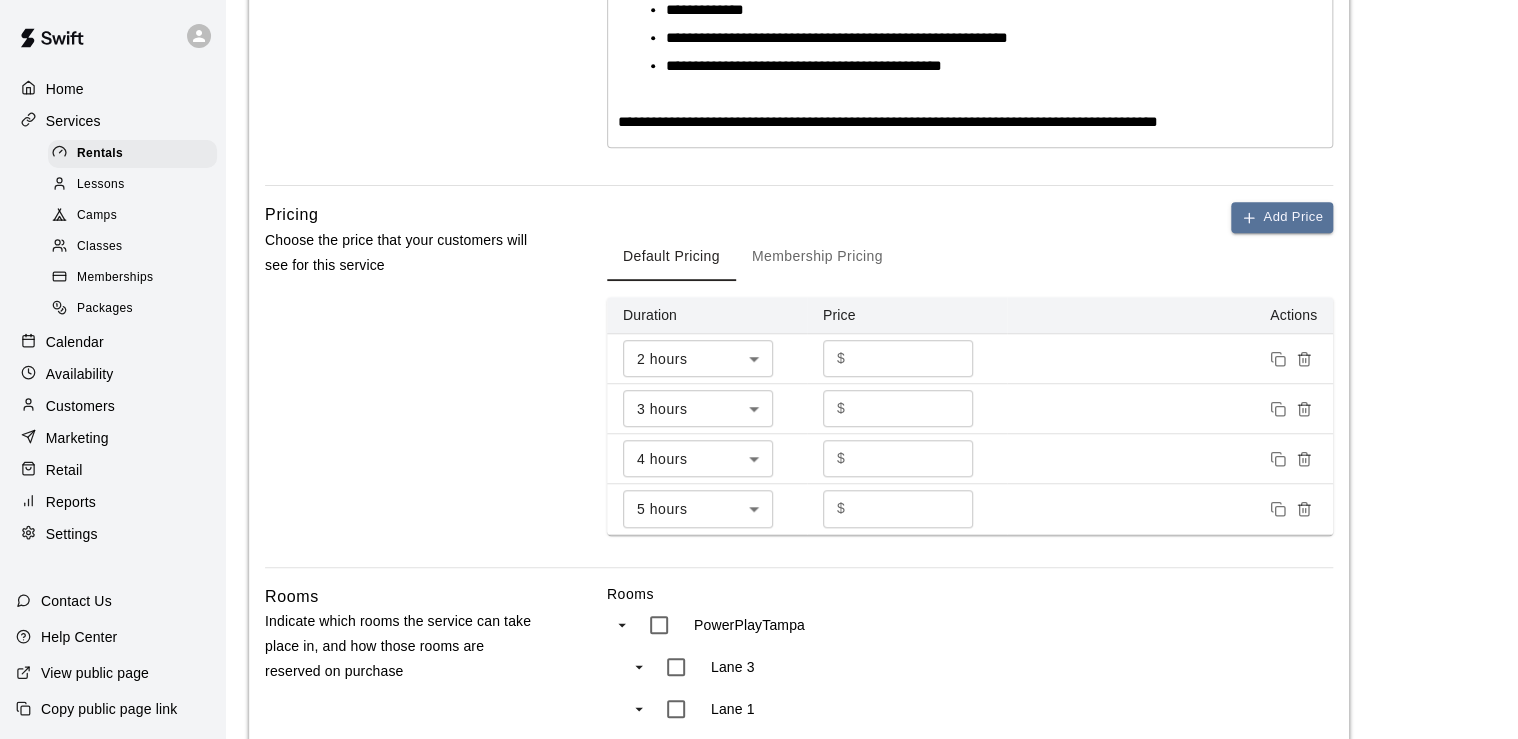 scroll, scrollTop: 560, scrollLeft: 0, axis: vertical 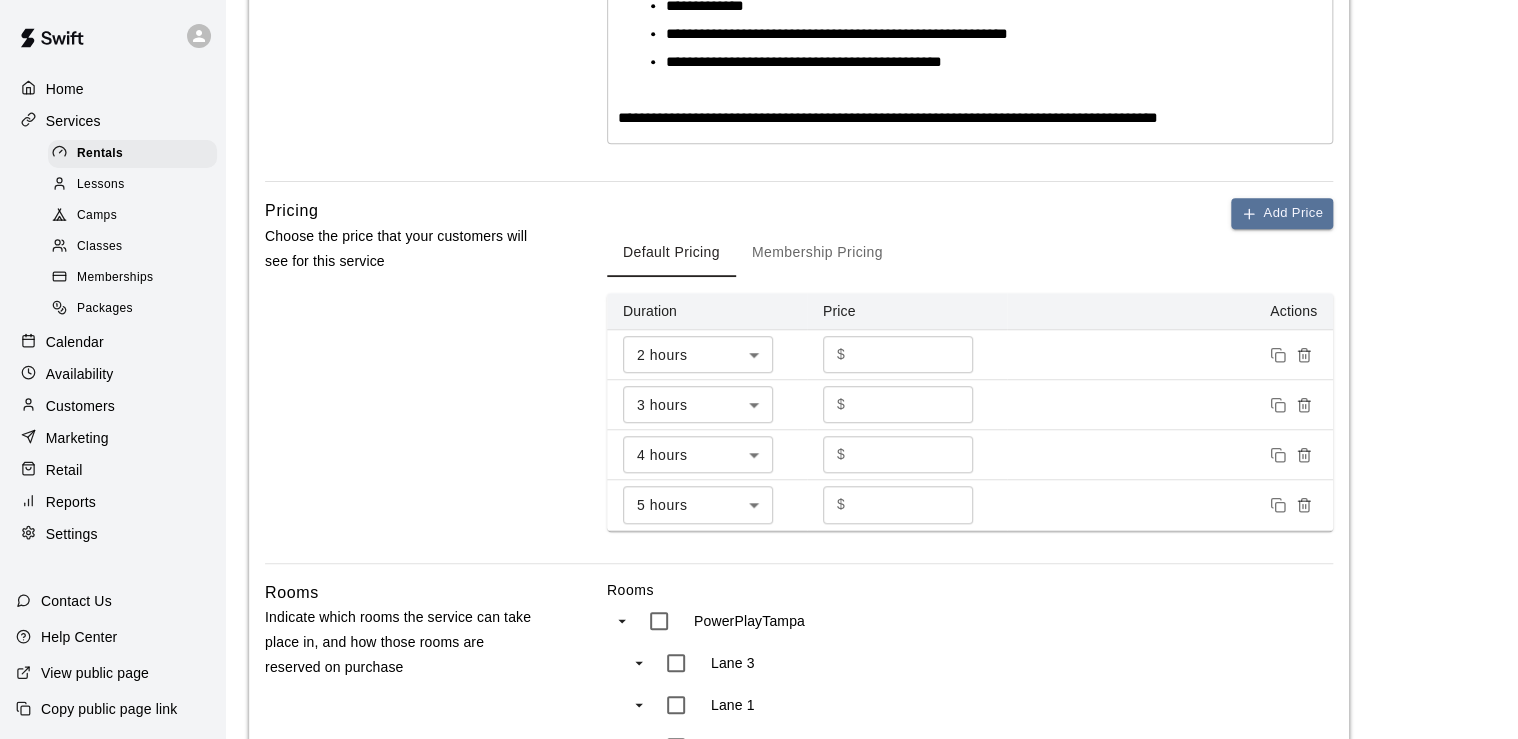 click on "Membership Pricing" at bounding box center (817, 253) 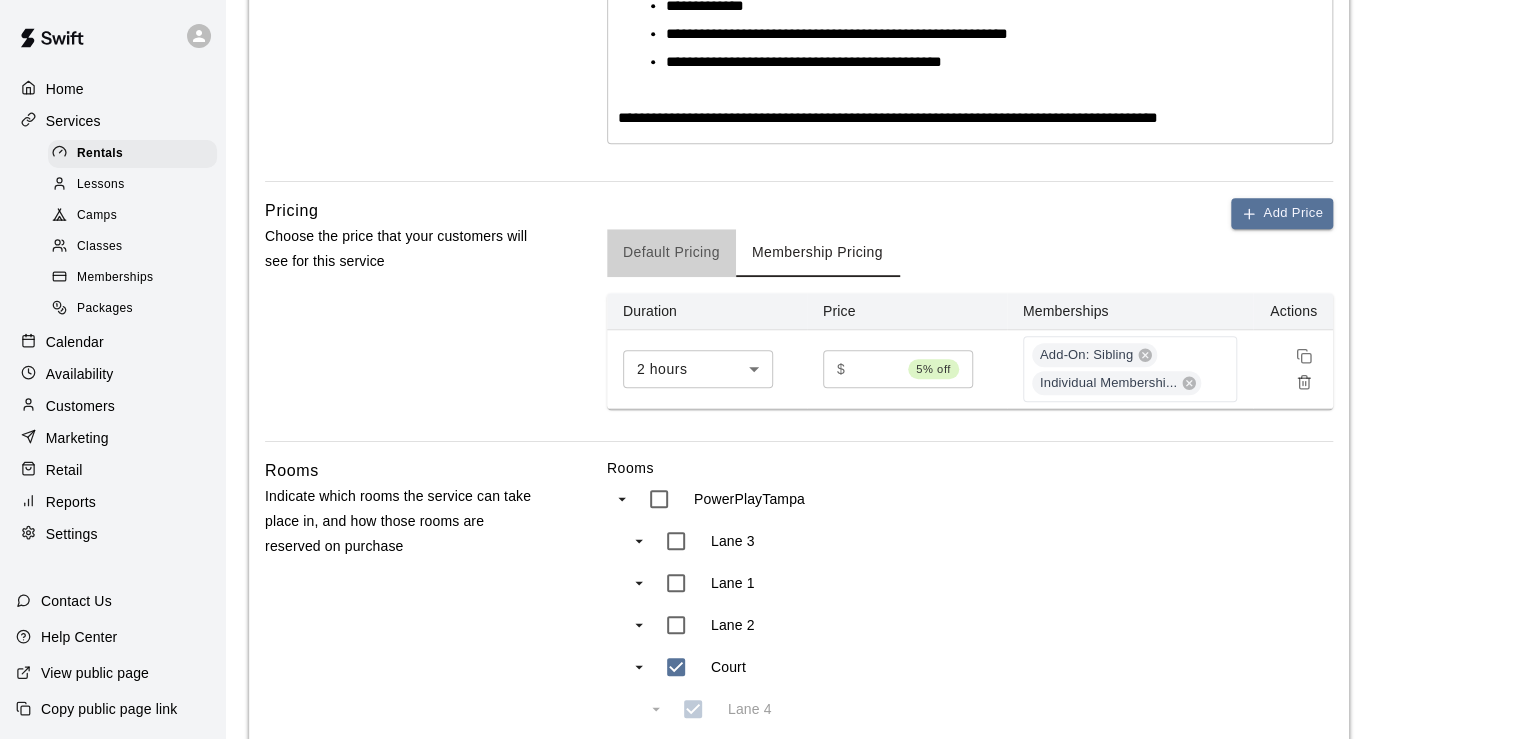click on "Default Pricing" at bounding box center [671, 253] 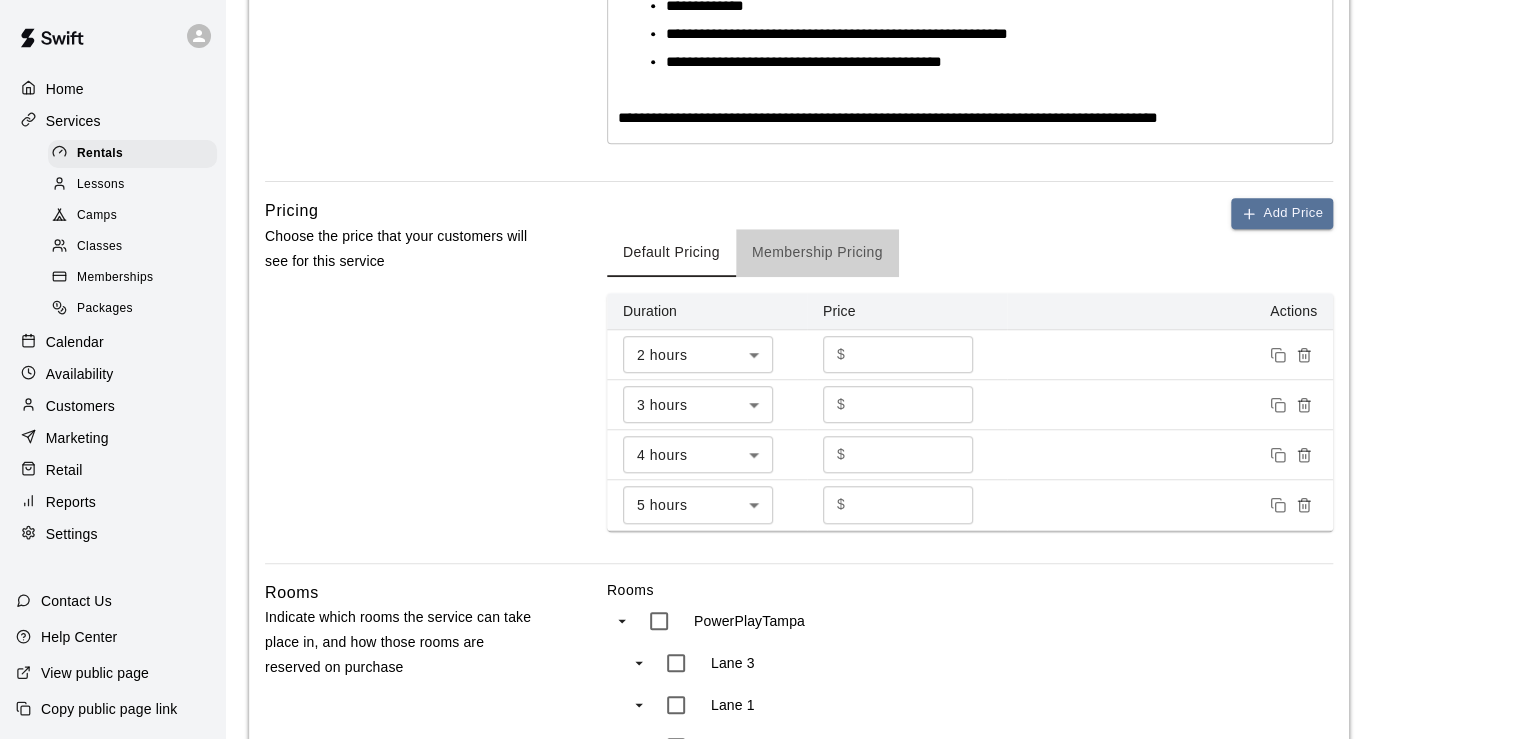 click on "Membership Pricing" at bounding box center [817, 253] 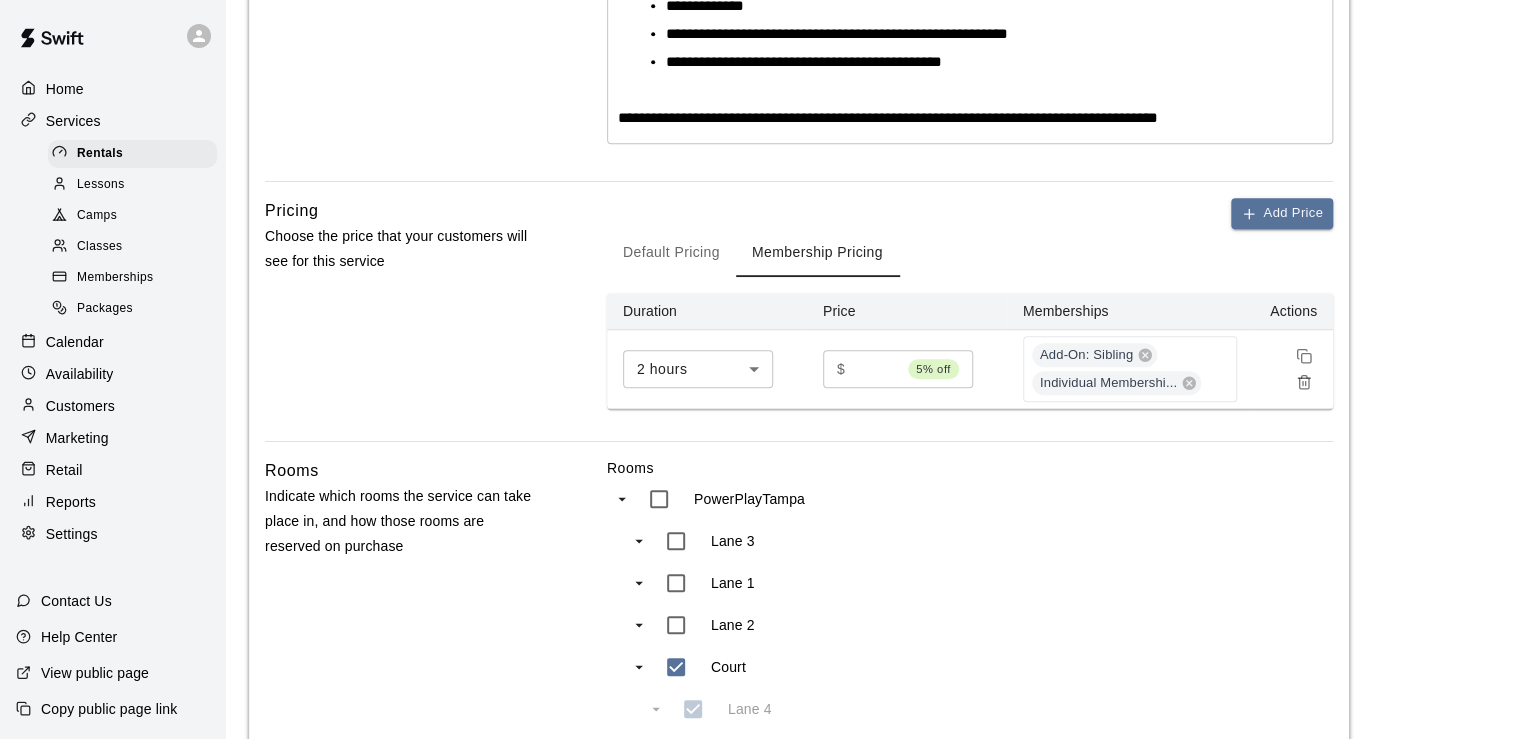 click on "Default Pricing" at bounding box center [671, 253] 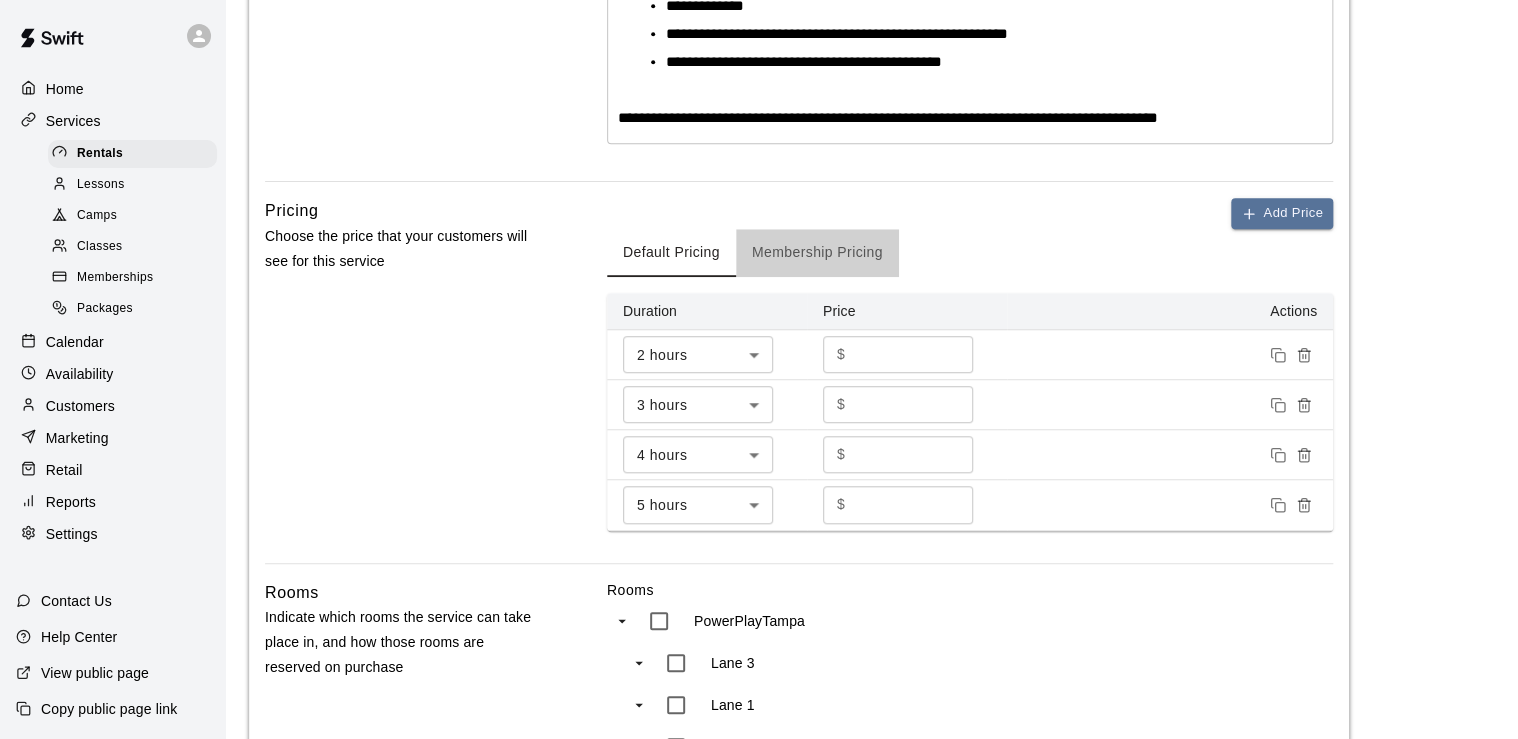 click on "Membership Pricing" at bounding box center [817, 253] 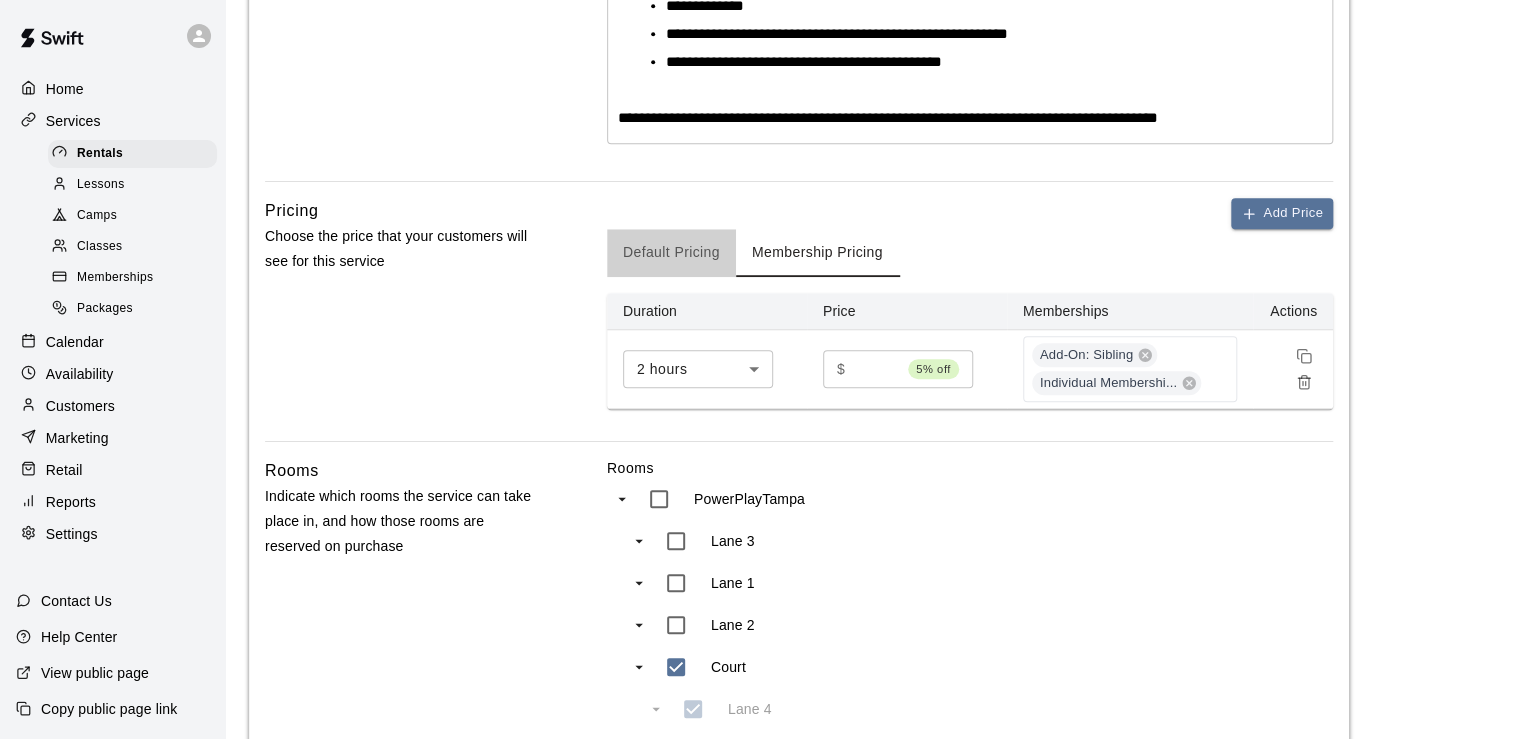 click on "Default Pricing" at bounding box center [671, 253] 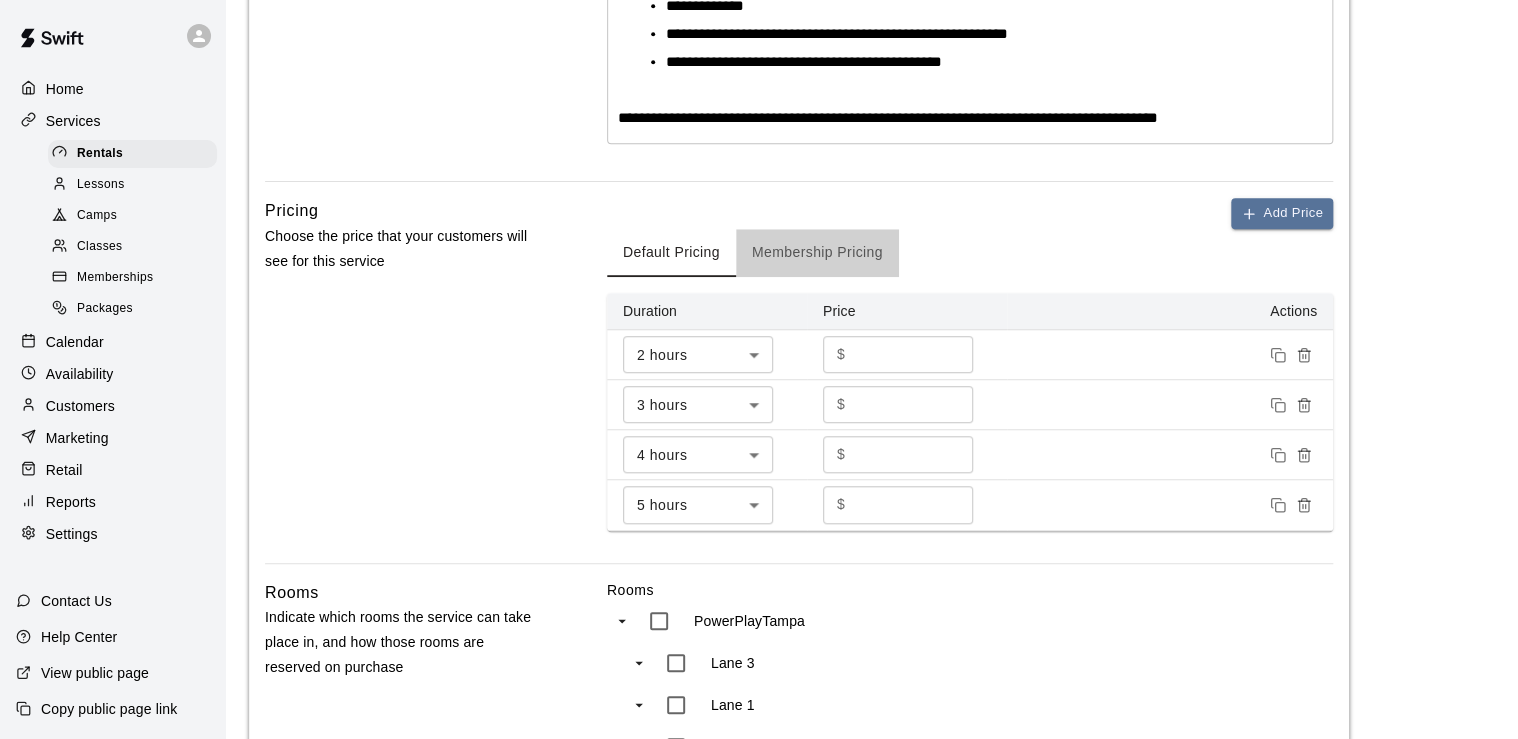 click on "Membership Pricing" at bounding box center [817, 253] 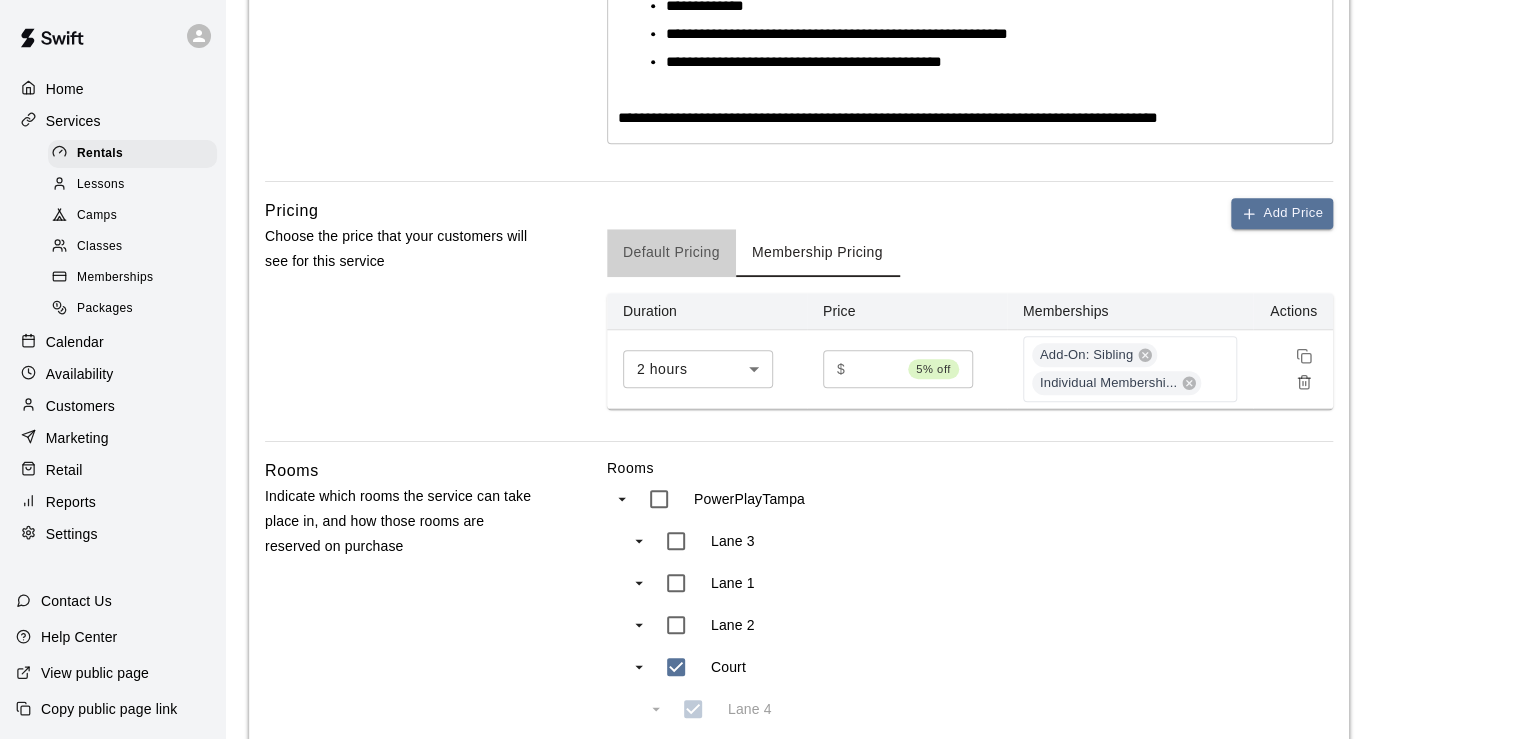 click on "Default Pricing" at bounding box center [671, 253] 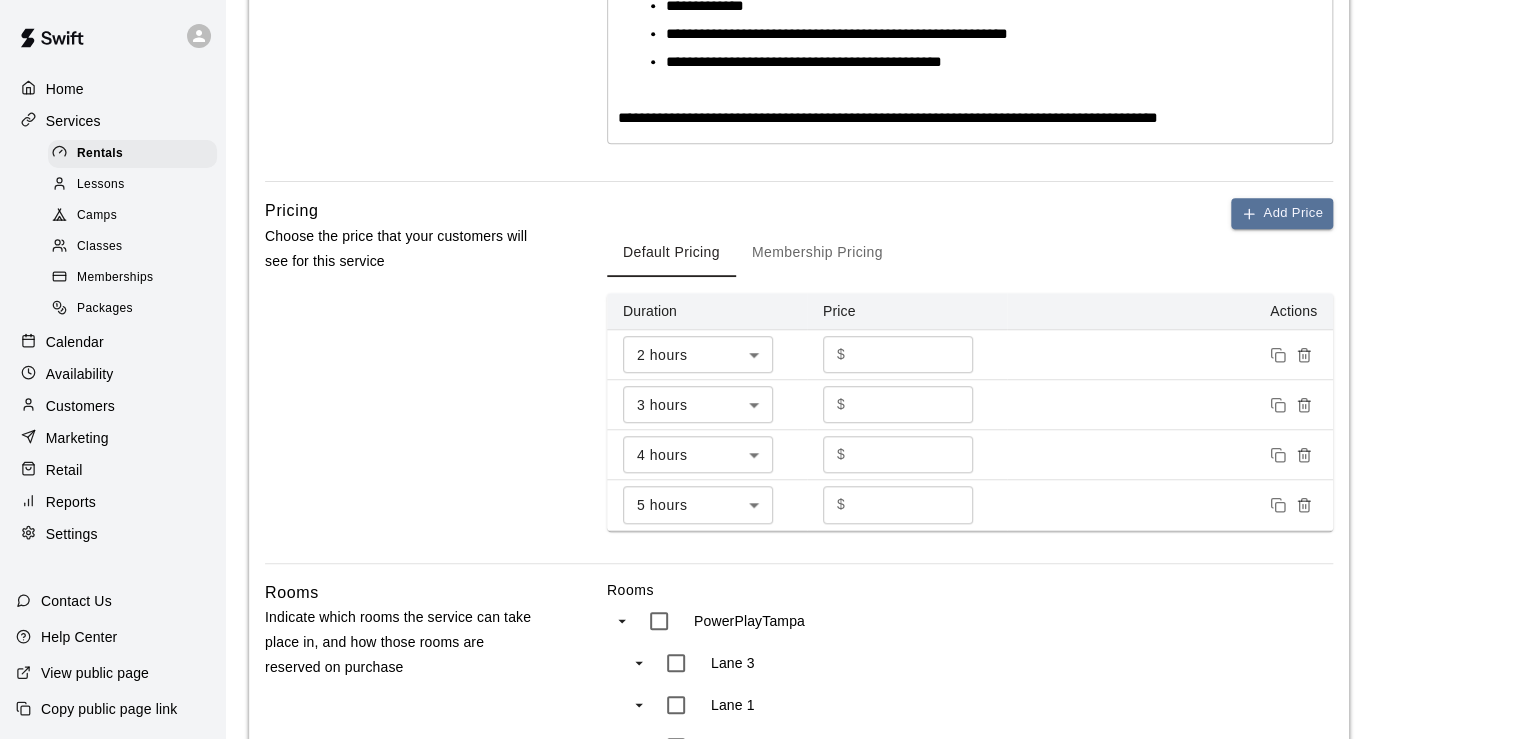 click on "Membership Pricing" at bounding box center [817, 253] 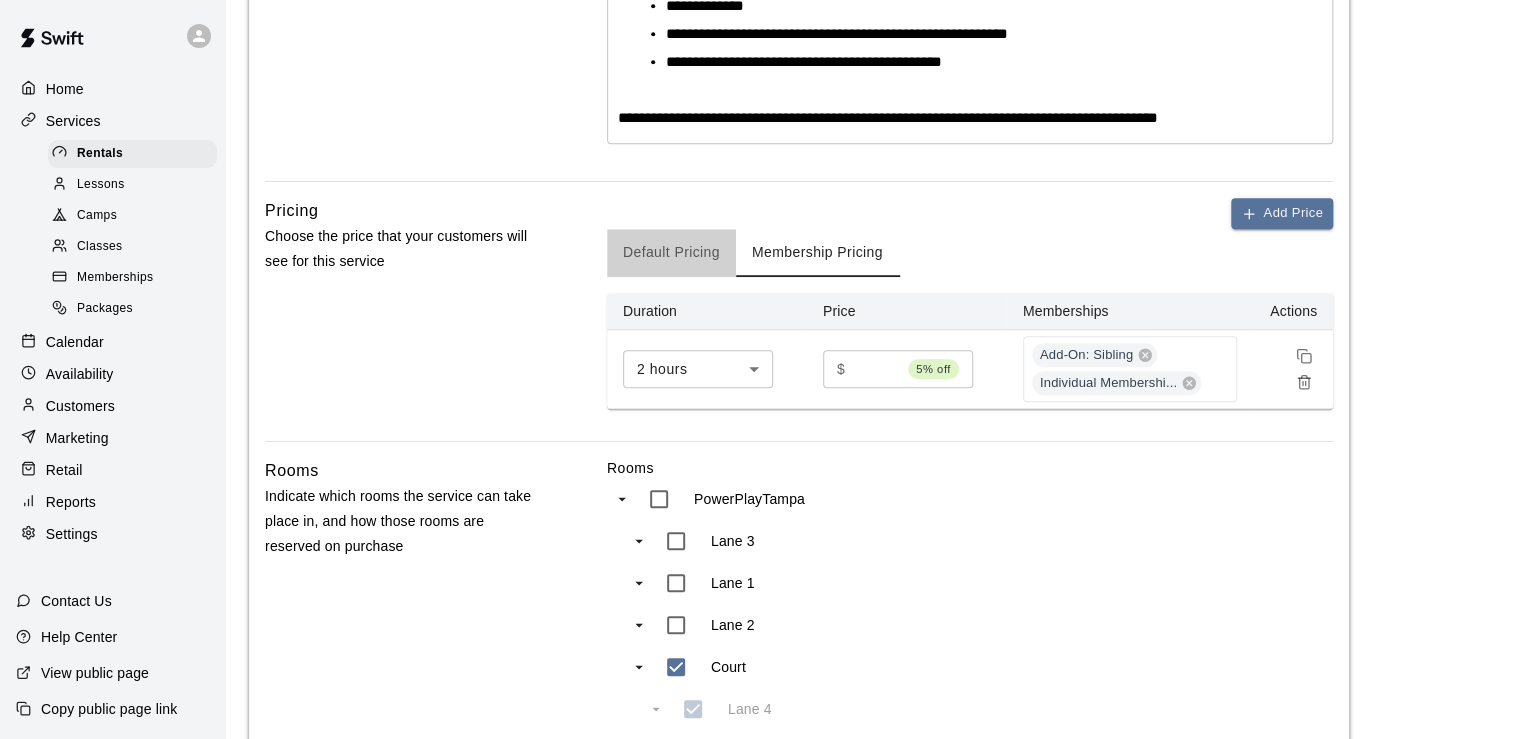 click on "Default Pricing" at bounding box center [671, 253] 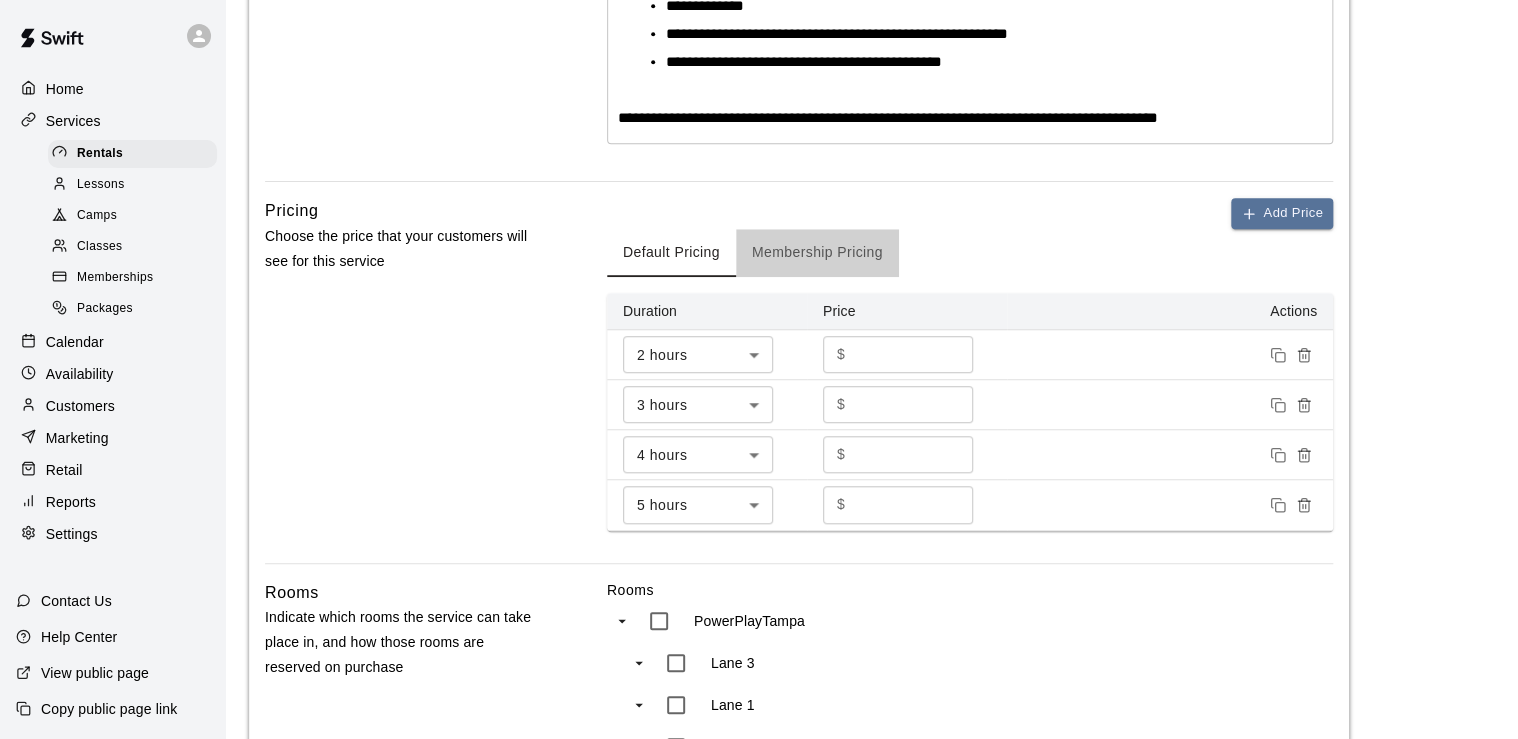 click on "Membership Pricing" at bounding box center (817, 253) 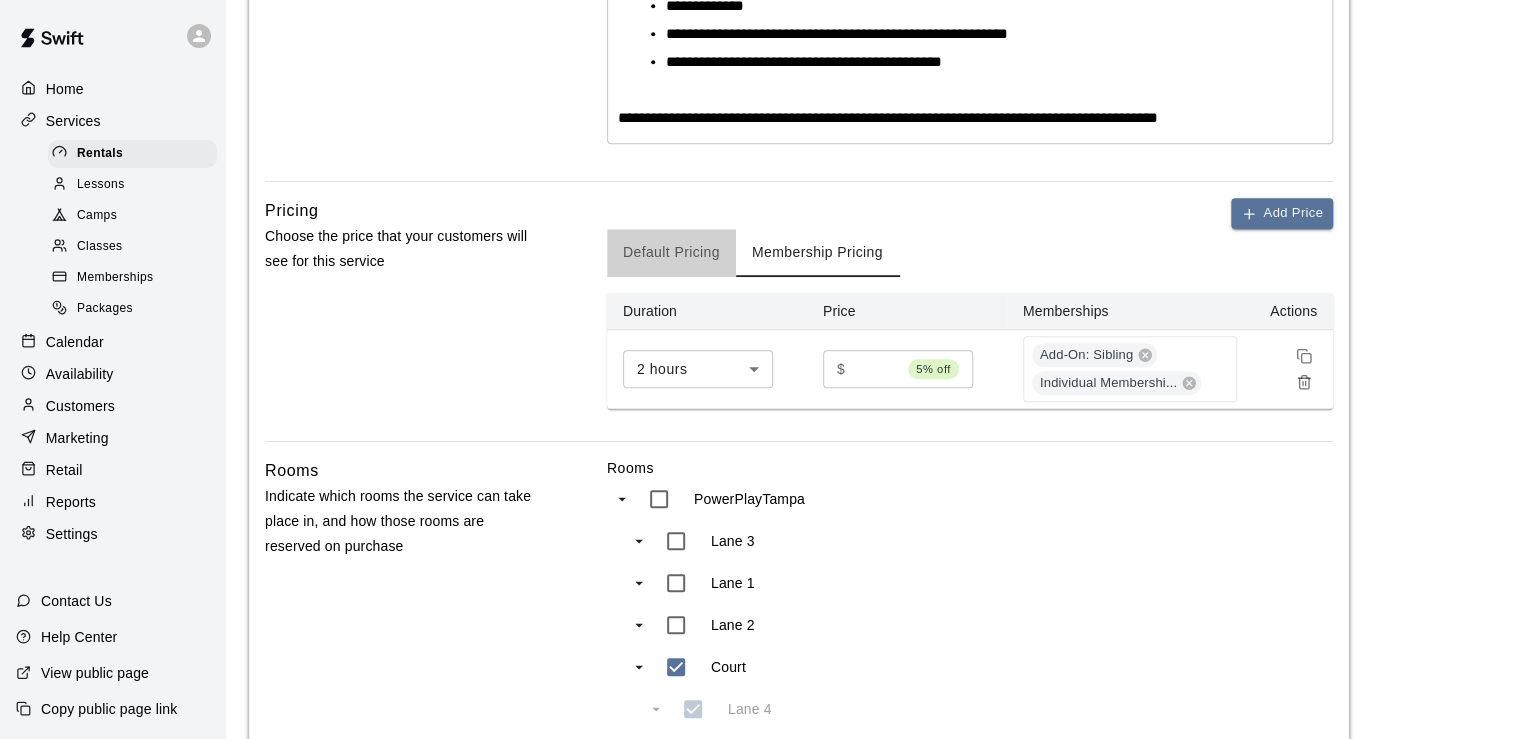 click on "Default Pricing" at bounding box center [671, 253] 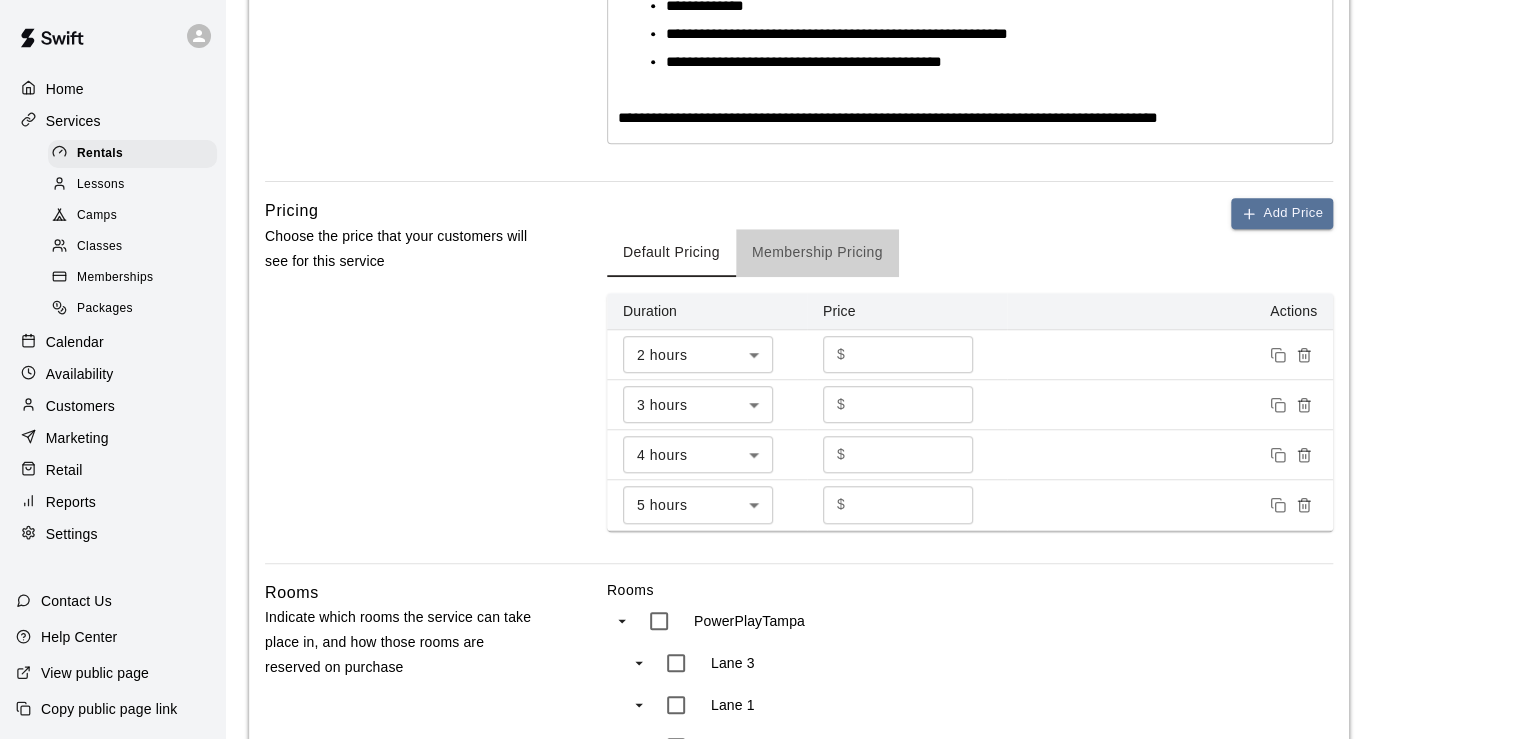 click on "Membership Pricing" at bounding box center [817, 253] 